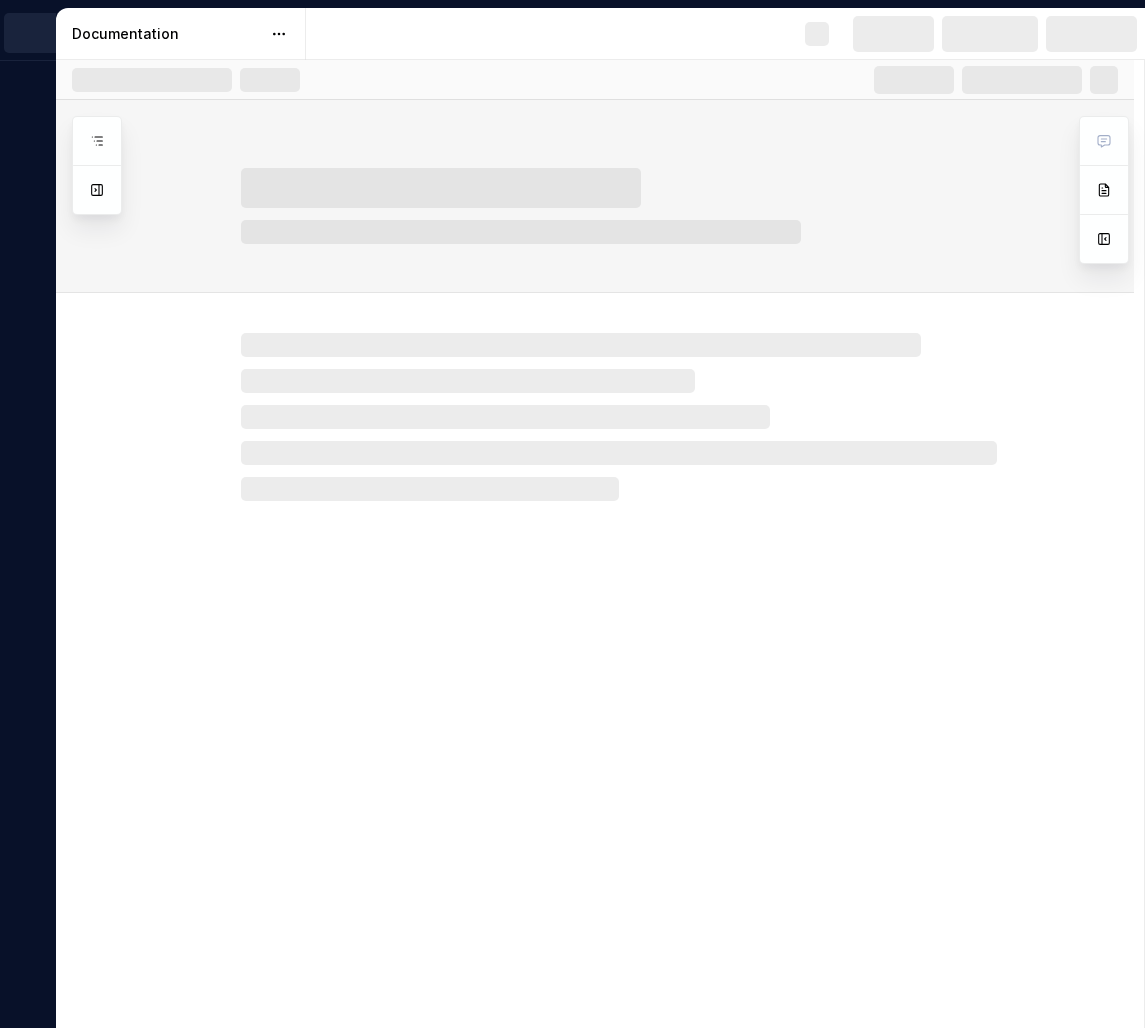 scroll, scrollTop: 0, scrollLeft: 0, axis: both 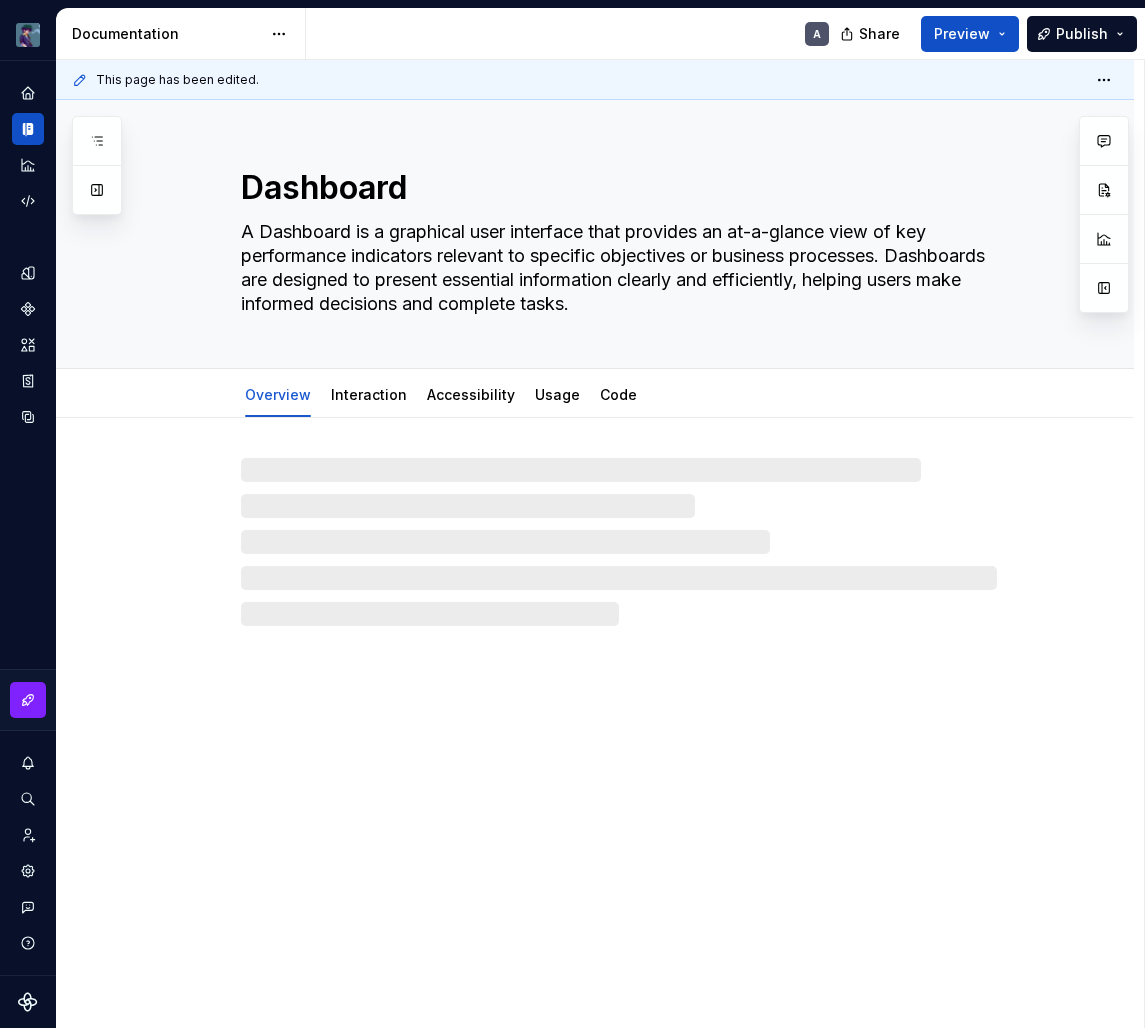 type on "*" 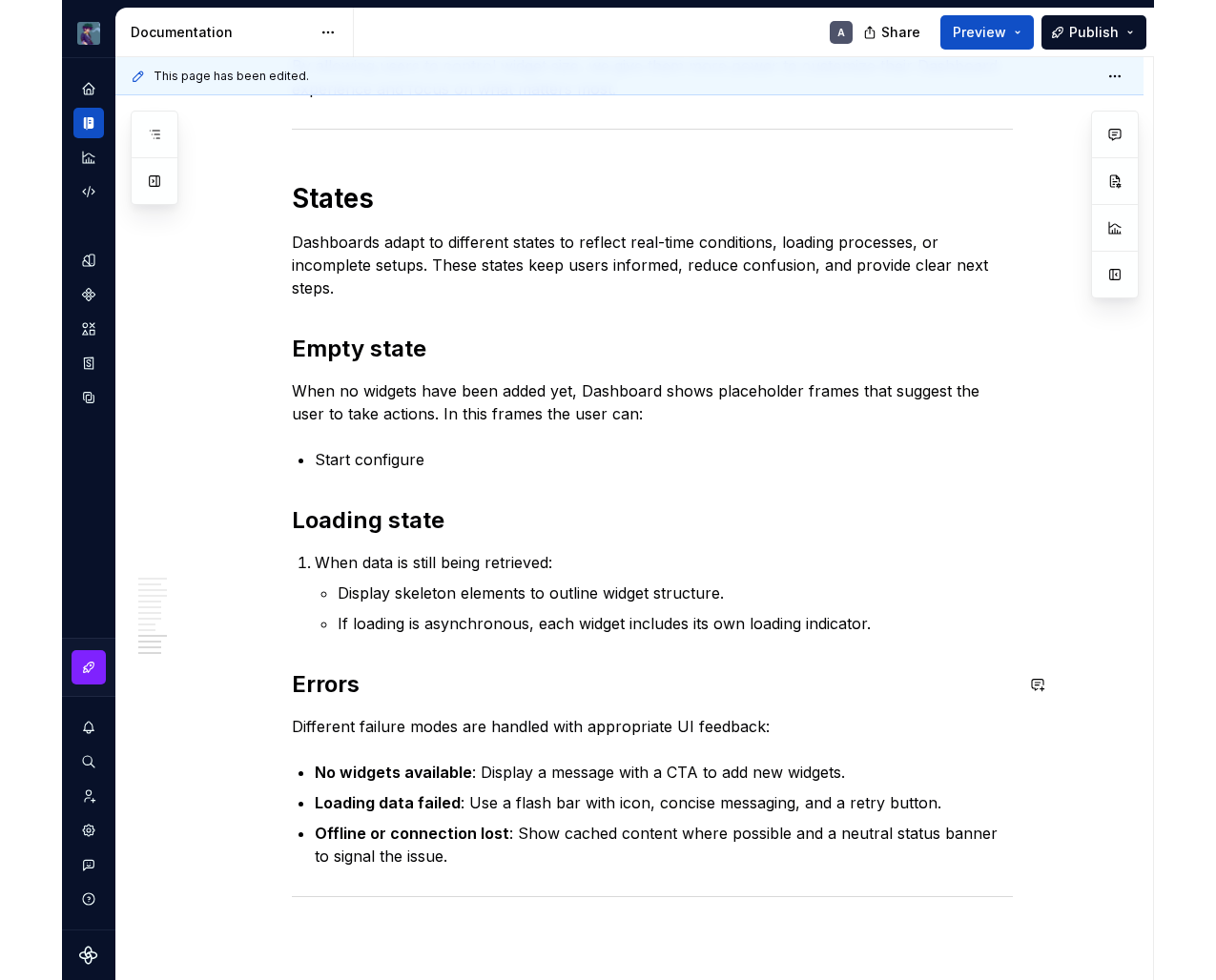 scroll, scrollTop: 3510, scrollLeft: 0, axis: vertical 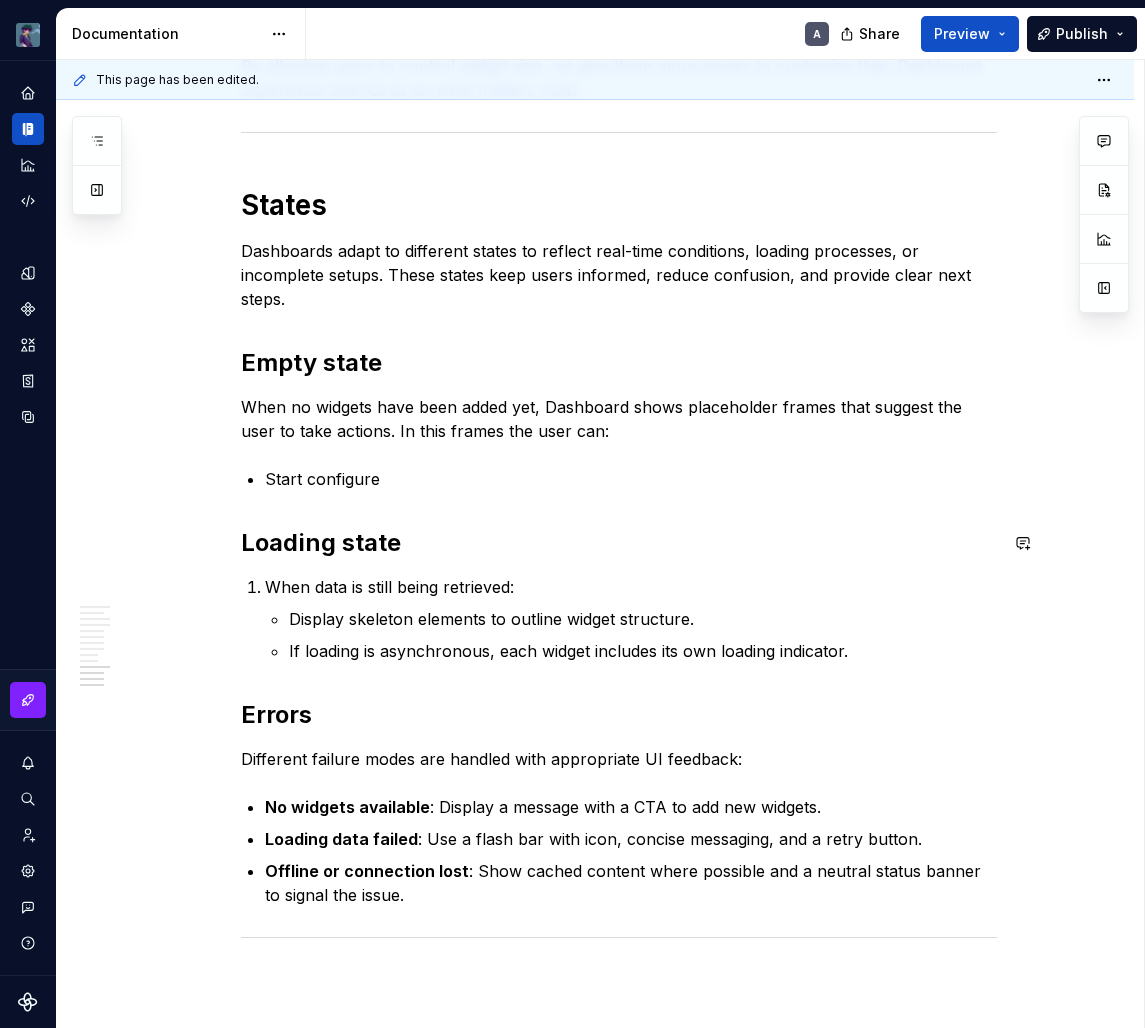 click on "Loading state" at bounding box center (619, 543) 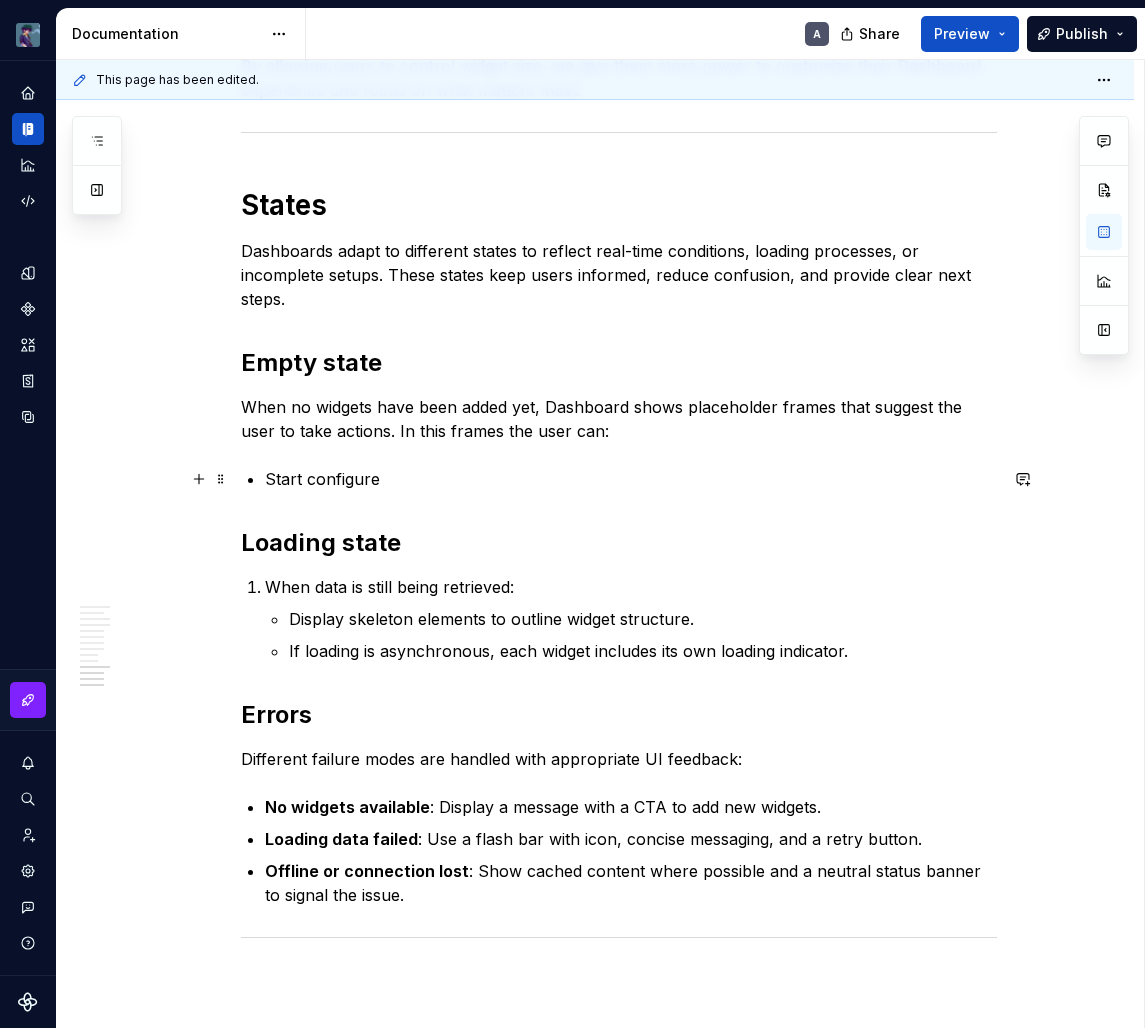 click on "Start configure" at bounding box center (631, 479) 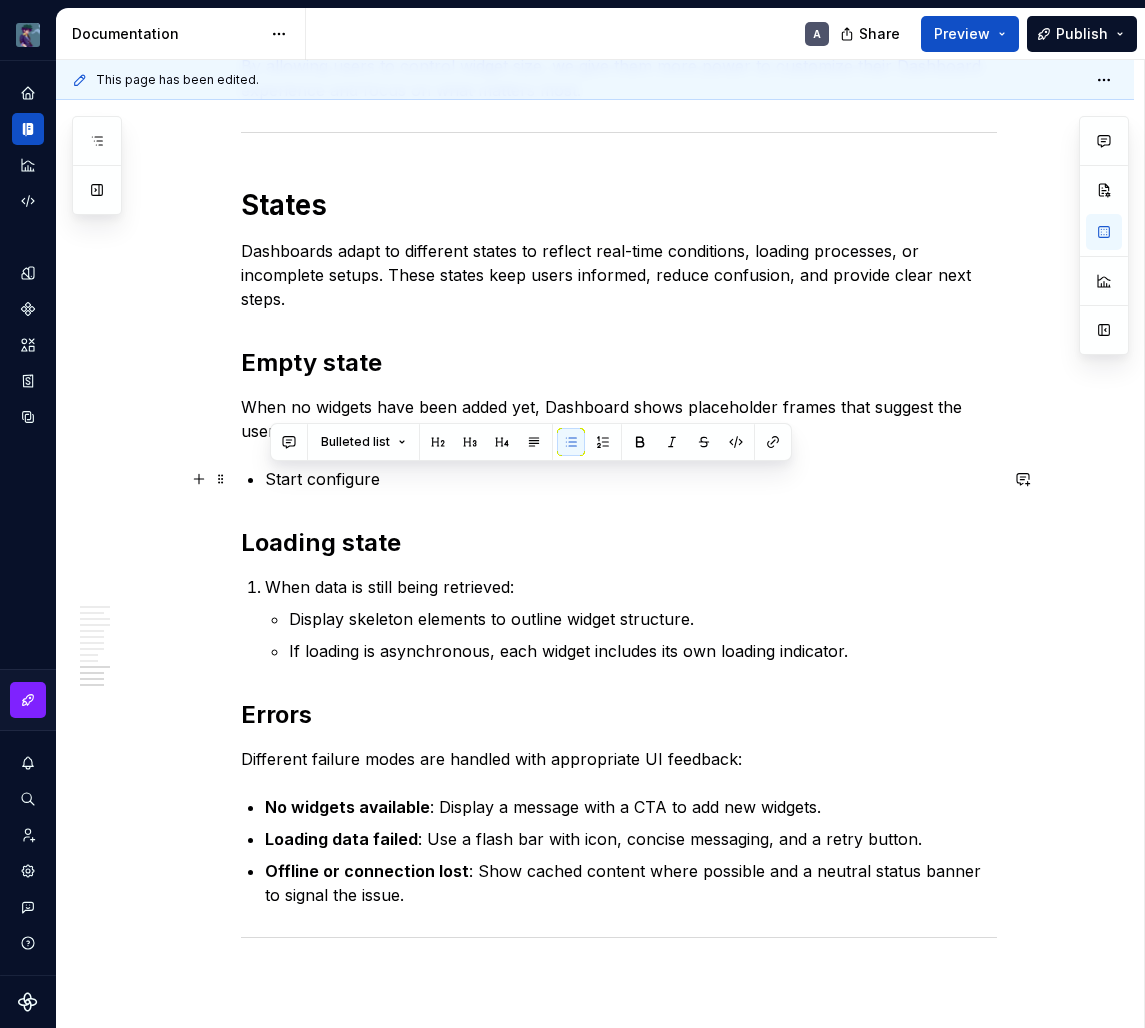 drag, startPoint x: 272, startPoint y: 475, endPoint x: 412, endPoint y: 472, distance: 140.03214 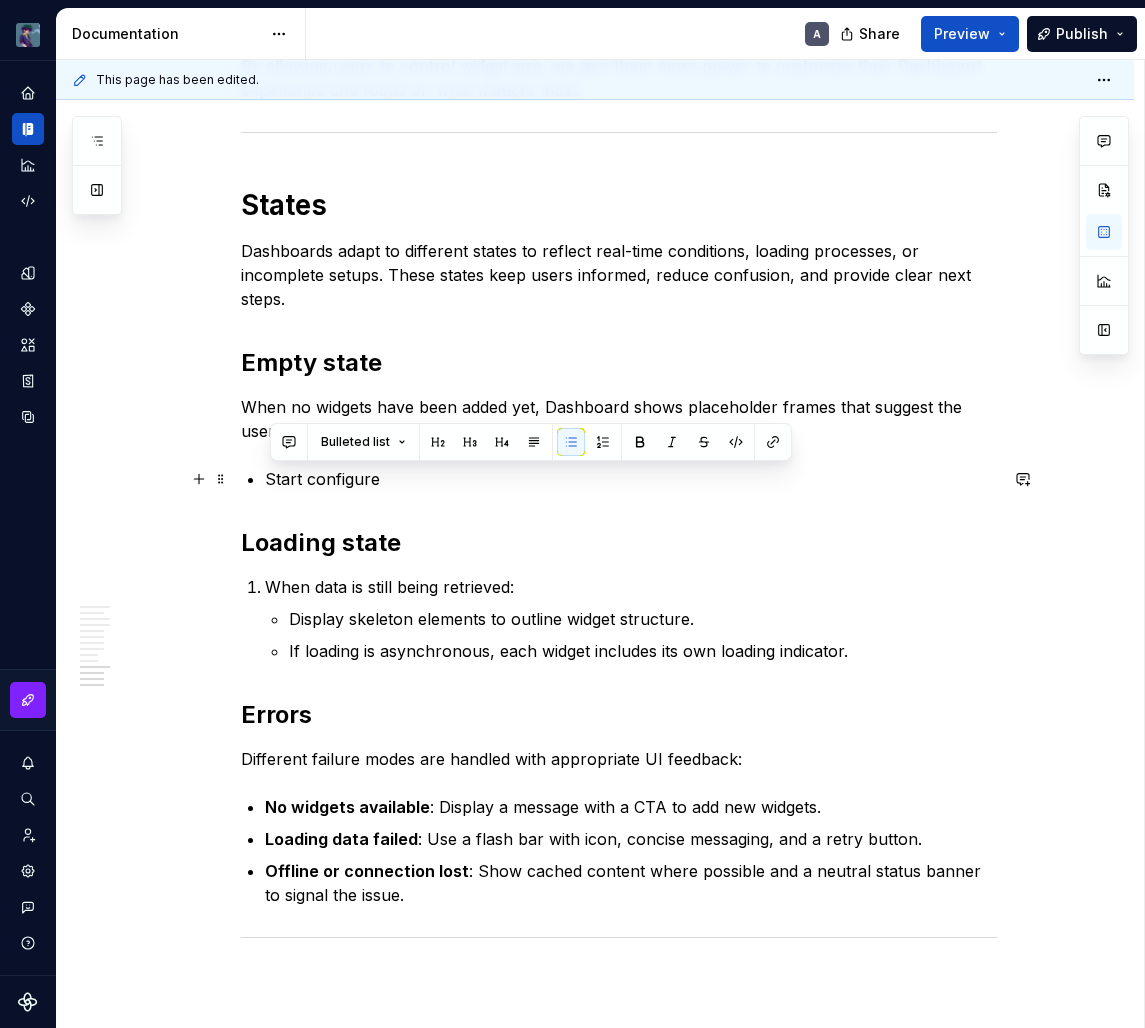click on "Start configure" at bounding box center [631, 479] 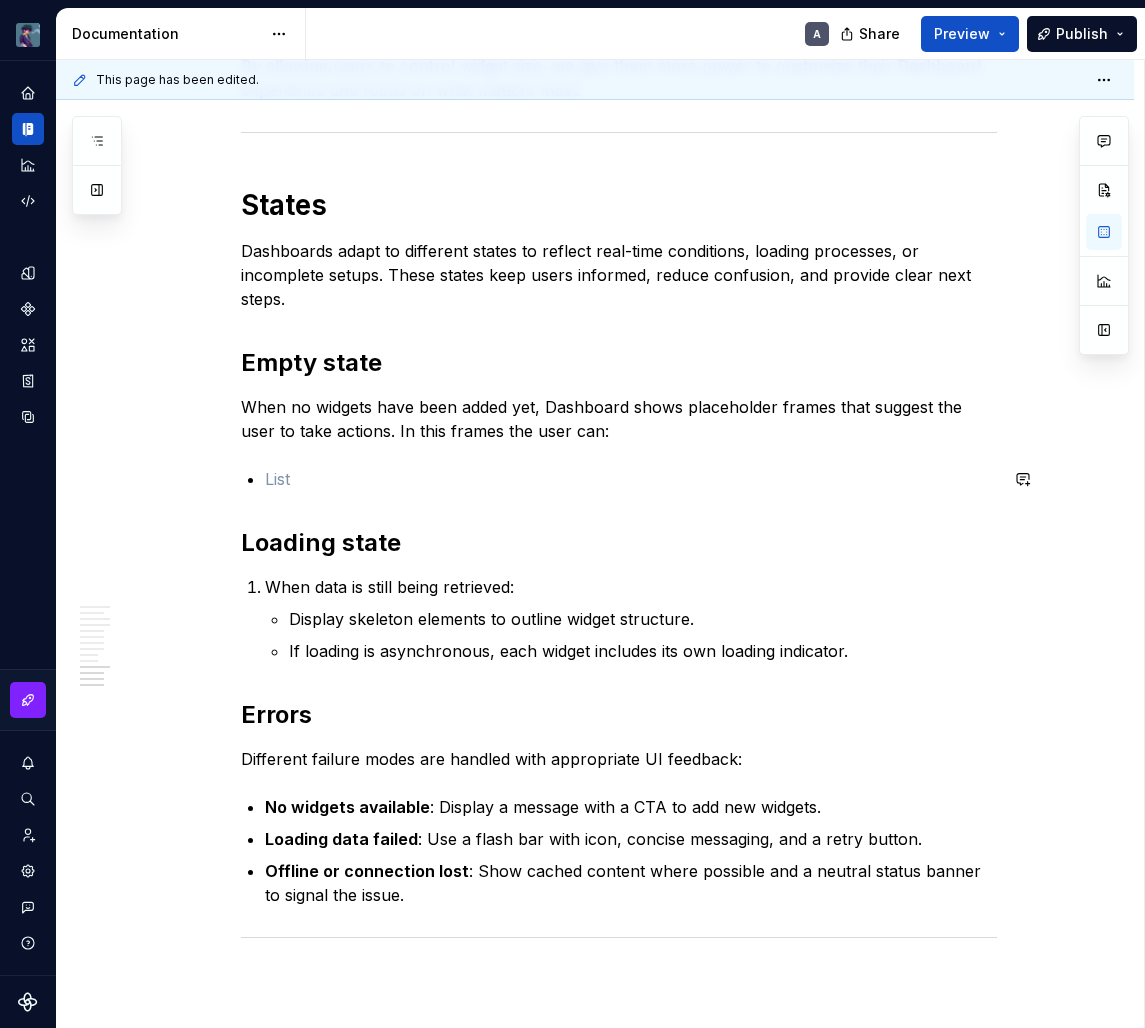 click on "Dashboard acts as a central interface where users track key metrics and take quick action. In our admin platform, Dashboard brings together performance and operational data into one workspace. Layout, interactions, and structure work in harmony to reduce distractions, highlight priority content, and guide users through what matters most. Dashboard plays a strategic role by turning complex data into clear insights. It keeps teams informed, helps them react fast, and drives meaningful results across the organization. Dashboard focuses on essential content and shows insights immediately when the page loads. It encourages users to work independently by breaking data into easy-to-understand pieces, with each visual element serving a clear purpose. The layout uses familiar zones and visual hierarchies, so users can scan the interface quickly and respond faster. Purpose It helps users monitor real-time metrics and system status using consistent visualization patterns. Success KPIs Principles Layout Header Period 0 4" at bounding box center [619, -1136] 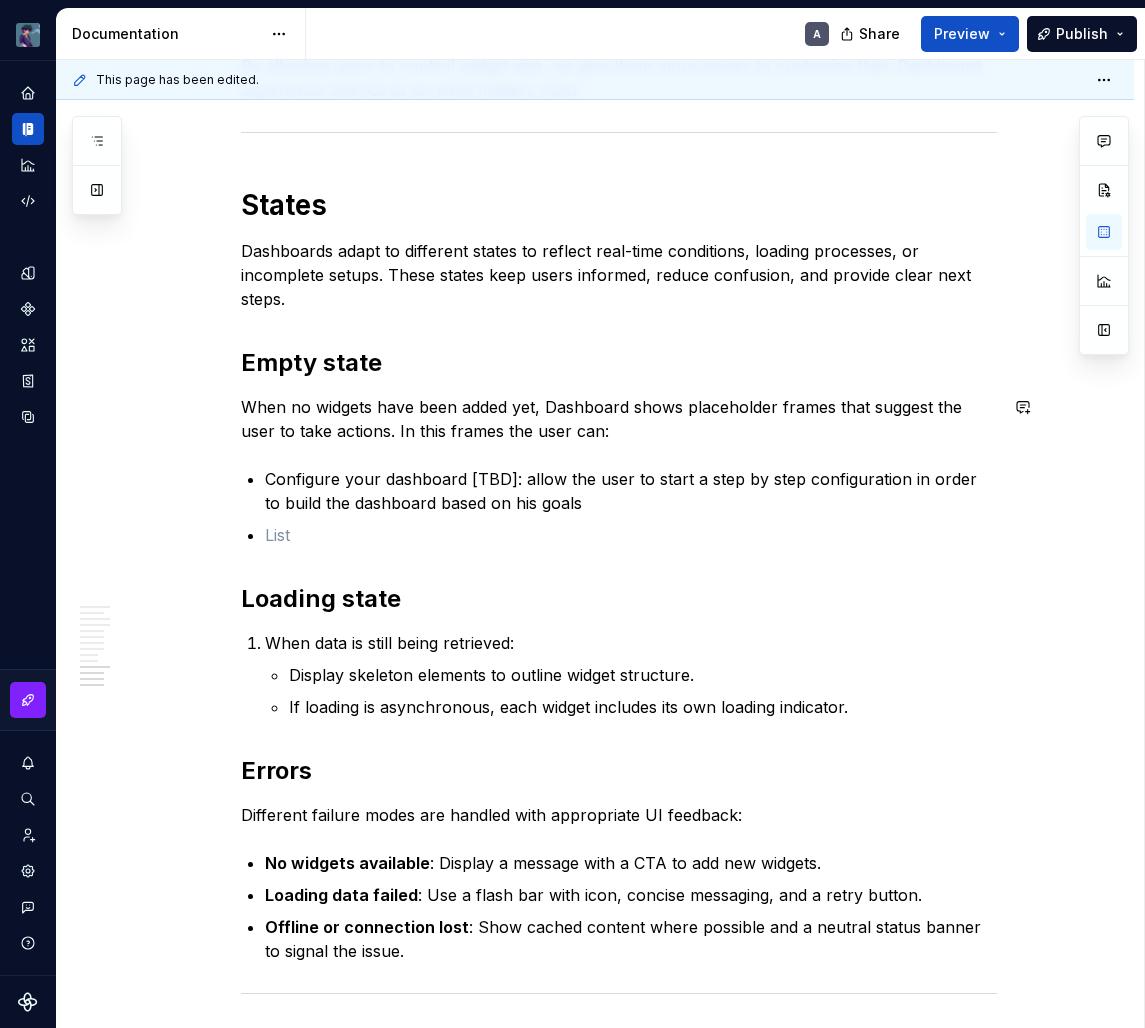 click on "Dashboard acts as a central interface where users track key metrics and take quick action. In our admin platform, Dashboard brings together performance and operational data into one workspace. Layout, interactions, and structure work in harmony to reduce distractions, highlight priority content, and guide users through what matters most. Dashboard plays a strategic role by turning complex data into clear insights. It keeps teams informed, helps them react fast, and drives meaningful results across the organization. Dashboard focuses on essential content and shows insights immediately when the page loads. It encourages users to work independently by breaking data into easy-to-understand pieces, with each visual element serving a clear purpose. The layout uses familiar zones and visual hierarchies, so users can scan the interface quickly and respond faster. Purpose It helps users monitor real-time metrics and system status using consistent visualization patterns. Success KPIs Principles Layout Header Period 0 4" at bounding box center (619, -1108) 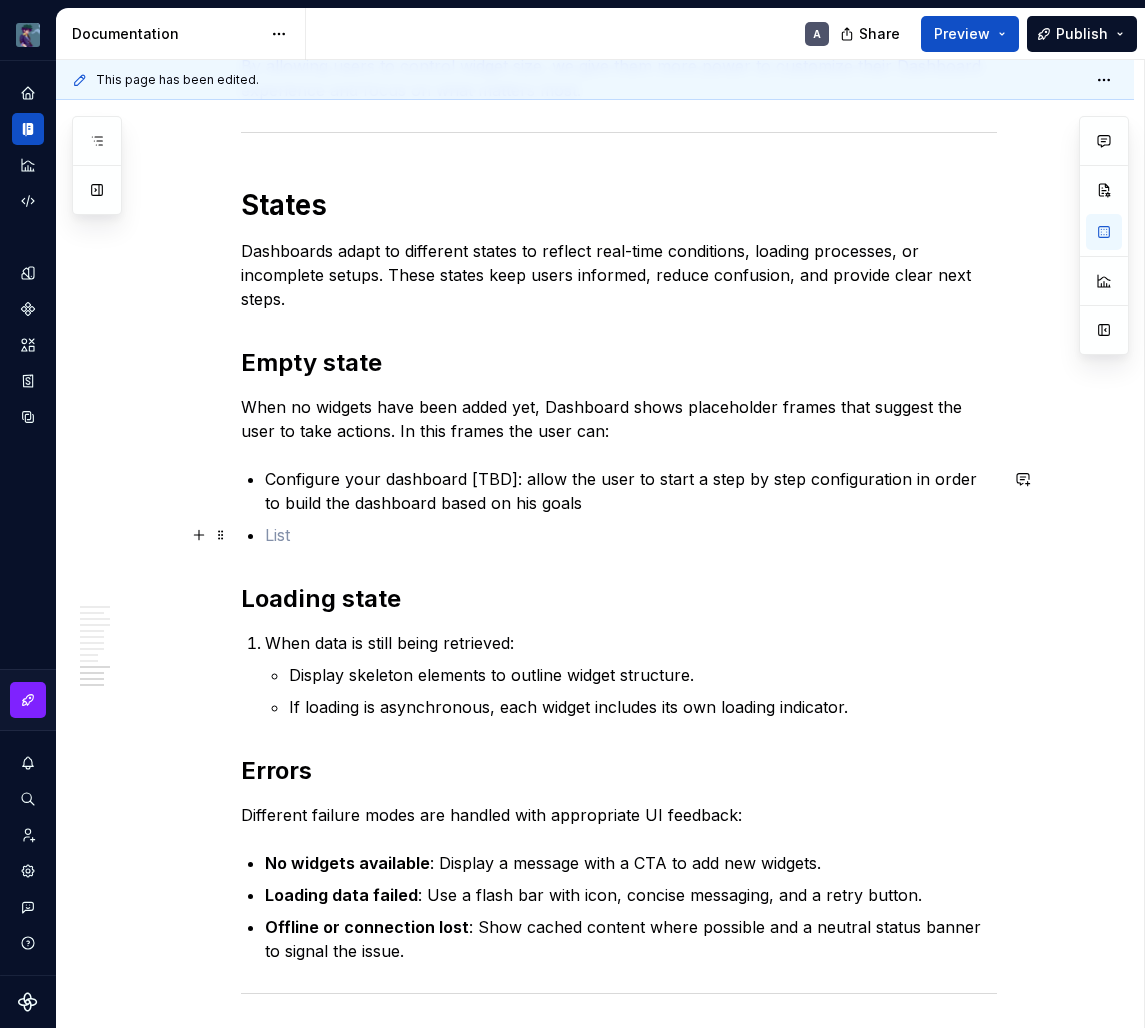 click on "Configure your dashboard [TBD]: allow the user to start a step by step configuration in order to build the dashboard based on his goals" at bounding box center [631, 507] 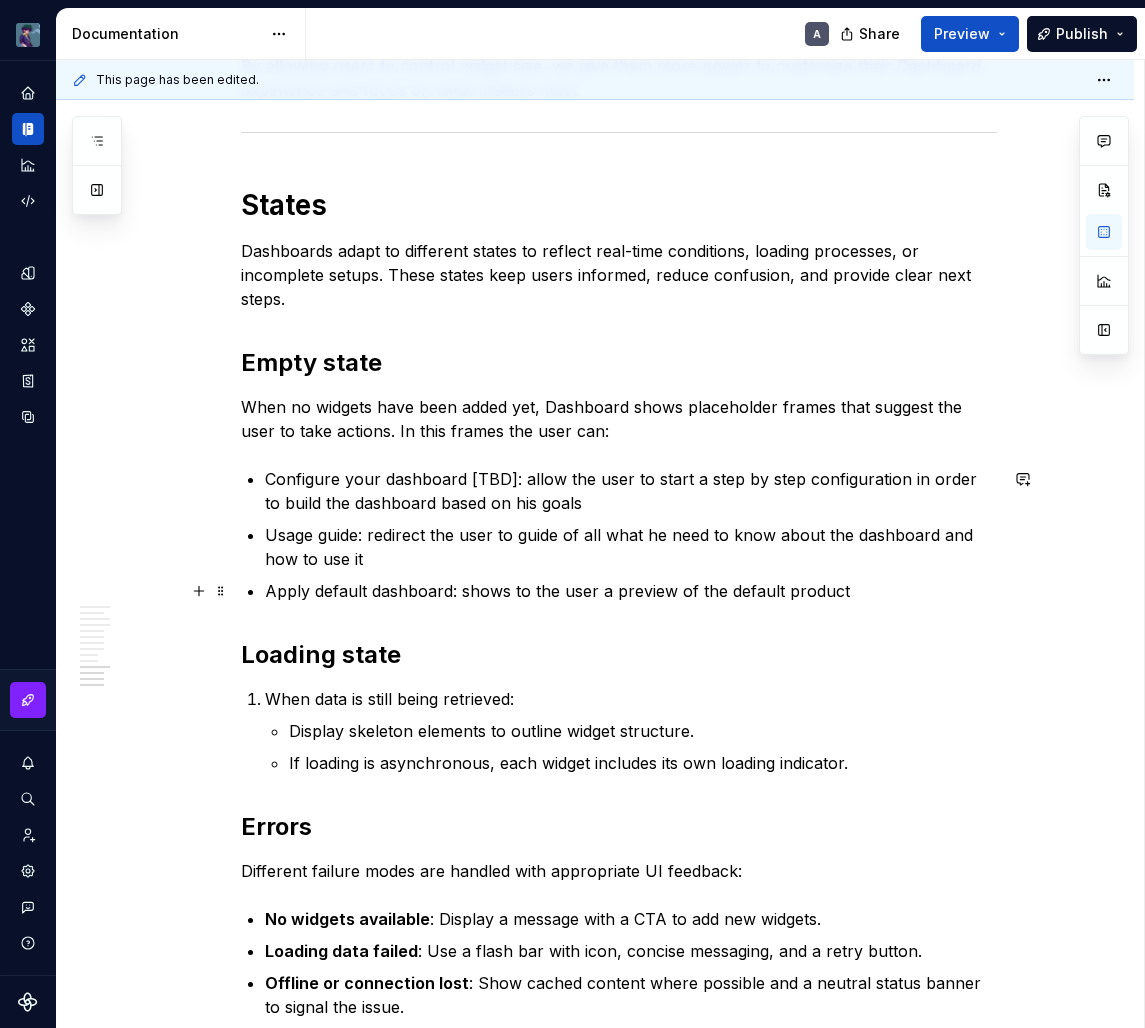 click on "Apply default dashboard: shows to the user a preview of the default product" at bounding box center [631, 591] 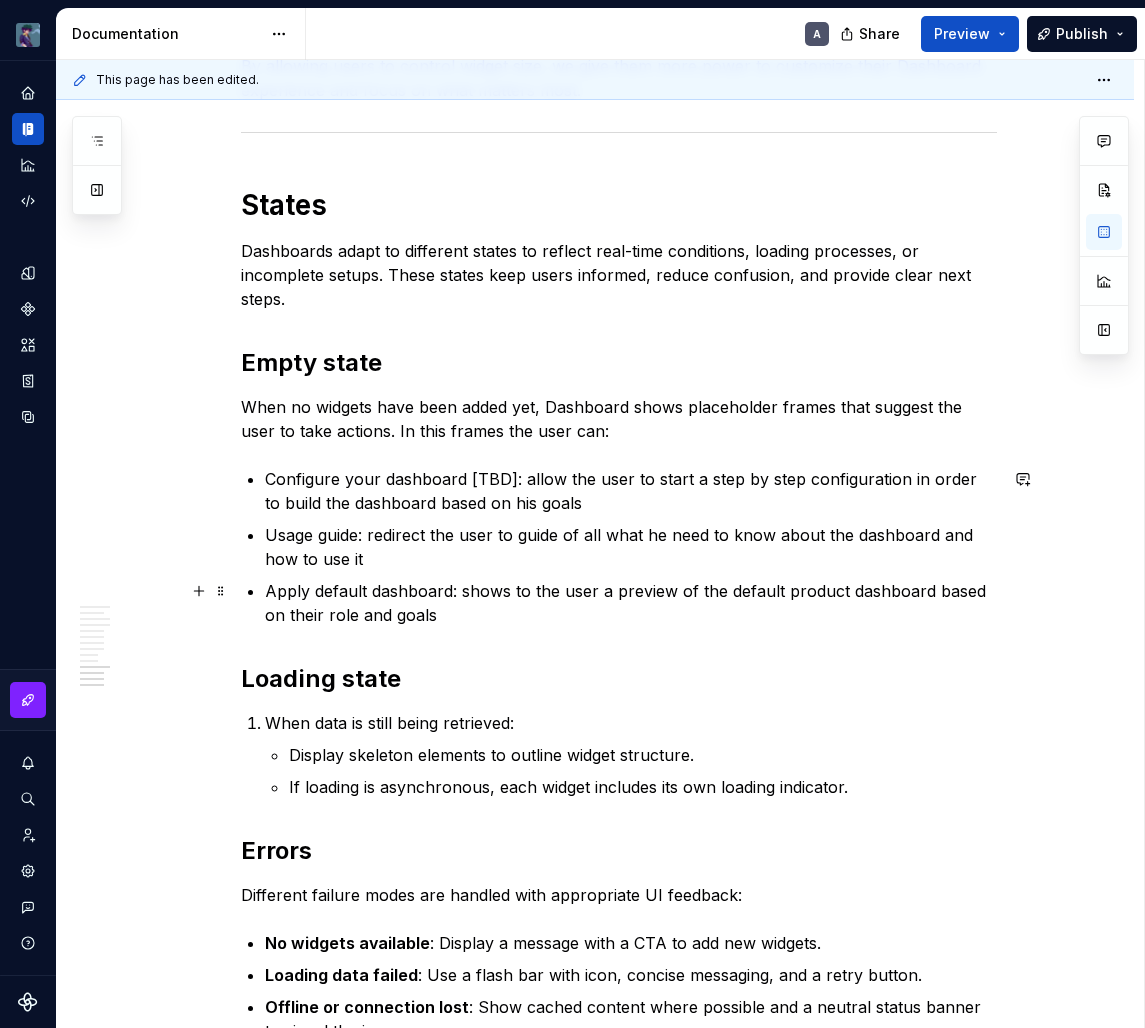 click on "Apply default dashboard: shows to the user a preview of the default product dashboard based on their role and goals" at bounding box center [631, 603] 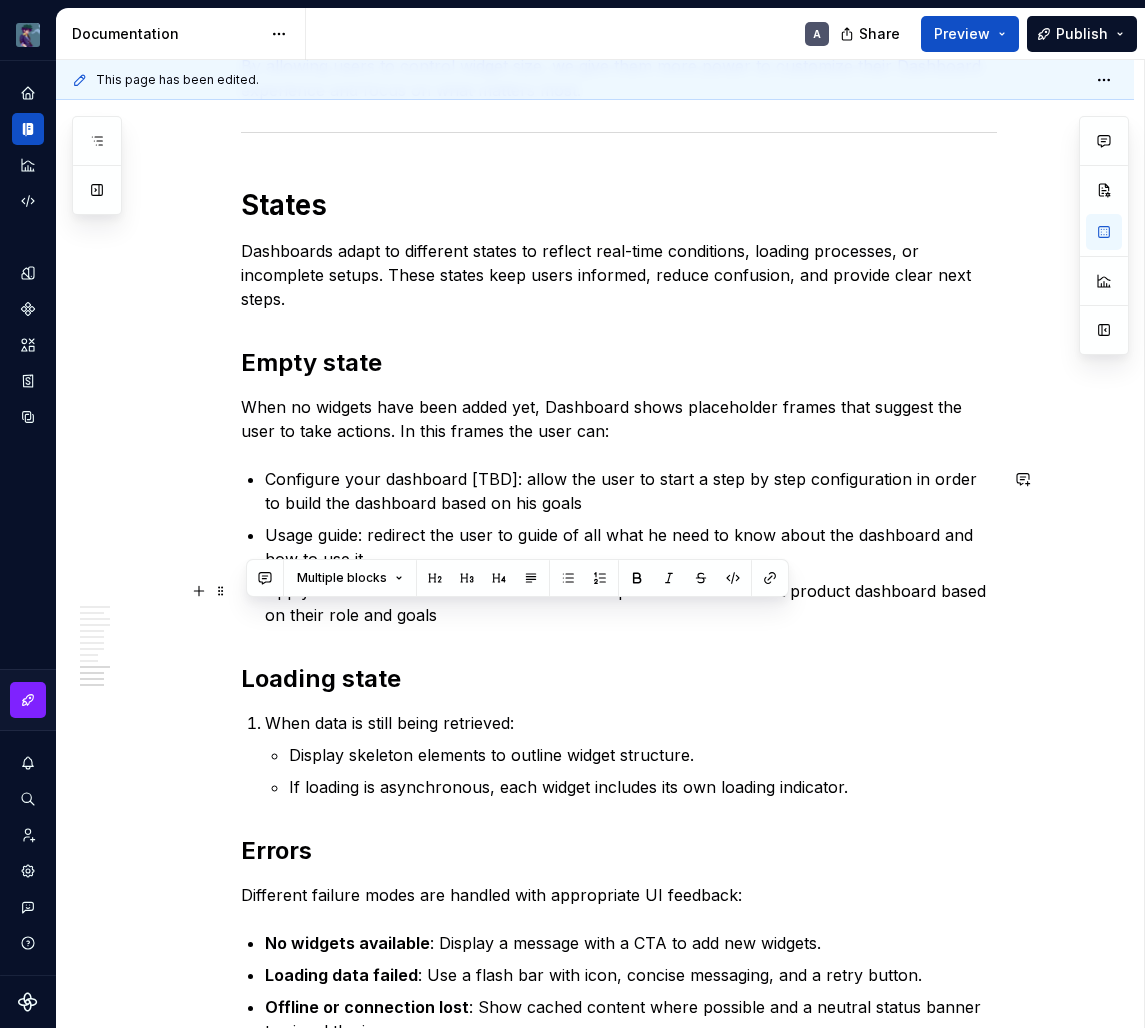 click on "Apply default dashboard: shows to the user a preview of the default product dashboard based on their role and goals" at bounding box center [631, 603] 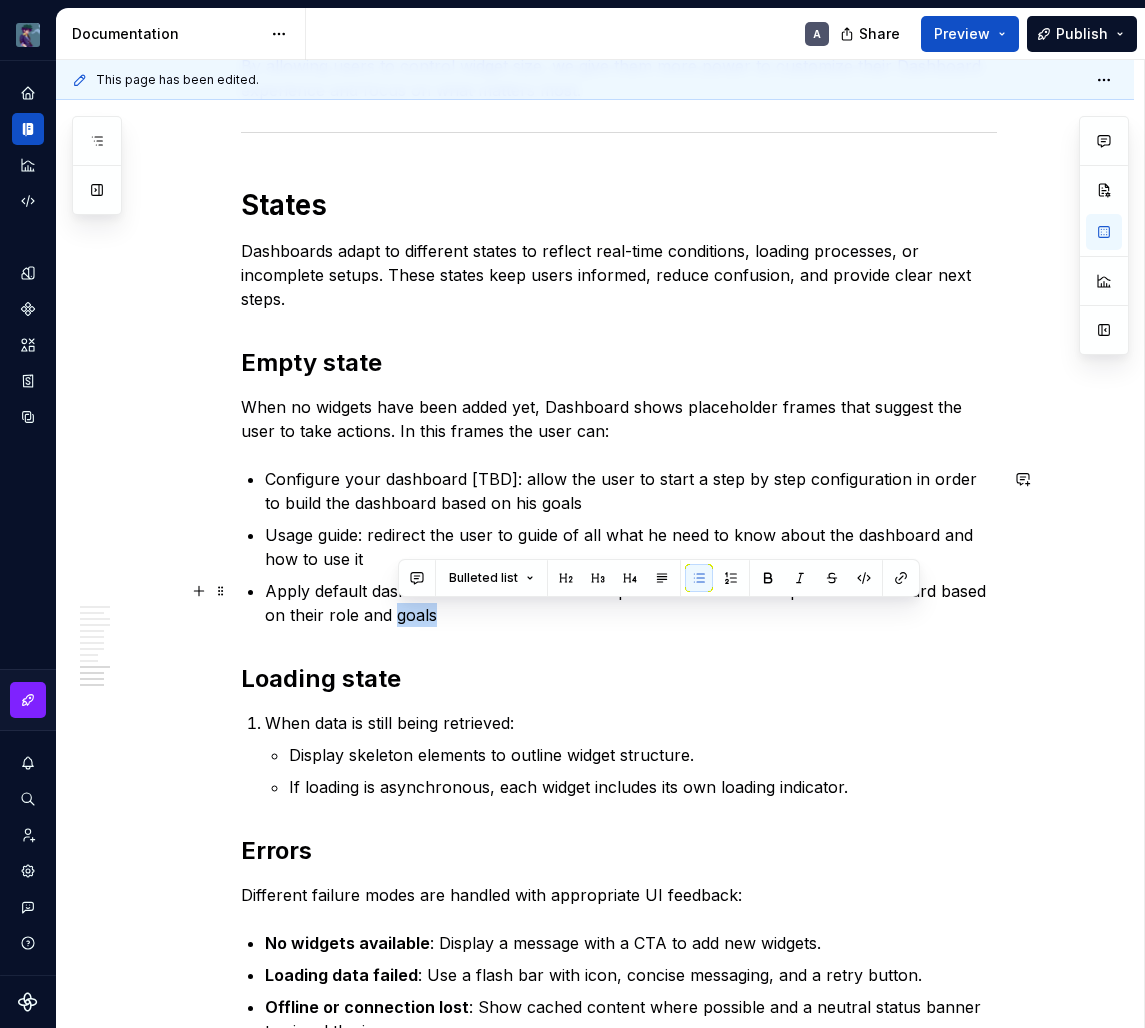 click on "Apply default dashboard: shows to the user a preview of the default product dashboard based on their role and goals" at bounding box center [631, 603] 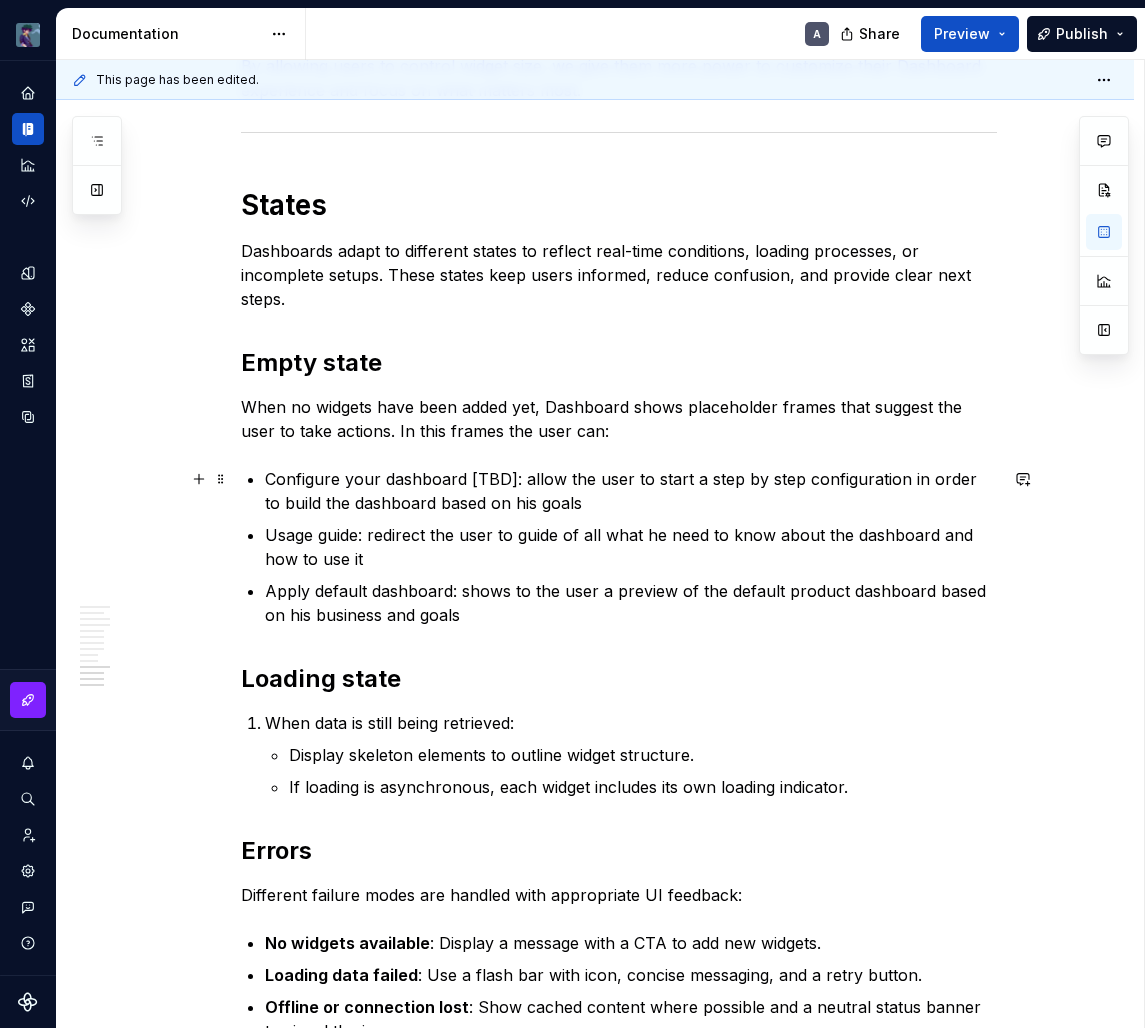 click on "Configure your dashboard [TBD]: allow the user to start a step by step configuration in order to build the dashboard based on his goals" at bounding box center (631, 491) 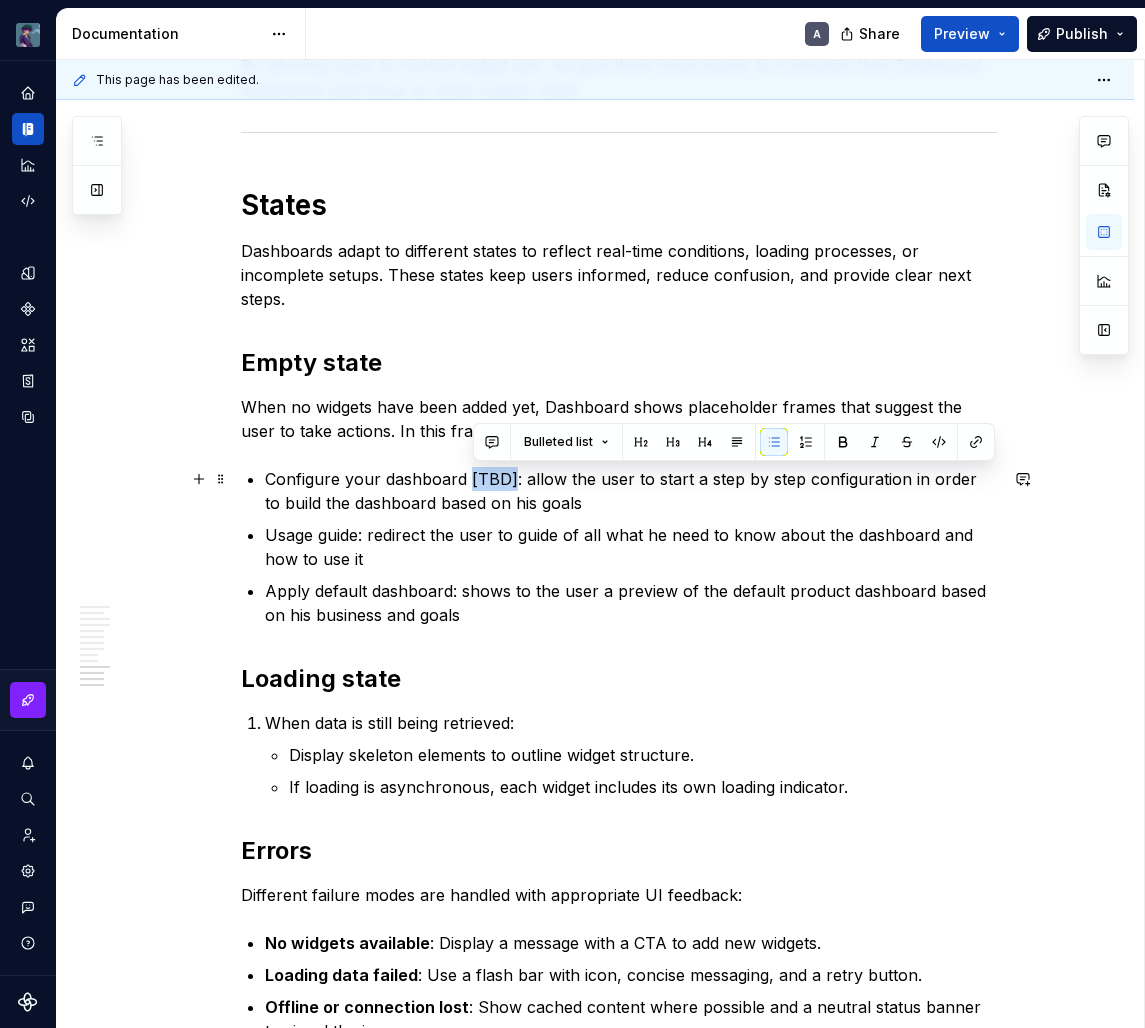 drag, startPoint x: 471, startPoint y: 479, endPoint x: 516, endPoint y: 481, distance: 45.044422 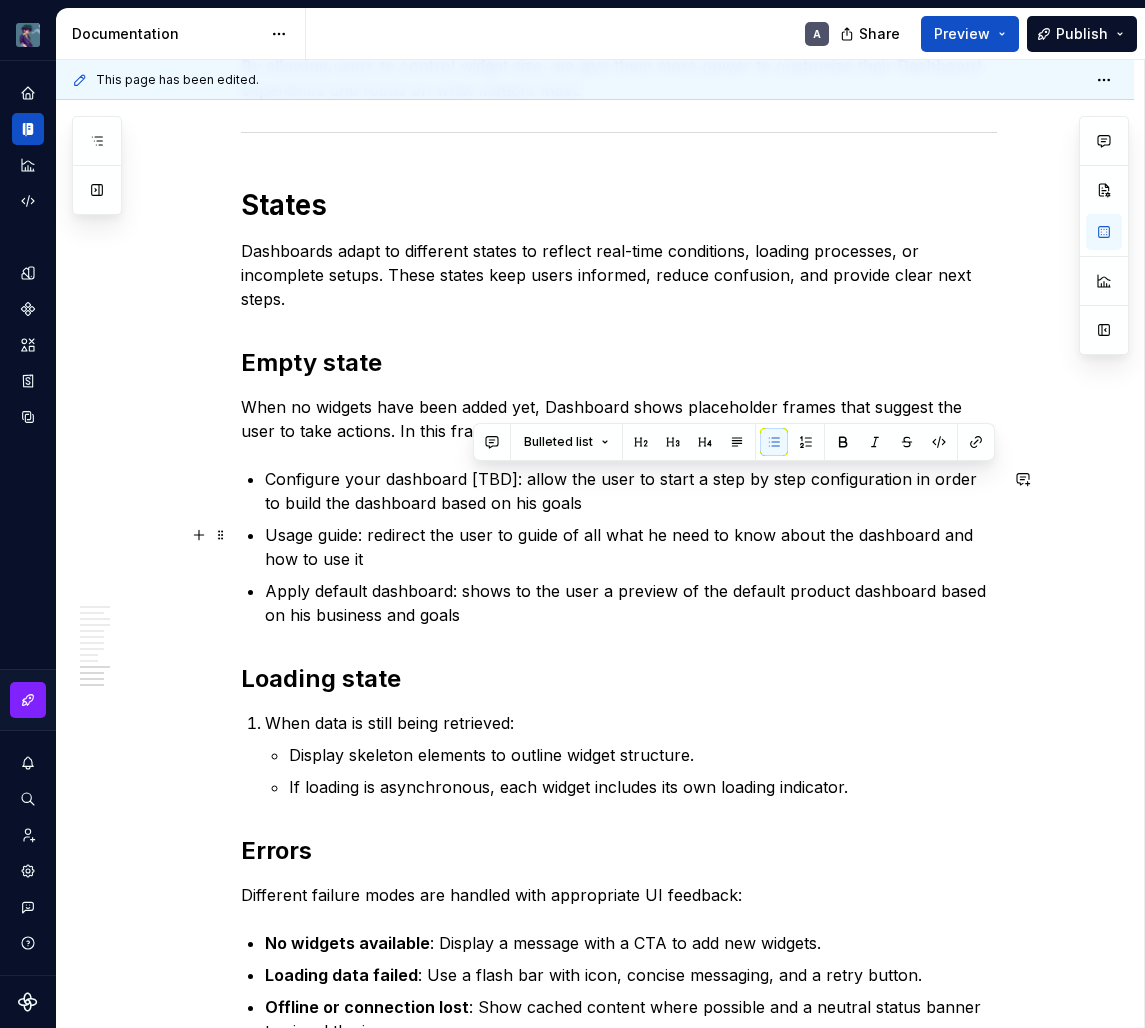 click on "Usage guide: redirect the user to guide of all what he need to know about the dashboard and how to use it" at bounding box center [631, 547] 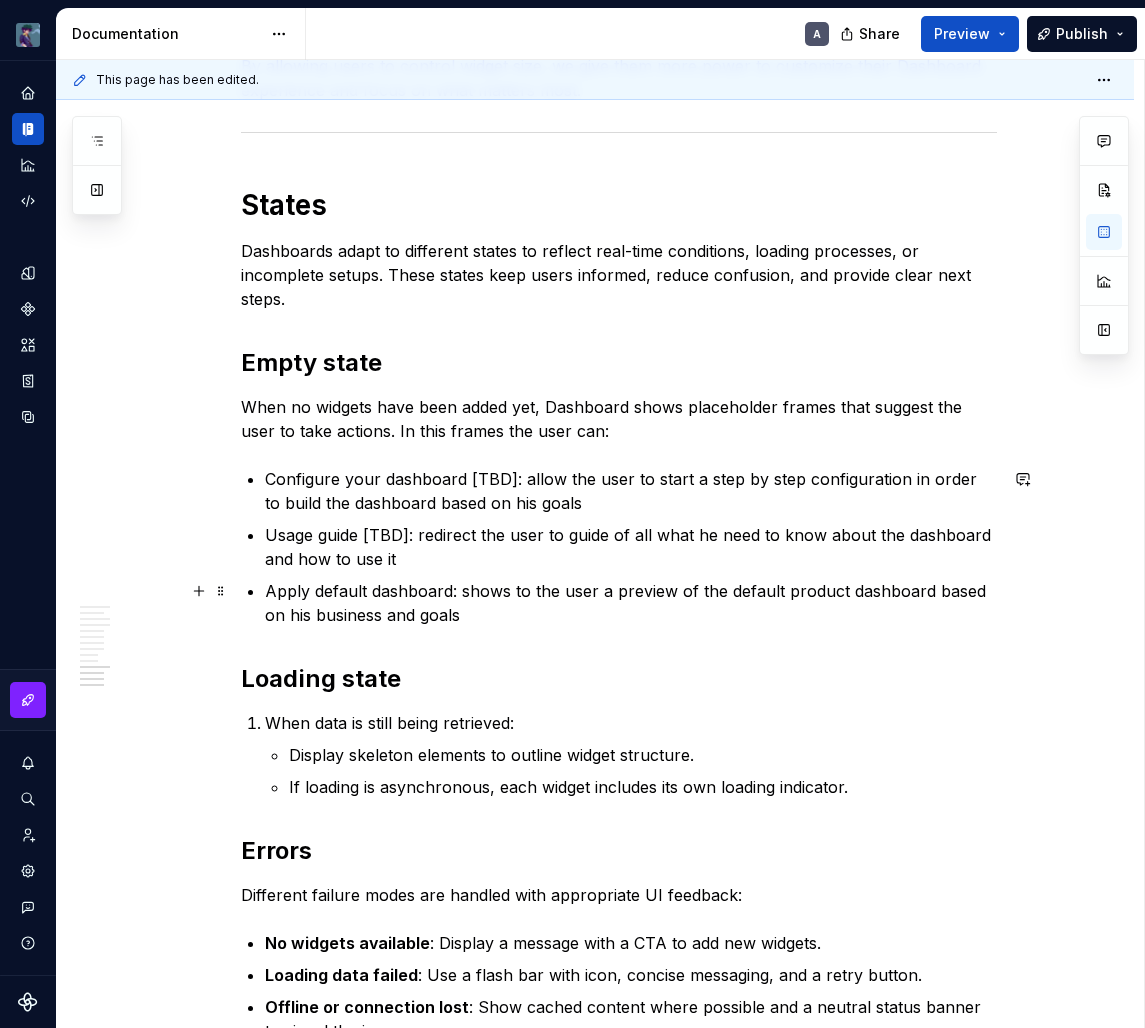 click on "Apply default dashboard: shows to the user a preview of the default product dashboard based on his business and goals" at bounding box center [631, 603] 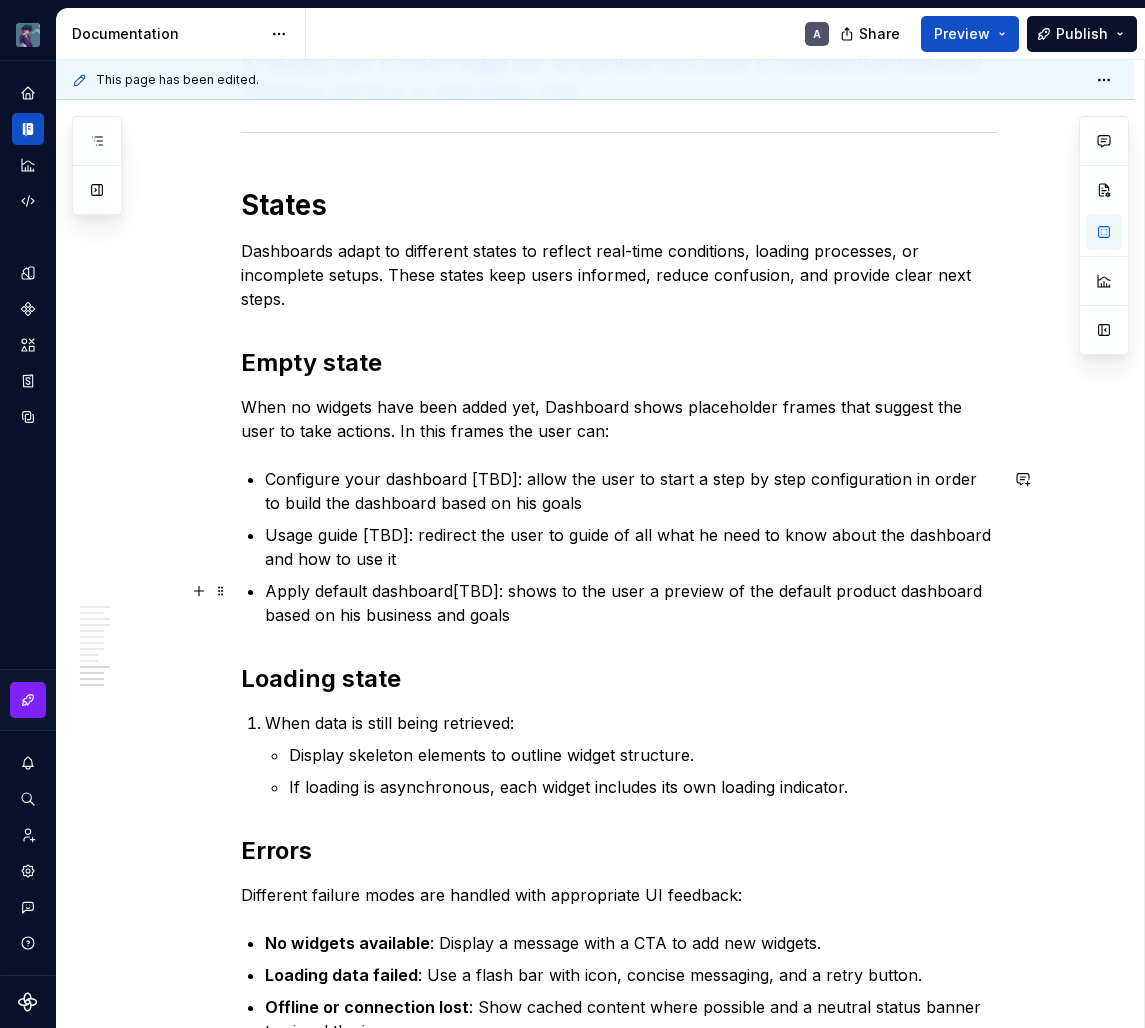 click on "Apply default dashboard[TBD]: shows to the user a preview of the default product dashboard based on his business and goals" at bounding box center (631, 603) 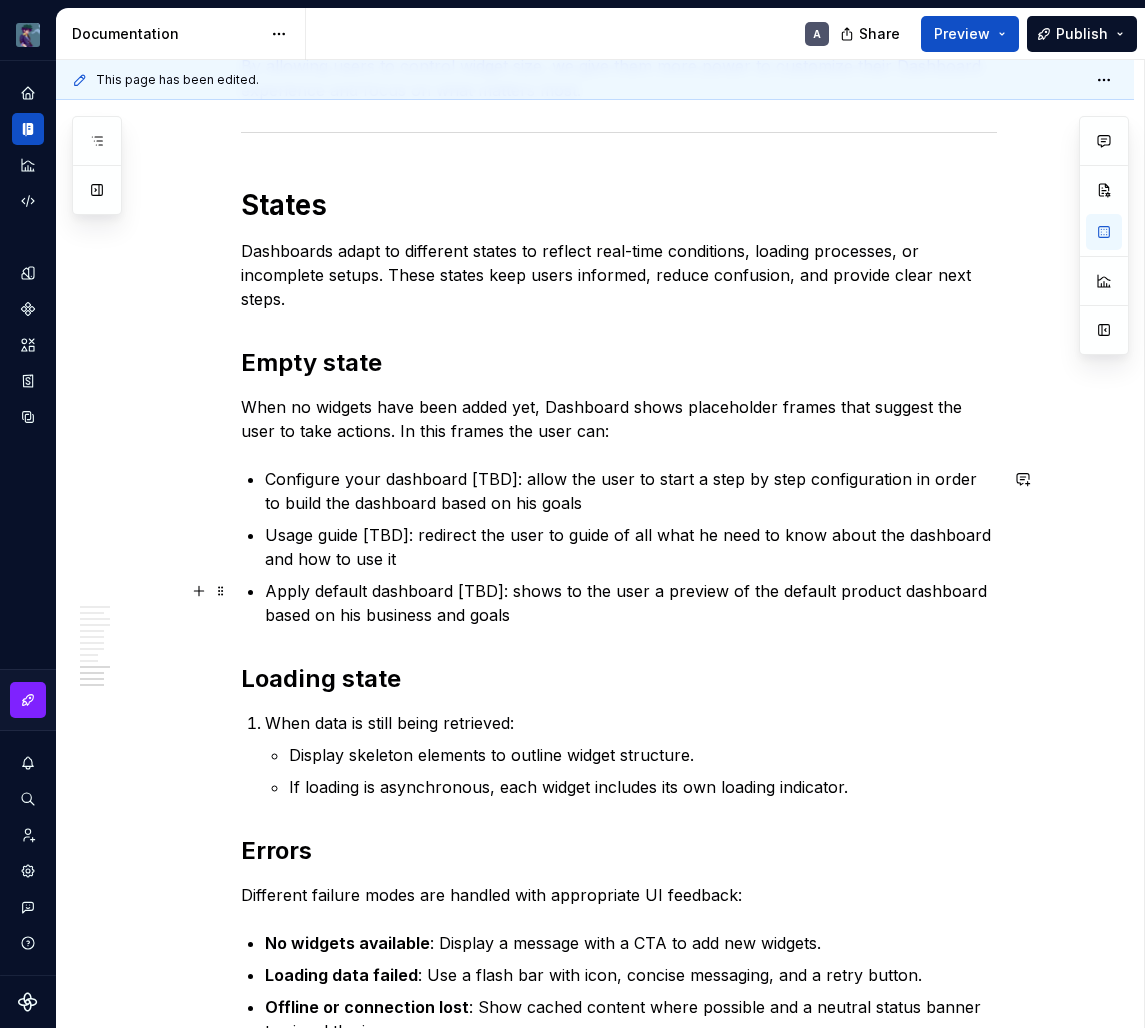 click on "Apply default dashboard [TBD]: shows to the user a preview of the default product dashboard based on his business and goals" at bounding box center [631, 603] 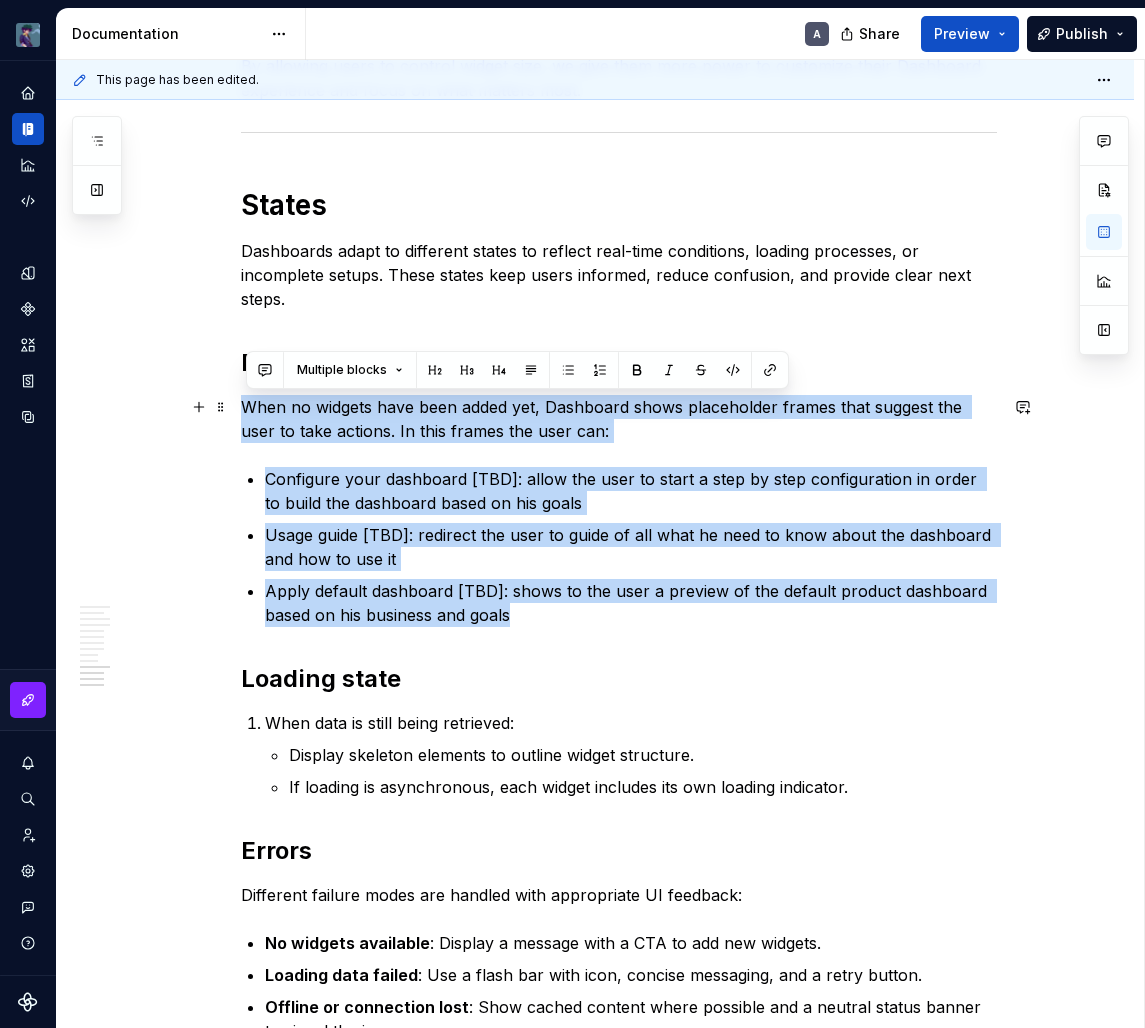drag, startPoint x: 531, startPoint y: 620, endPoint x: 245, endPoint y: 411, distance: 354.22733 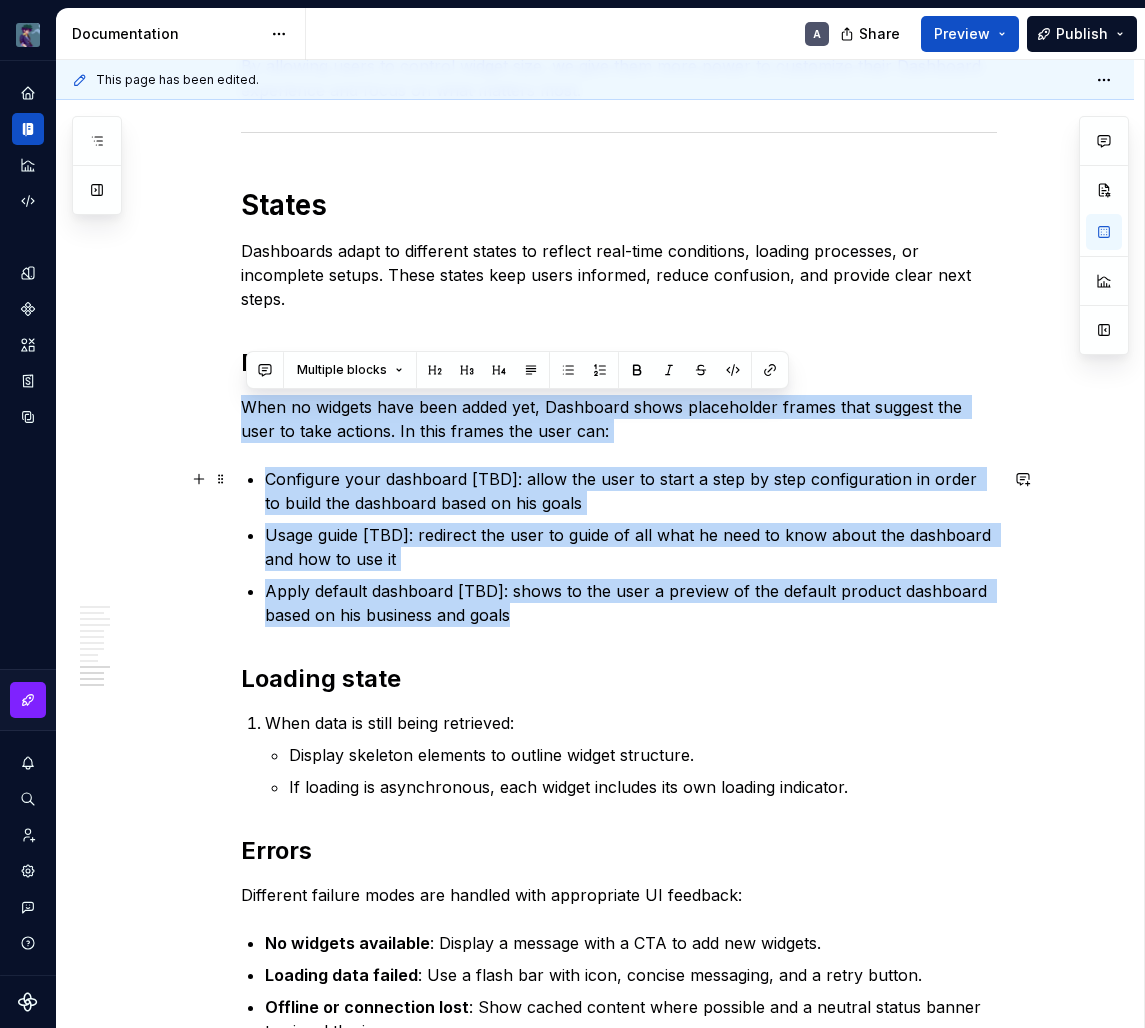 click on "Configure your dashboard [TBD]: allow the user to start a step by step configuration in order to build the dashboard based on his goals" at bounding box center (631, 491) 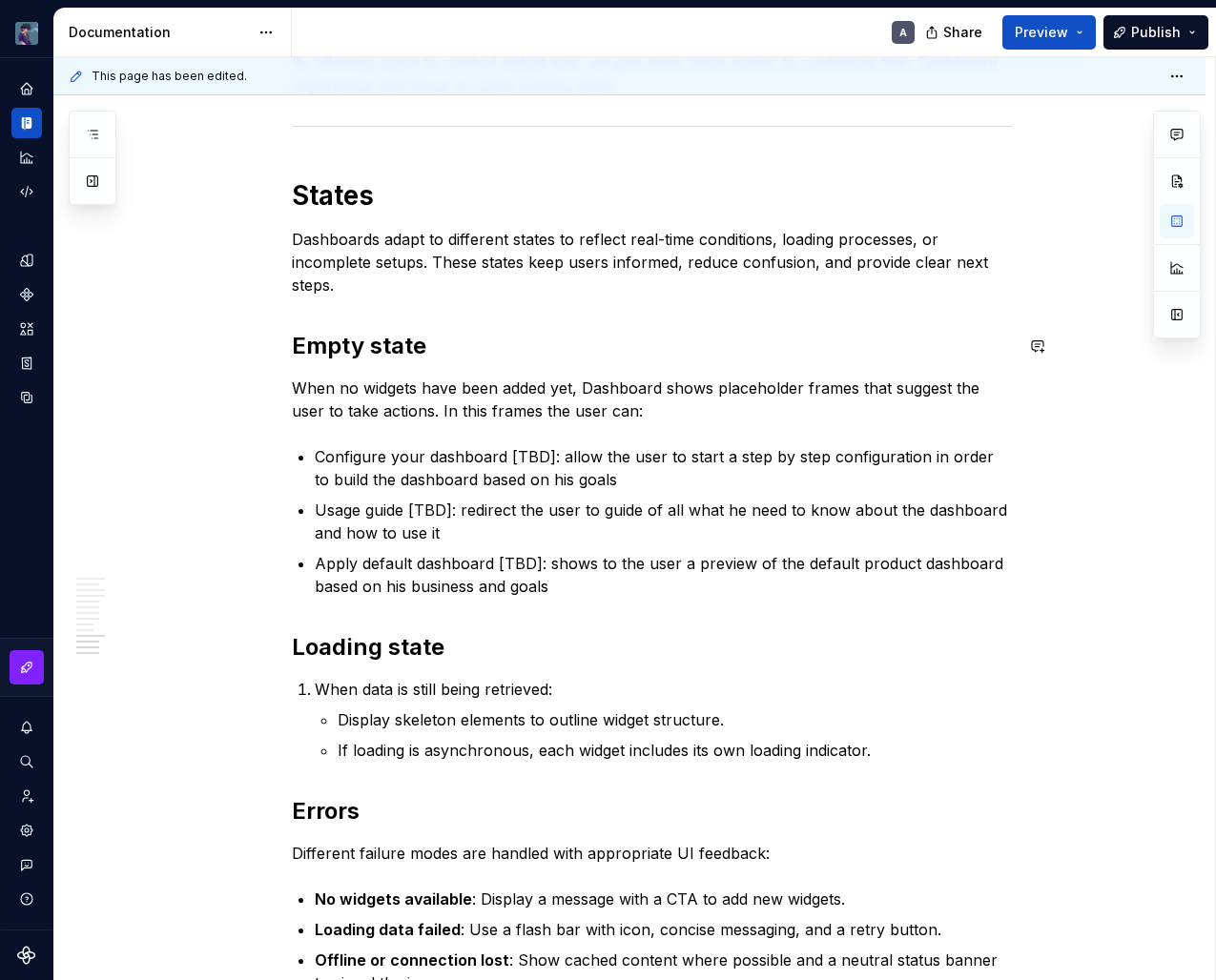 click on "Dashboard acts as a central interface where users track key metrics and take quick action. In our admin platform, Dashboard brings together performance and operational data into one workspace. Layout, interactions, and structure work in harmony to reduce distractions, highlight priority content, and guide users through what matters most. Dashboard plays a strategic role by turning complex data into clear insights. It keeps teams informed, helps them react fast, and drives meaningful results across the organization. Dashboard focuses on essential content and shows insights immediately when the page loads. It encourages users to work independently by breaking data into easy-to-understand pieces, with each visual element serving a clear purpose. The layout uses familiar zones and visual hierarchies, so users can scan the interface quickly and respond faster. Purpose It helps users monitor real-time metrics and system status using consistent visualization patterns. Success KPIs Principles Layout Header Period 0 4" at bounding box center [652, -1018] 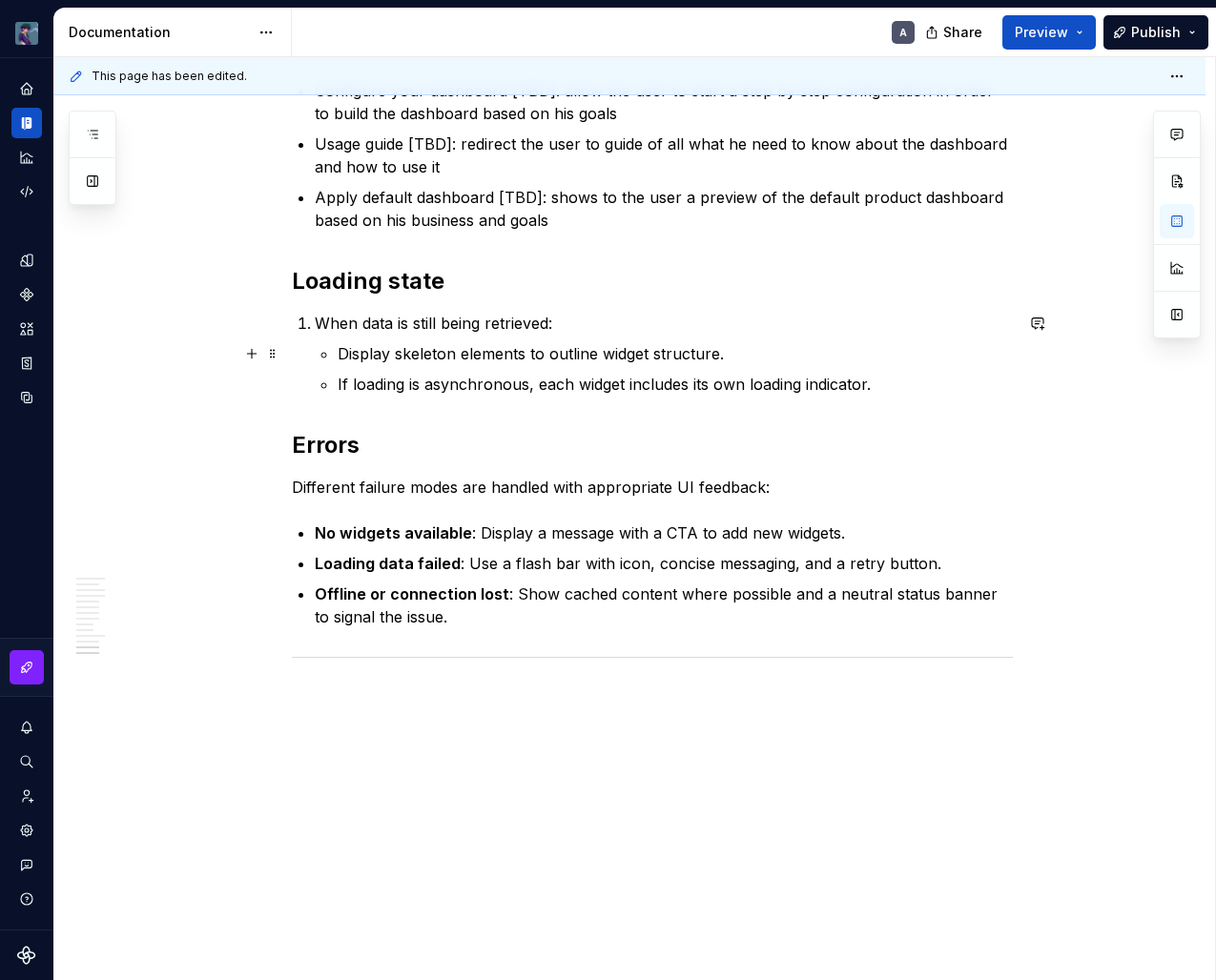 scroll, scrollTop: 3604, scrollLeft: 0, axis: vertical 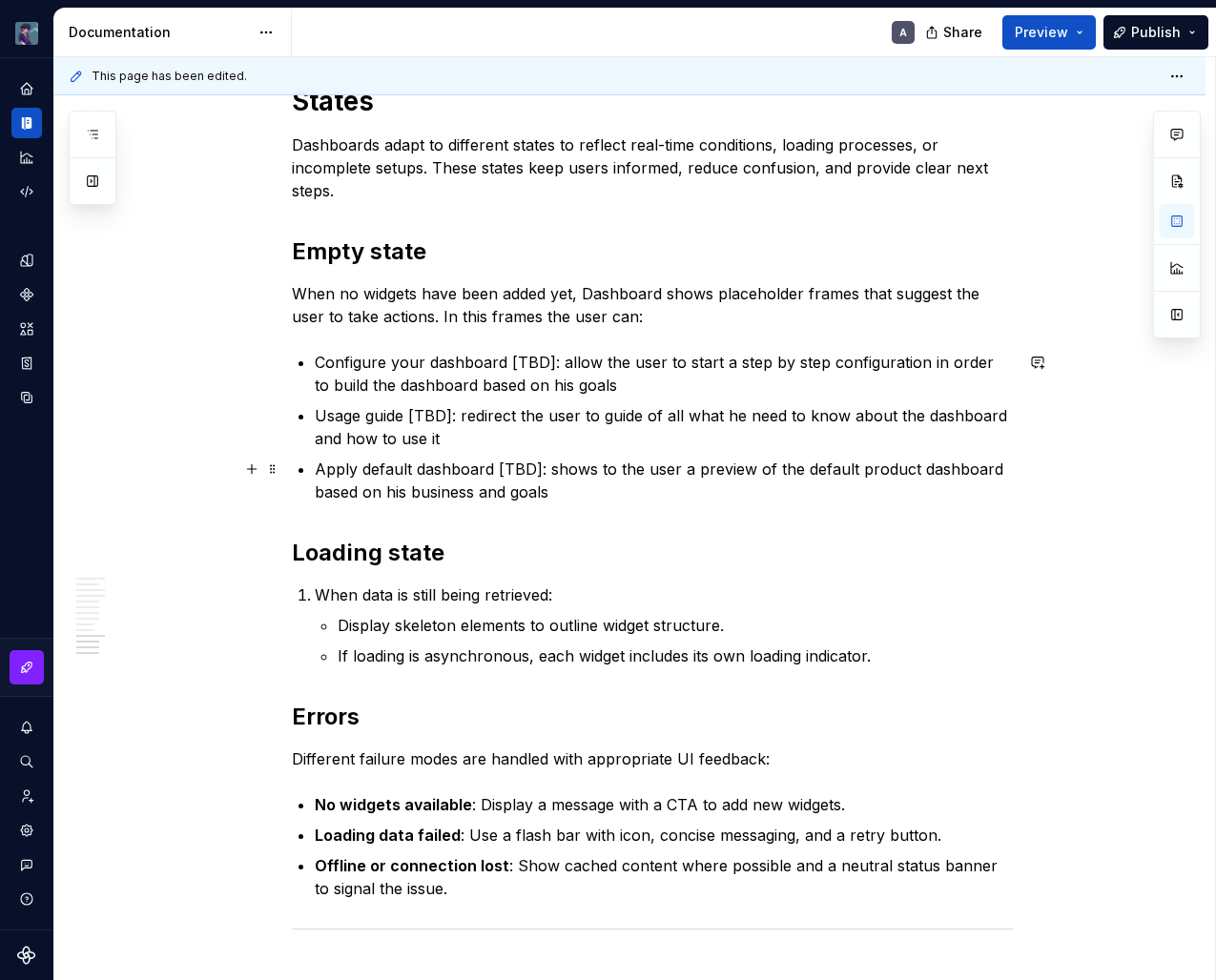 click on "Apply default dashboard [TBD]: shows to the user a preview of the default product dashboard based on his business and goals" at bounding box center (664, 480) 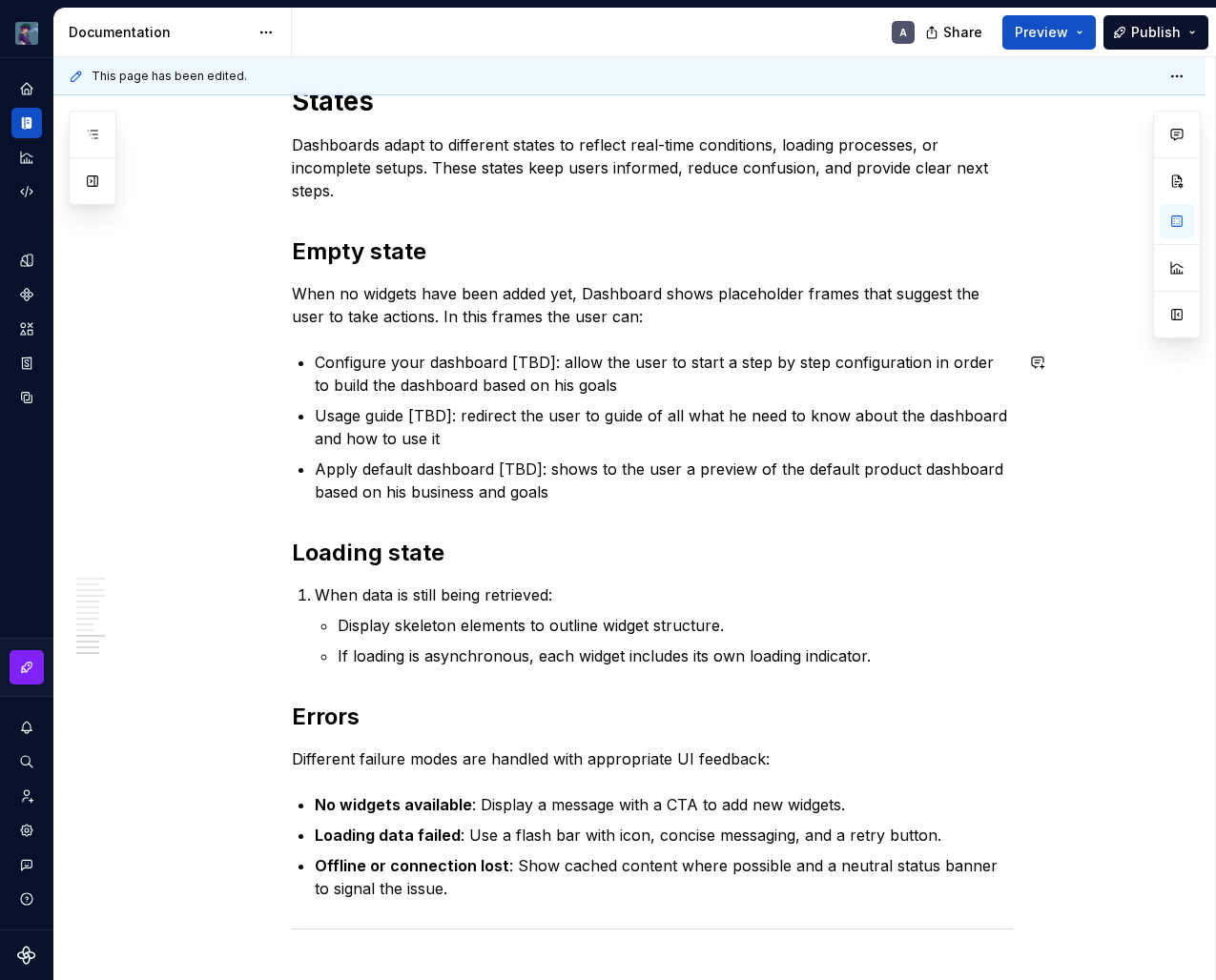 drag, startPoint x: 596, startPoint y: 502, endPoint x: 554, endPoint y: 504, distance: 42.04759 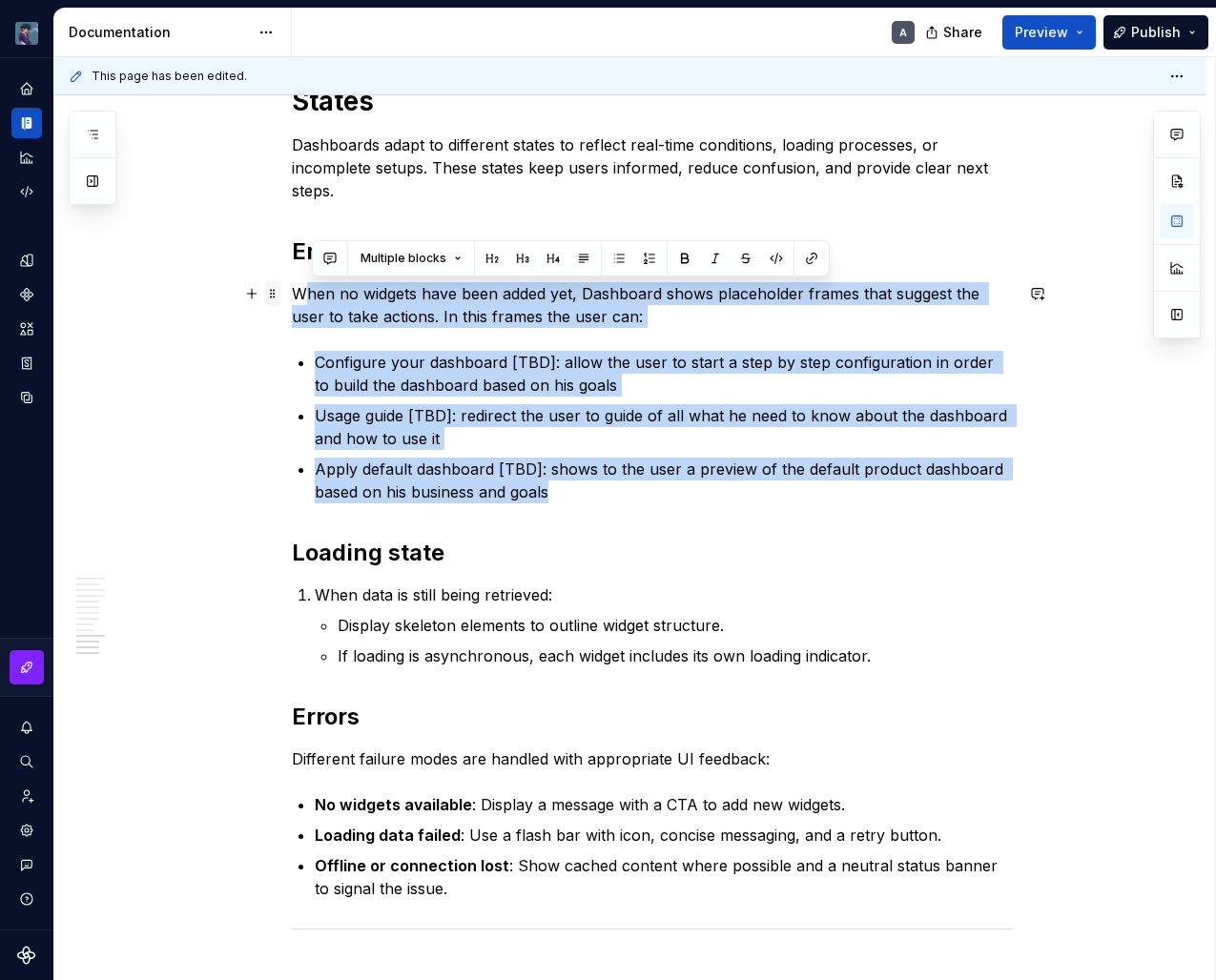 drag, startPoint x: 559, startPoint y: 489, endPoint x: 274, endPoint y: 288, distance: 348.74919 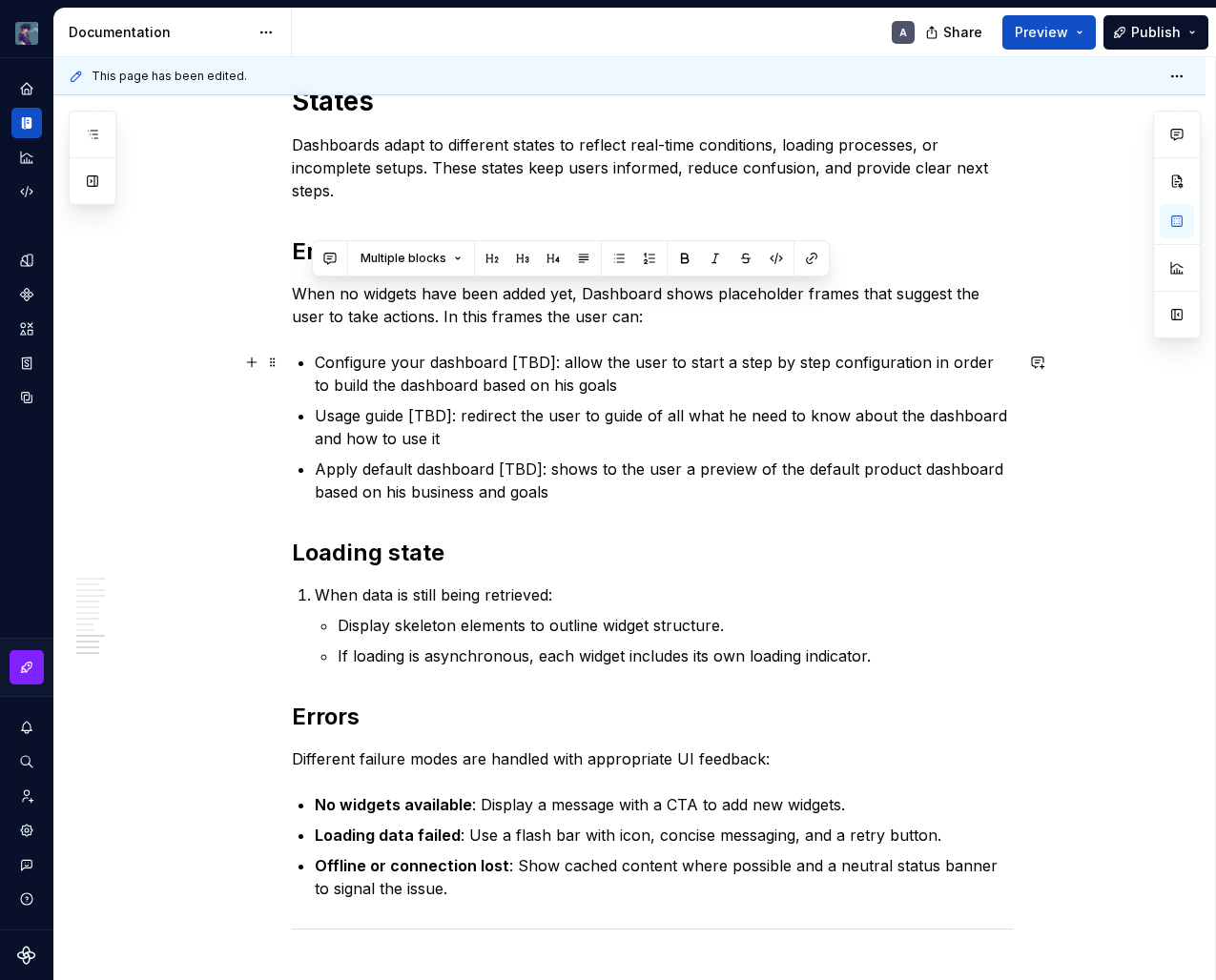 click on "Configure your dashboard [TBD]: allow the user to start a step by step configuration in order to build the dashboard based on his goals" at bounding box center [664, 374] 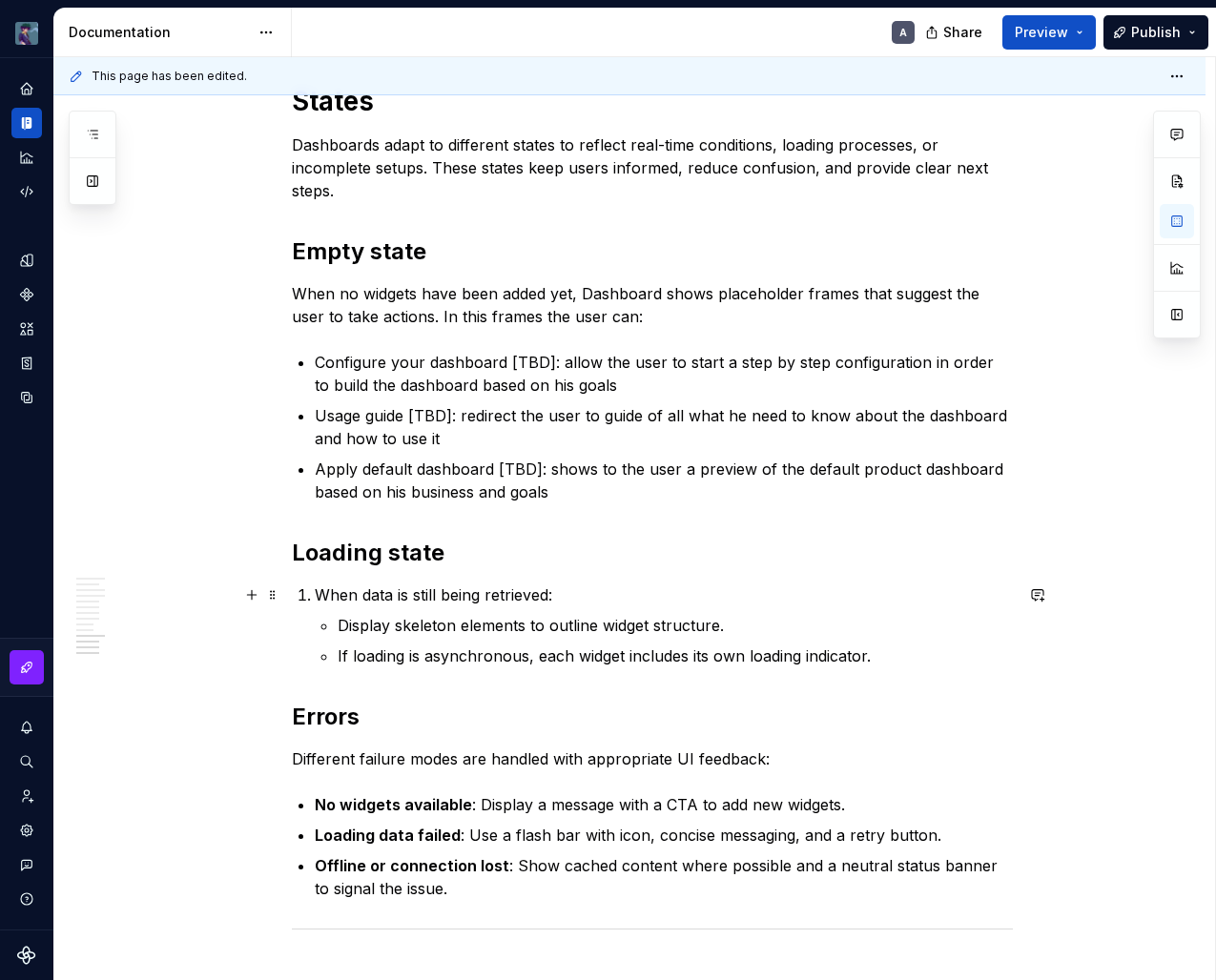 click on "When data is still being retrieved: Display skeleton elements to outline widget structure. If loading is asynchronous, each widget includes its own loading indicator." at bounding box center (664, 625) 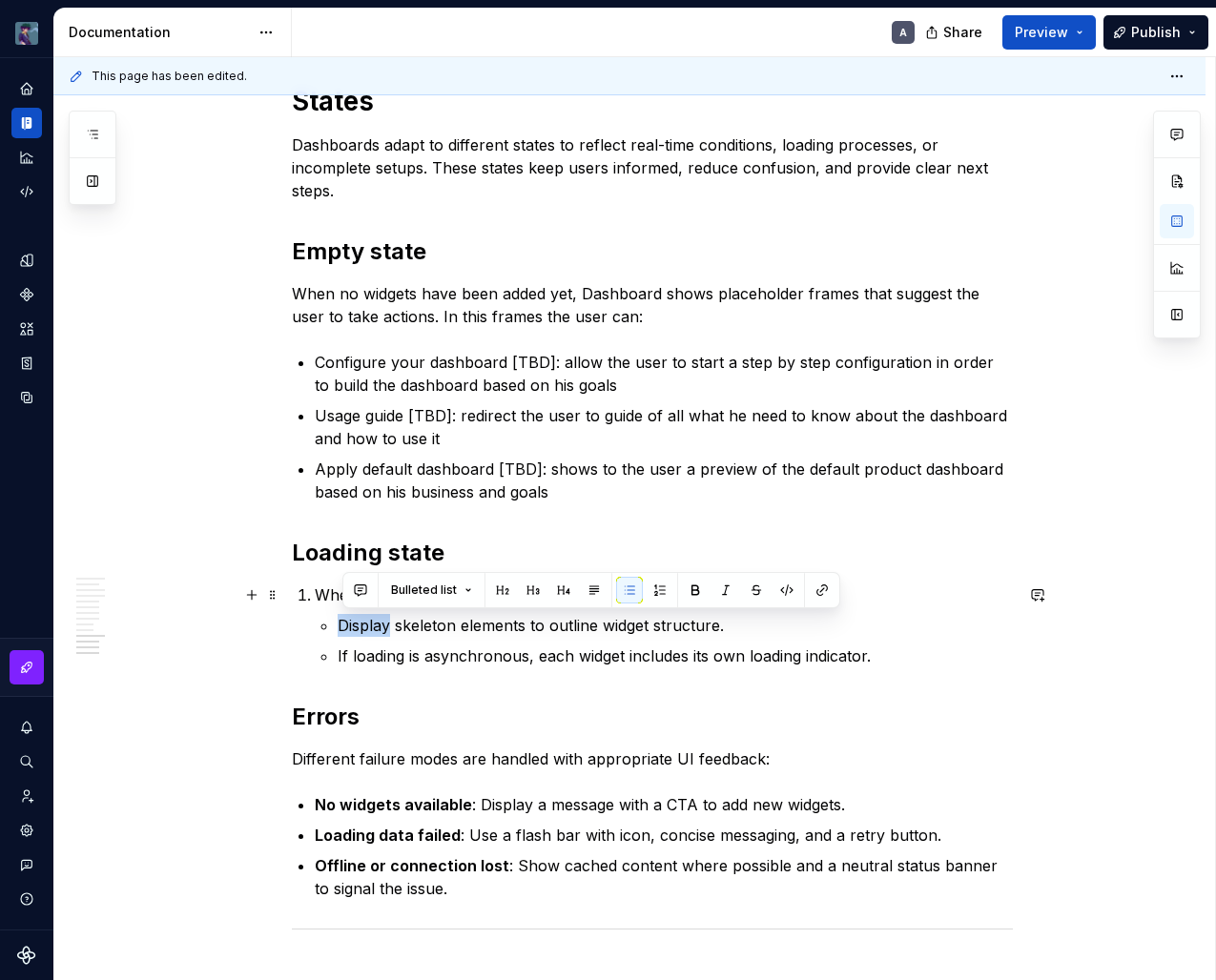 click on "When data is still being retrieved: Display skeleton elements to outline widget structure. If loading is asynchronous, each widget includes its own loading indicator." at bounding box center (664, 625) 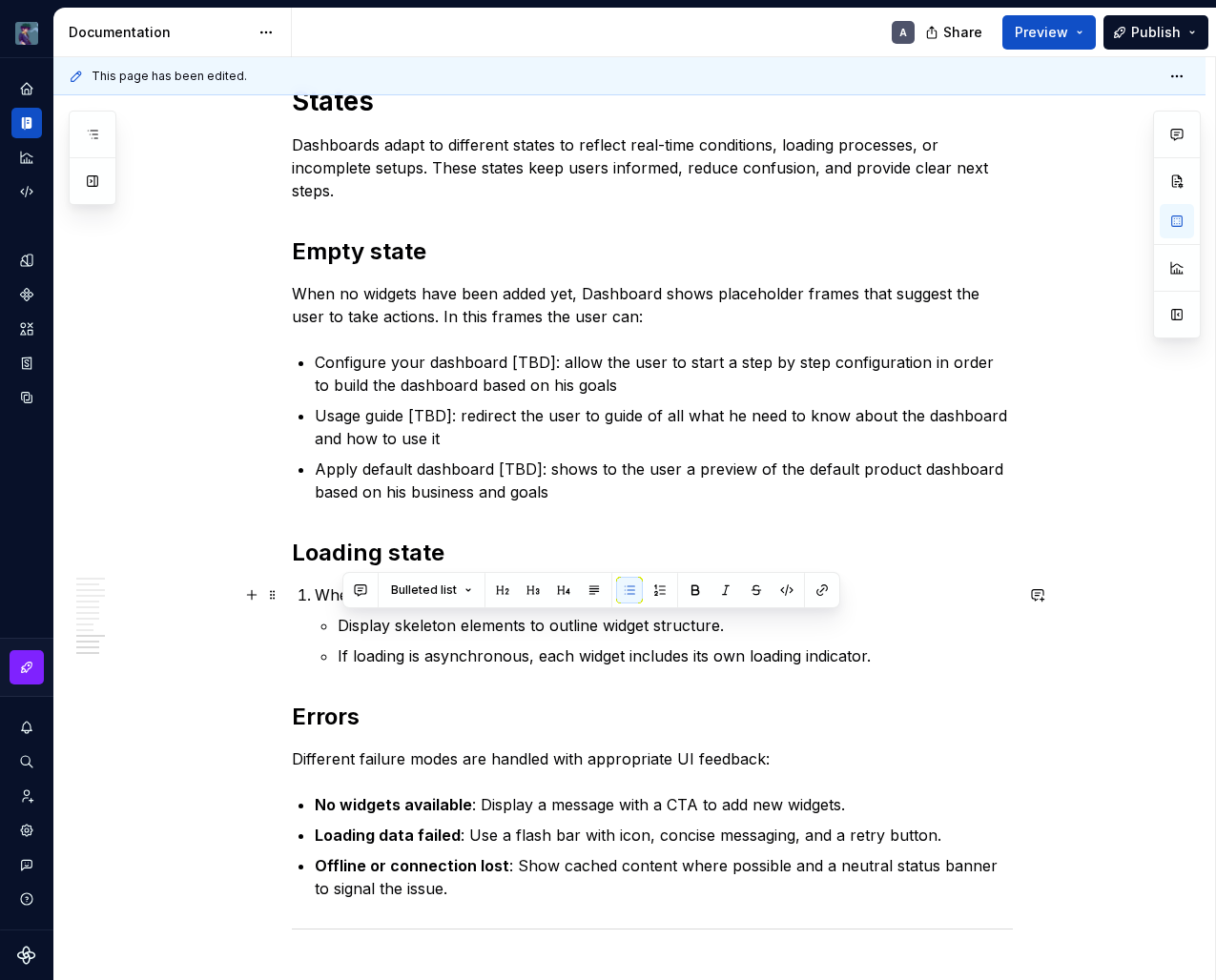 click on "If loading is asynchronous, each widget includes its own loading indicator." at bounding box center [675, 656] 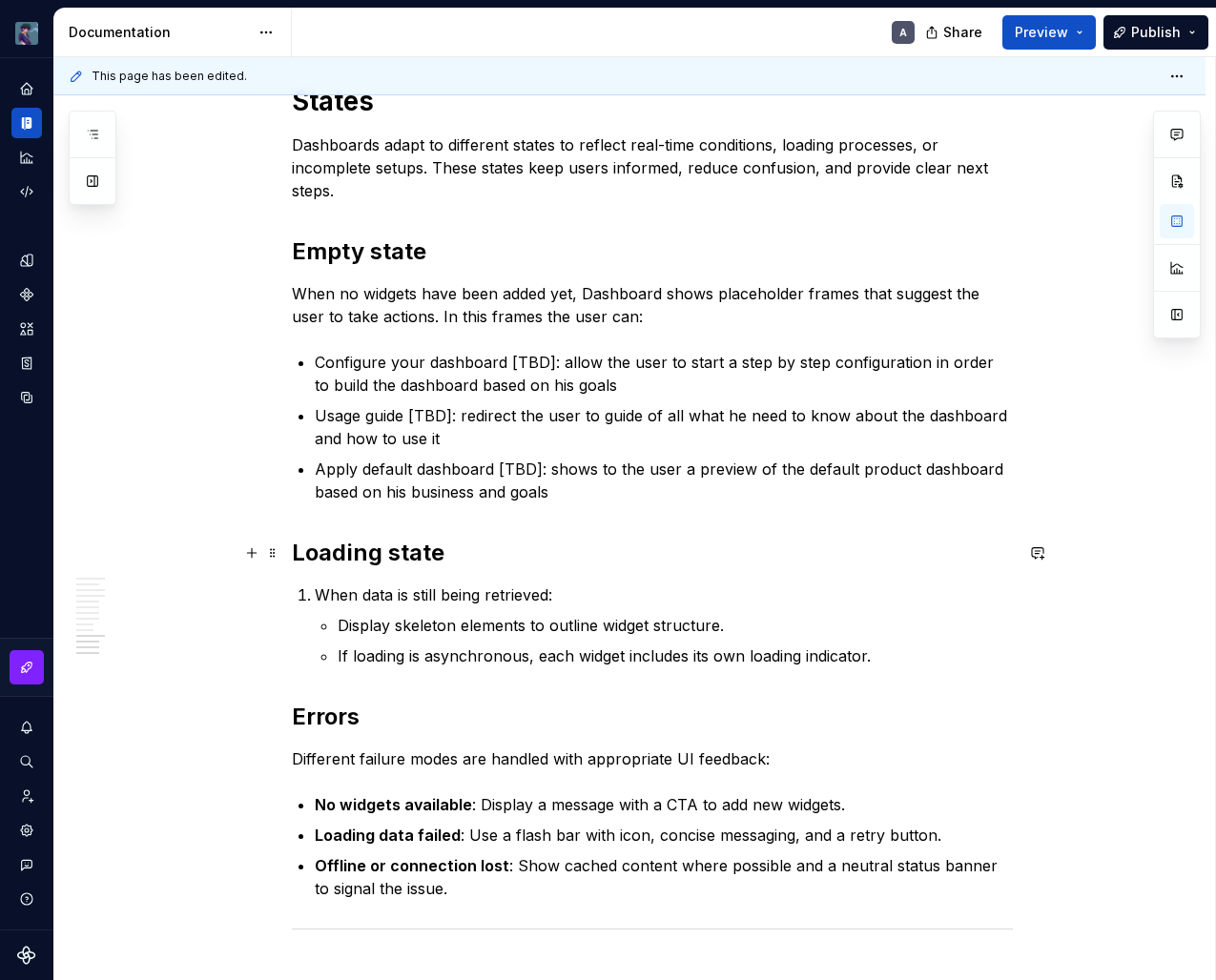 click on "Loading state" at bounding box center (652, 553) 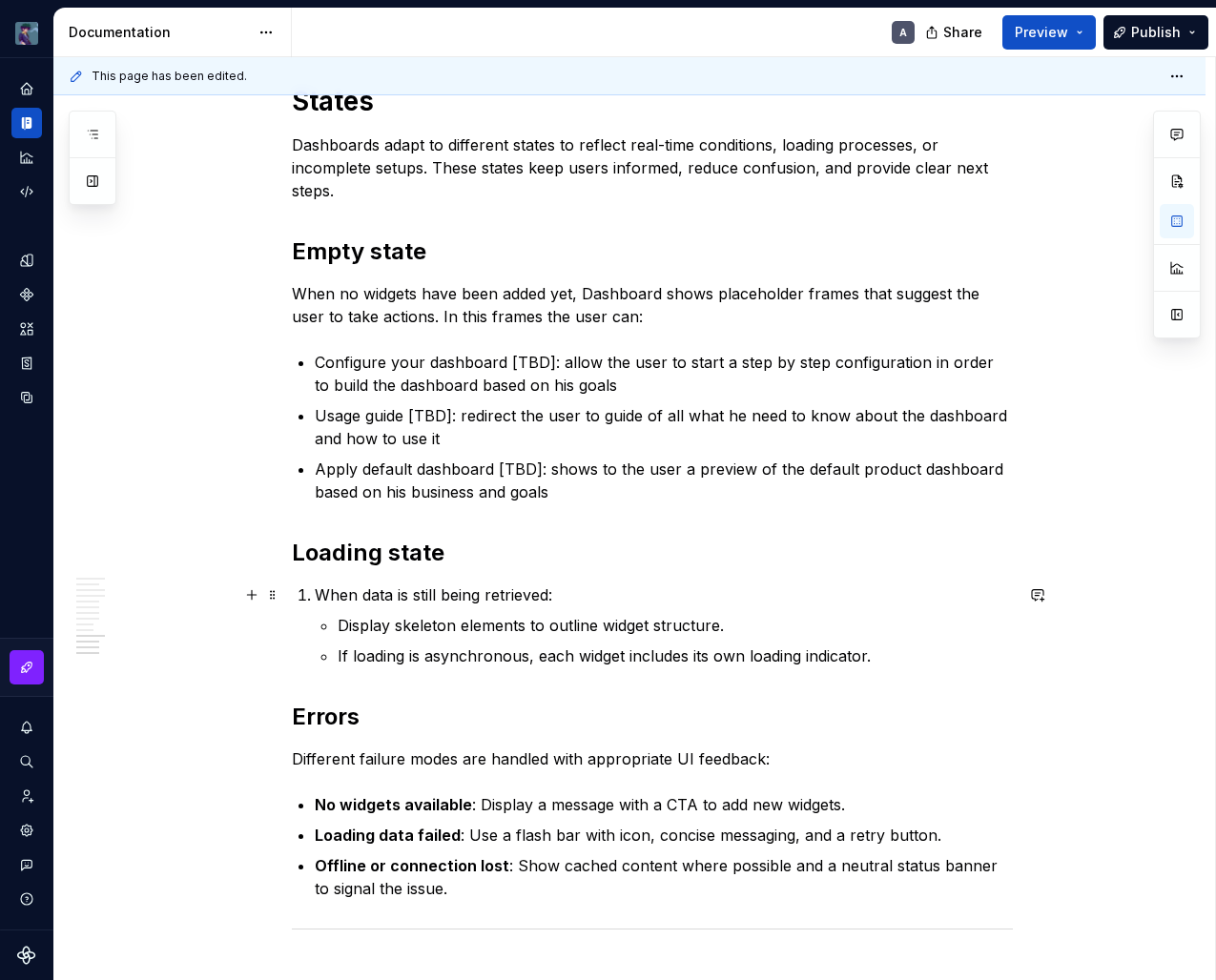 click on "When data is still being retrieved: Display skeleton elements to outline widget structure. If loading is asynchronous, each widget includes its own loading indicator." at bounding box center (664, 625) 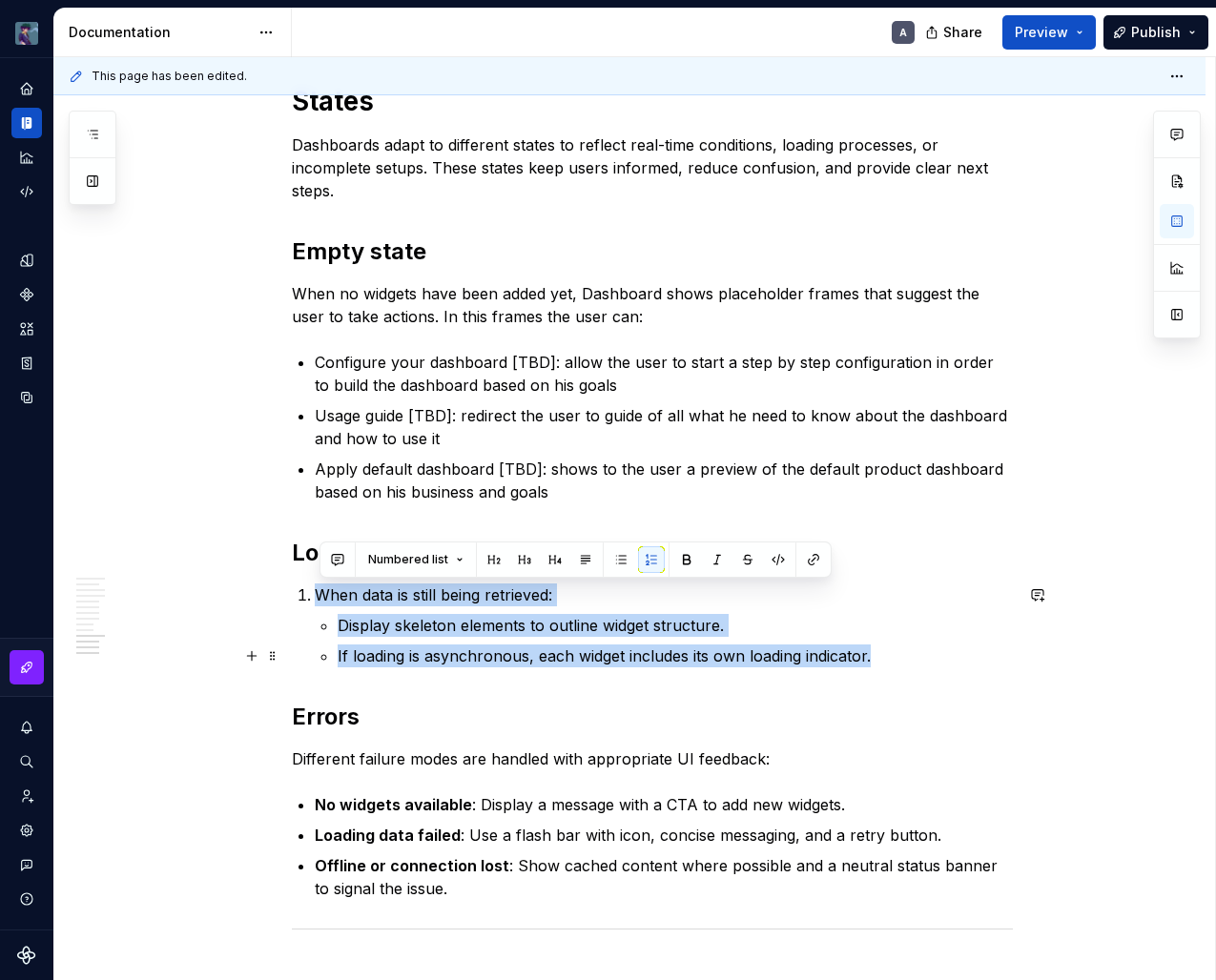 drag, startPoint x: 325, startPoint y: 596, endPoint x: 894, endPoint y: 658, distance: 572.368 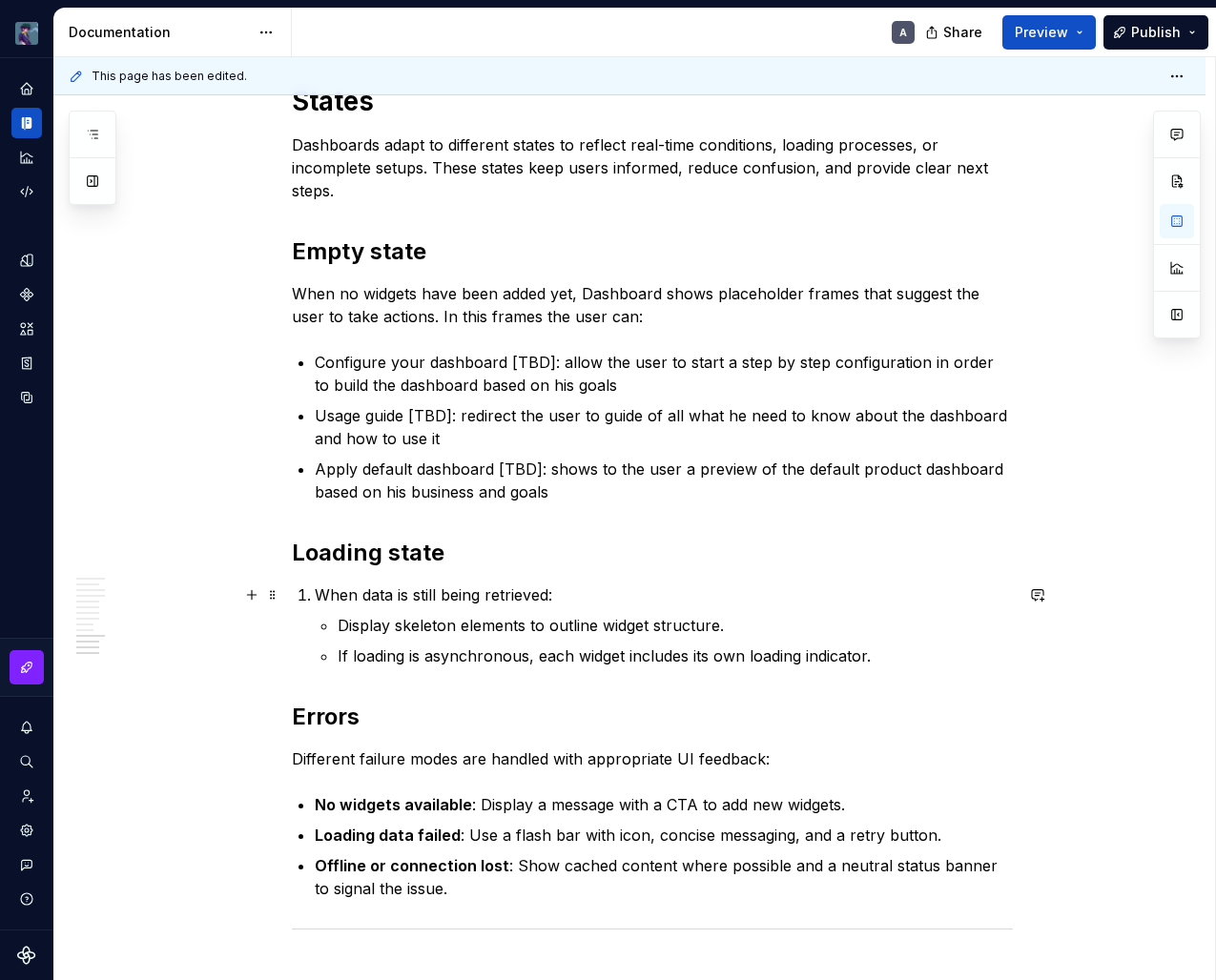 click on "When data is still being retrieved: Display skeleton elements to outline widget structure. If loading is asynchronous, each widget includes its own loading indicator." at bounding box center [664, 625] 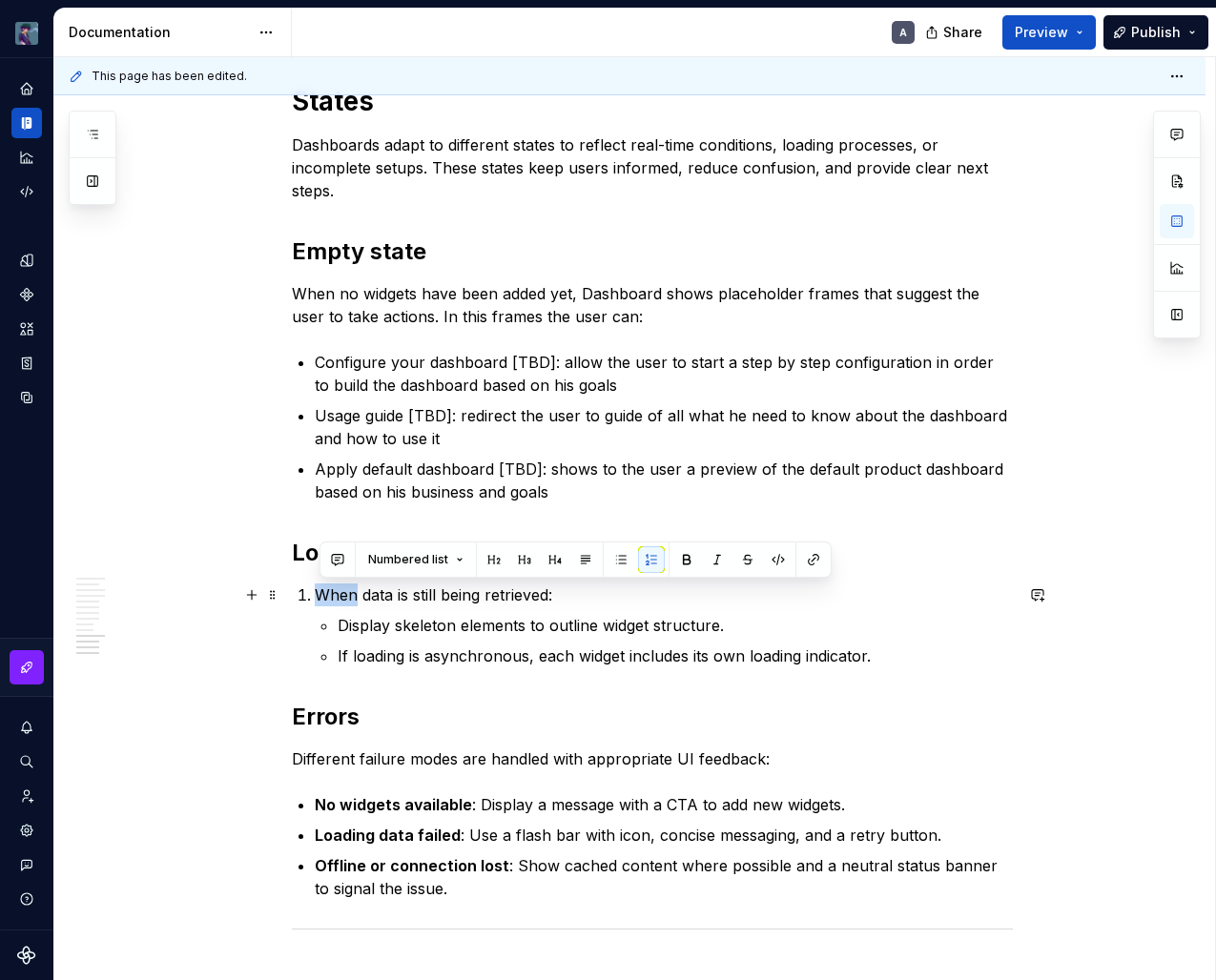 click on "When data is still being retrieved: Display skeleton elements to outline widget structure. If loading is asynchronous, each widget includes its own loading indicator." at bounding box center (664, 625) 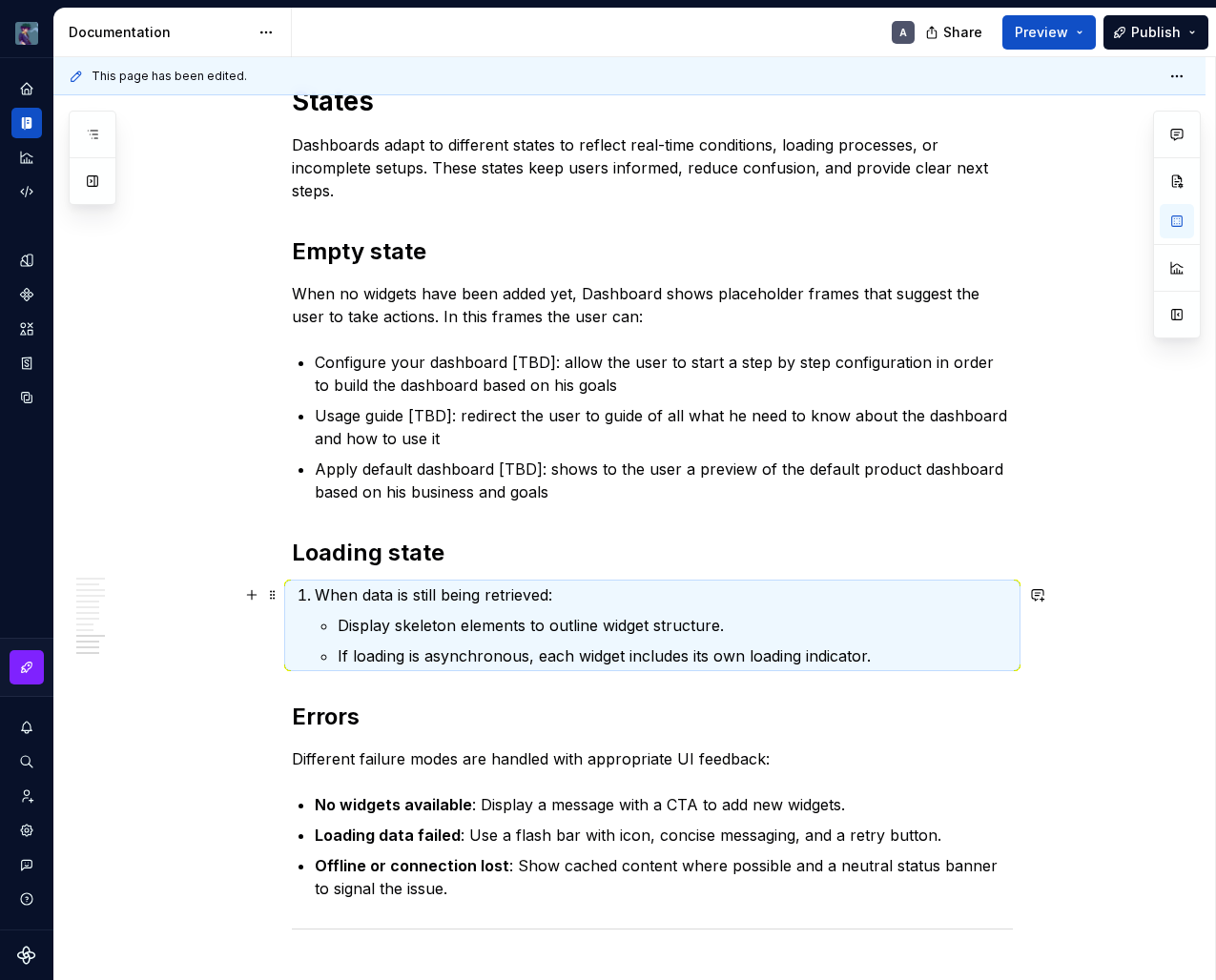 click on "When data is still being retrieved: Display skeleton elements to outline widget structure. If loading is asynchronous, each widget includes its own loading indicator." at bounding box center (664, 625) 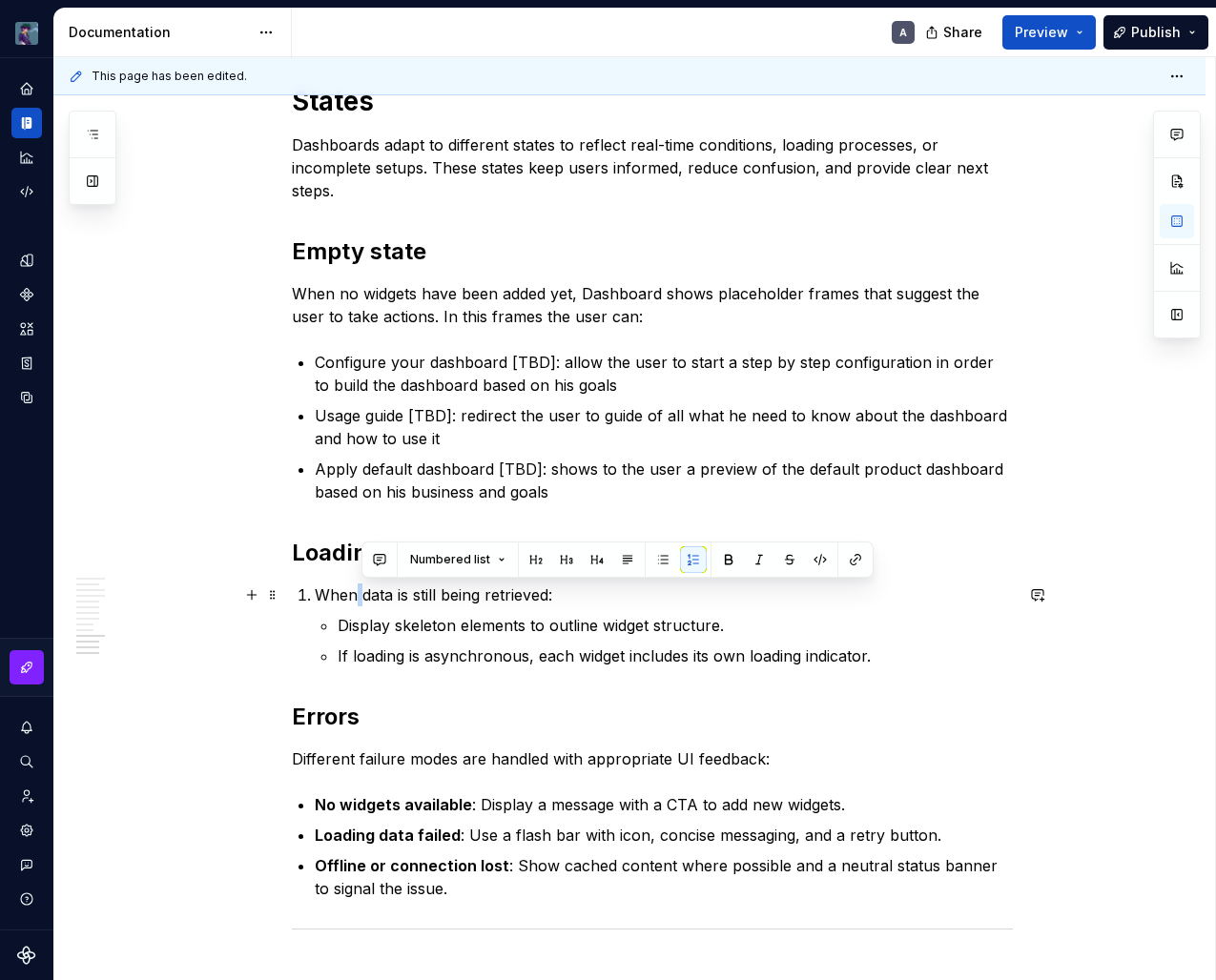 click on "When data is still being retrieved:" at bounding box center [664, 595] 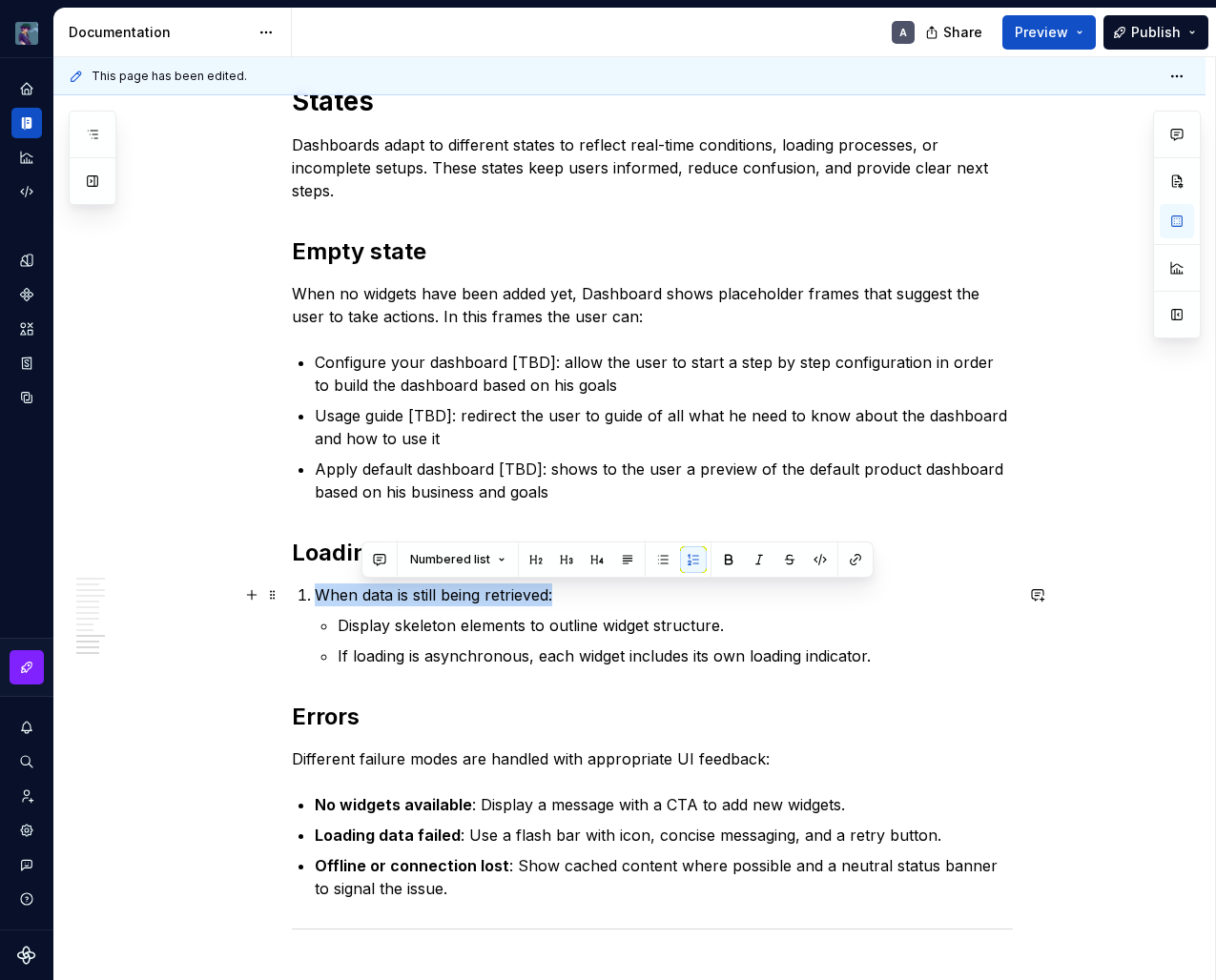 click on "When data is still being retrieved:" at bounding box center (664, 595) 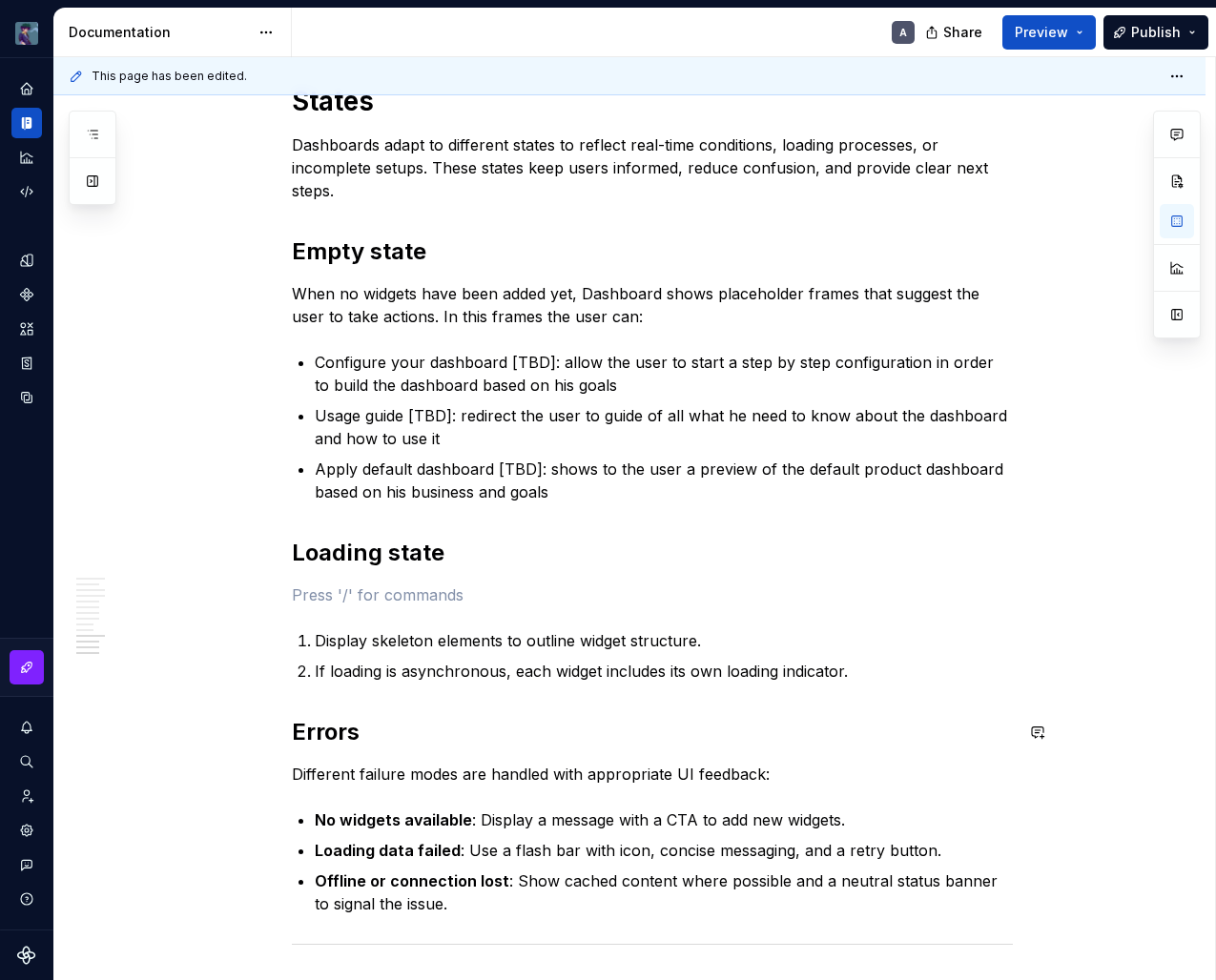 scroll, scrollTop: 3605, scrollLeft: 0, axis: vertical 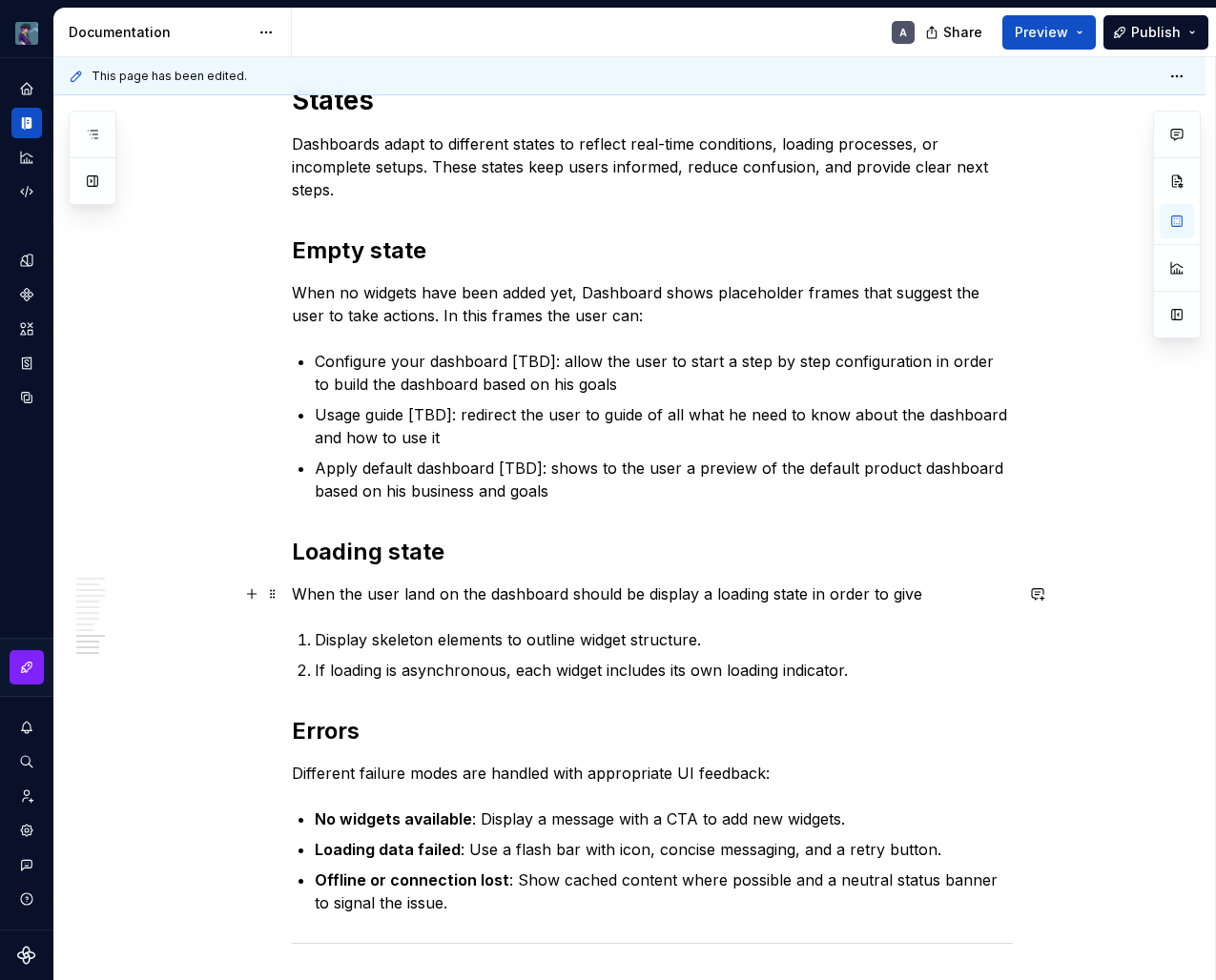 click on "When the user land on the dashboard should be display a loading state in order to give" at bounding box center (652, 594) 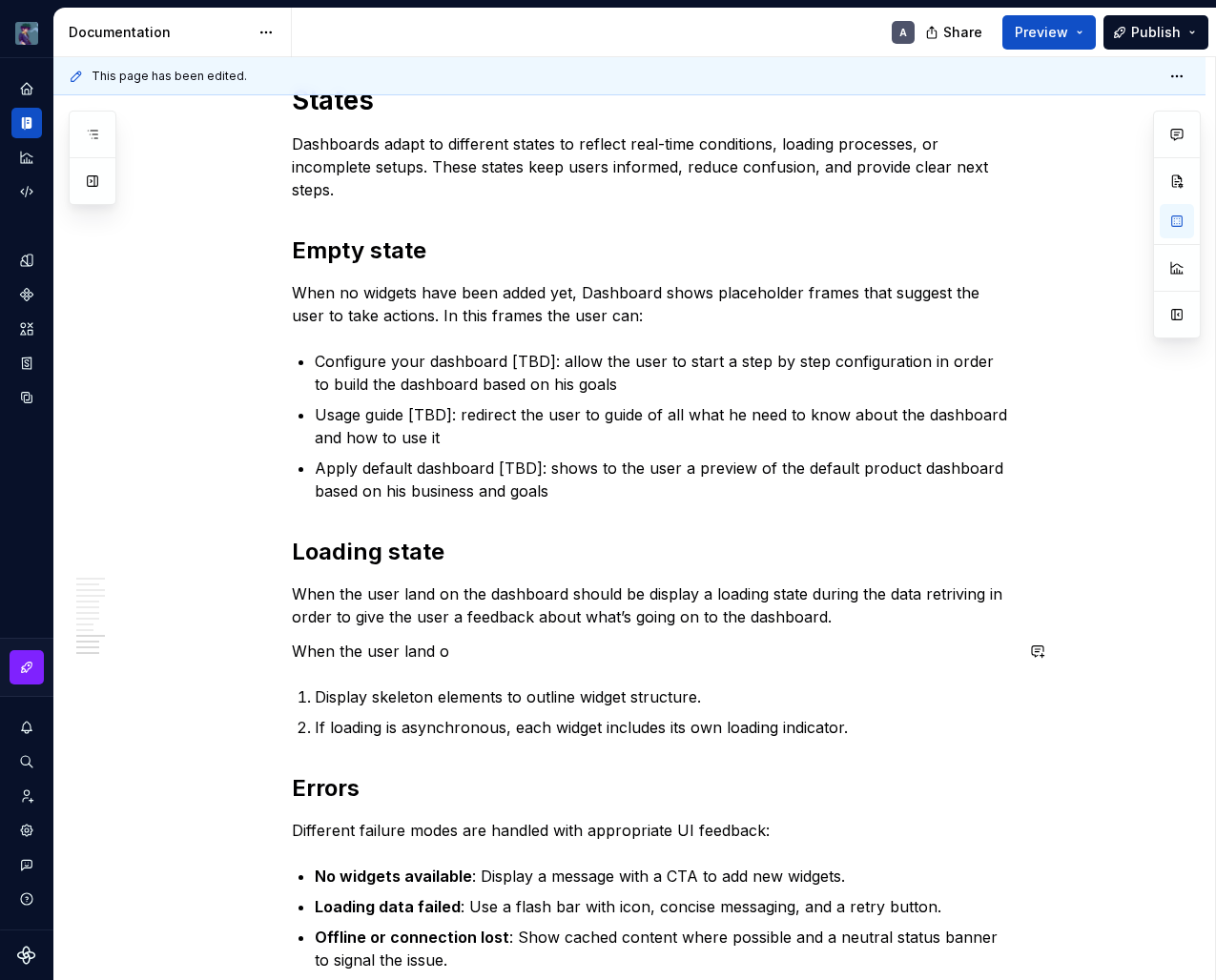 click on "When the user land o" at bounding box center (652, 651) 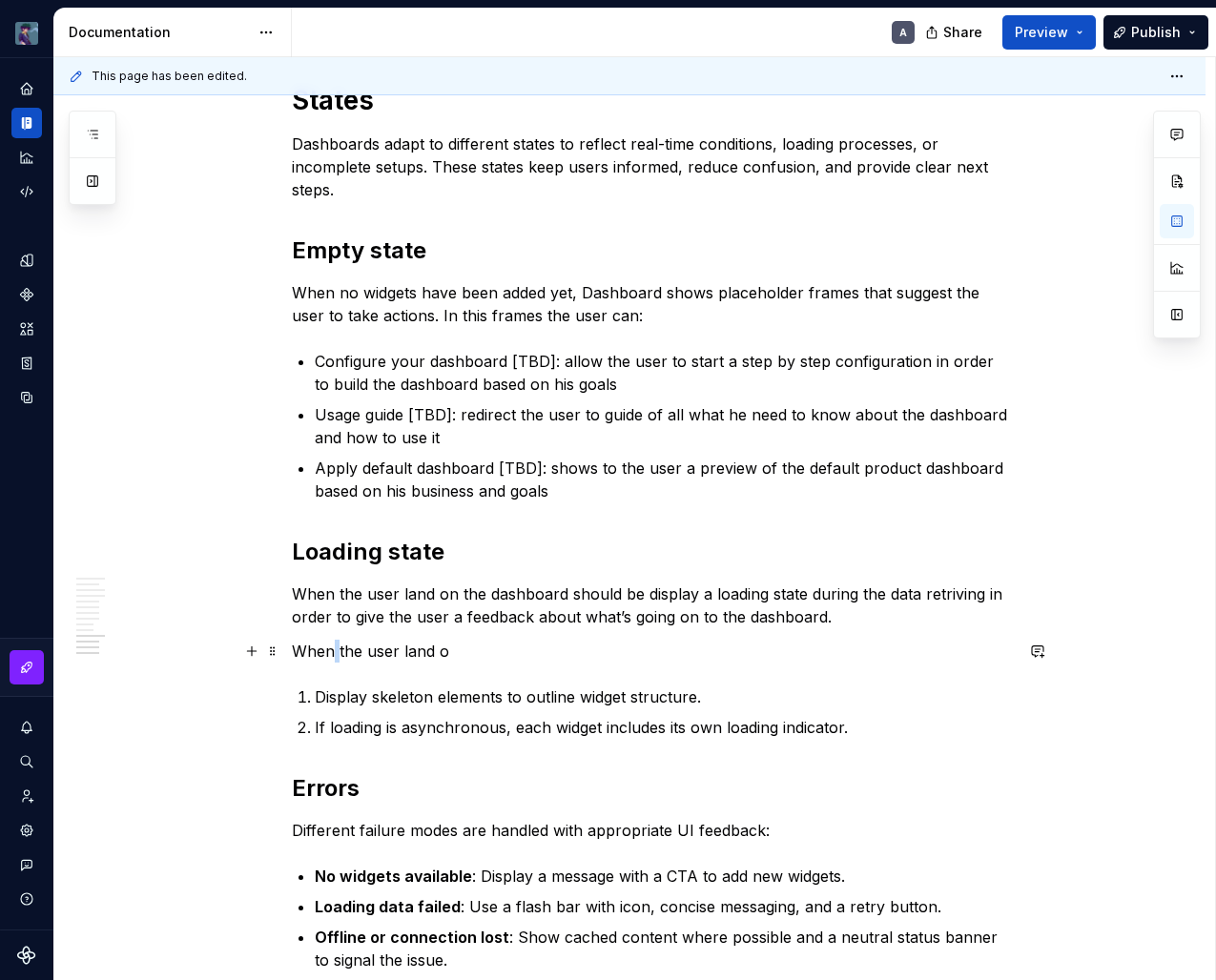 click on "When the user land o" at bounding box center [652, 651] 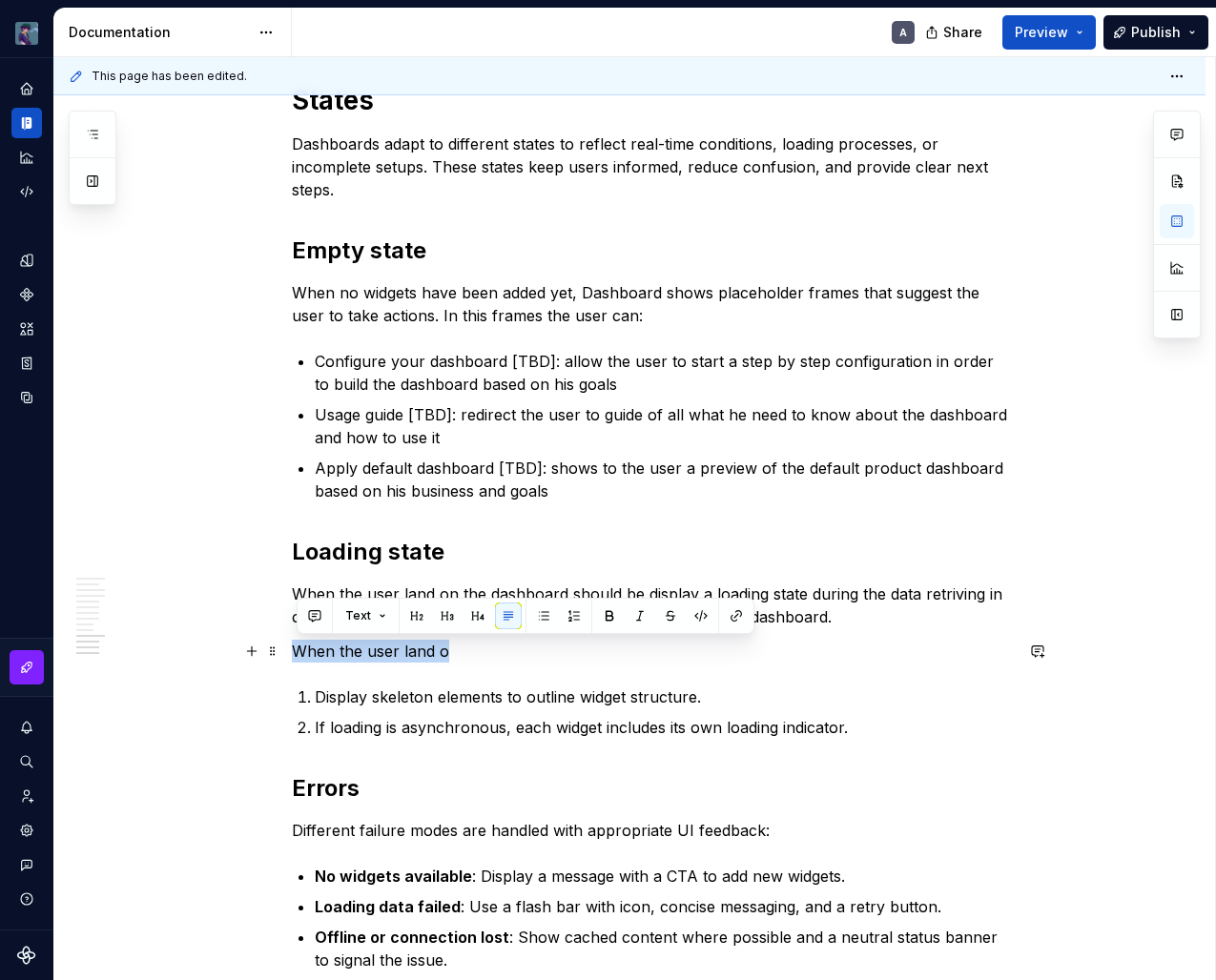 click on "When the user land o" at bounding box center [652, 651] 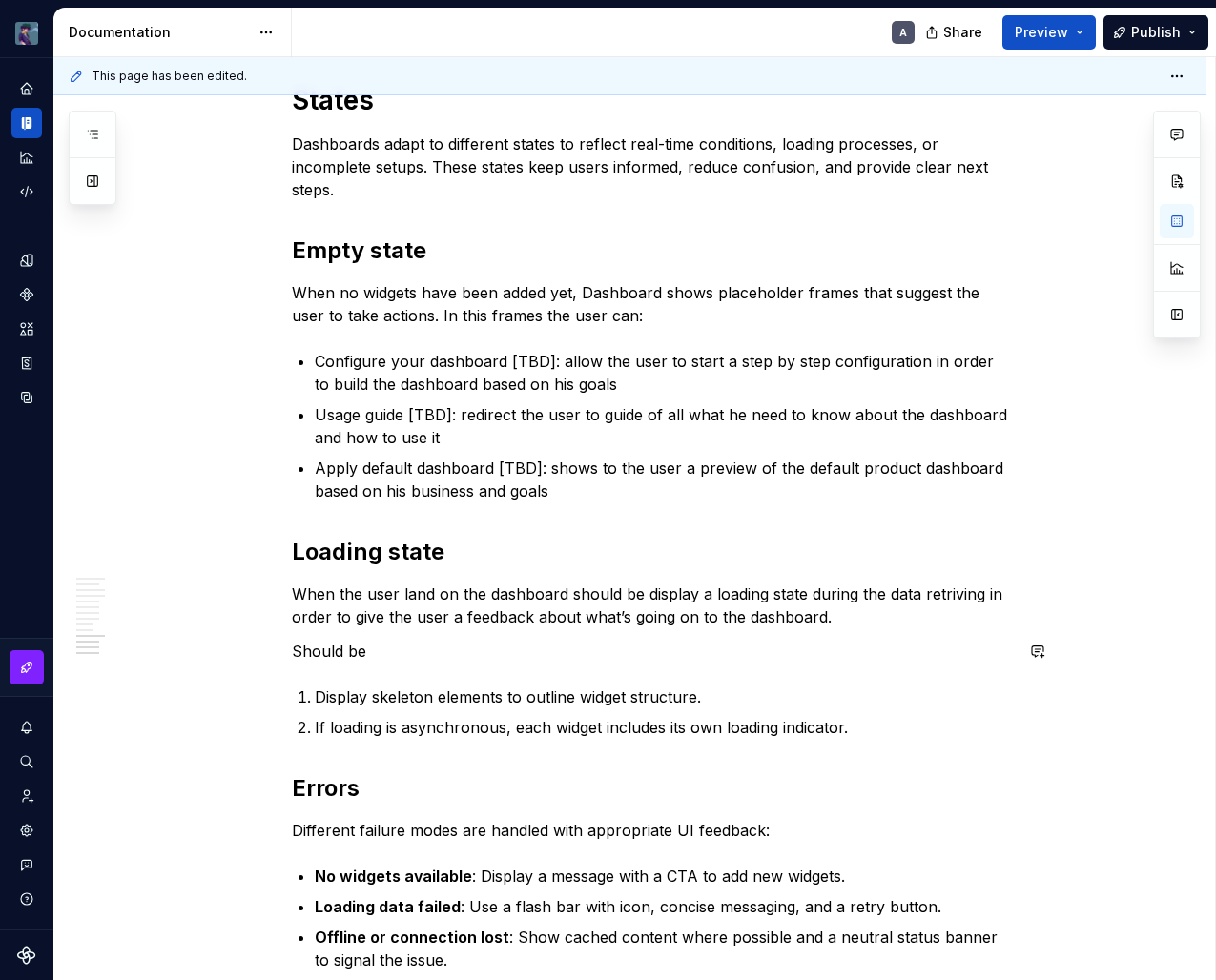 click on "Dashboard acts as a central interface where users track key metrics and take quick action. In our admin platform, Dashboard brings together performance and operational data into one workspace. Layout, interactions, and structure work in harmony to reduce distractions, highlight priority content, and guide users through what matters most. Dashboard plays a strategic role by turning complex data into clear insights. It keeps teams informed, helps them react fast, and drives meaningful results across the organization. Dashboard focuses on essential content and shows insights immediately when the page loads. It encourages users to work independently by breaking data into easy-to-understand pieces, with each visual element serving a clear purpose. The layout uses familiar zones and visual hierarchies, so users can scan the interface quickly and respond faster. Purpose It helps users monitor real-time metrics and system status using consistent visualization patterns. Success KPIs Principles Layout Header Period 0 4" at bounding box center (652, -1077) 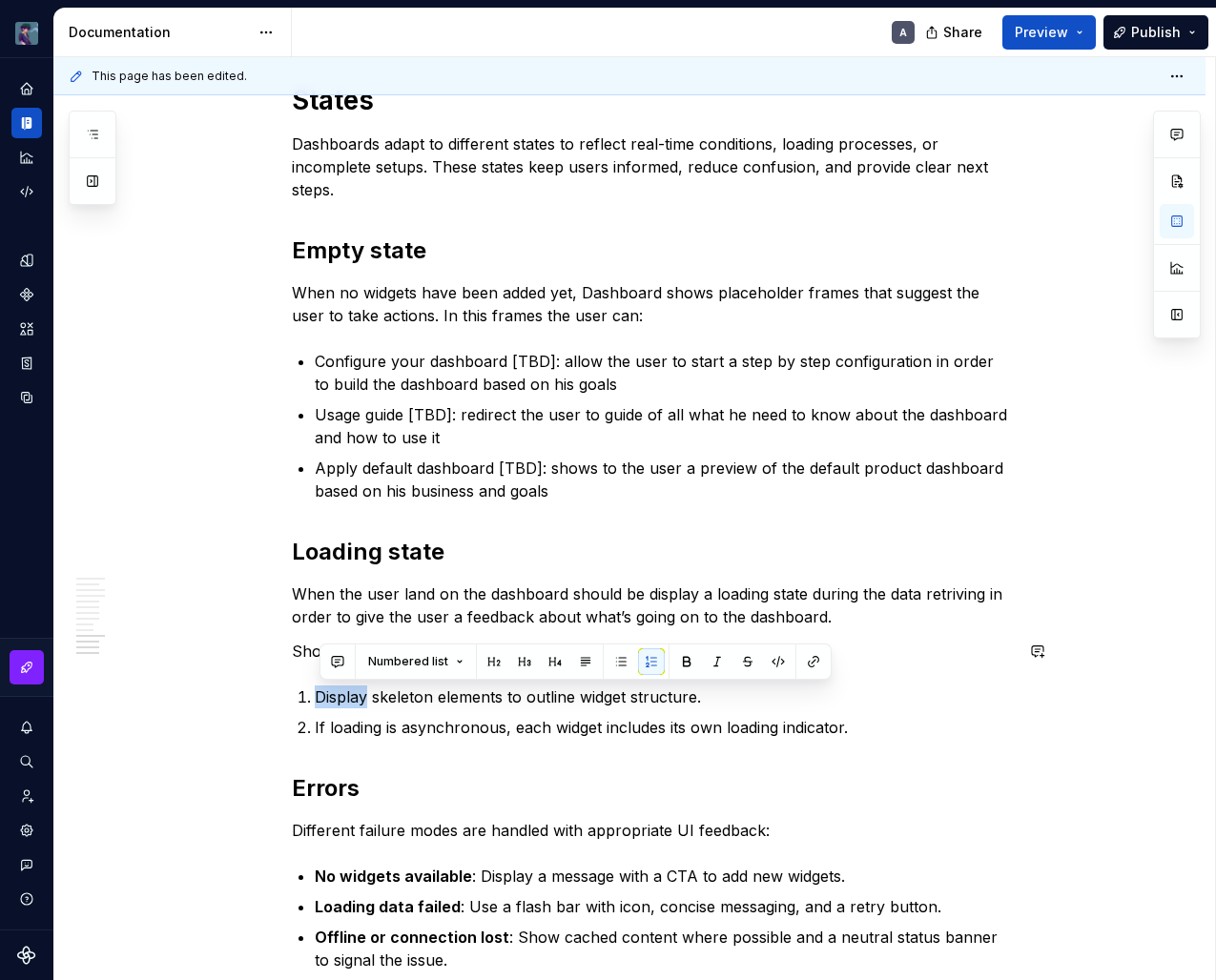 click on "Dashboard acts as a central interface where users track key metrics and take quick action. In our admin platform, Dashboard brings together performance and operational data into one workspace. Layout, interactions, and structure work in harmony to reduce distractions, highlight priority content, and guide users through what matters most. Dashboard plays a strategic role by turning complex data into clear insights. It keeps teams informed, helps them react fast, and drives meaningful results across the organization. Dashboard focuses on essential content and shows insights immediately when the page loads. It encourages users to work independently by breaking data into easy-to-understand pieces, with each visual element serving a clear purpose. The layout uses familiar zones and visual hierarchies, so users can scan the interface quickly and respond faster. Purpose It helps users monitor real-time metrics and system status using consistent visualization patterns. Success KPIs Principles Layout Header Period 0 4" at bounding box center [652, -1077] 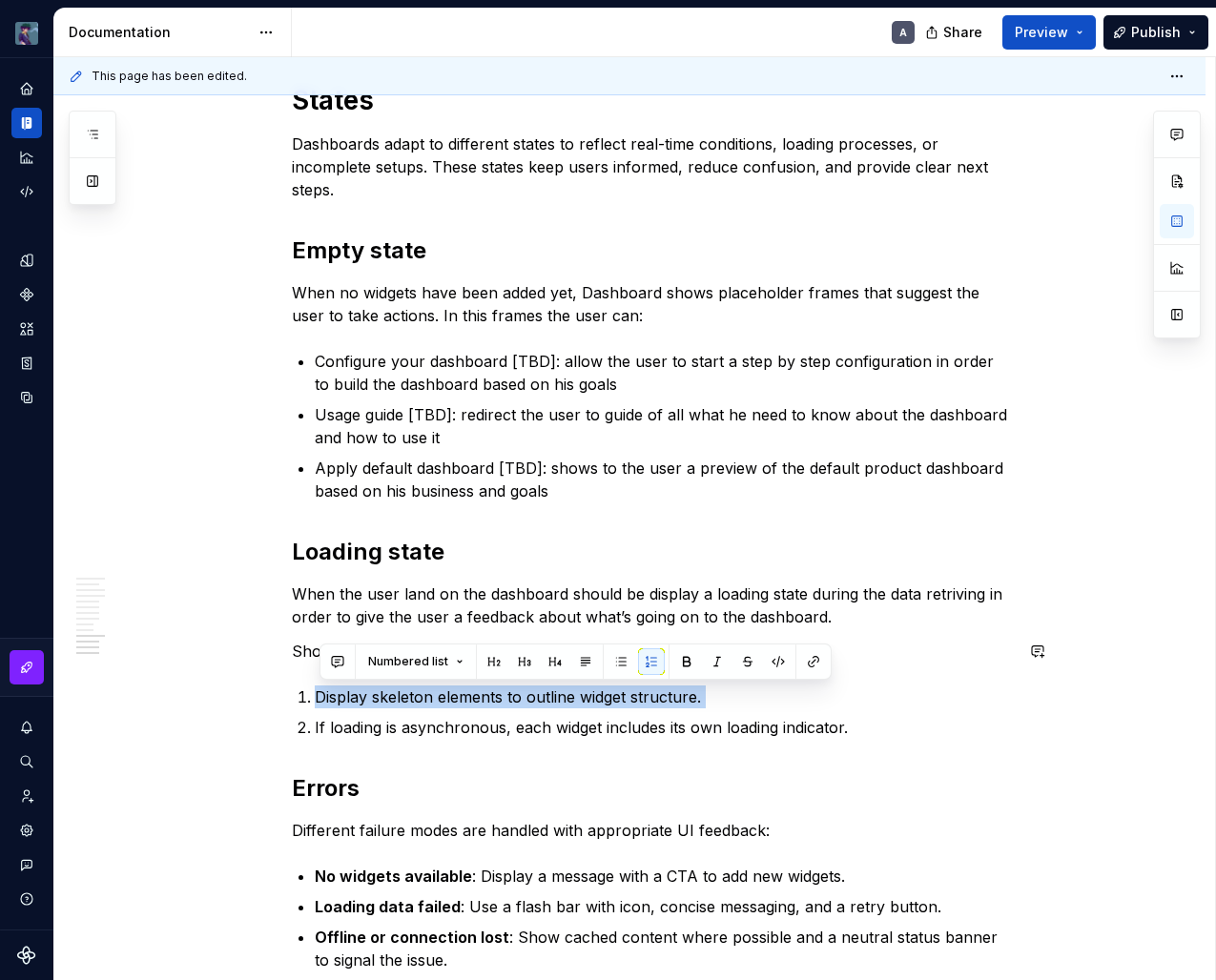 click on "Dashboard acts as a central interface where users track key metrics and take quick action. In our admin platform, Dashboard brings together performance and operational data into one workspace. Layout, interactions, and structure work in harmony to reduce distractions, highlight priority content, and guide users through what matters most. Dashboard plays a strategic role by turning complex data into clear insights. It keeps teams informed, helps them react fast, and drives meaningful results across the organization. Dashboard focuses on essential content and shows insights immediately when the page loads. It encourages users to work independently by breaking data into easy-to-understand pieces, with each visual element serving a clear purpose. The layout uses familiar zones and visual hierarchies, so users can scan the interface quickly and respond faster. Purpose It helps users monitor real-time metrics and system status using consistent visualization patterns. Success KPIs Principles Layout Header Period 0 4" at bounding box center (652, -1077) 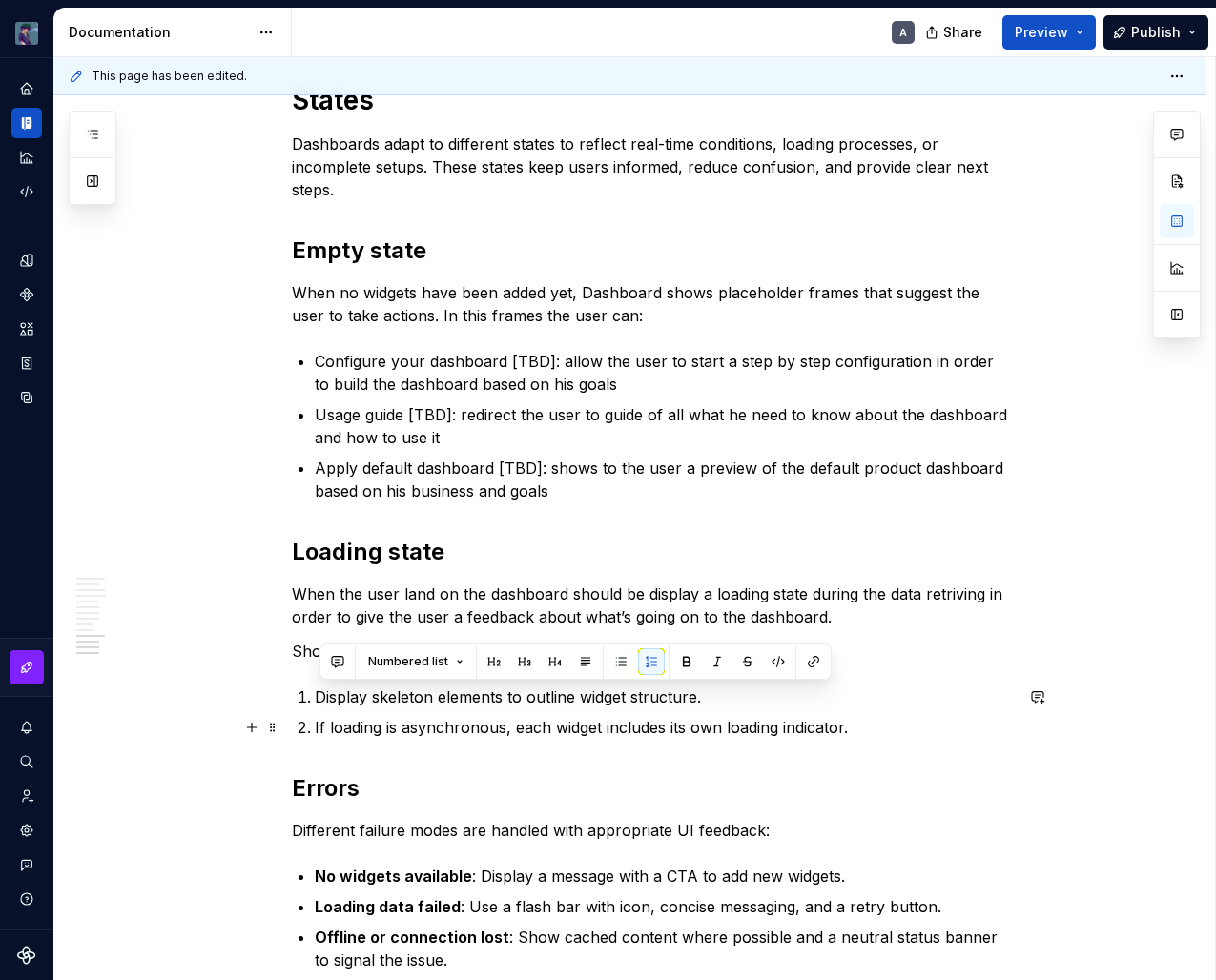 click on "If loading is asynchronous, each widget includes its own loading indicator." at bounding box center [664, 727] 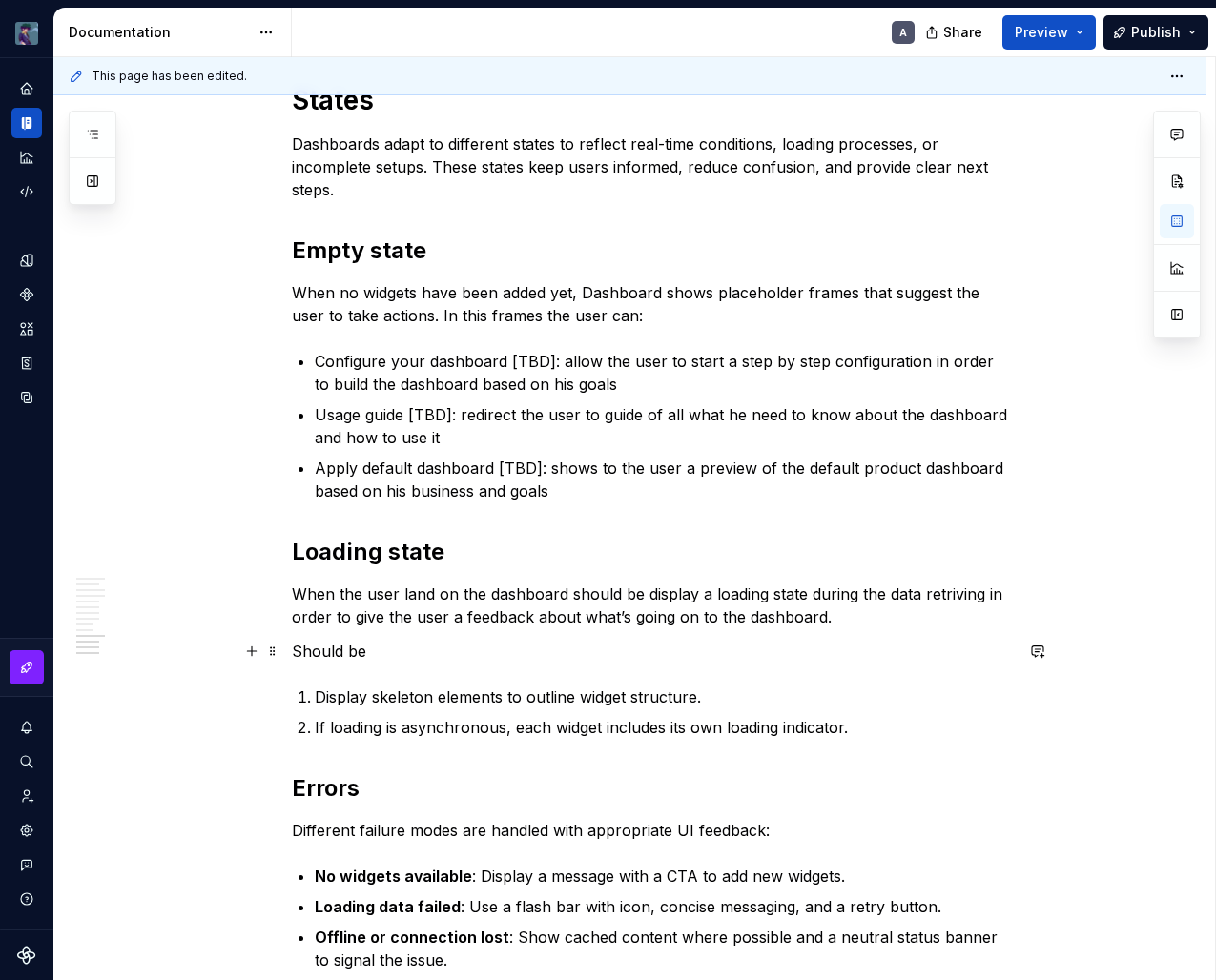 click on "Should be" at bounding box center [652, 651] 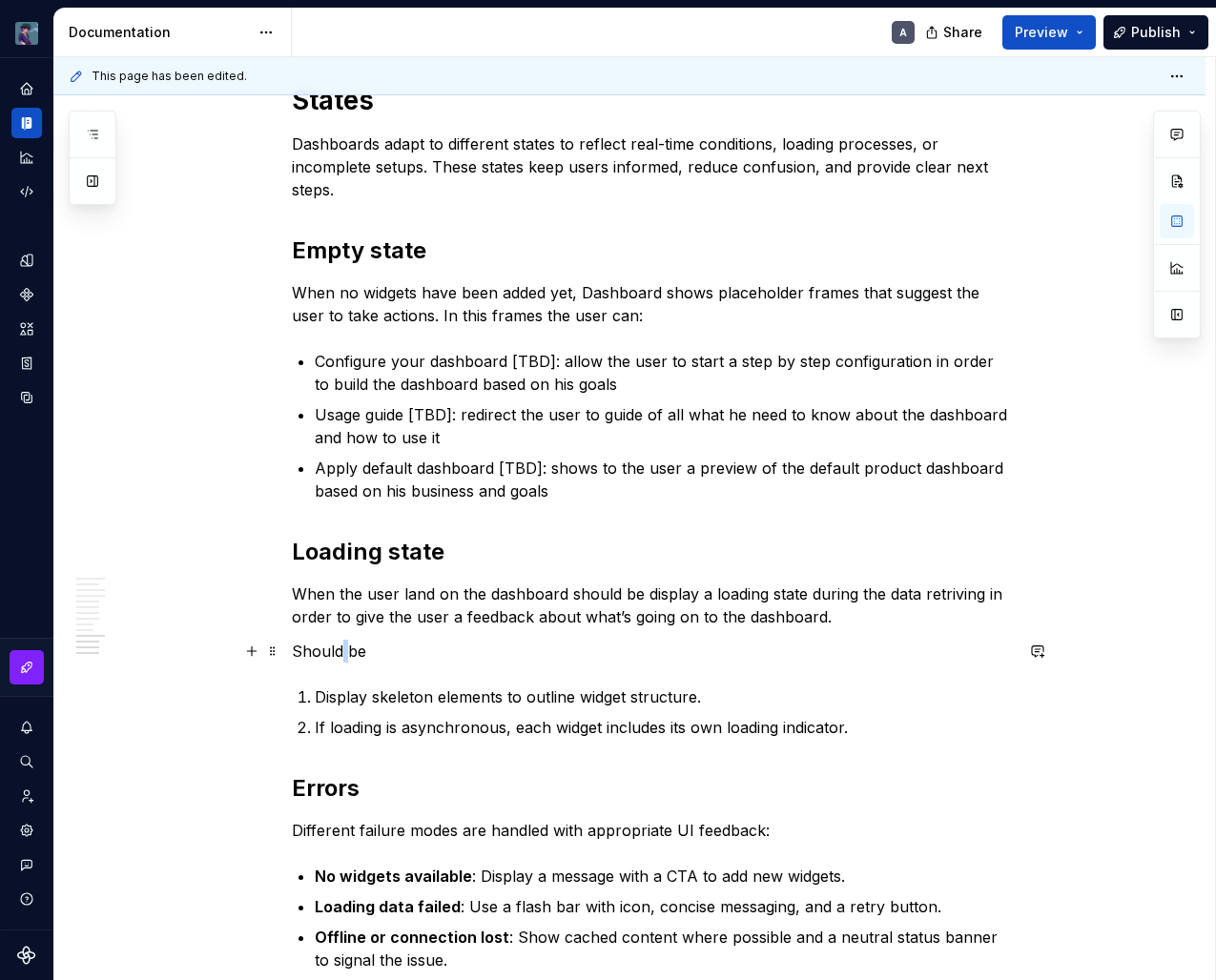 click on "Should be" at bounding box center (652, 651) 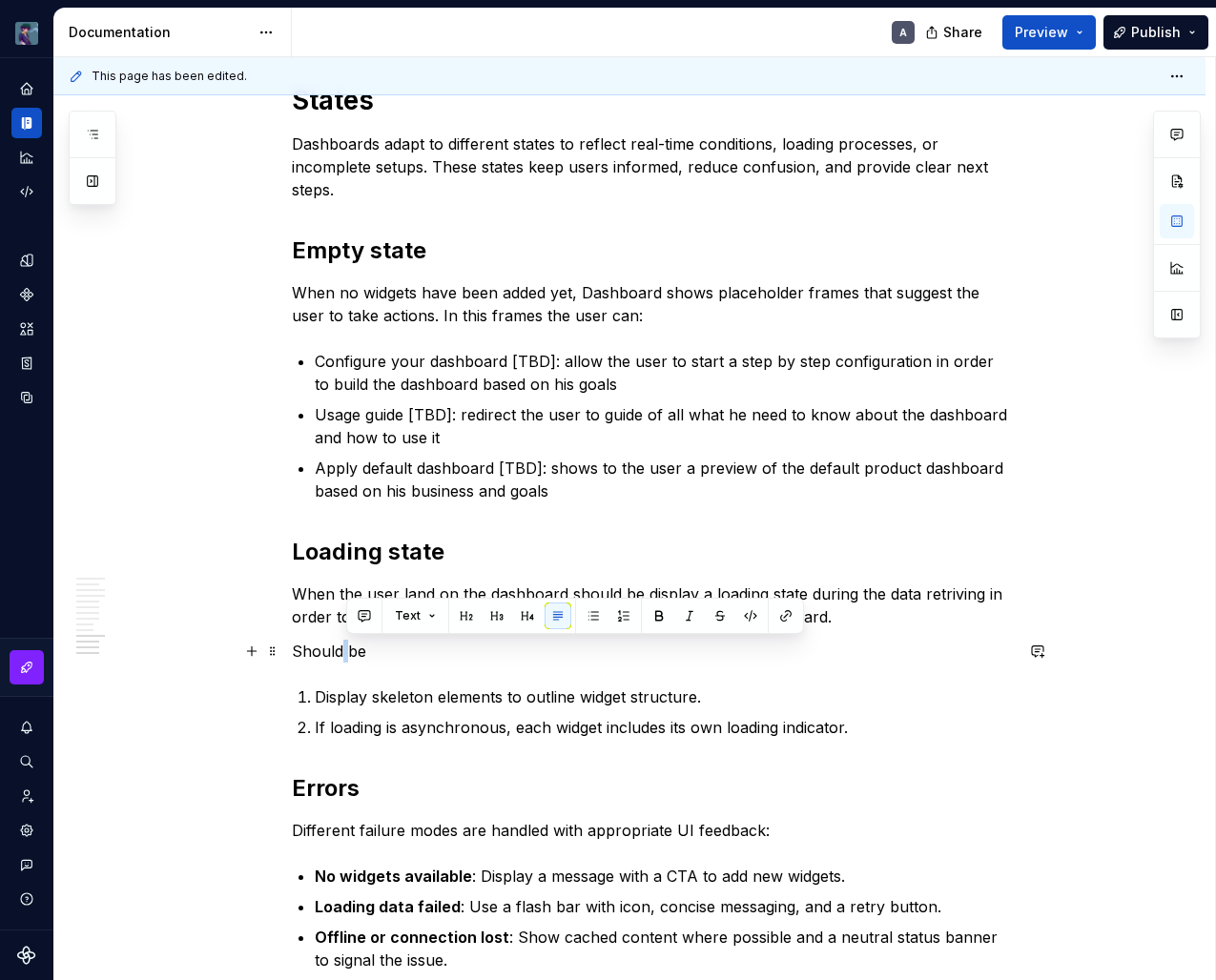 click on "Should be" at bounding box center (652, 651) 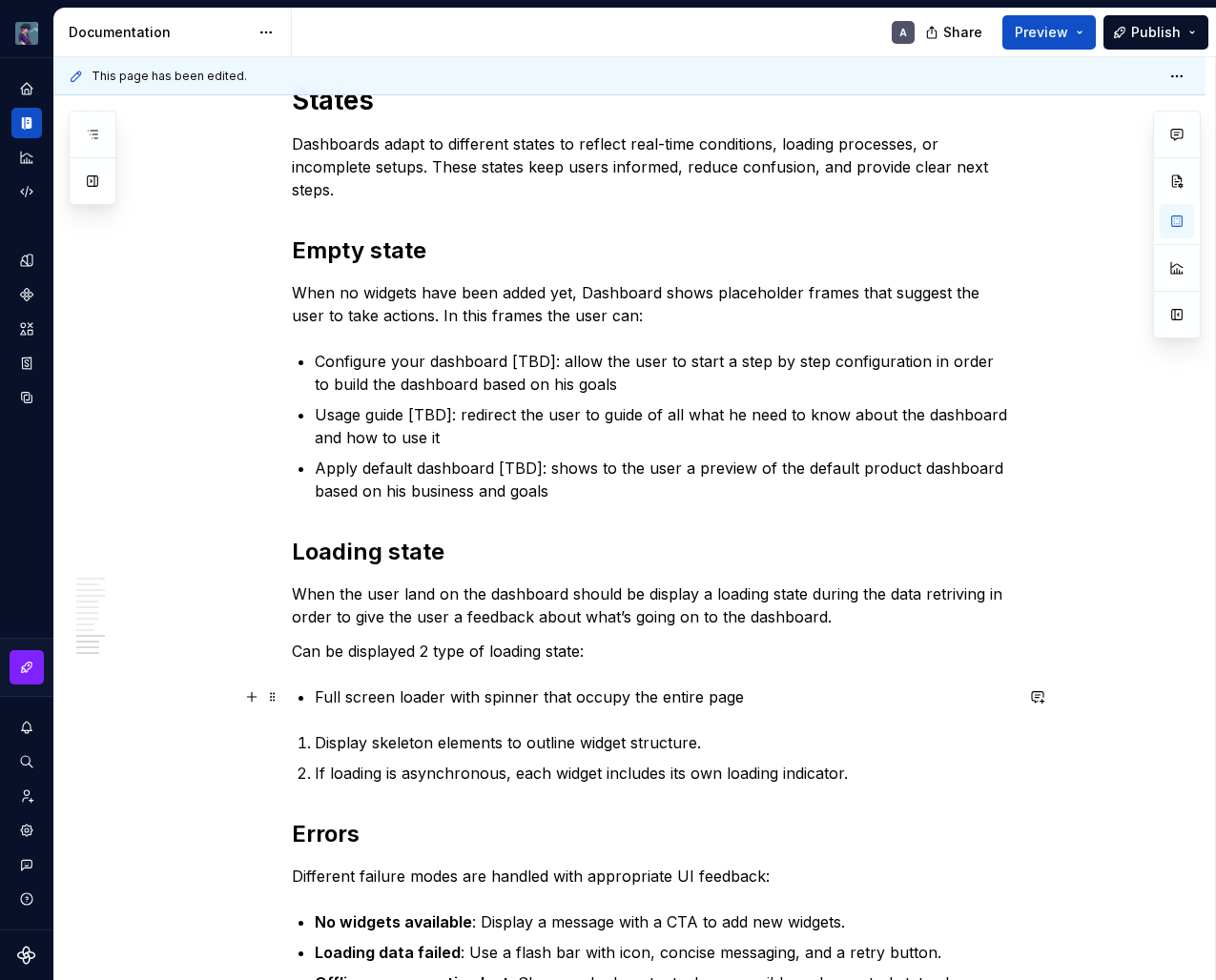 click on "Dashboard acts as a central interface where users track key metrics and take quick action. In our admin platform, Dashboard brings together performance and operational data into one workspace. Layout, interactions, and structure work in harmony to reduce distractions, highlight priority content, and guide users through what matters most. Dashboard plays a strategic role by turning complex data into clear insights. It keeps teams informed, helps them react fast, and drives meaningful results across the organization. Dashboard focuses on essential content and shows insights immediately when the page loads. It encourages users to work independently by breaking data into easy-to-understand pieces, with each visual element serving a clear purpose. The layout uses familiar zones and visual hierarchies, so users can scan the interface quickly and respond faster. Purpose It helps users monitor real-time metrics and system status using consistent visualization patterns. Success KPIs Principles Layout Header Period 0 4" at bounding box center [652, -1054] 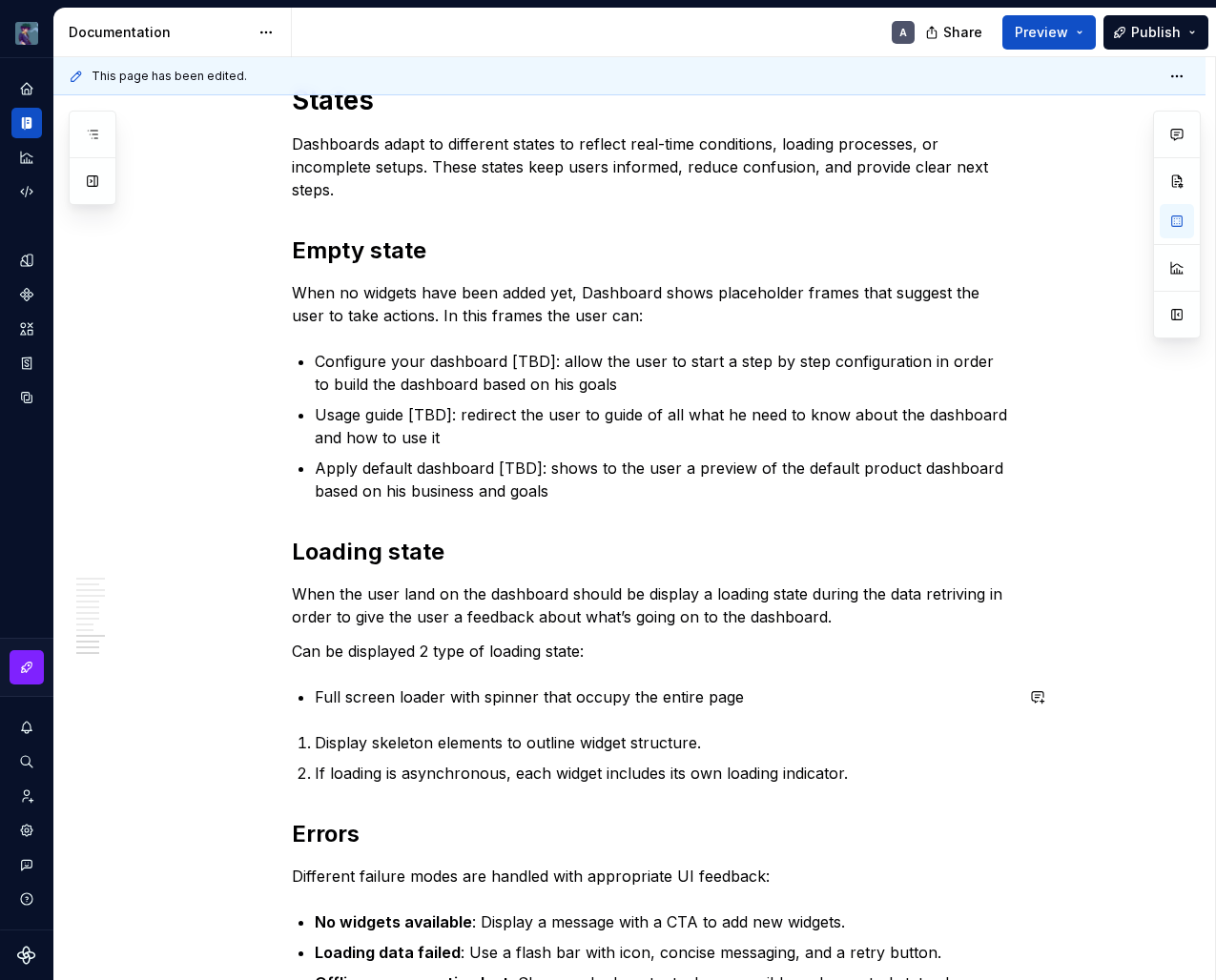 click on "Dashboard acts as a central interface where users track key metrics and take quick action. In our admin platform, Dashboard brings together performance and operational data into one workspace. Layout, interactions, and structure work in harmony to reduce distractions, highlight priority content, and guide users through what matters most. Dashboard plays a strategic role by turning complex data into clear insights. It keeps teams informed, helps them react fast, and drives meaningful results across the organization. Dashboard focuses on essential content and shows insights immediately when the page loads. It encourages users to work independently by breaking data into easy-to-understand pieces, with each visual element serving a clear purpose. The layout uses familiar zones and visual hierarchies, so users can scan the interface quickly and respond faster. Purpose It helps users monitor real-time metrics and system status using consistent visualization patterns. Success KPIs Principles Layout Header Period 0 4" at bounding box center (652, -1054) 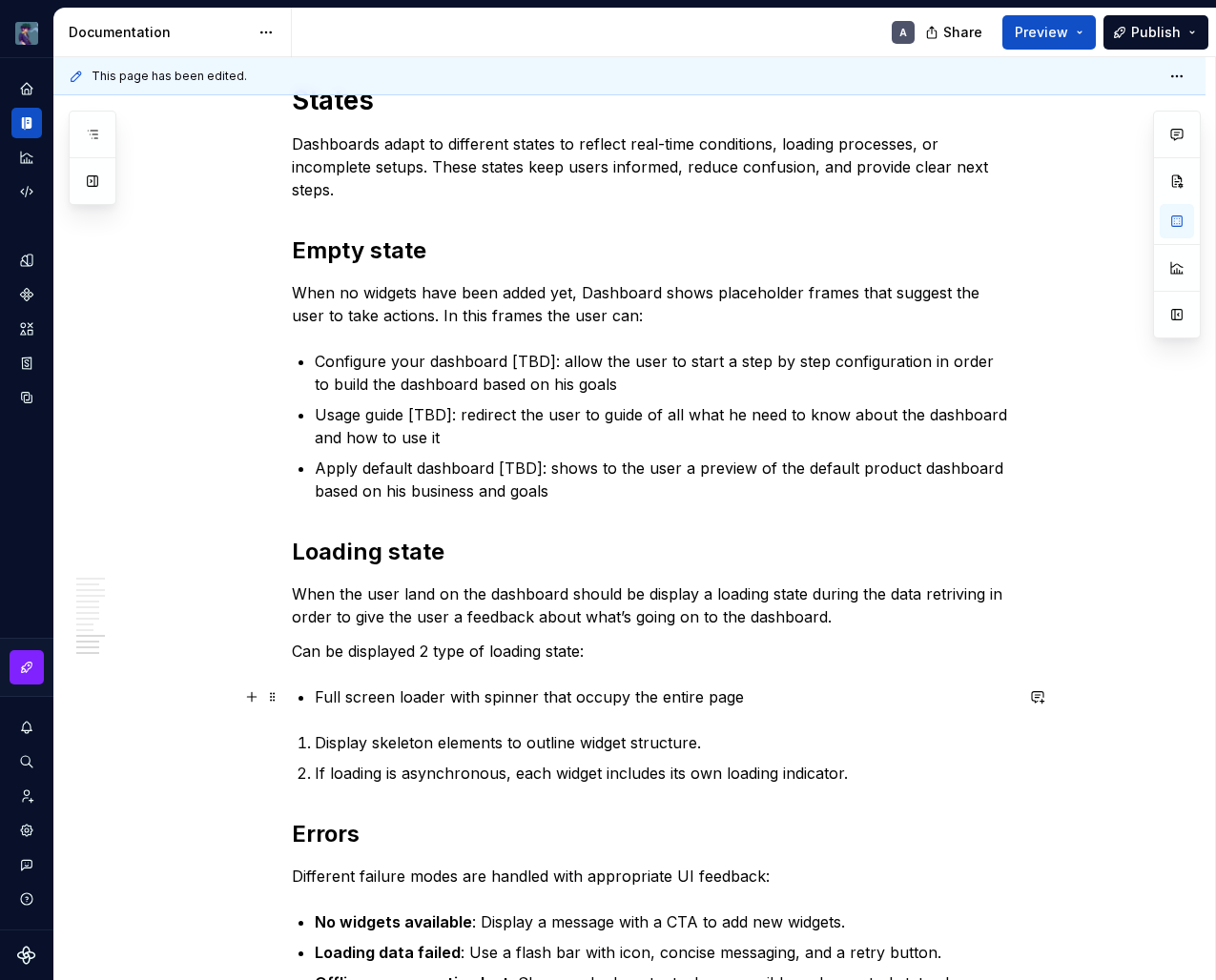 click on "Full screen loader with spinner that occupy the entire page" at bounding box center (664, 697) 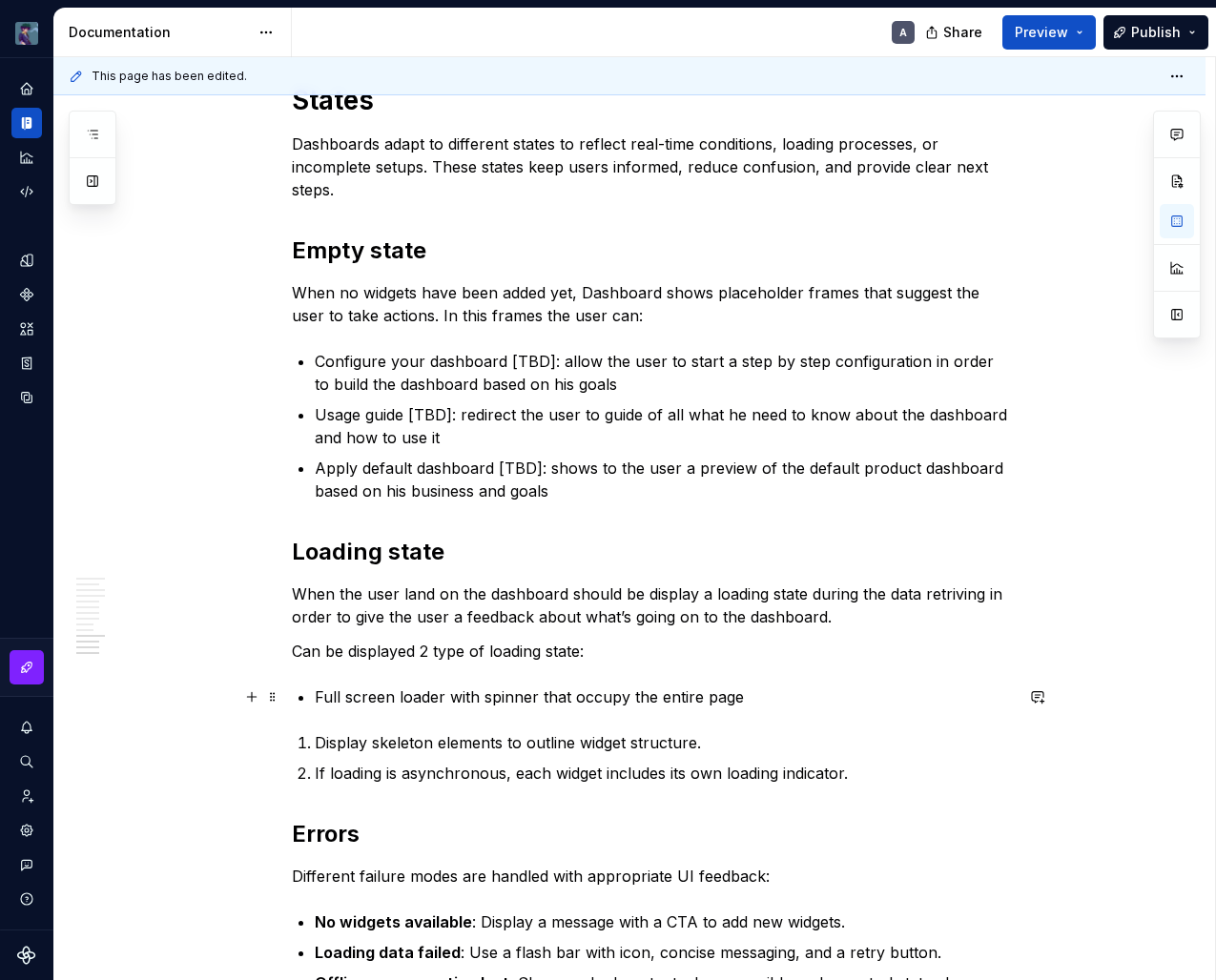 click on "Full screen loader with spinner that occupy the entire page" at bounding box center [664, 697] 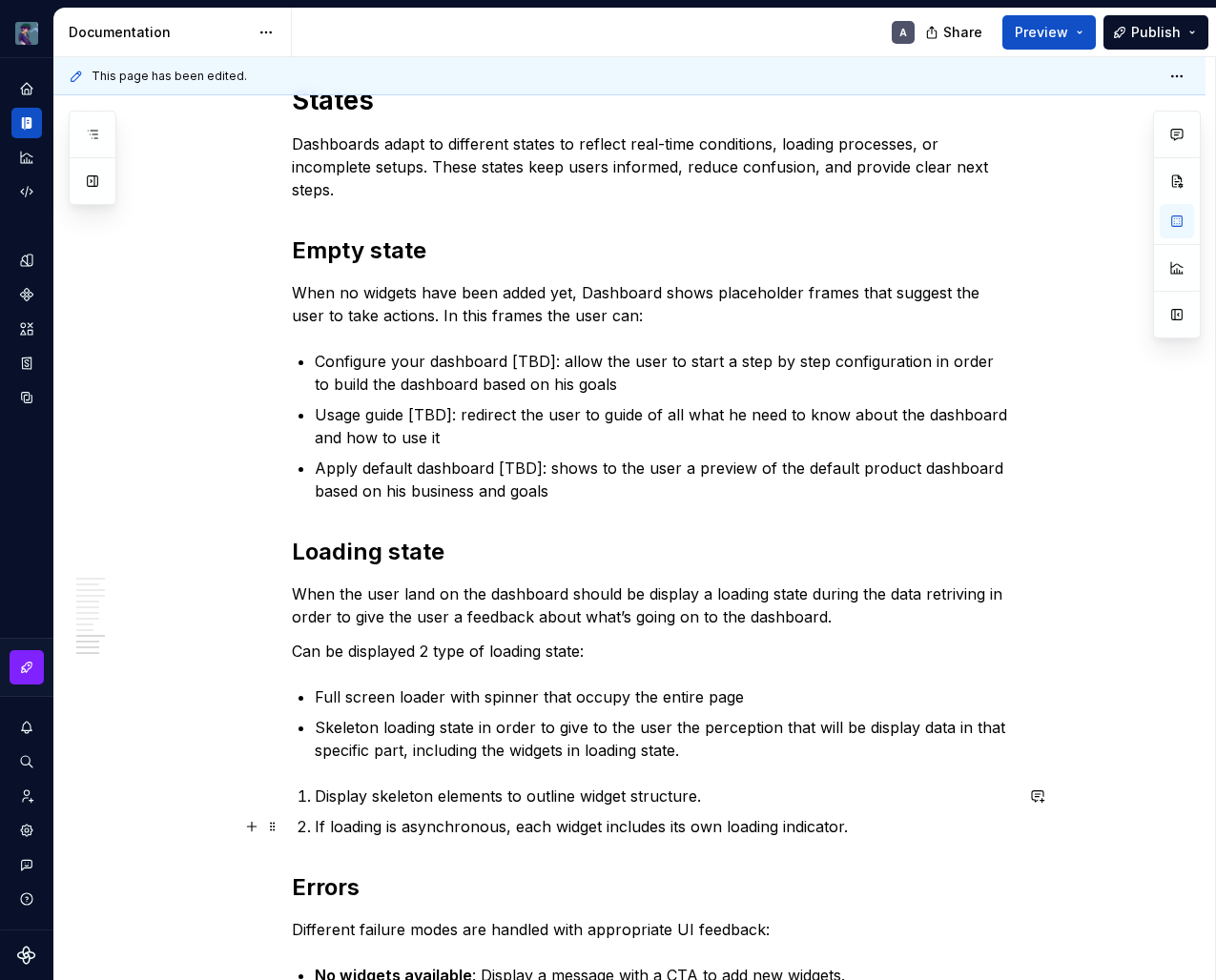 drag, startPoint x: 898, startPoint y: 809, endPoint x: 514, endPoint y: 810, distance: 384.0013 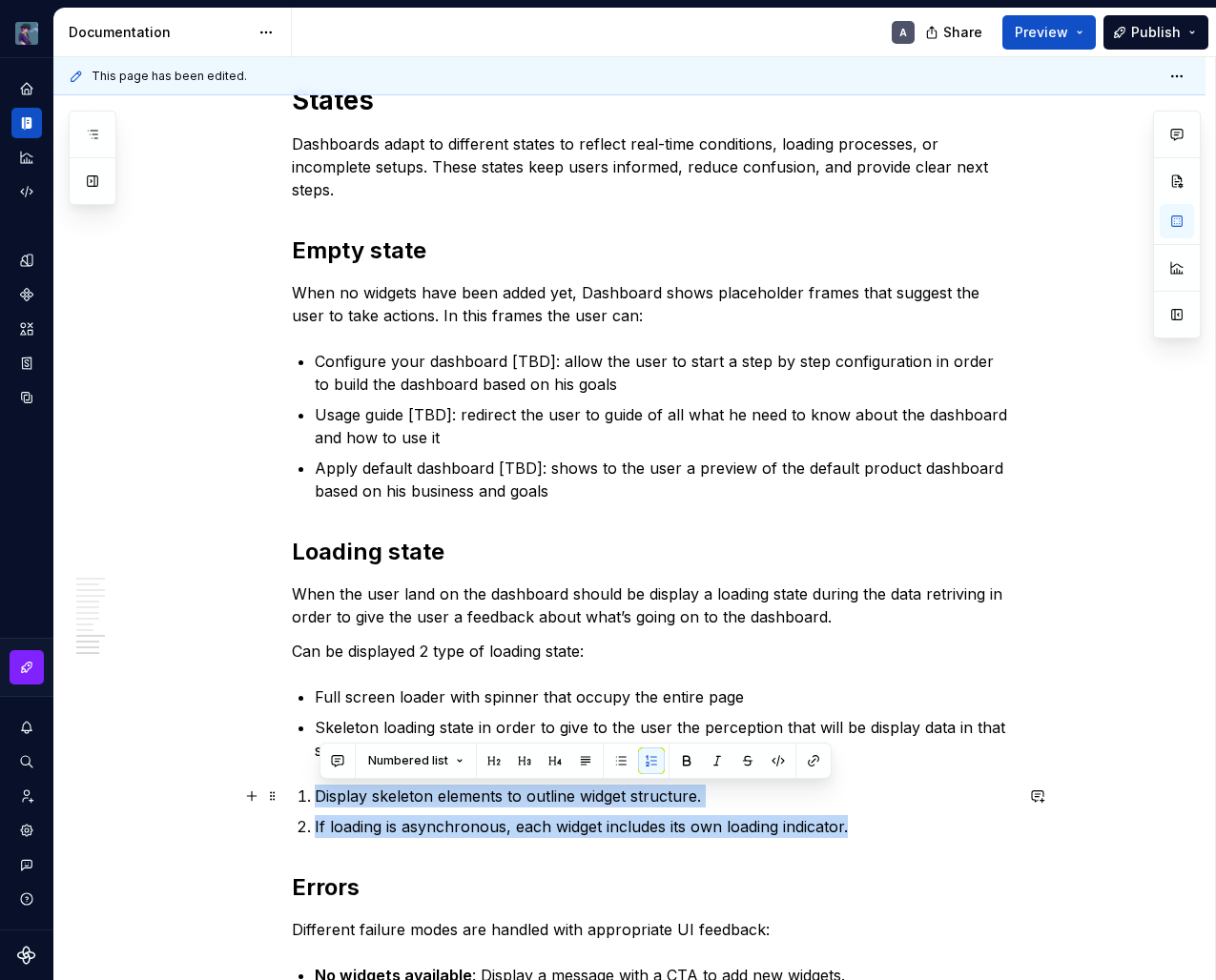 drag, startPoint x: 891, startPoint y: 829, endPoint x: 287, endPoint y: 792, distance: 605.13222 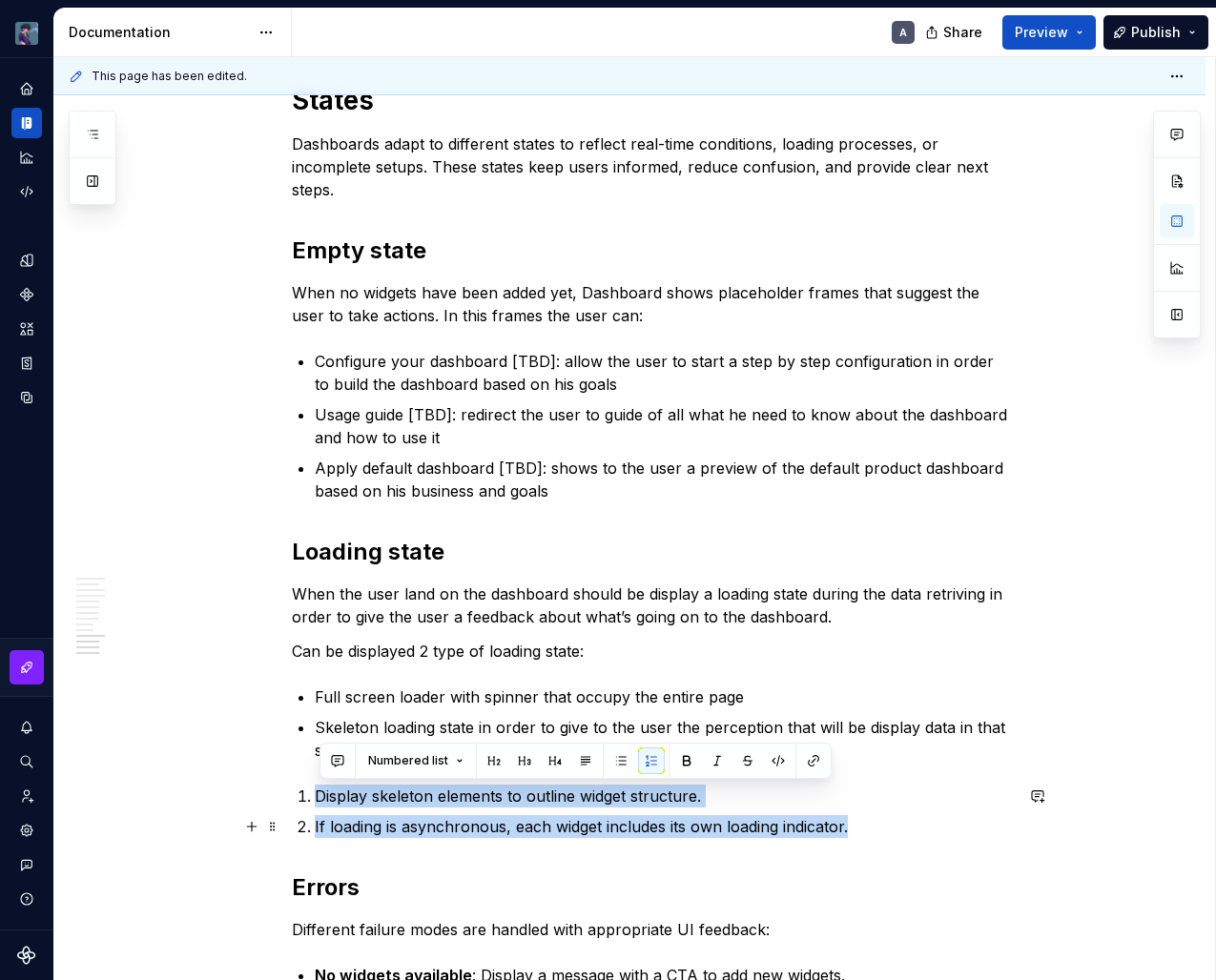 click on "Display skeleton elements to outline widget structure." at bounding box center [664, 796] 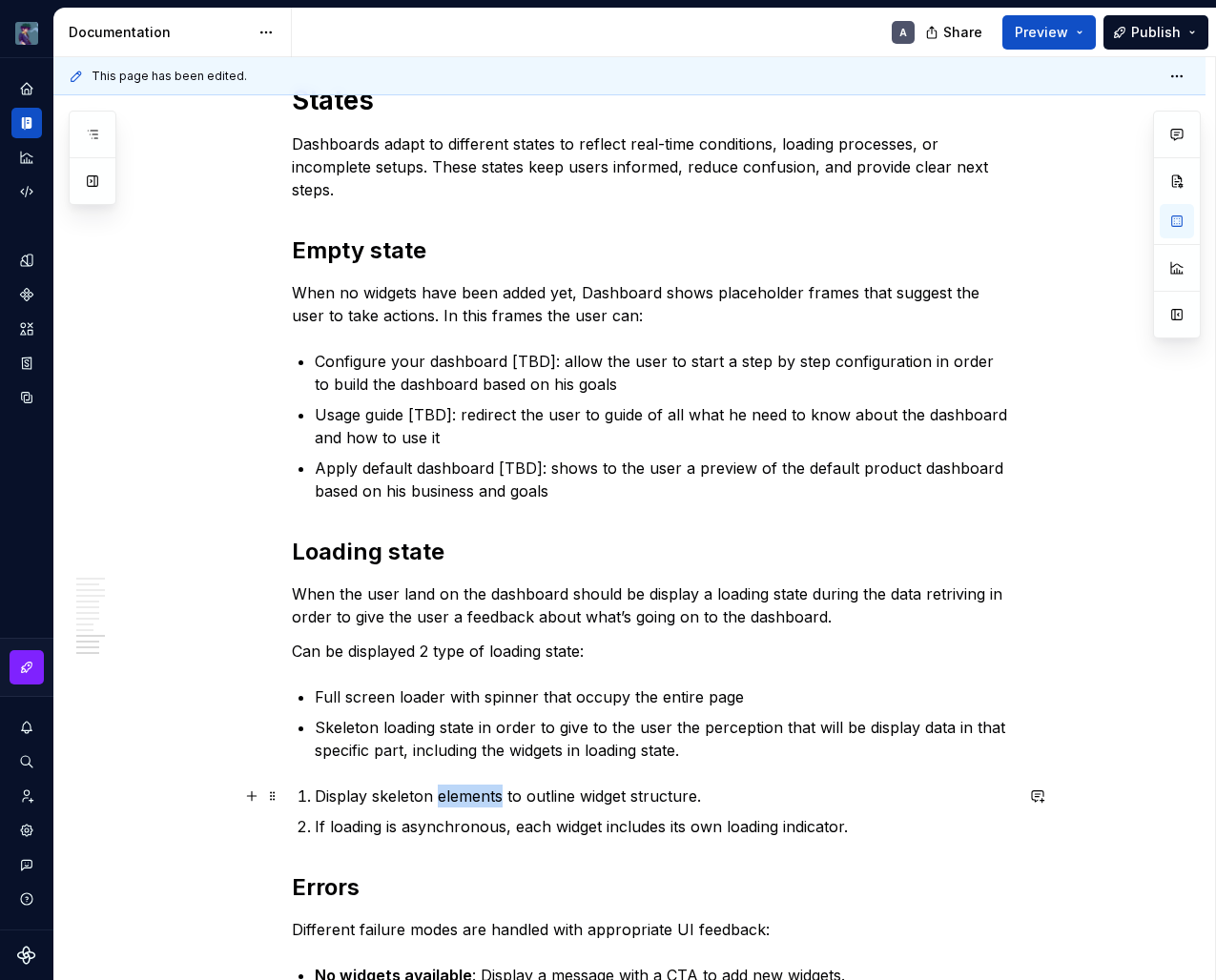 click on "Display skeleton elements to outline widget structure." at bounding box center (664, 796) 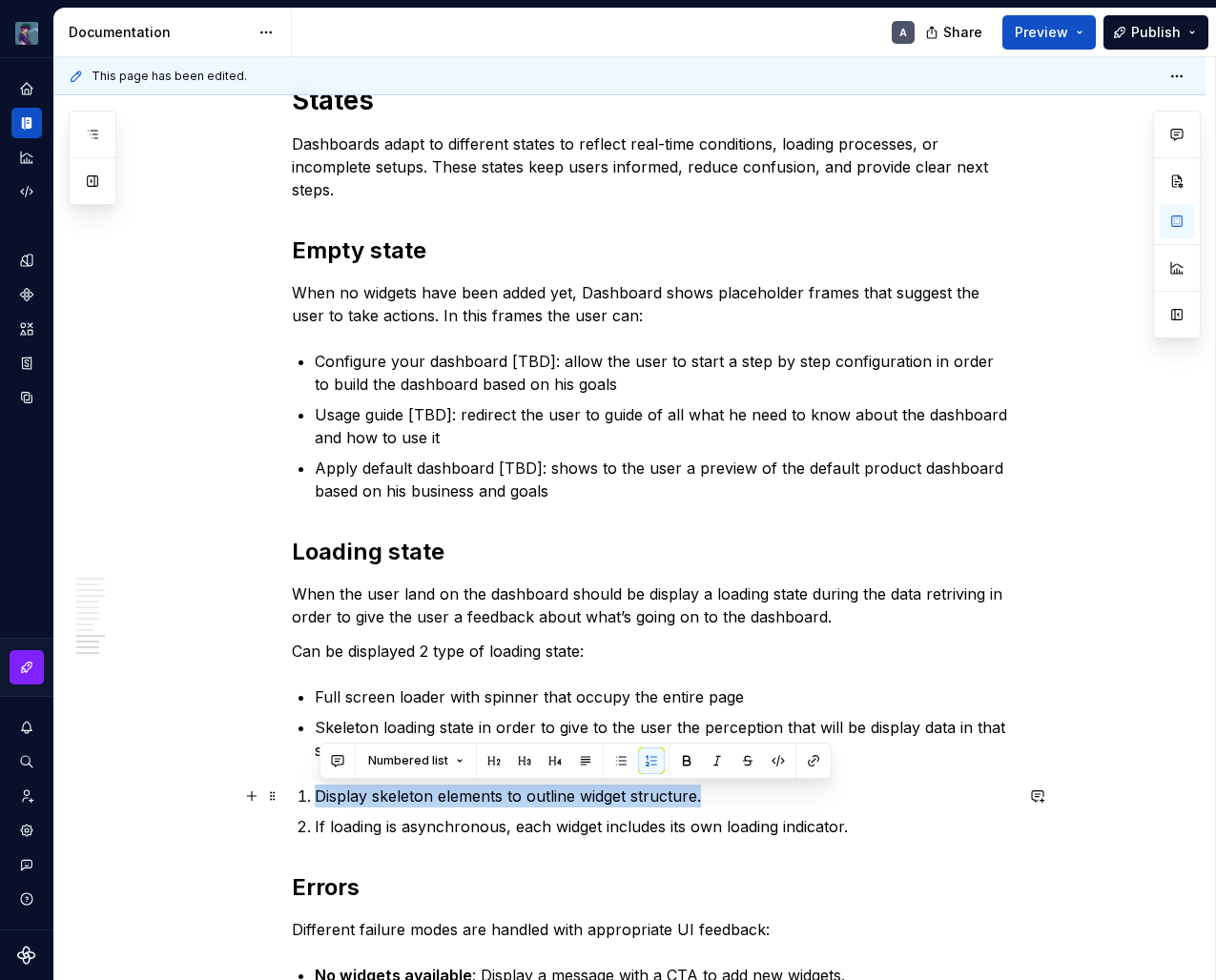 click on "Display skeleton elements to outline widget structure." at bounding box center (664, 796) 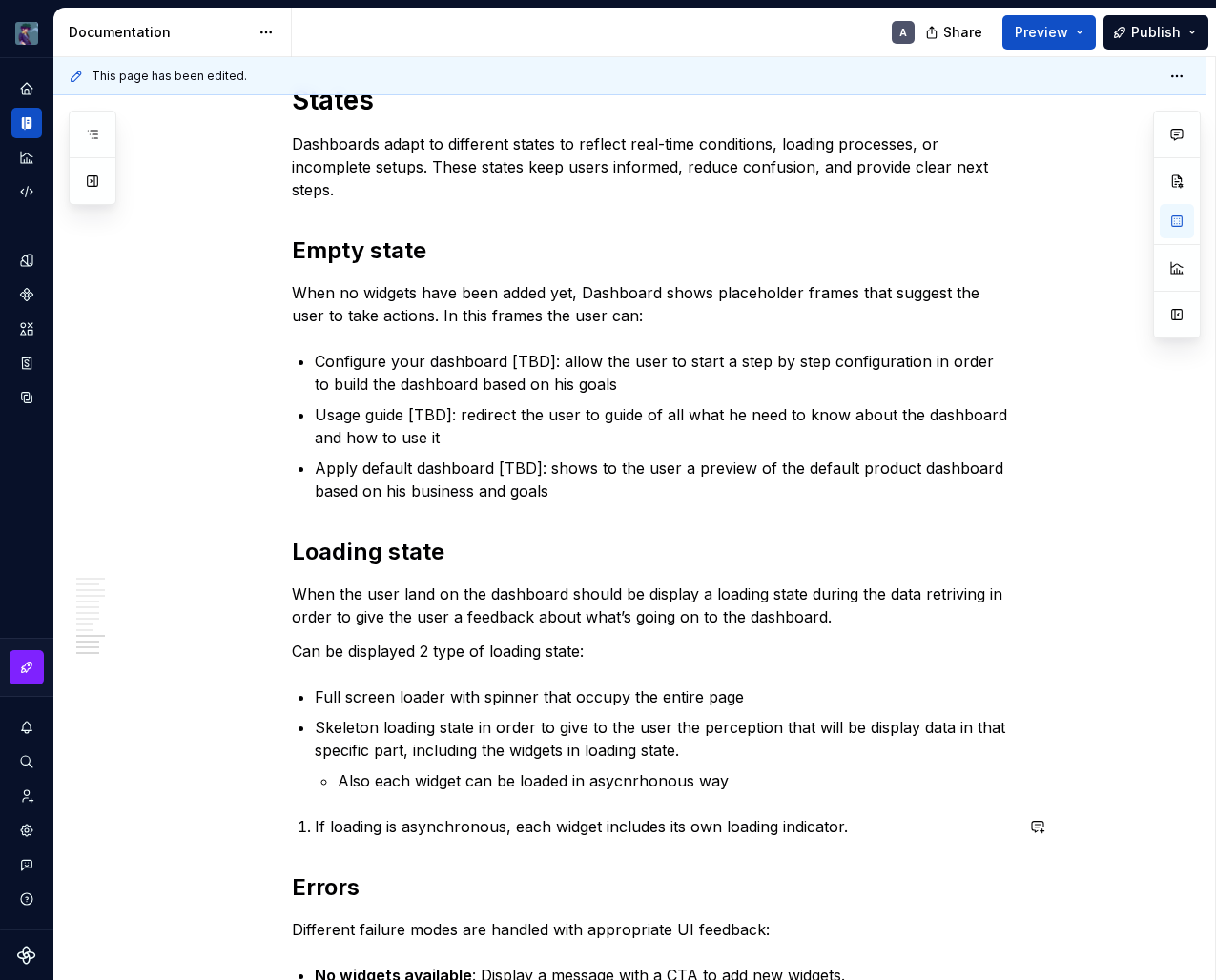 click on "Dashboard acts as a central interface where users track key metrics and take quick action. In our admin platform, Dashboard brings together performance and operational data into one workspace. Layout, interactions, and structure work in harmony to reduce distractions, highlight priority content, and guide users through what matters most. Dashboard plays a strategic role by turning complex data into clear insights. It keeps teams informed, helps them react fast, and drives meaningful results across the organization. Dashboard focuses on essential content and shows insights immediately when the page loads. It encourages users to work independently by breaking data into easy-to-understand pieces, with each visual element serving a clear purpose. The layout uses familiar zones and visual hierarchies, so users can scan the interface quickly and respond faster. Purpose It helps users monitor real-time metrics and system status using consistent visualization patterns. Success KPIs Principles Layout Header Period 0 4" at bounding box center [652, -1028] 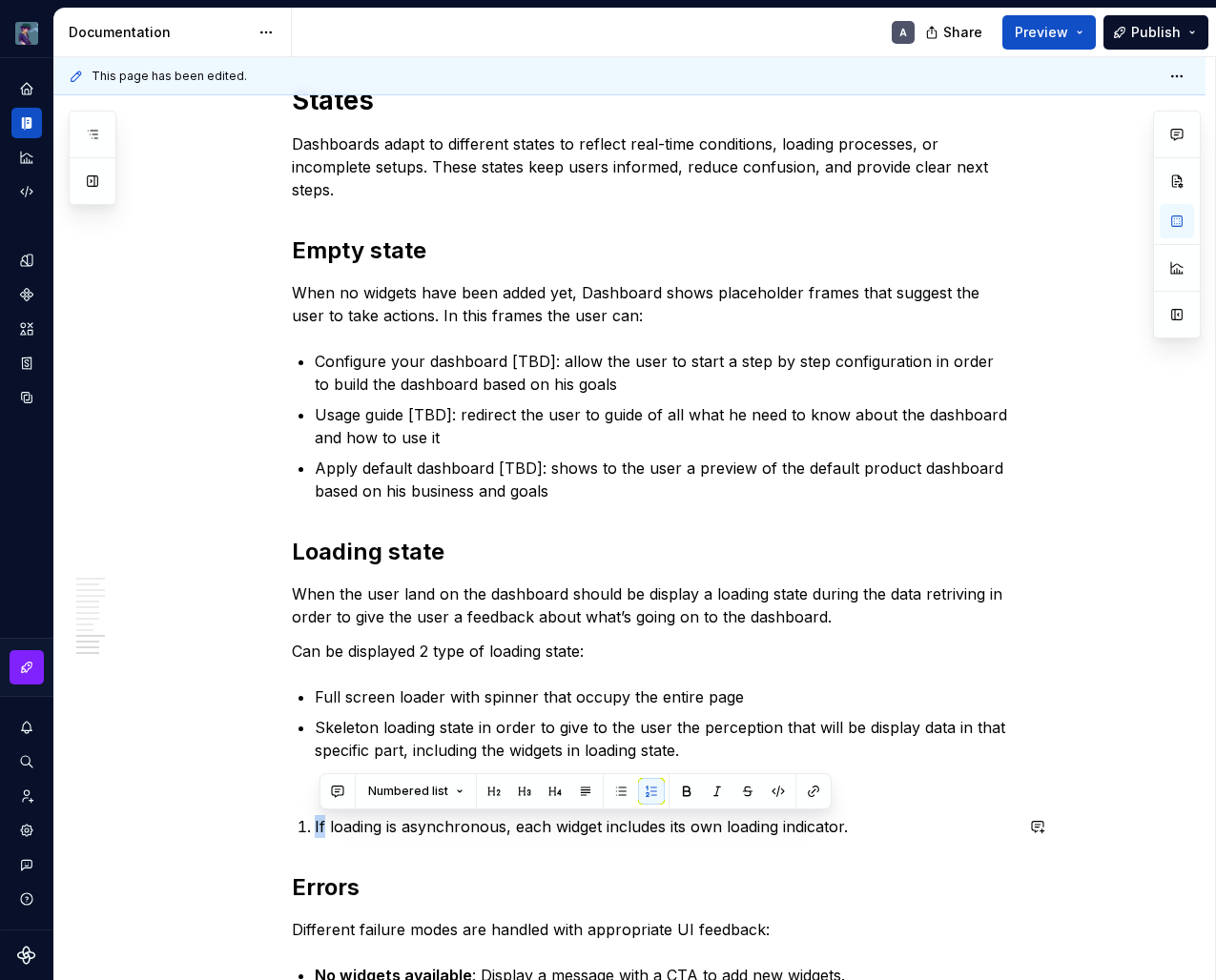 click on "Dashboard acts as a central interface where users track key metrics and take quick action. In our admin platform, Dashboard brings together performance and operational data into one workspace. Layout, interactions, and structure work in harmony to reduce distractions, highlight priority content, and guide users through what matters most. Dashboard plays a strategic role by turning complex data into clear insights. It keeps teams informed, helps them react fast, and drives meaningful results across the organization. Dashboard focuses on essential content and shows insights immediately when the page loads. It encourages users to work independently by breaking data into easy-to-understand pieces, with each visual element serving a clear purpose. The layout uses familiar zones and visual hierarchies, so users can scan the interface quickly and respond faster. Purpose It helps users monitor real-time metrics and system status using consistent visualization patterns. Success KPIs Principles Layout Header Period 0 4" at bounding box center (652, -1028) 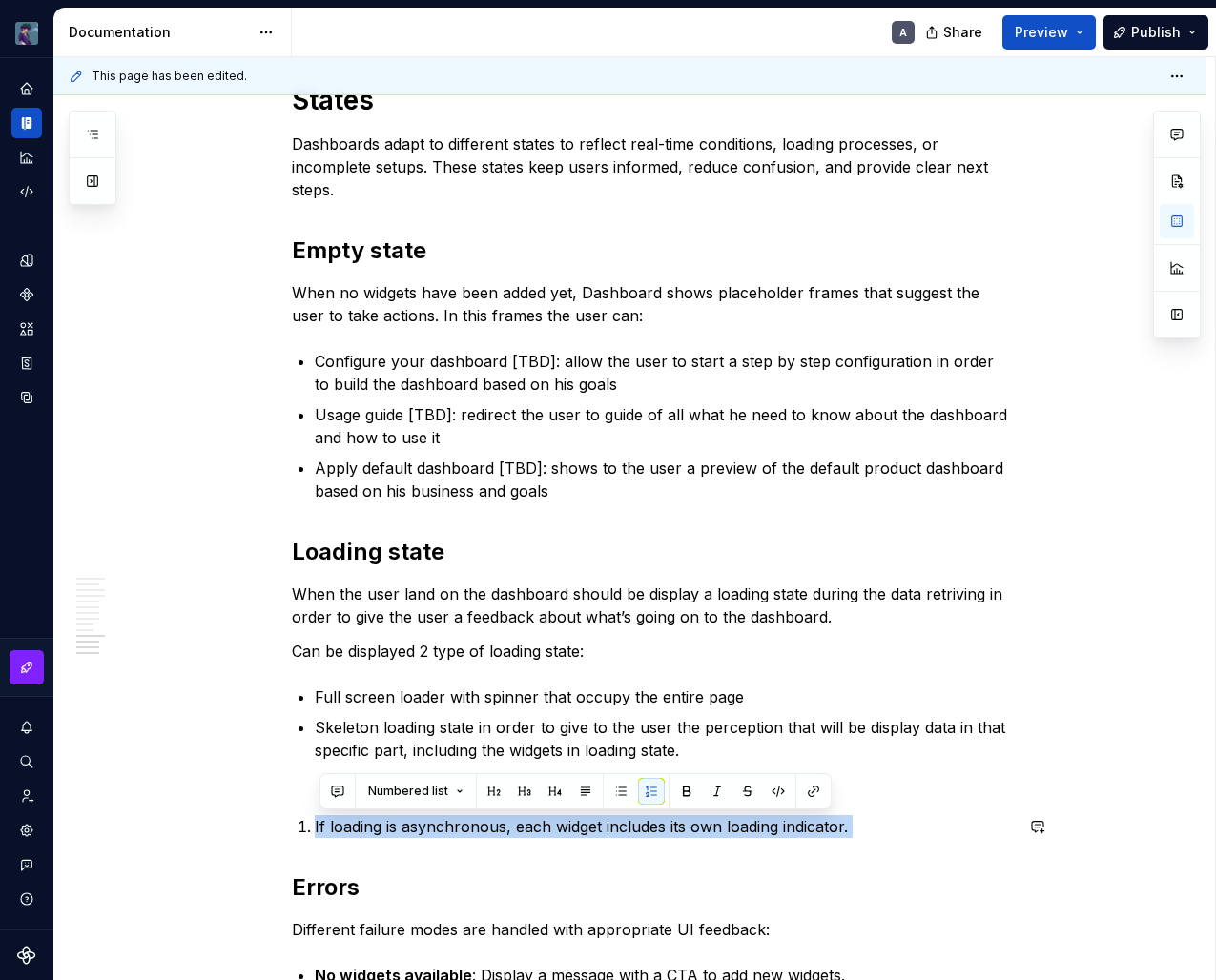 click on "Dashboard acts as a central interface where users track key metrics and take quick action. In our admin platform, Dashboard brings together performance and operational data into one workspace. Layout, interactions, and structure work in harmony to reduce distractions, highlight priority content, and guide users through what matters most. Dashboard plays a strategic role by turning complex data into clear insights. It keeps teams informed, helps them react fast, and drives meaningful results across the organization. Dashboard focuses on essential content and shows insights immediately when the page loads. It encourages users to work independently by breaking data into easy-to-understand pieces, with each visual element serving a clear purpose. The layout uses familiar zones and visual hierarchies, so users can scan the interface quickly and respond faster. Purpose It helps users monitor real-time metrics and system status using consistent visualization patterns. Success KPIs Principles Layout Header Period 0 4" at bounding box center [652, -1028] 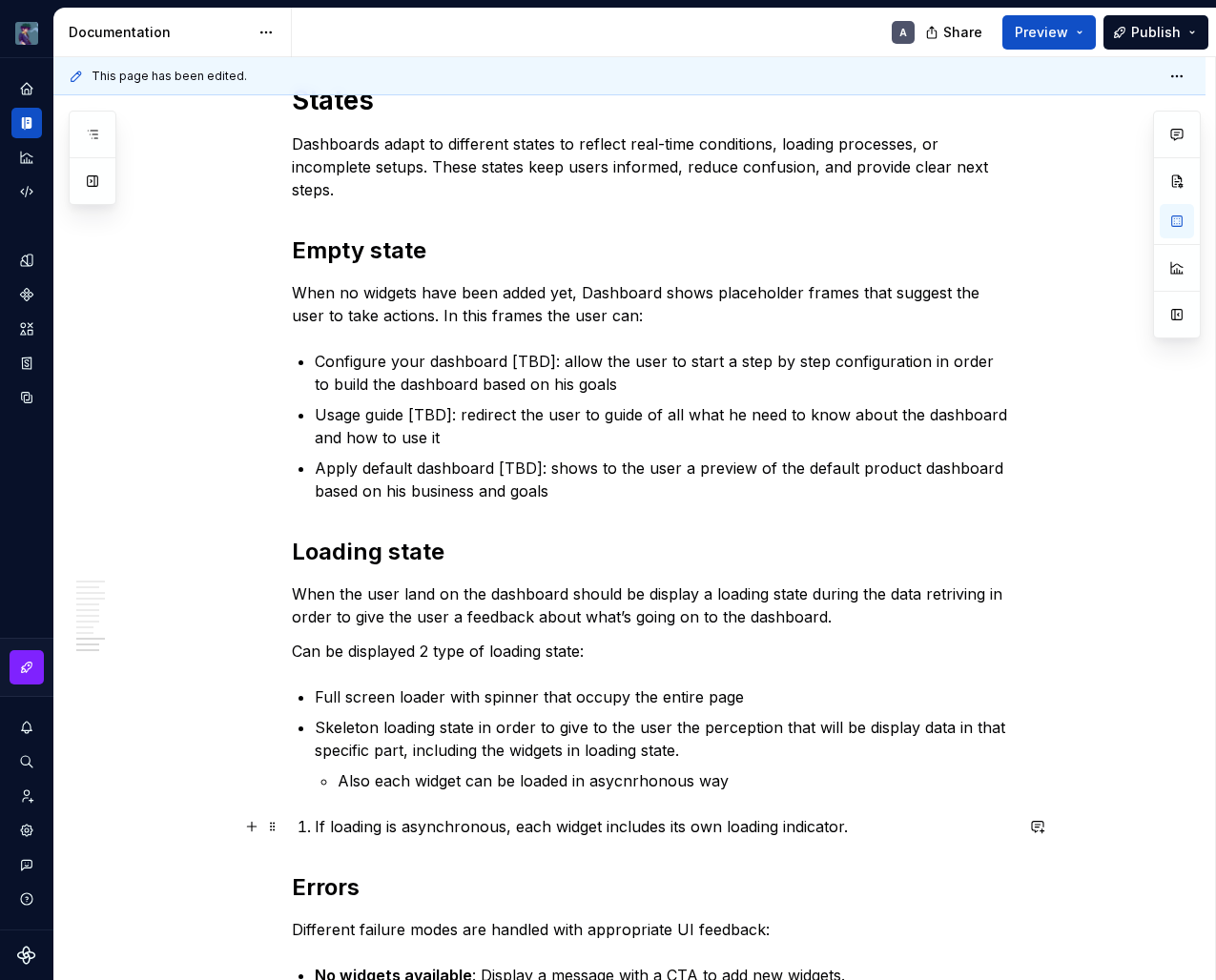 click on "If loading is asynchronous, each widget includes its own loading indicator." at bounding box center [664, 827] 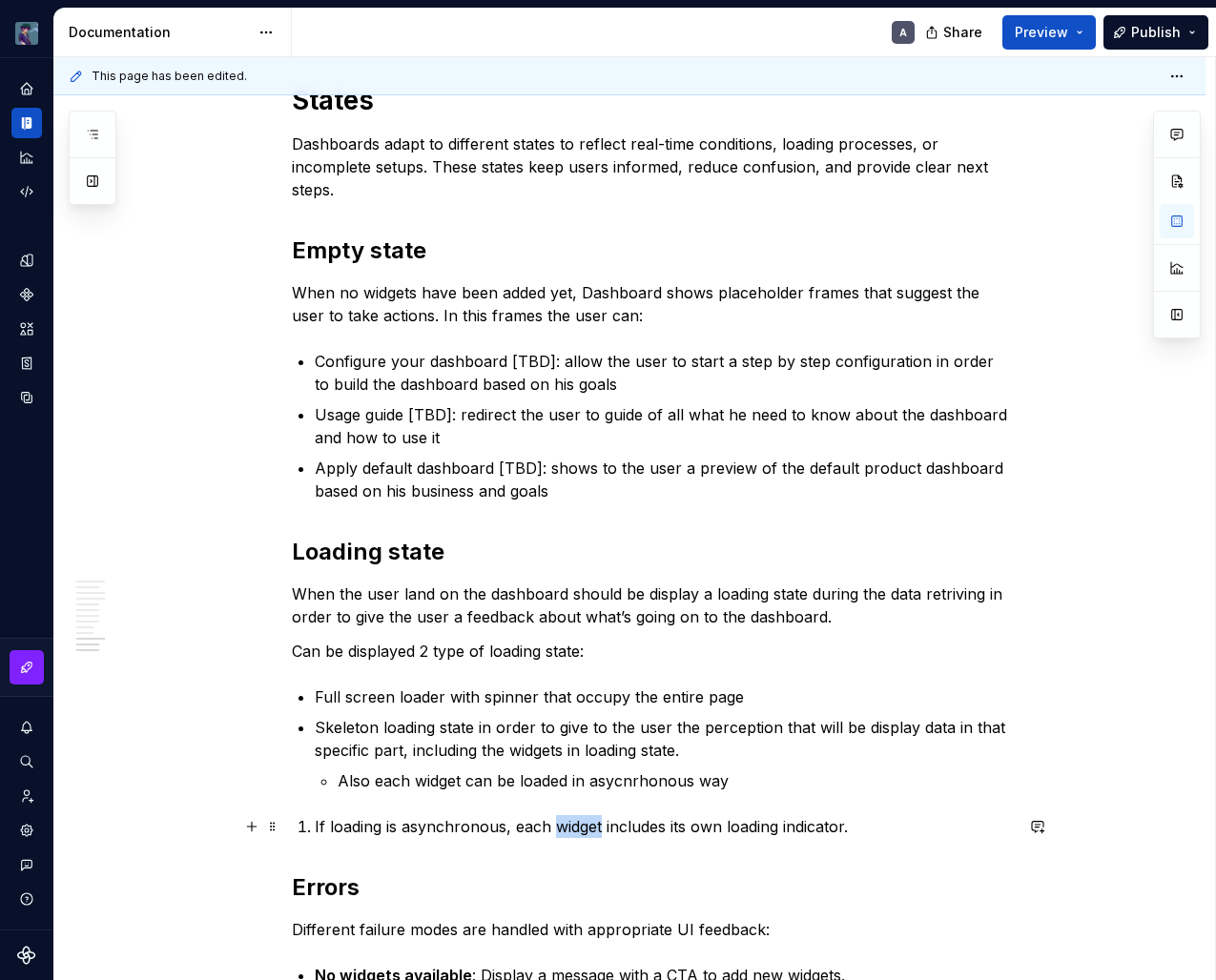 click on "If loading is asynchronous, each widget includes its own loading indicator." at bounding box center [664, 827] 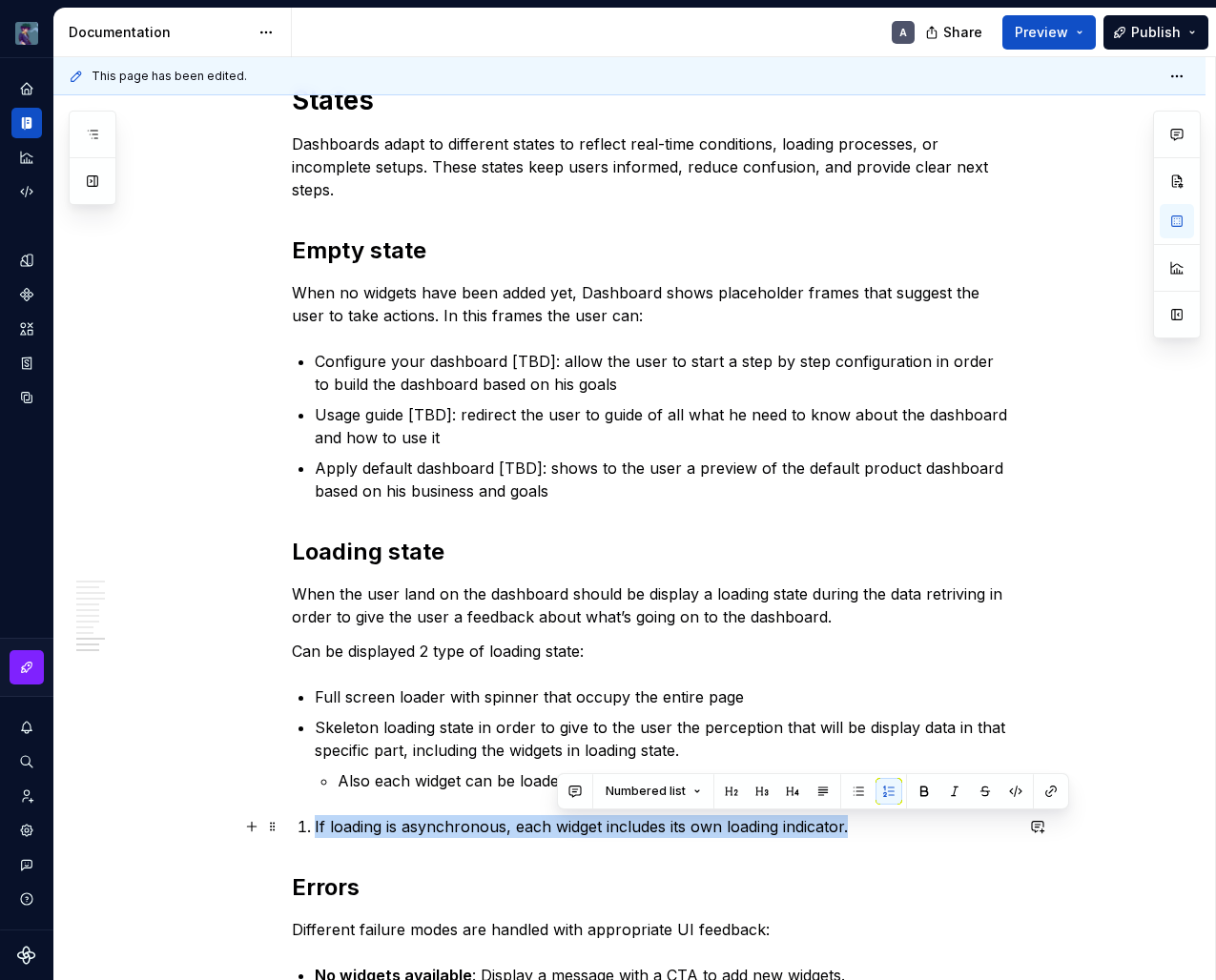 click on "If loading is asynchronous, each widget includes its own loading indicator." at bounding box center [664, 827] 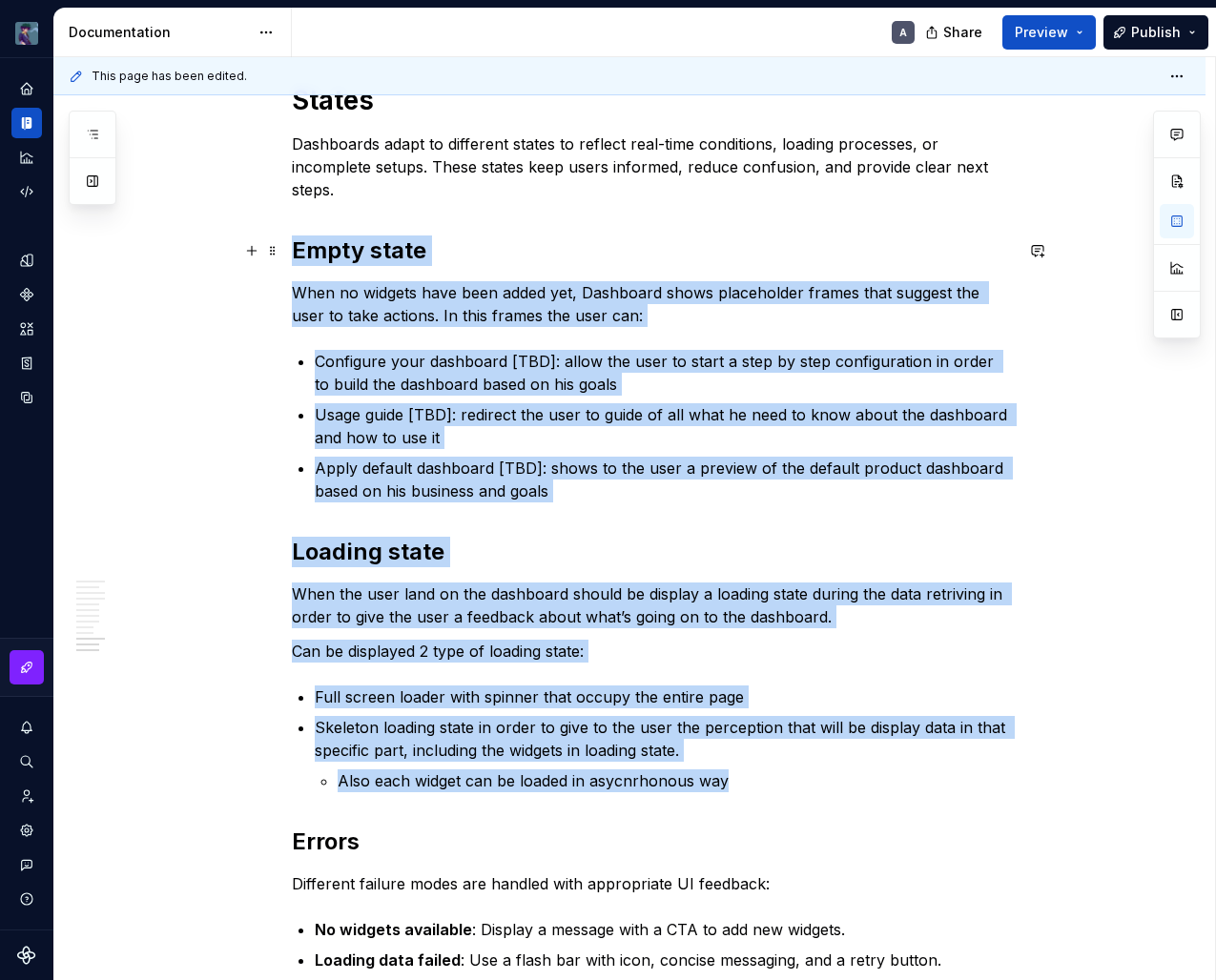click on "Empty state" at bounding box center (652, 251) 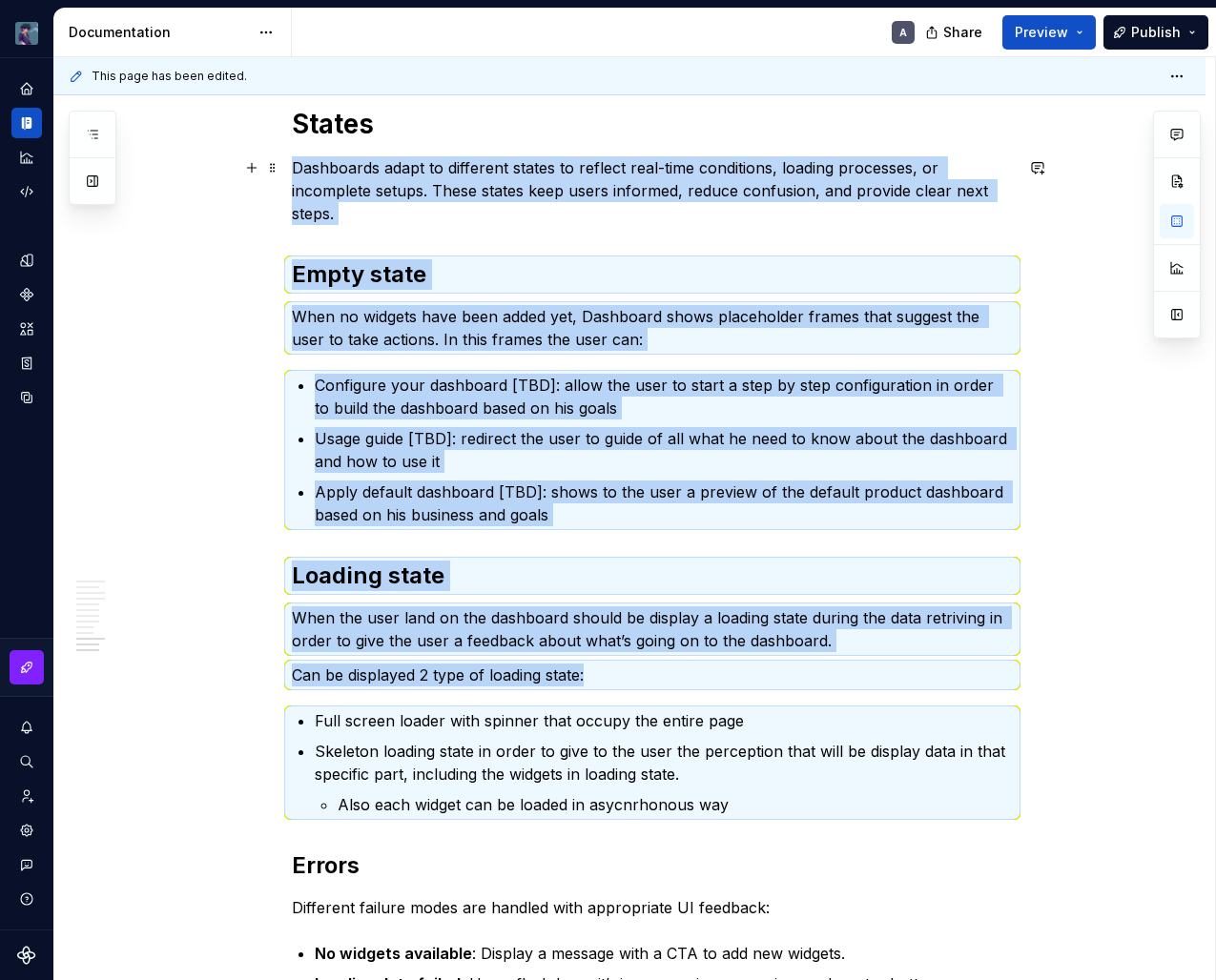scroll, scrollTop: 3558, scrollLeft: 0, axis: vertical 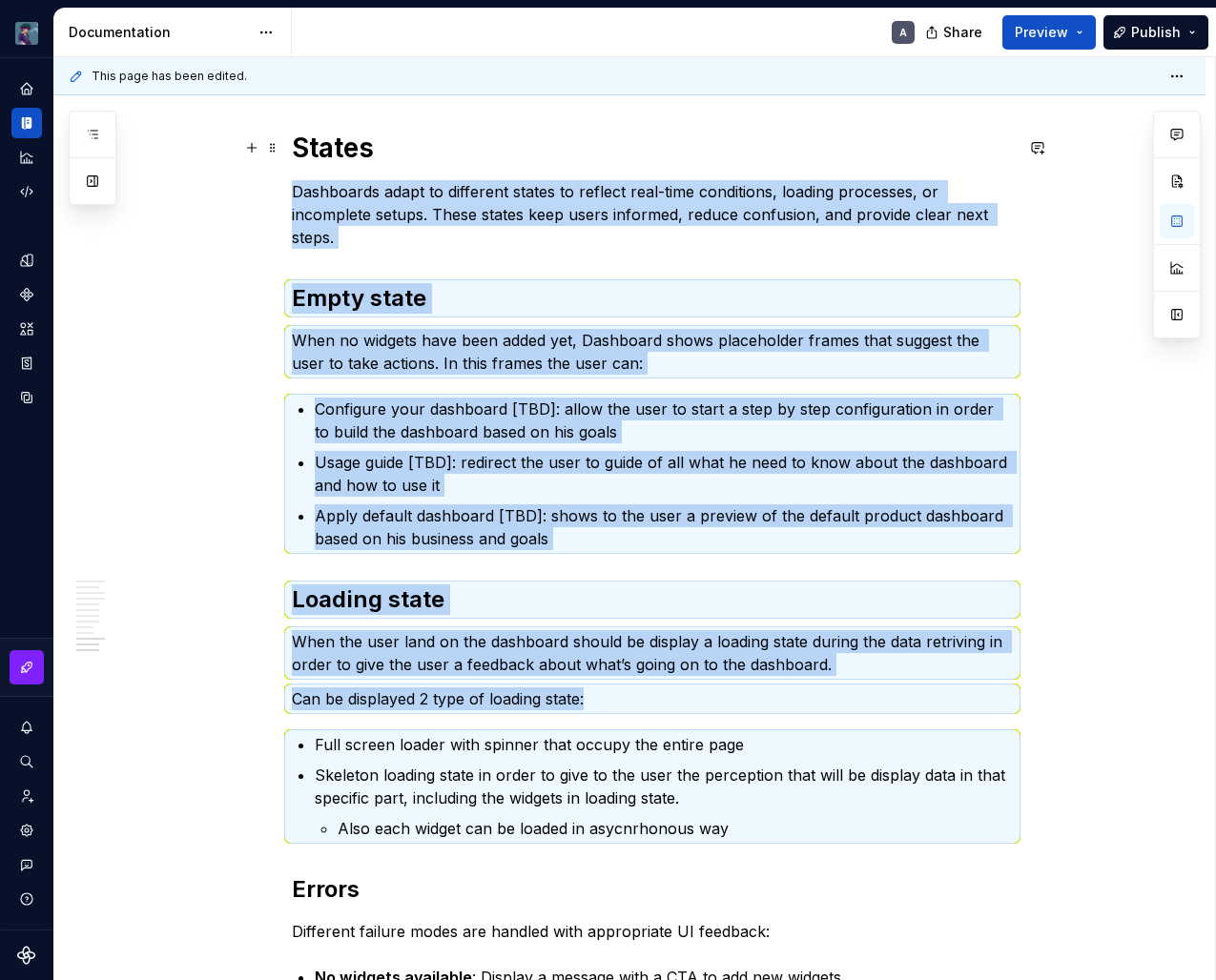 click on "States" at bounding box center (652, 148) 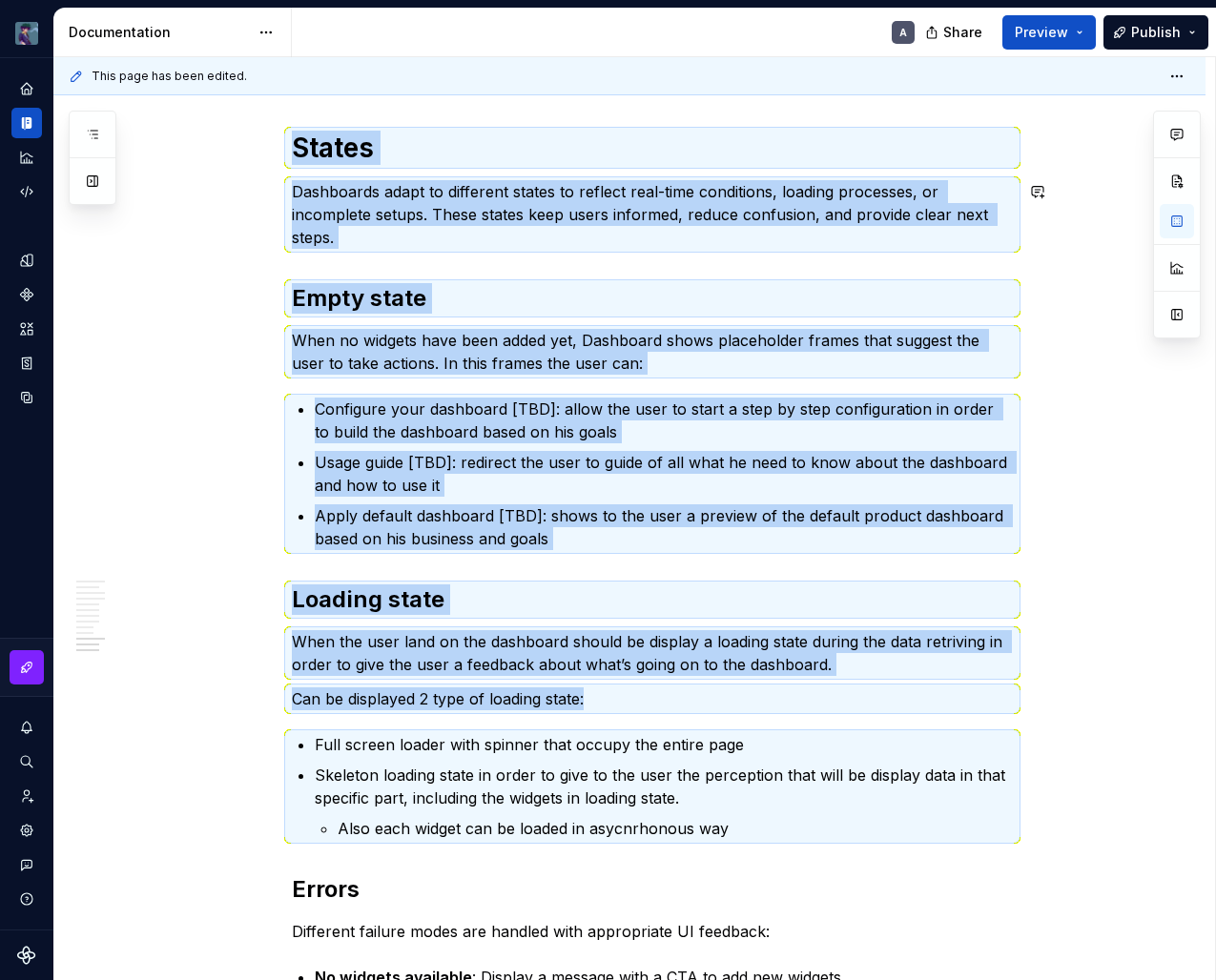 copy on "States Dashboards adapt to different states to reflect real-time conditions, loading processes, or incomplete setups. These states keep users informed, reduce confusion, and provide clear next steps. Empty state When no widgets have been added yet, Dashboard shows placeholder frames that suggest the user to take actions. In this frames the user can: Configure your dashboard [TBD]: allow the user to start a step by step configuration in order to build the dashboard based on his goals Usage guide [TBD]: redirect the user to guide of all what he need to know about the dashboard and how to use it Apply default dashboard [TBD]: shows to the user a preview of the default product dashboard based on his business and goals Loading state When the user land on the dashboard should be display a loading state during the data retriving in order to give the user a feedback about what’s going on to the dashboard. Can be displayed 2 type of loading state:" 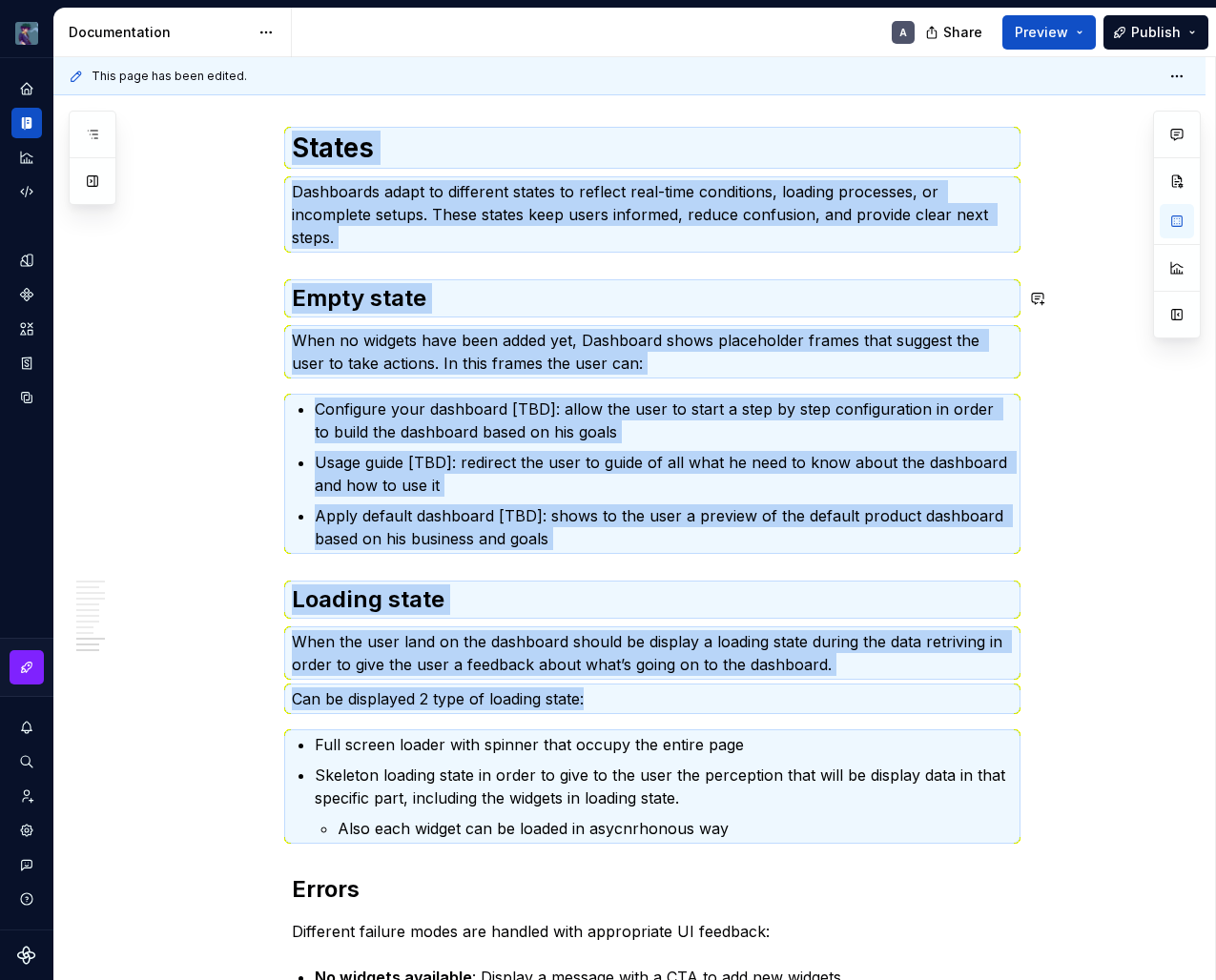 click on "Dashboard acts as a central interface where users track key metrics and take quick action. In our admin platform, Dashboard brings together performance and operational data into one workspace. Layout, interactions, and structure work in harmony to reduce distractions, highlight priority content, and guide users through what matters most. Dashboard plays a strategic role by turning complex data into clear insights. It keeps teams informed, helps them react fast, and drives meaningful results across the organization. Dashboard focuses on essential content and shows insights immediately when the page loads. It encourages users to work independently by breaking data into easy-to-understand pieces, with each visual element serving a clear purpose. The layout uses familiar zones and visual hierarchies, so users can scan the interface quickly and respond faster. Purpose It helps users monitor real-time metrics and system status using consistent visualization patterns. Success KPIs Principles Layout Header Period 0 4" at bounding box center (652, -1003) 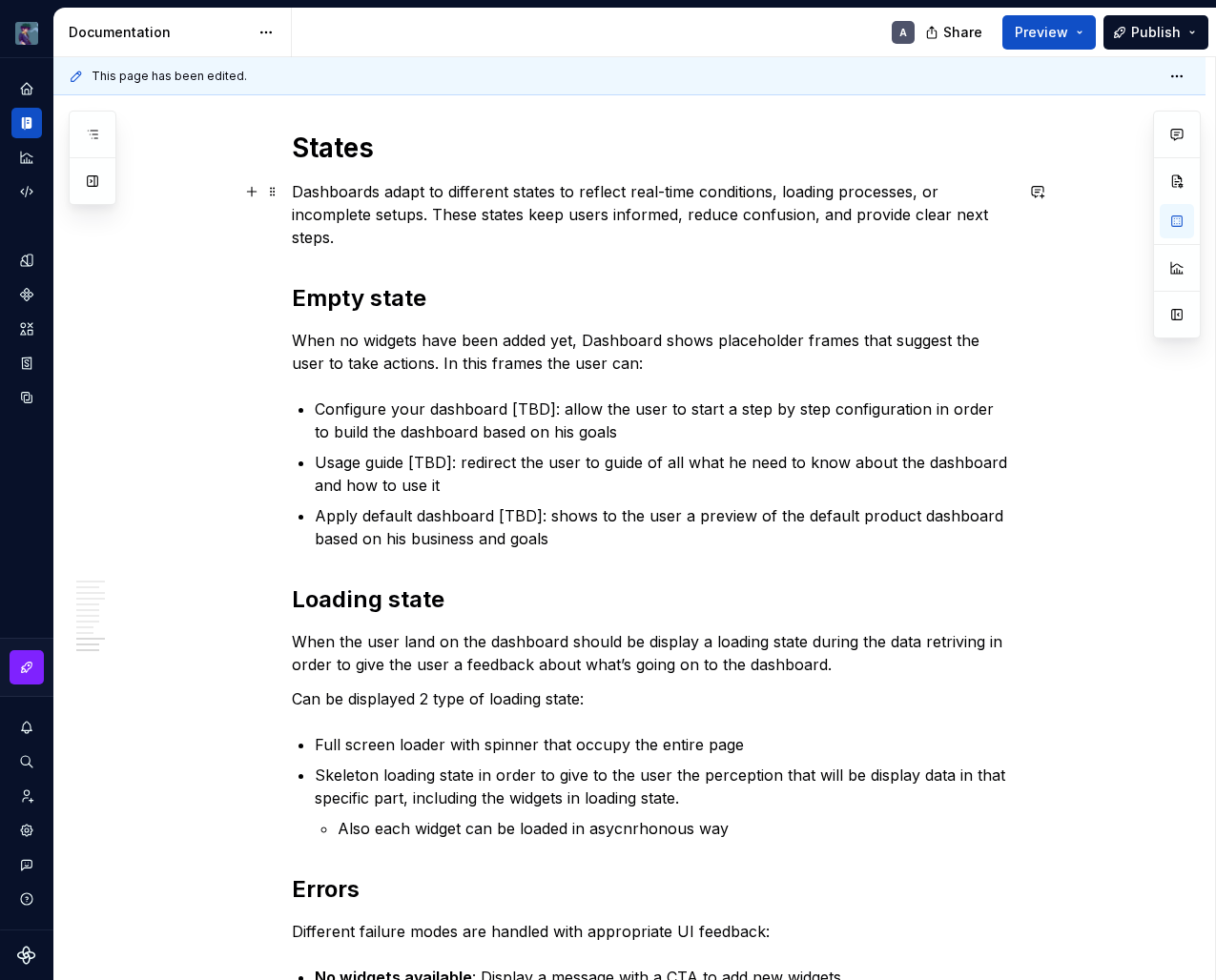 click on "Dashboards adapt to different states to reflect real-time conditions, loading processes, or incomplete setups. These states keep users informed, reduce confusion, and provide clear next steps." at bounding box center (652, 214) 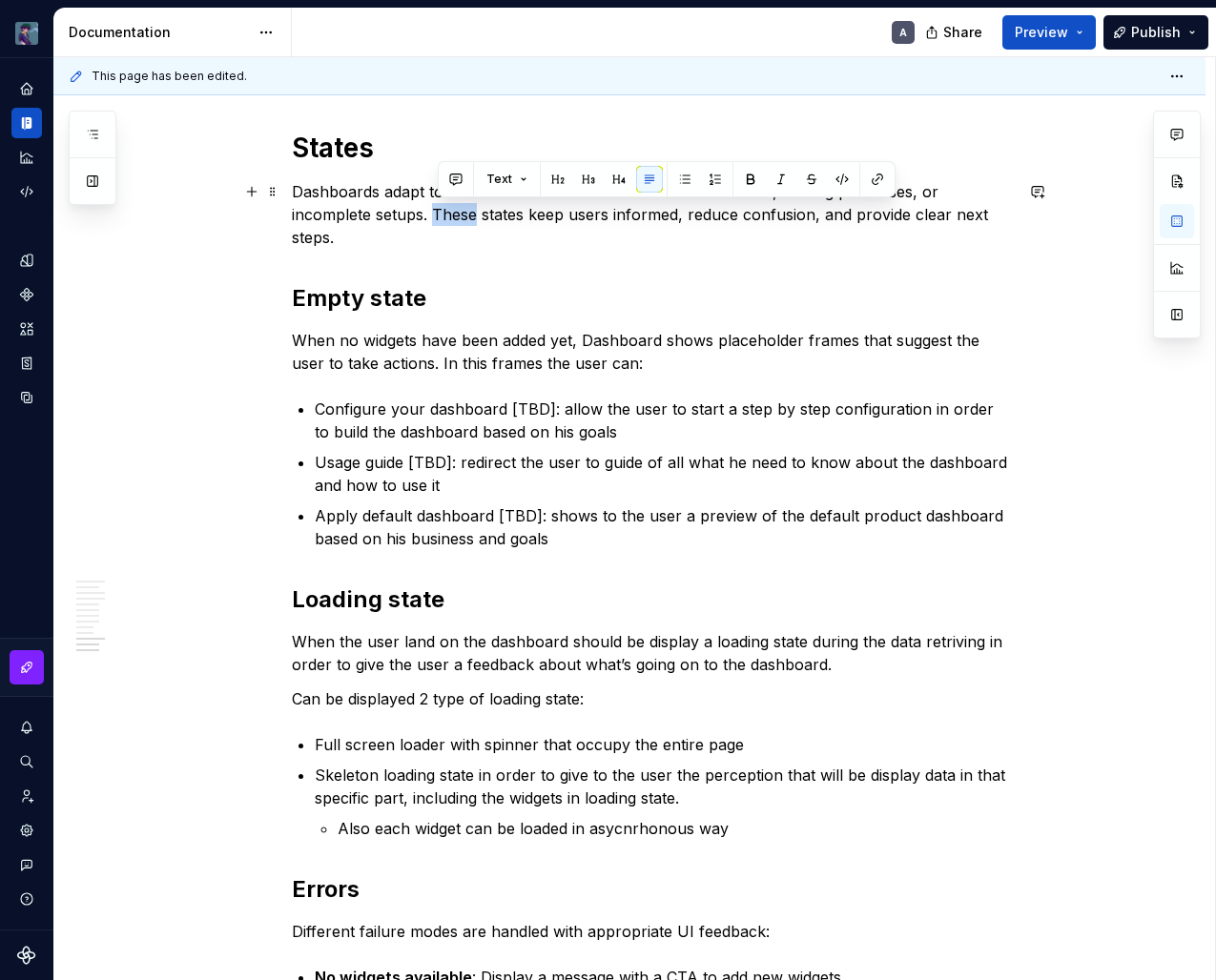 click on "Dashboards adapt to different states to reflect real-time conditions, loading processes, or incomplete setups. These states keep users informed, reduce confusion, and provide clear next steps." at bounding box center (652, 214) 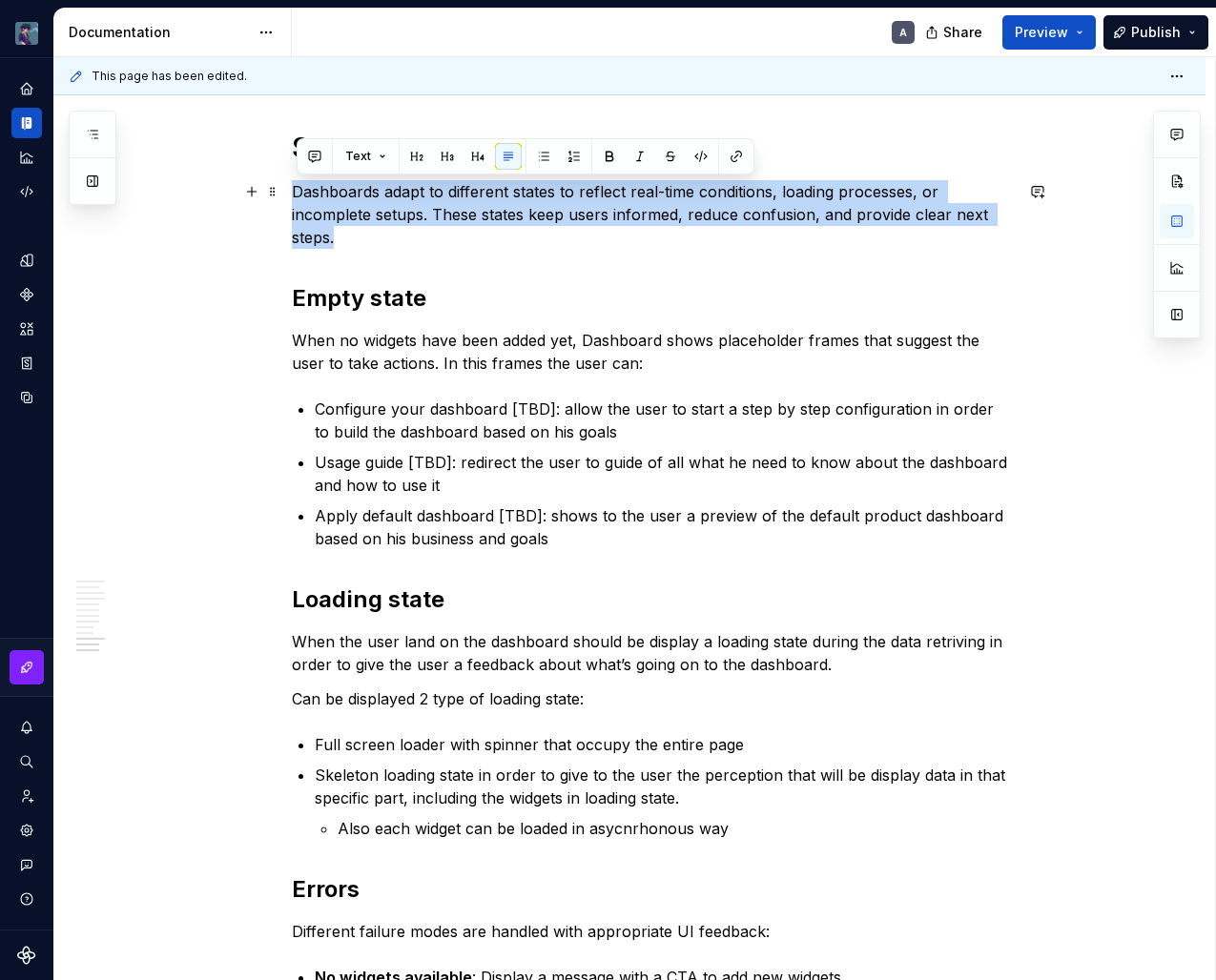 click on "Dashboards adapt to different states to reflect real-time conditions, loading processes, or incomplete setups. These states keep users informed, reduce confusion, and provide clear next steps." at bounding box center (652, 214) 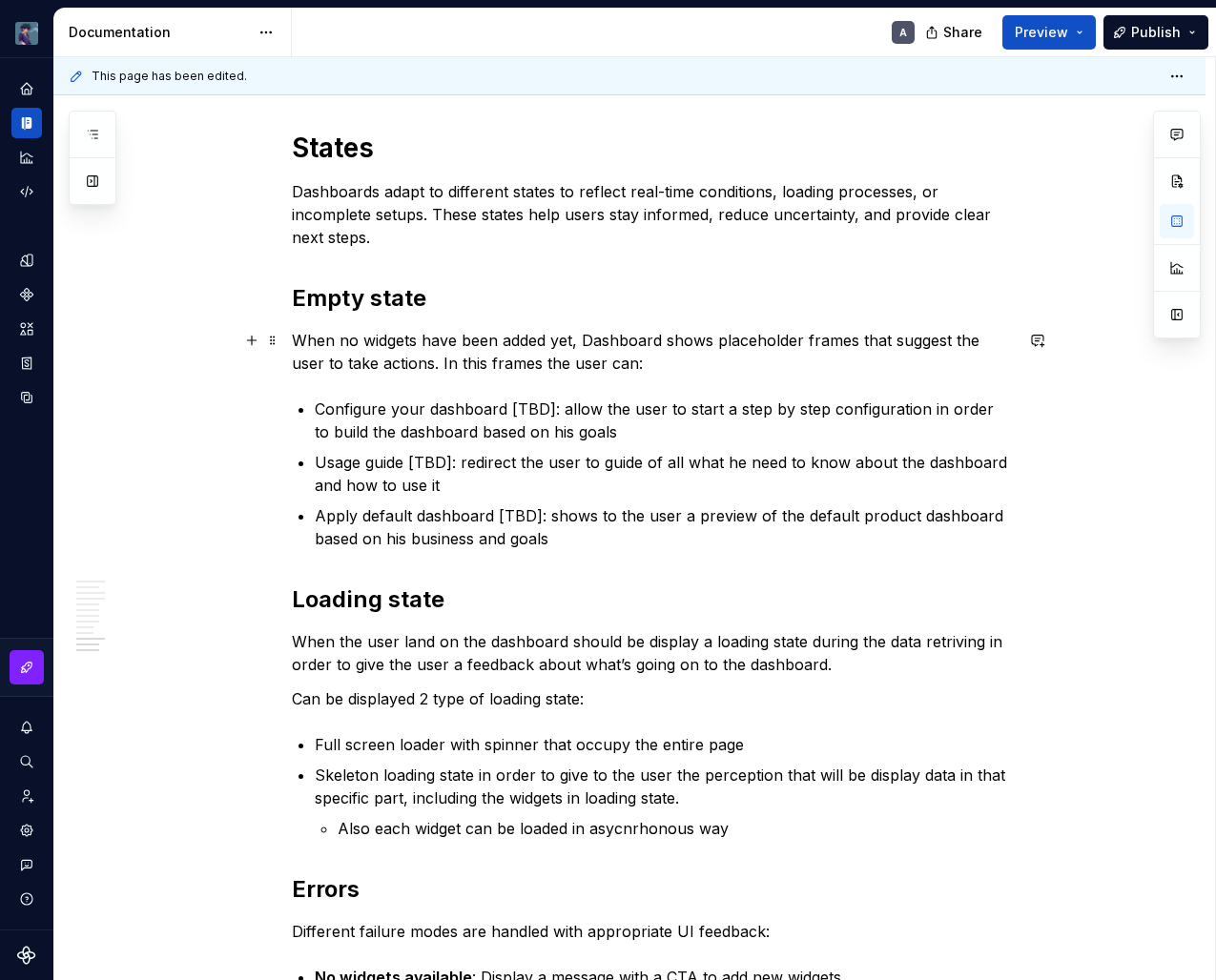 click on "When no widgets have been added yet, Dashboard shows placeholder frames that suggest the user to take actions. In this frames the user can:" at bounding box center [652, 352] 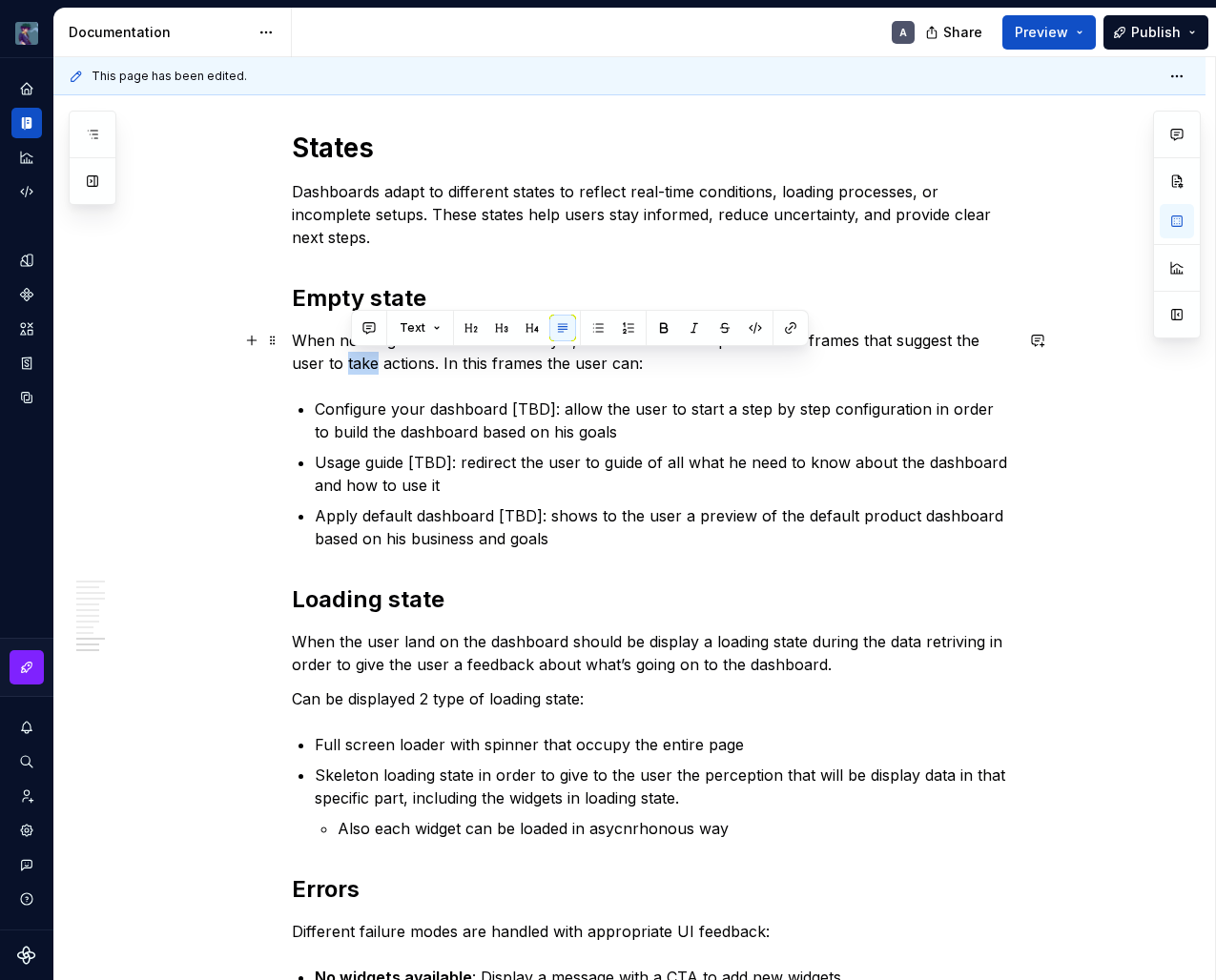 click on "When no widgets have been added yet, Dashboard shows placeholder frames that suggest the user to take actions. In this frames the user can:" at bounding box center (652, 352) 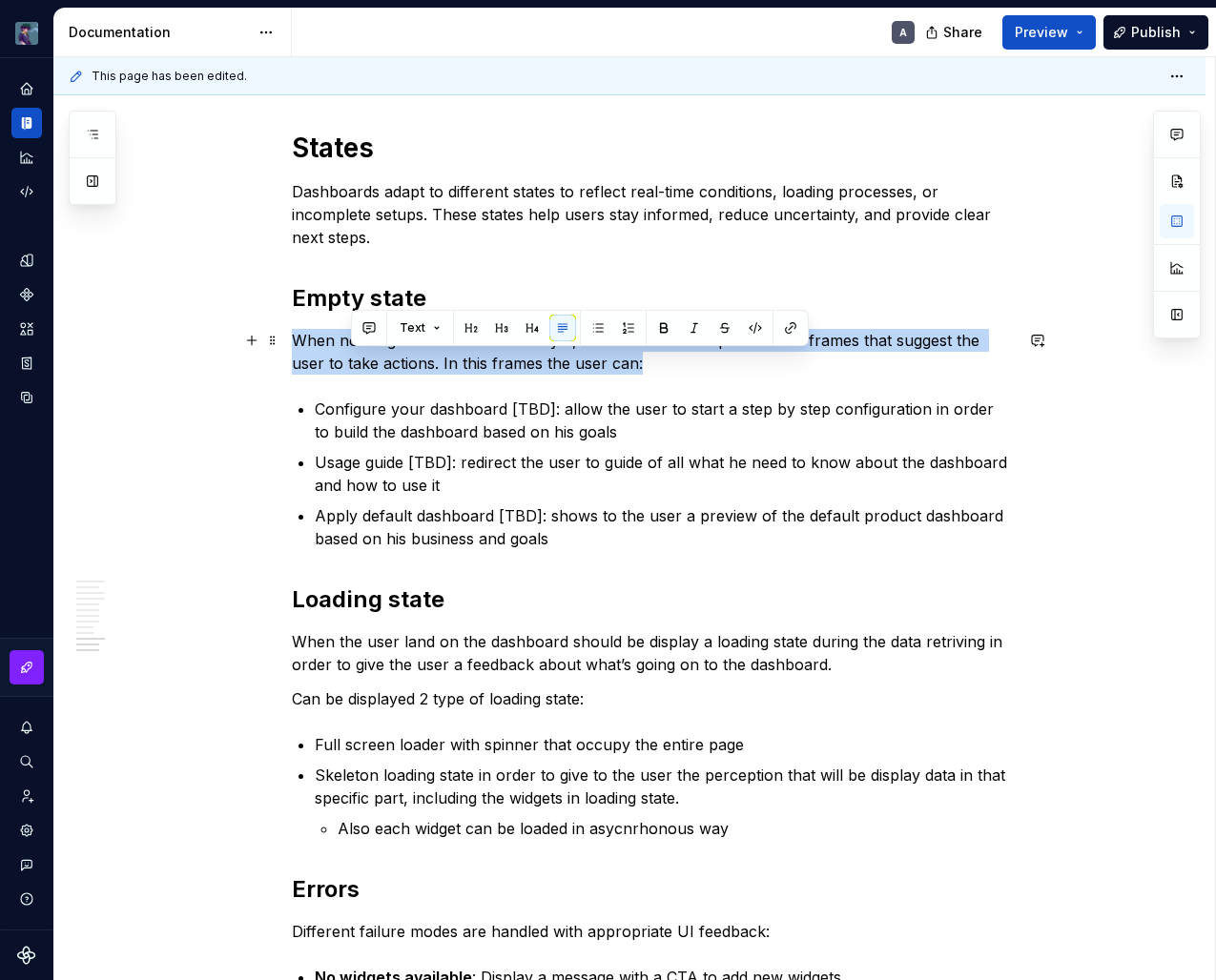click on "When no widgets have been added yet, Dashboard shows placeholder frames that suggest the user to take actions. In this frames the user can:" at bounding box center (652, 352) 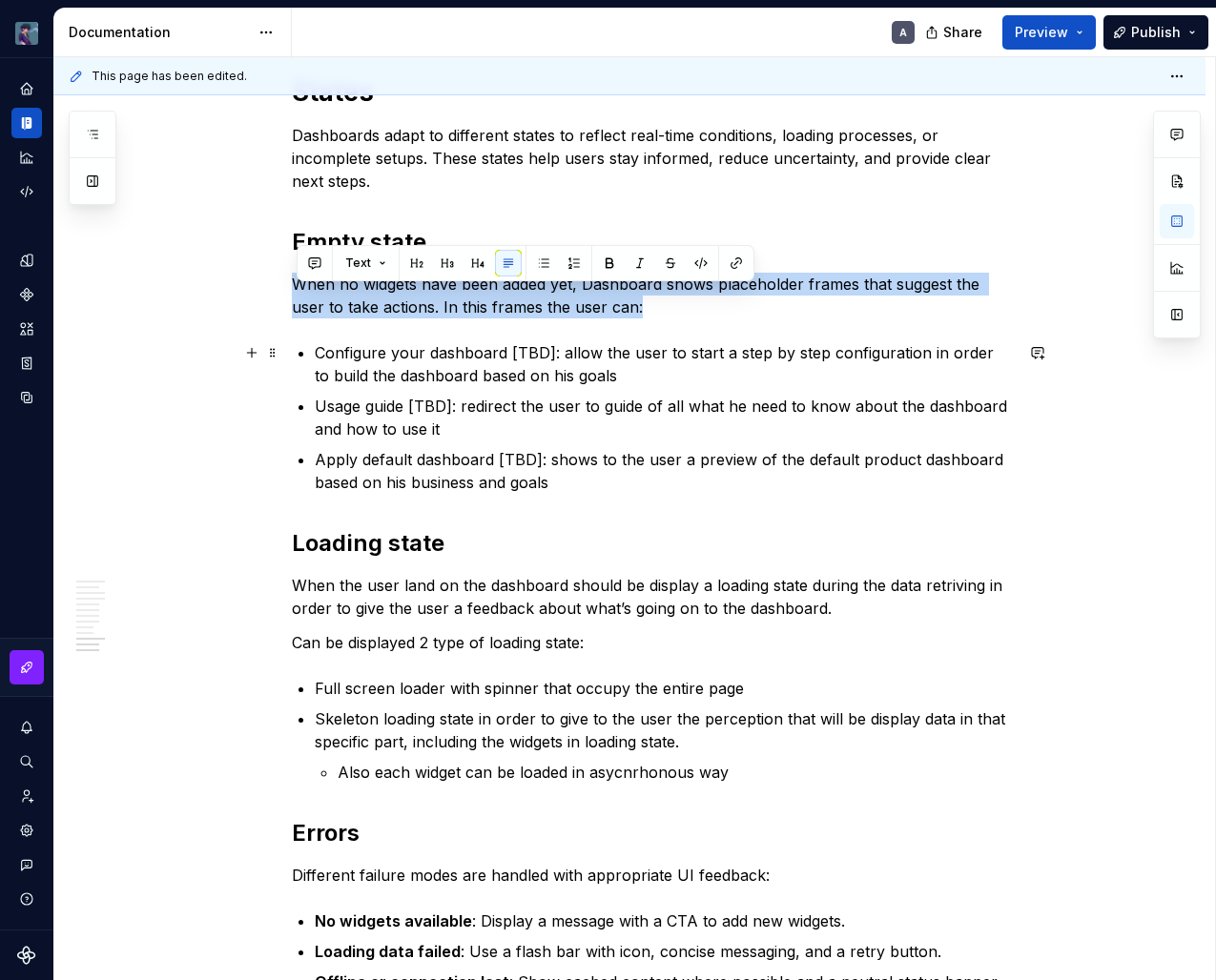 scroll, scrollTop: 3644, scrollLeft: 0, axis: vertical 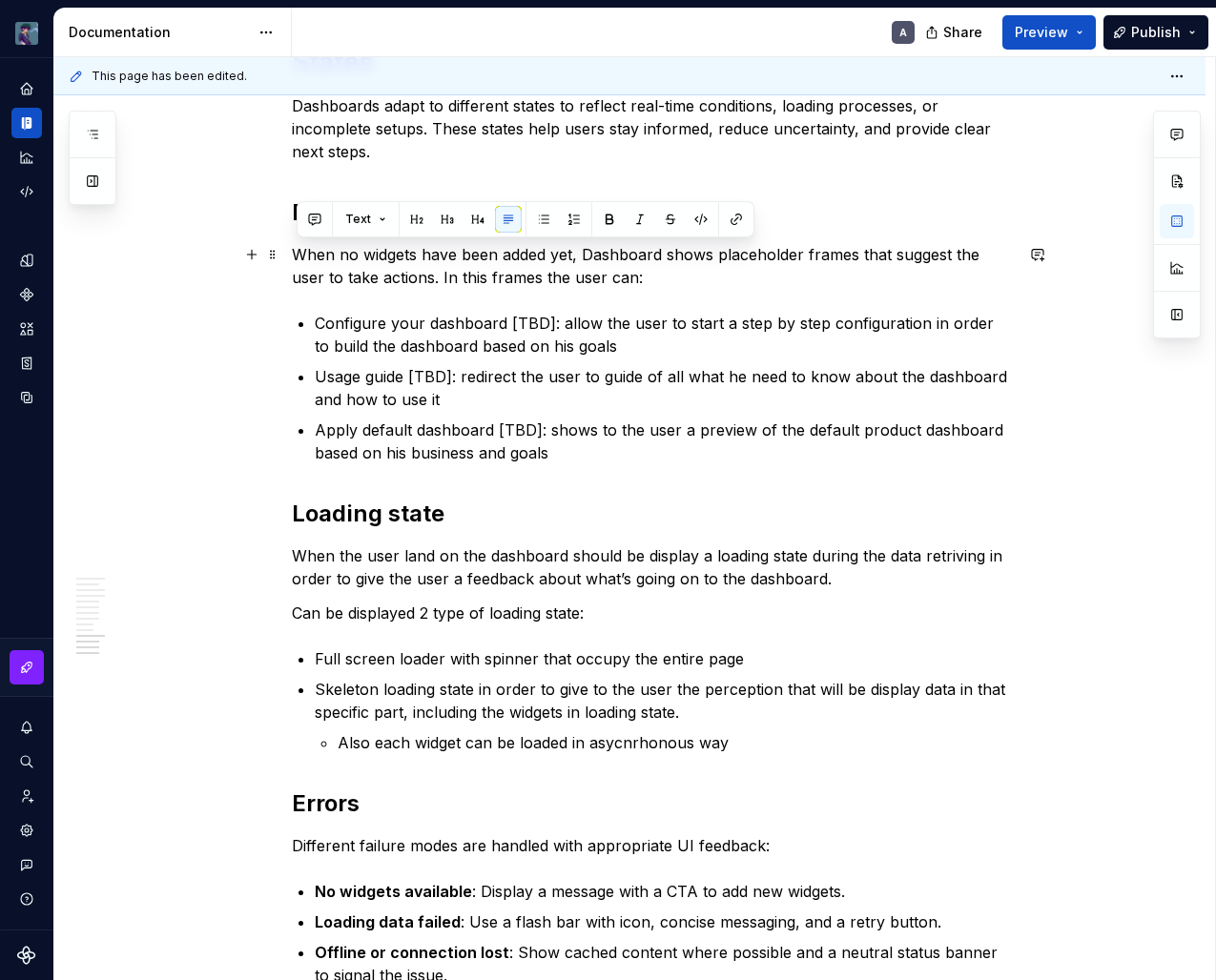 click on "When no widgets have been added yet, Dashboard shows placeholder frames that suggest the user to take actions. In this frames the user can:" at bounding box center [652, 266] 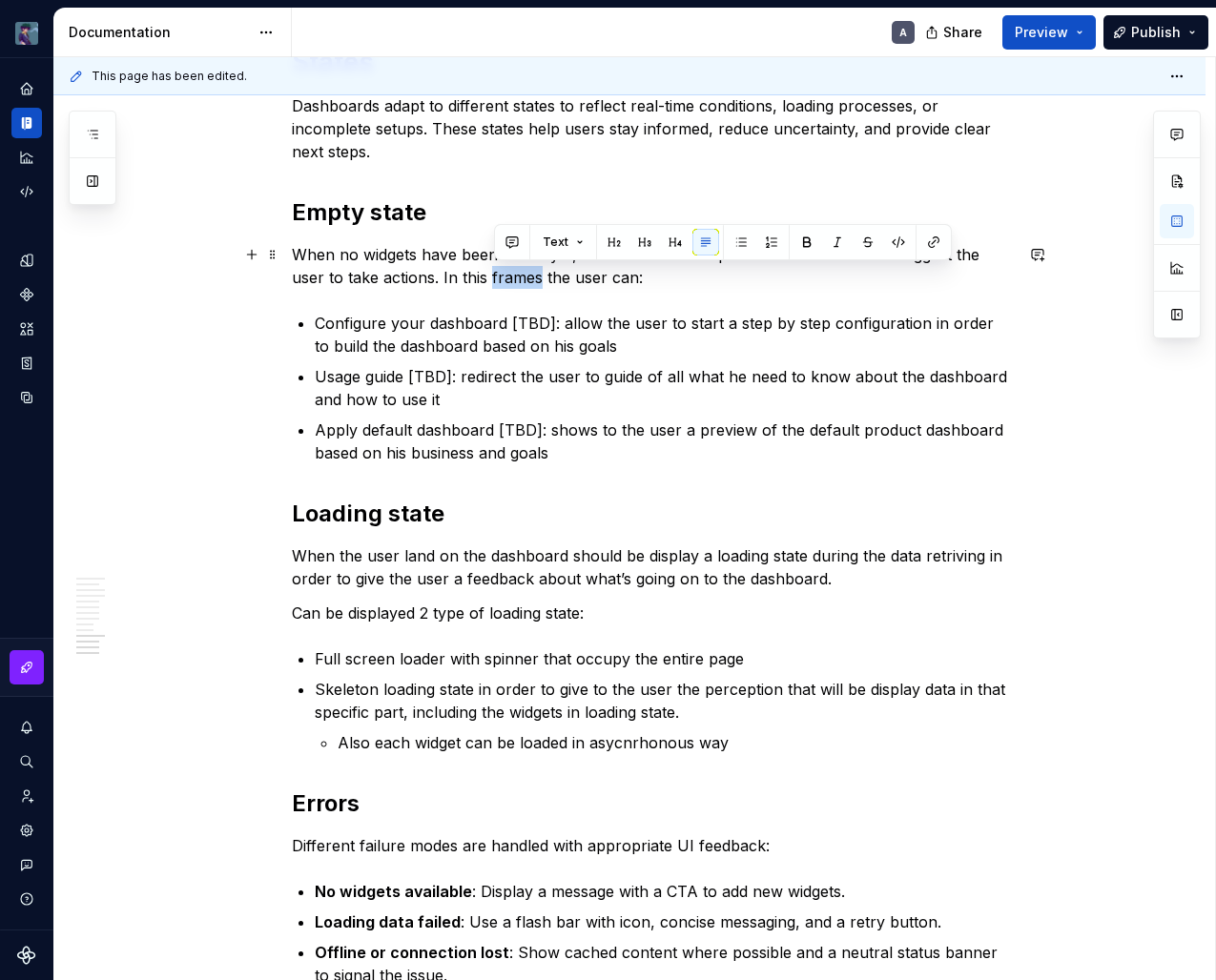 click on "When no widgets have been added yet, Dashboard shows placeholder frames that suggest the user to take actions. In this frames the user can:" at bounding box center (652, 266) 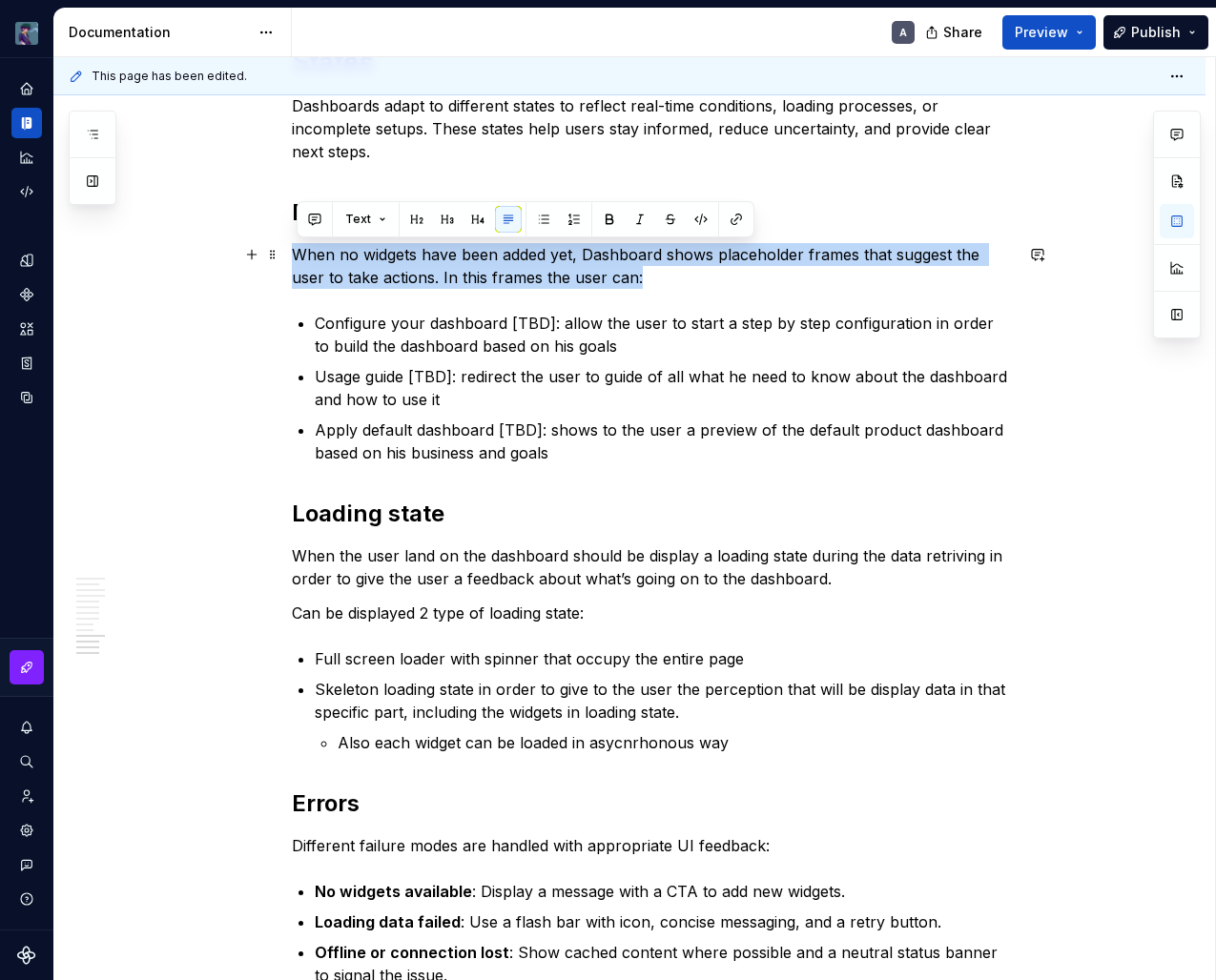click on "When no widgets have been added yet, Dashboard shows placeholder frames that suggest the user to take actions. In this frames the user can:" at bounding box center (652, 266) 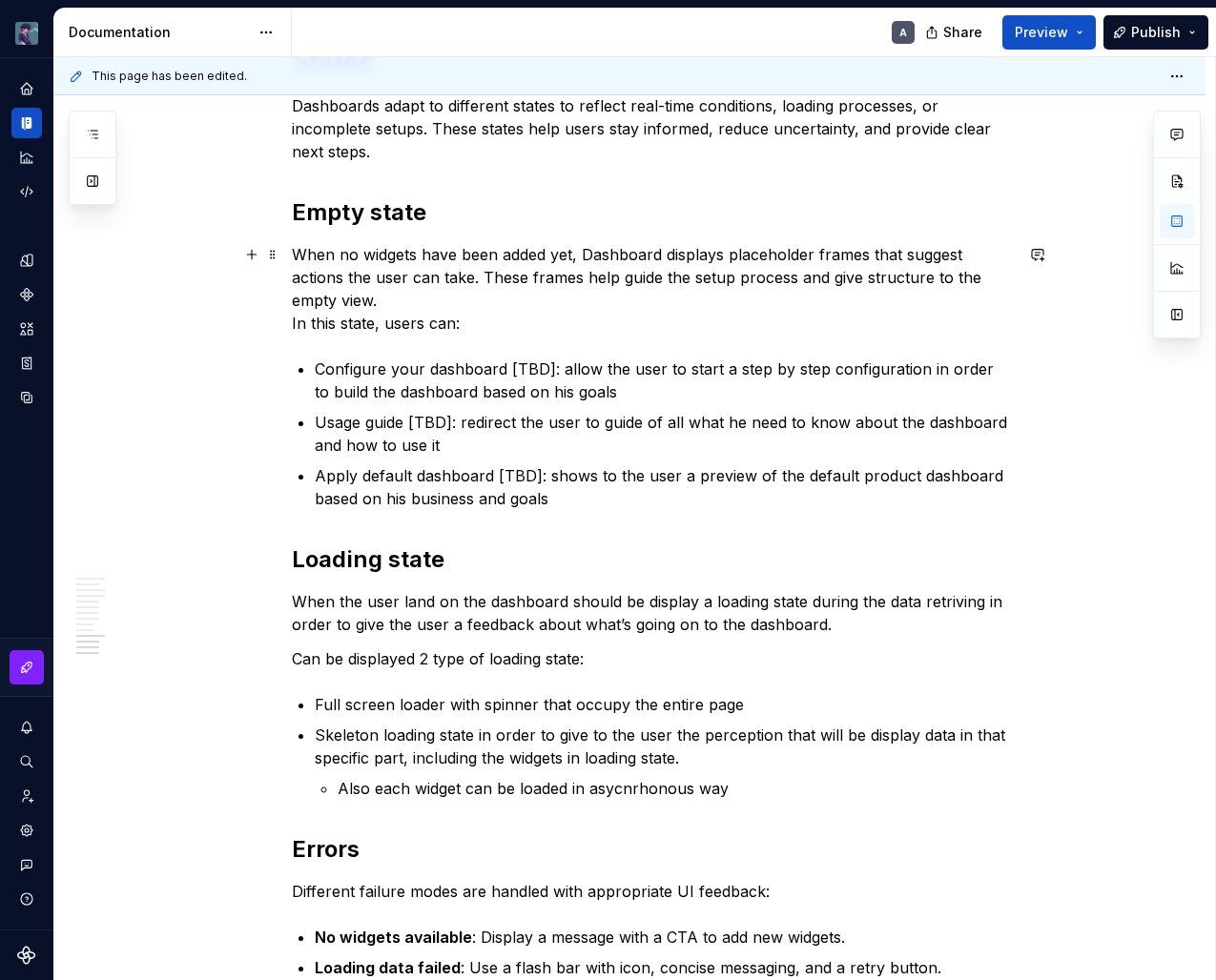 click on "Dashboard acts as a central interface where users track key metrics and take quick action. In our admin platform, Dashboard brings together performance and operational data into one workspace. Layout, interactions, and structure work in harmony to reduce distractions, highlight priority content, and guide users through what matters most. Dashboard plays a strategic role by turning complex data into clear insights. It keeps teams informed, helps them react fast, and drives meaningful results across the organization. Dashboard focuses on essential content and shows insights immediately when the page loads. It encourages users to work independently by breaking data into easy-to-understand pieces, with each visual element serving a clear purpose. The layout uses familiar zones and visual hierarchies, so users can scan the interface quickly and respond faster. Purpose It helps users monitor real-time metrics and system status using consistent visualization patterns. Success KPIs Principles Layout Header Period 0 4" at bounding box center (629, -930) 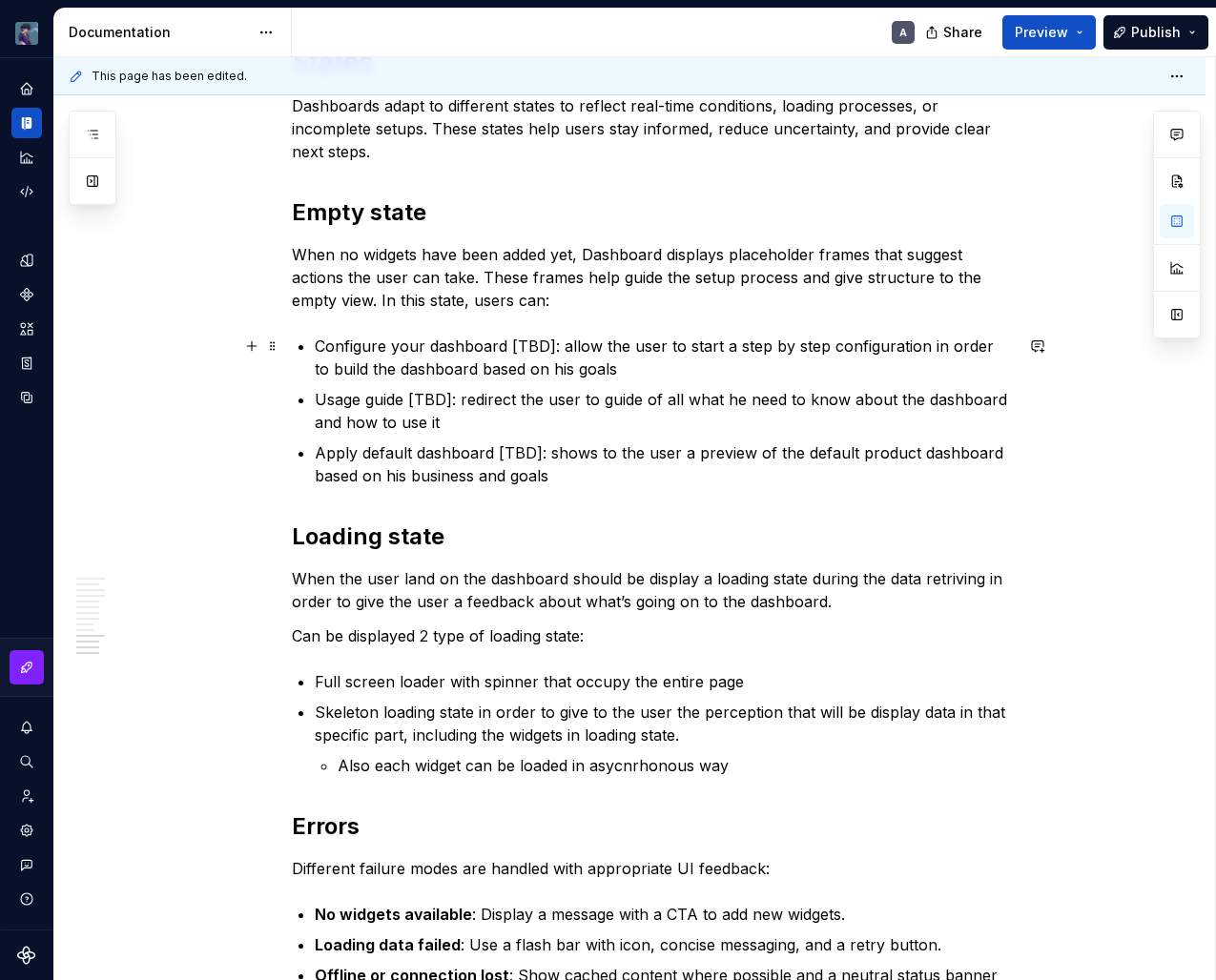 click on "Configure your dashboard [TBD]: allow the user to start a step by step configuration in order to build the dashboard based on his goals" at bounding box center [664, 357] 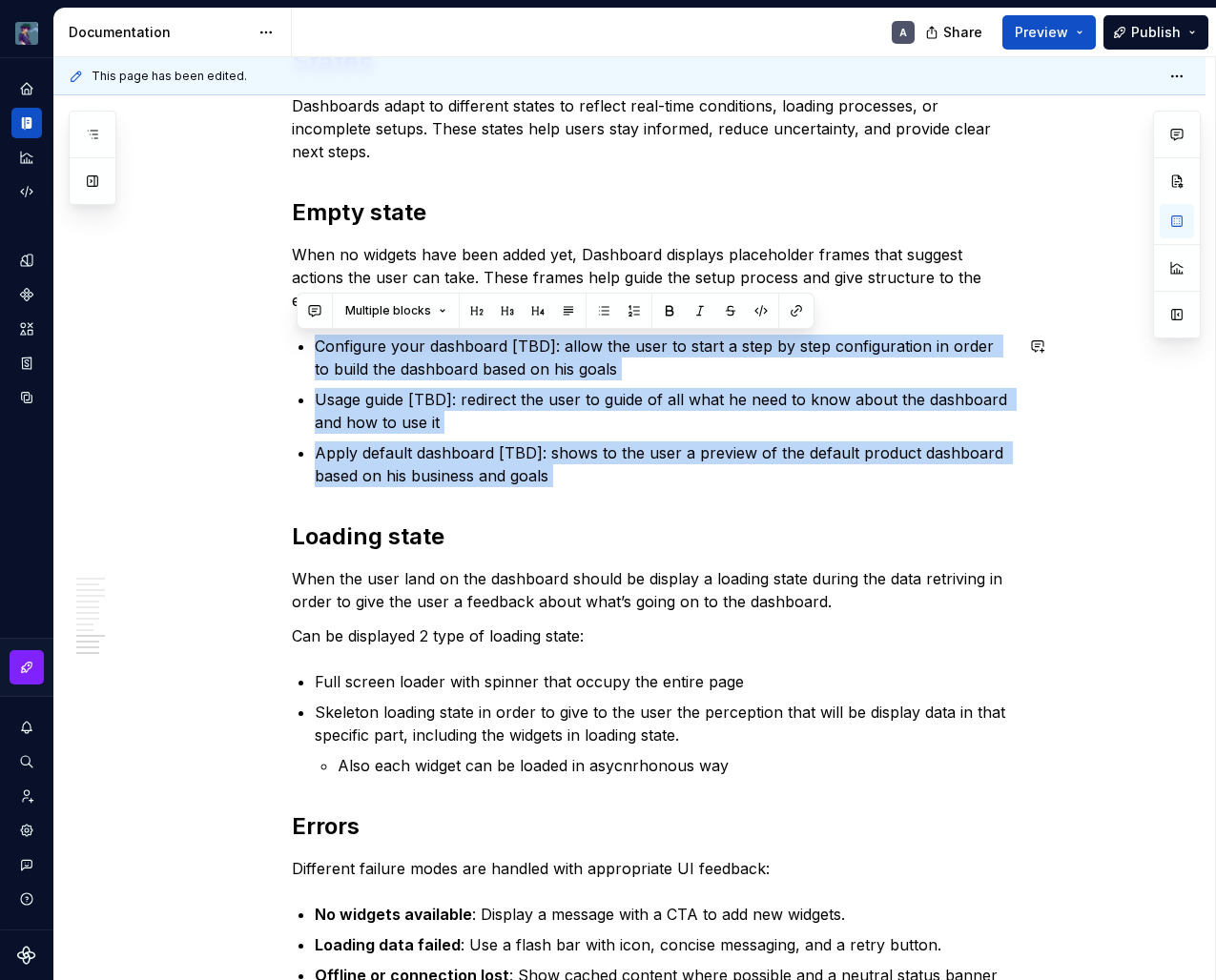 drag, startPoint x: 322, startPoint y: 346, endPoint x: 584, endPoint y: 503, distance: 305.43903 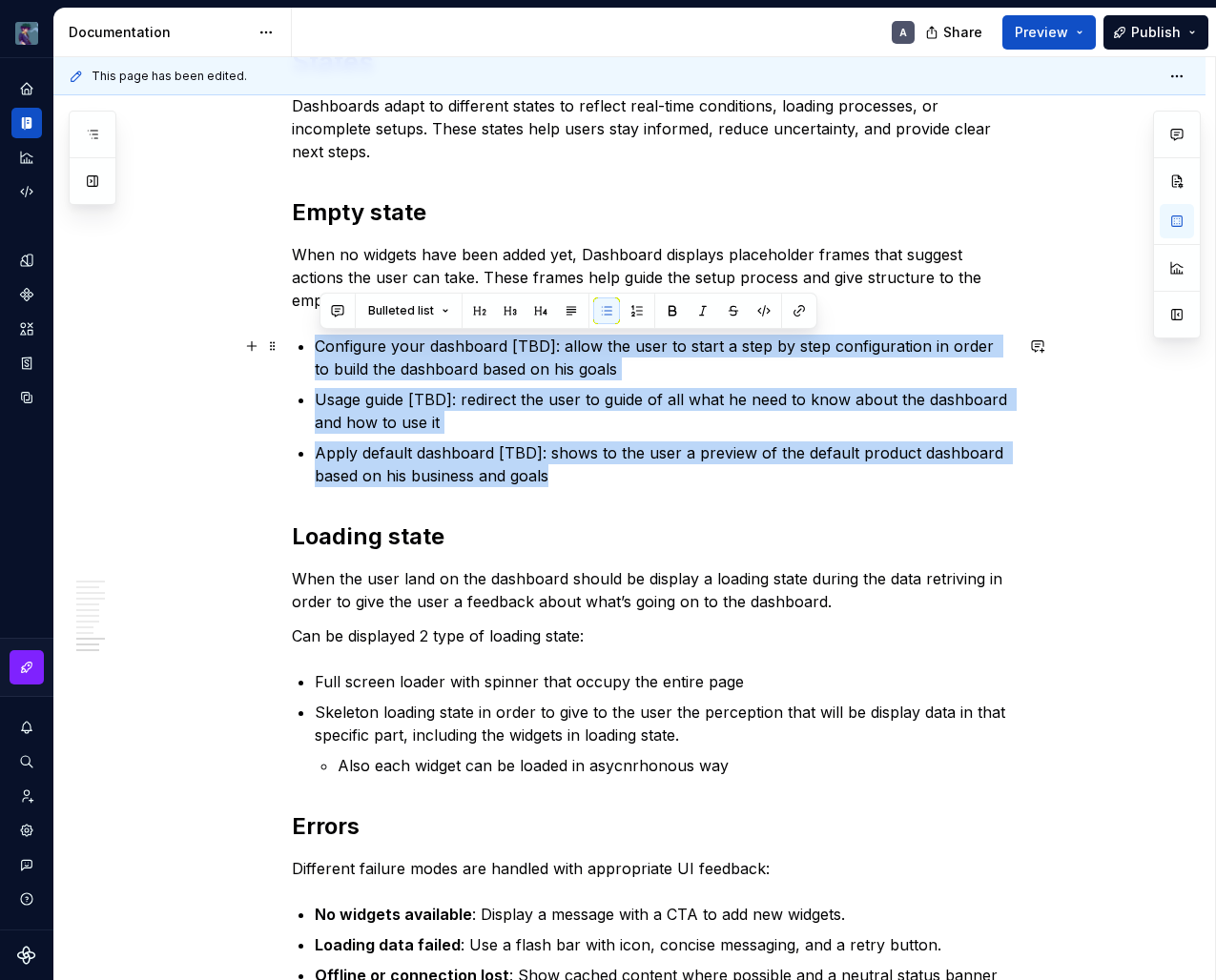 drag, startPoint x: 557, startPoint y: 471, endPoint x: 316, endPoint y: 347, distance: 271.02952 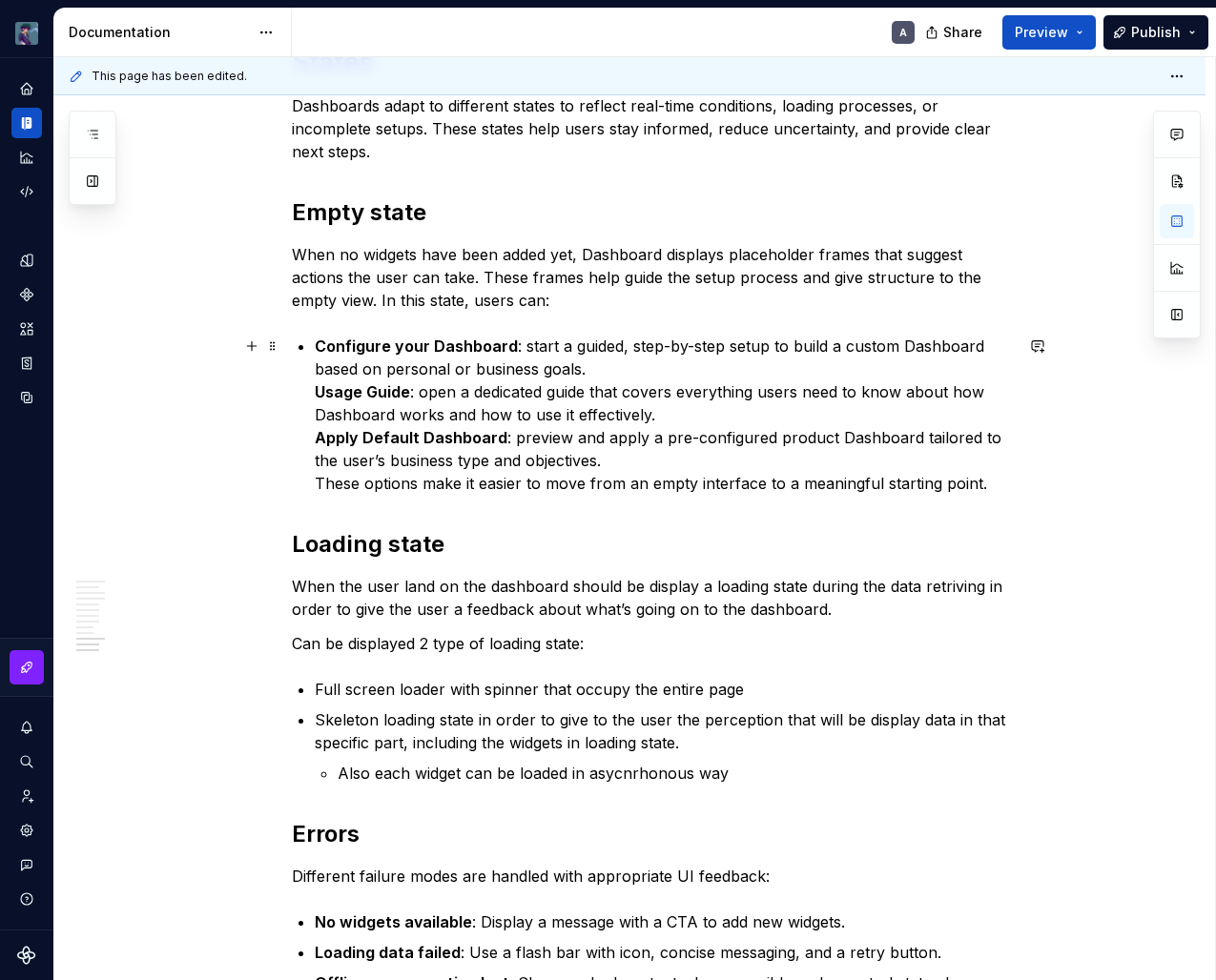 click on "Apply Default Dashboard" at bounding box center (411, 438) 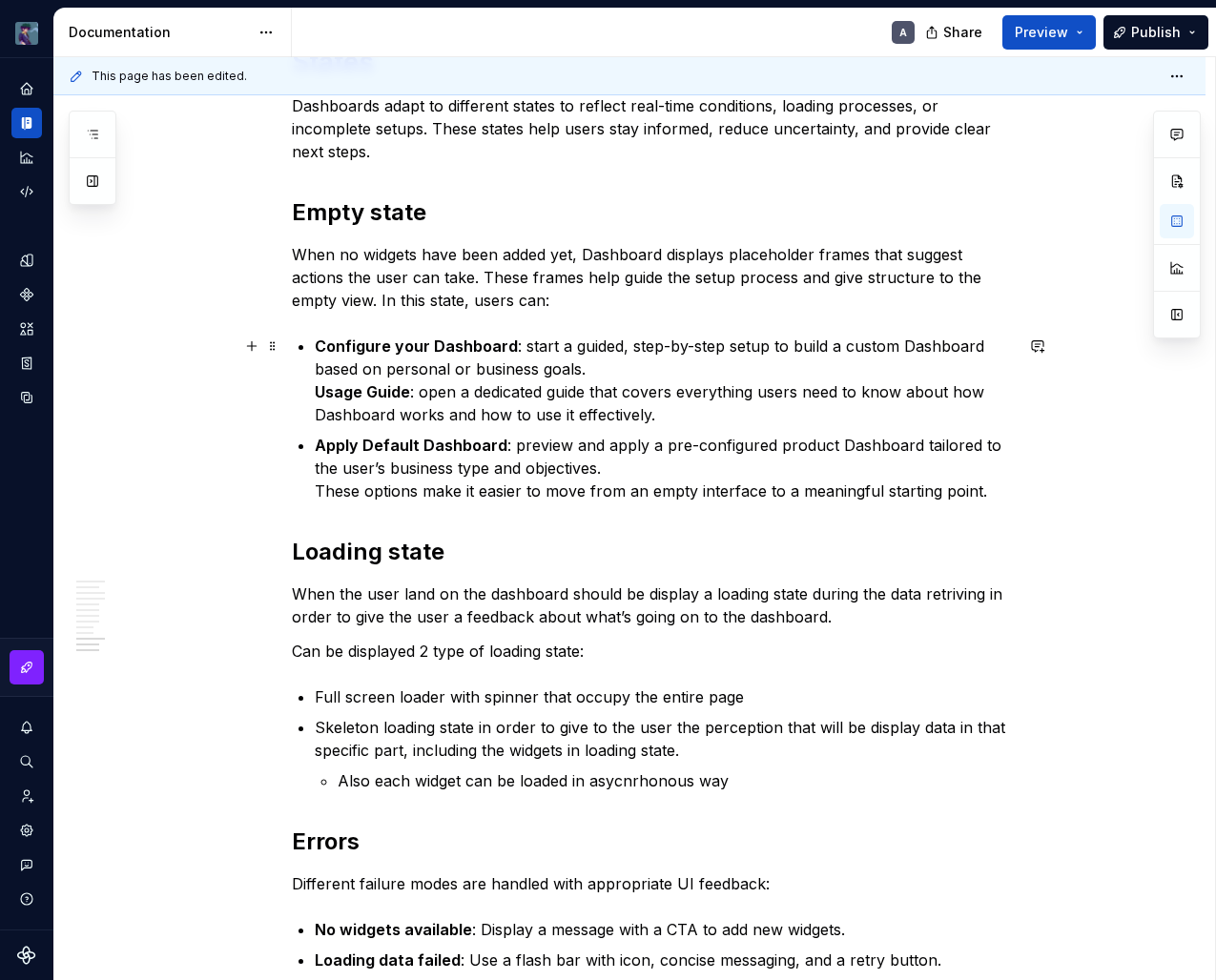 click on "Usage Guide" at bounding box center [362, 392] 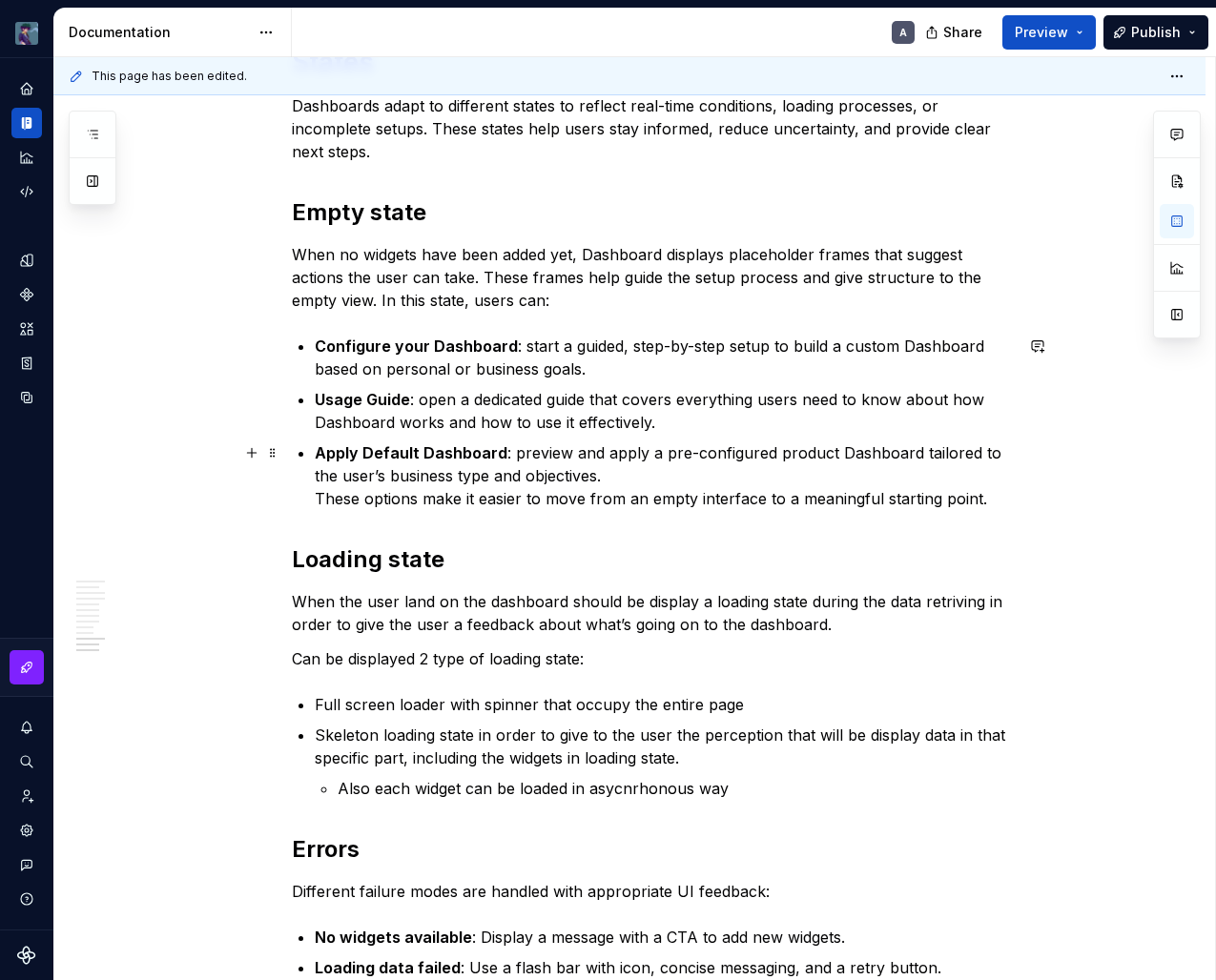 click on "Apply Default Dashboard : preview and apply a pre-configured product Dashboard tailored to the user’s business type and objectives. These options make it easier to move from an empty interface to a meaningful starting point." at bounding box center (664, 476) 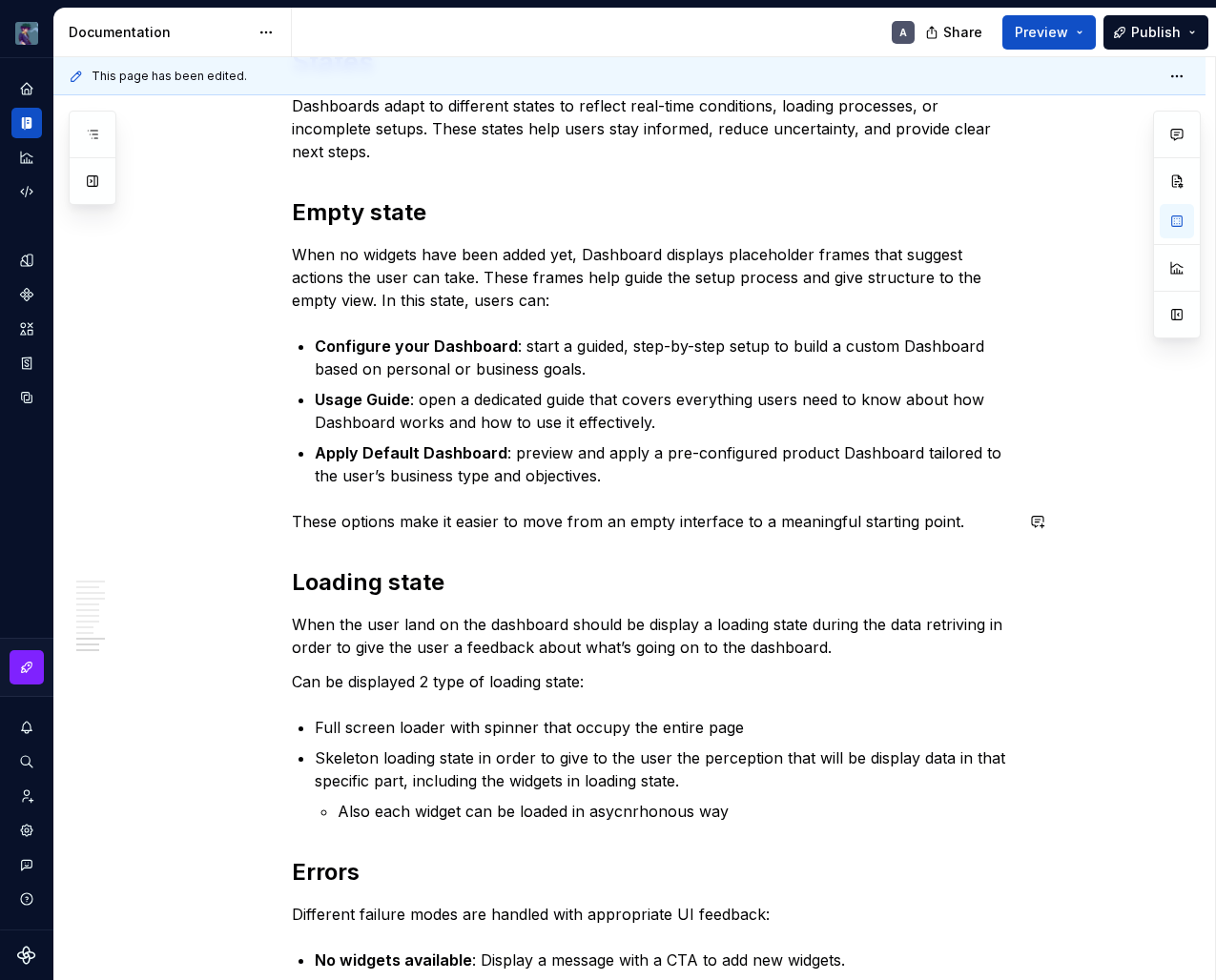 click on "These options make it easier to move from an empty interface to a meaningful starting point." at bounding box center (652, 521) 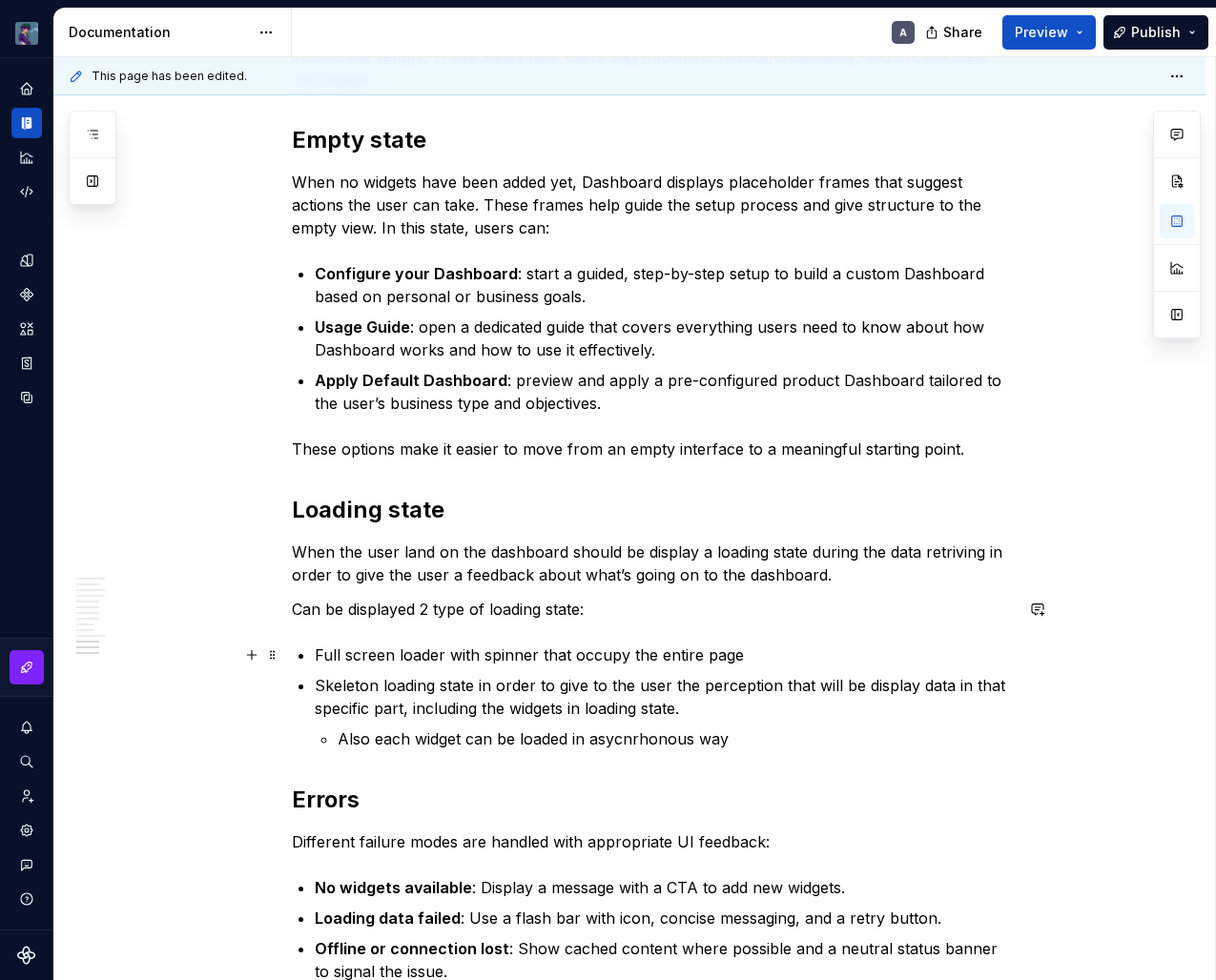 scroll, scrollTop: 3817, scrollLeft: 0, axis: vertical 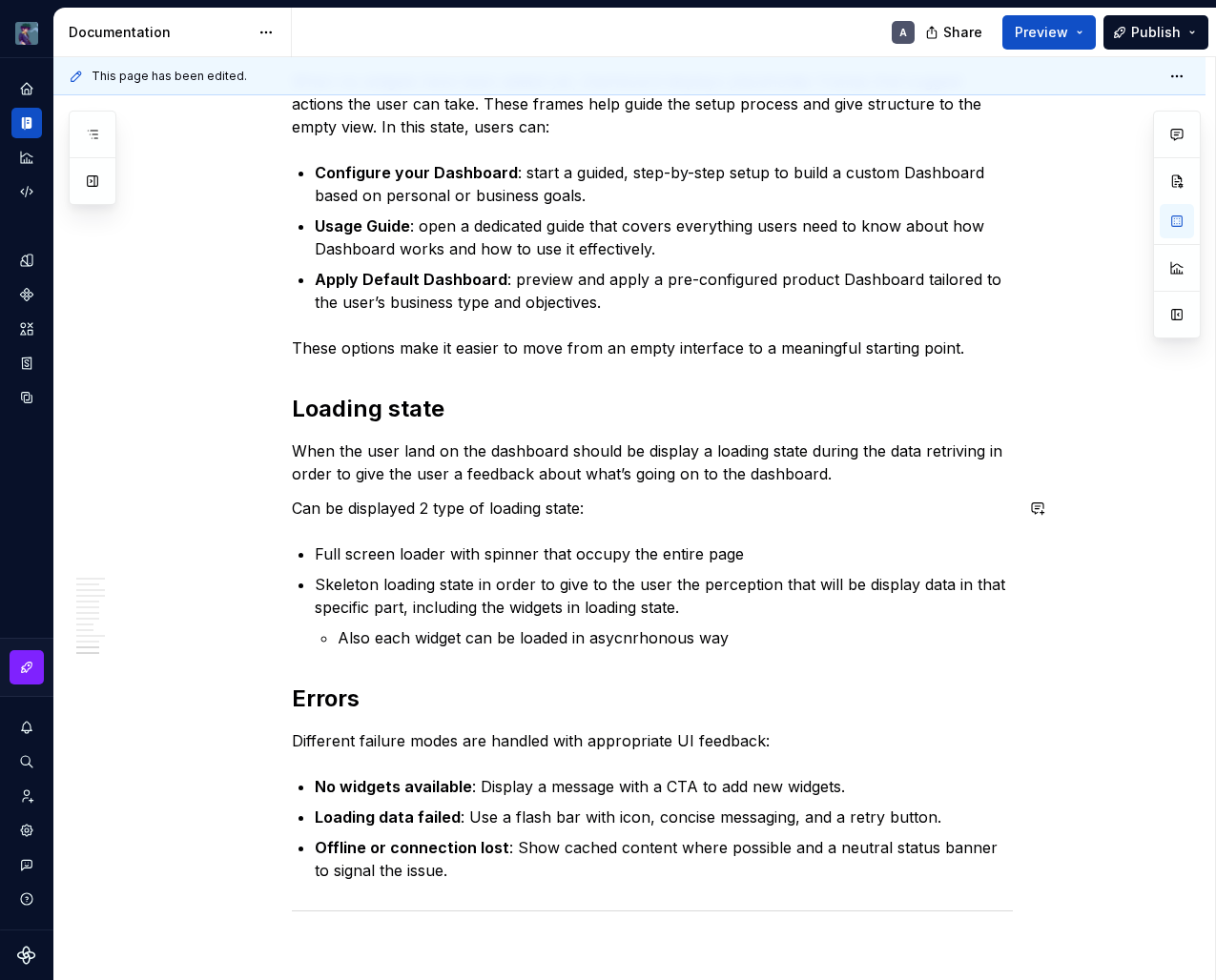 click on "Dashboard acts as a central interface where users track key metrics and take quick action. In our admin platform, Dashboard brings together performance and operational data into one workspace. Layout, interactions, and structure work in harmony to reduce distractions, highlight priority content, and guide users through what matters most. Dashboard plays a strategic role by turning complex data into clear insights. It keeps teams informed, helps them react fast, and drives meaningful results across the organization. Dashboard focuses on essential content and shows insights immediately when the page loads. It encourages users to work independently by breaking data into easy-to-understand pieces, with each visual element serving a clear purpose. The layout uses familiar zones and visual hierarchies, so users can scan the interface quickly and respond faster. Purpose It helps users monitor real-time metrics and system status using consistent visualization patterns. Success KPIs Principles Layout Header Period 0 4" at bounding box center [652, -1228] 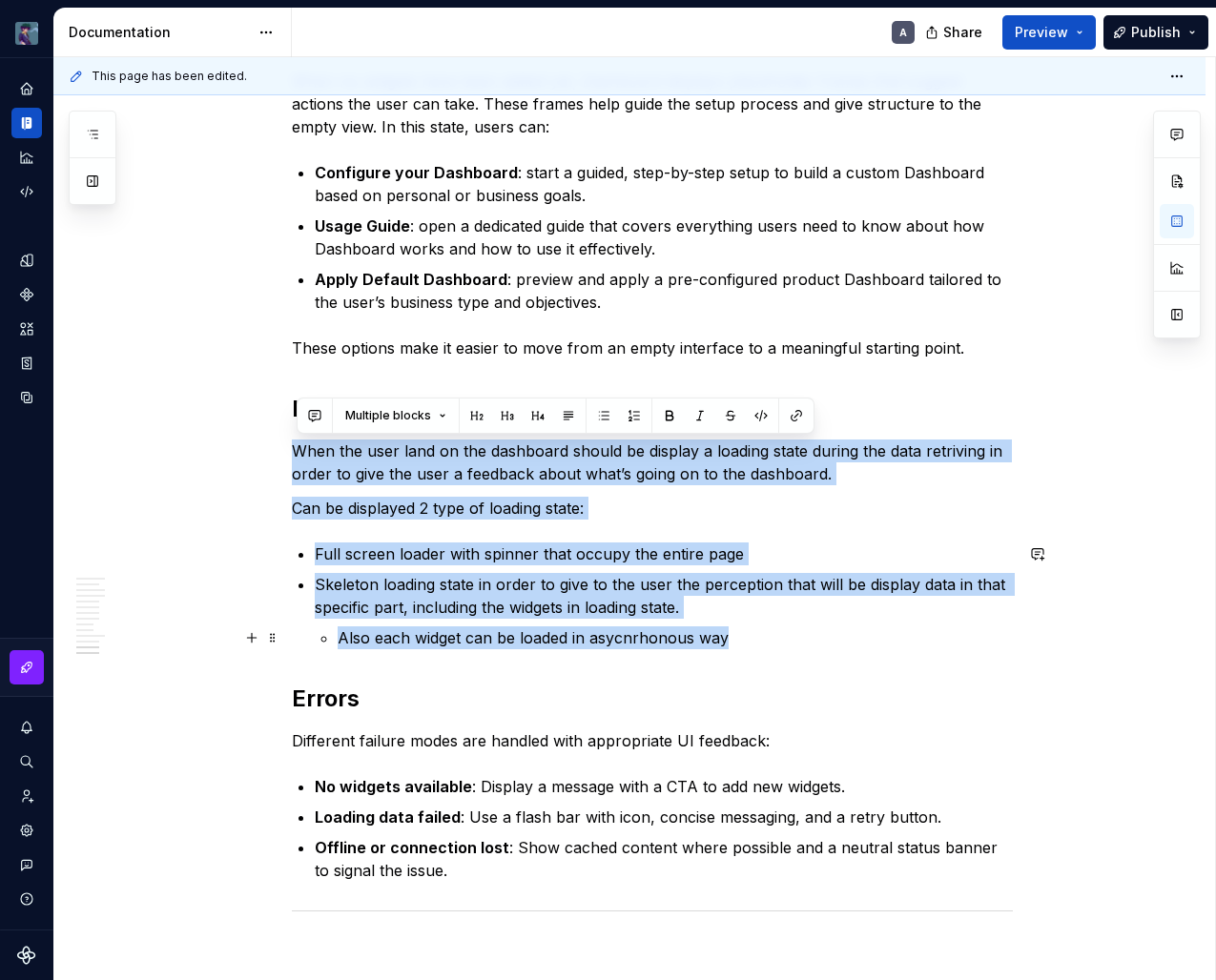 drag, startPoint x: 298, startPoint y: 455, endPoint x: 746, endPoint y: 638, distance: 483.93491 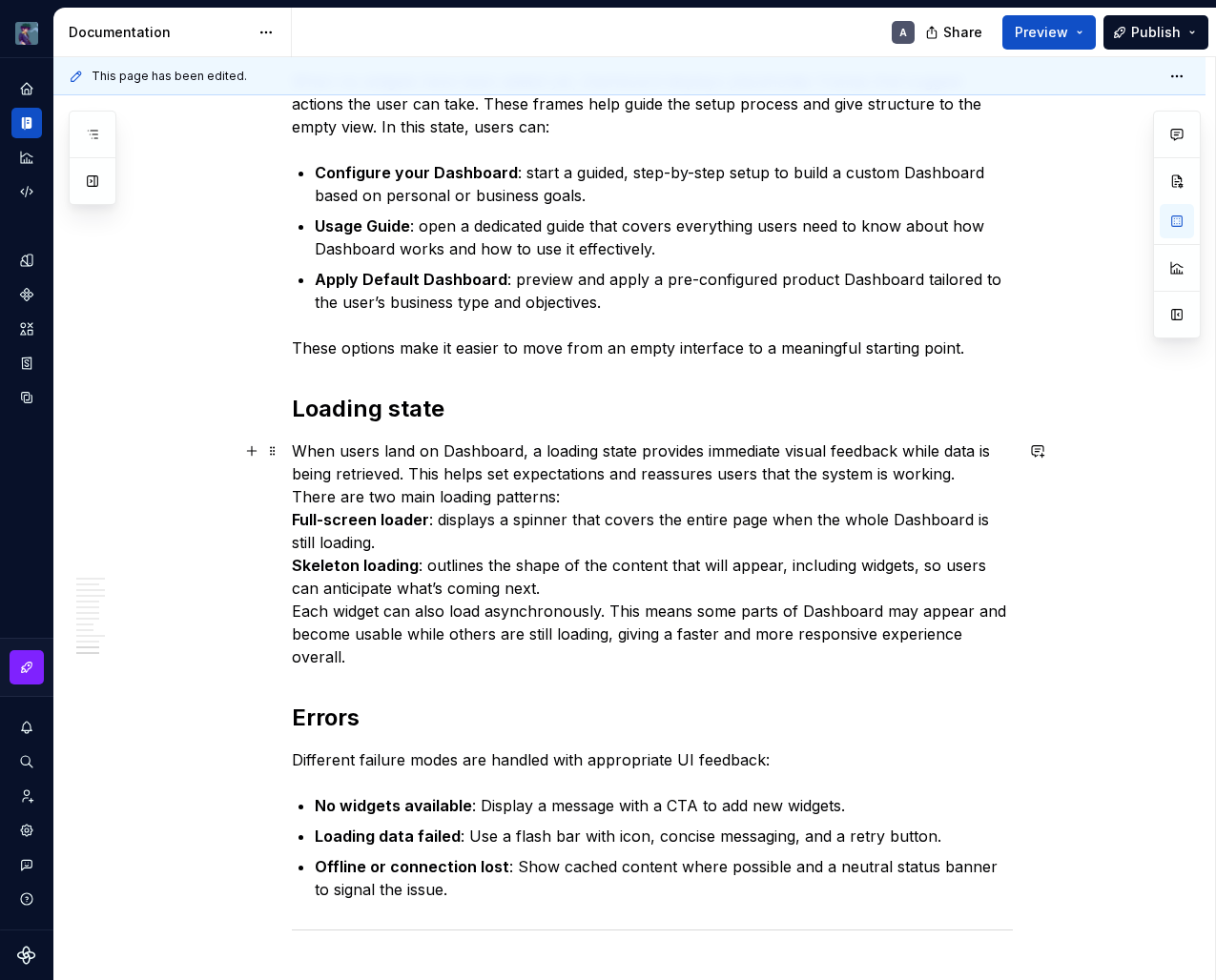 click on "Skeleton loading" at bounding box center (355, 565) 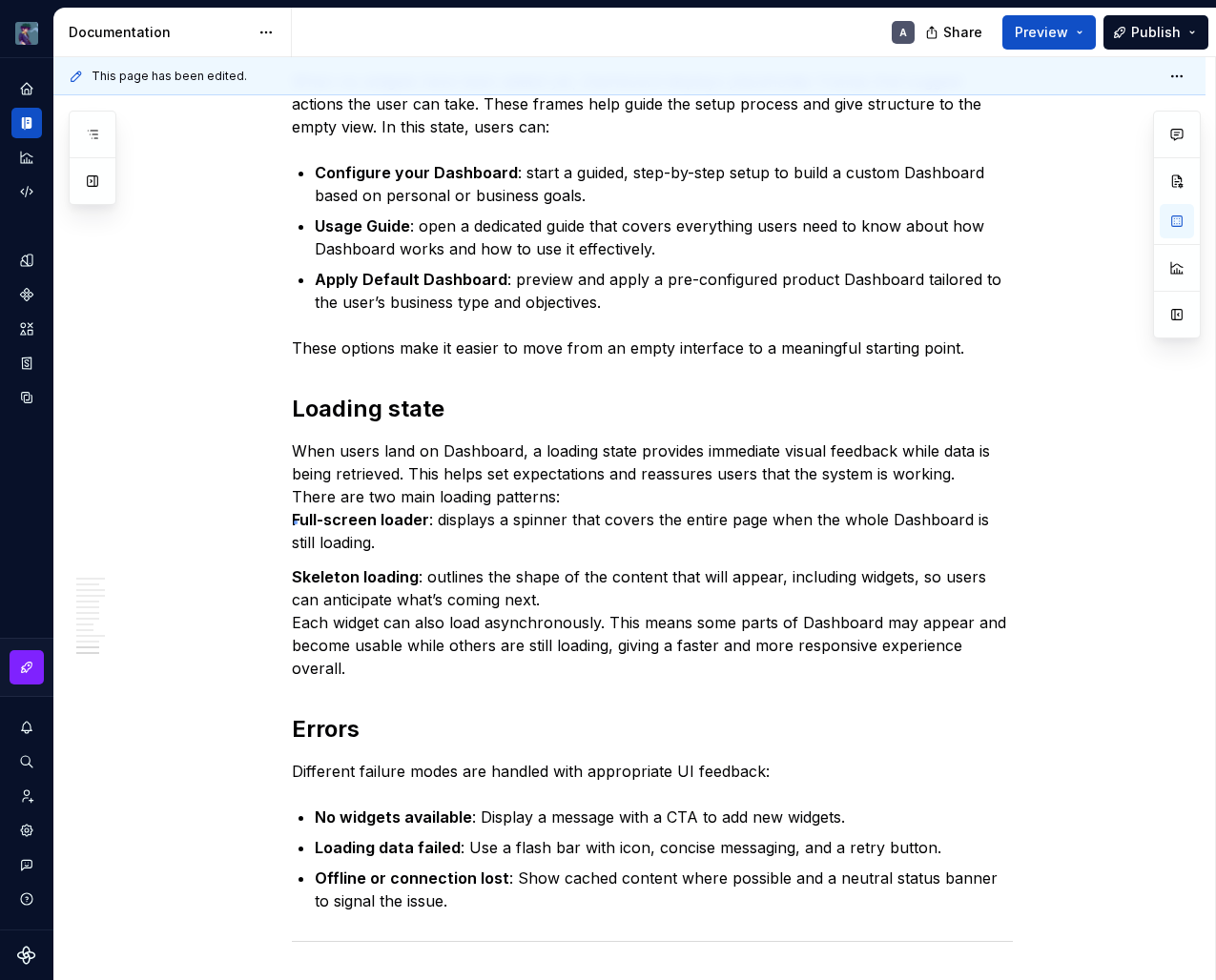 click on "This page has been edited. Dashboard A Dashboard is a graphical user interface that provides an at-a-glance view of key performance indicators relevant to specific objectives or business processes. Dashboards are designed to present essential information clearly and efficiently, helping users make informed decisions and complete tasks. Edit header Overview Interaction Accessibility Usage Code Purpose Success KPIs Principles Layout Header Global Filters Messages and Alerts Main Content Grid system Widgets’ sizes States Empty state Loading state Errors Dashboard acts as a central interface where users track key metrics and take quick action. In our admin platform, Dashboard brings together performance and operational data into one workspace. Layout, interactions, and structure work in harmony to reduce distractions, highlight priority content, and guide users through what matters most. Purpose It helps users monitor real-time metrics and system status using consistent visualization patterns. Success KPIs 0 4" at bounding box center (634, 519) 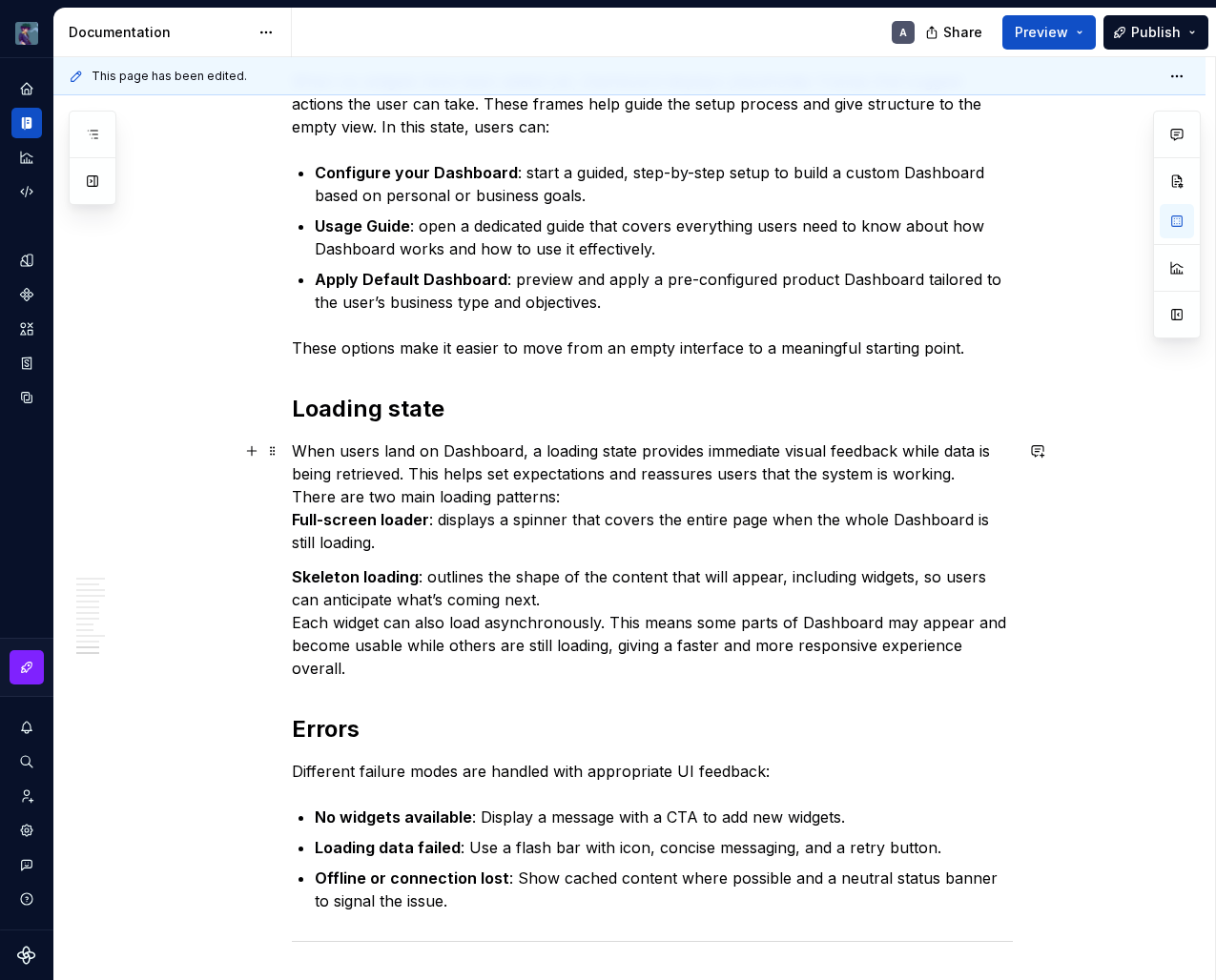 click on "Full-screen loader" at bounding box center [361, 520] 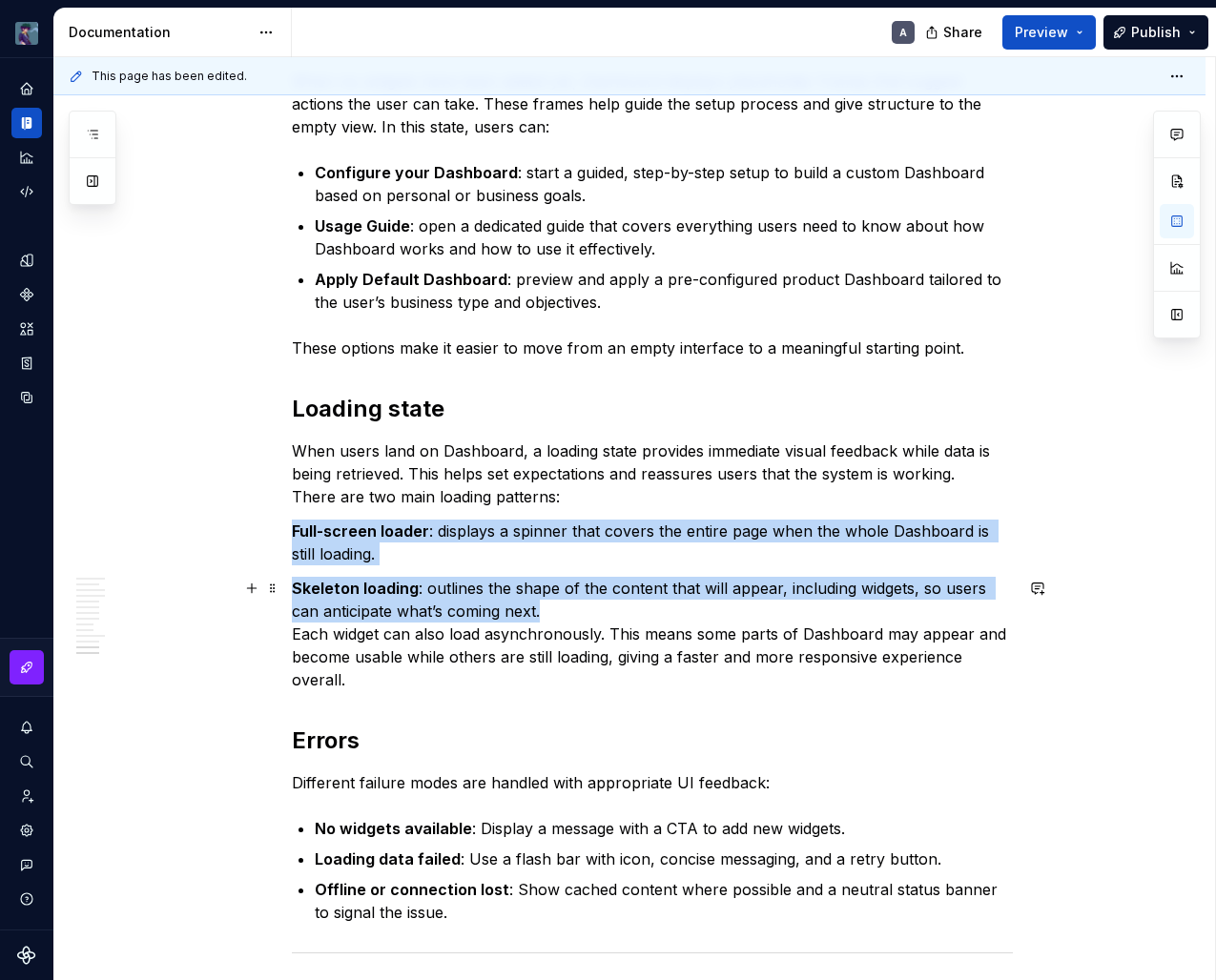 click on "Skeleton loading : outlines the shape of the content that will appear, including widgets, so users can anticipate what’s coming next. Each widget can also load asynchronously. This means some parts of Dashboard may appear and become usable while others are still loading, giving a faster and more responsive experience overall." at bounding box center (652, 634) 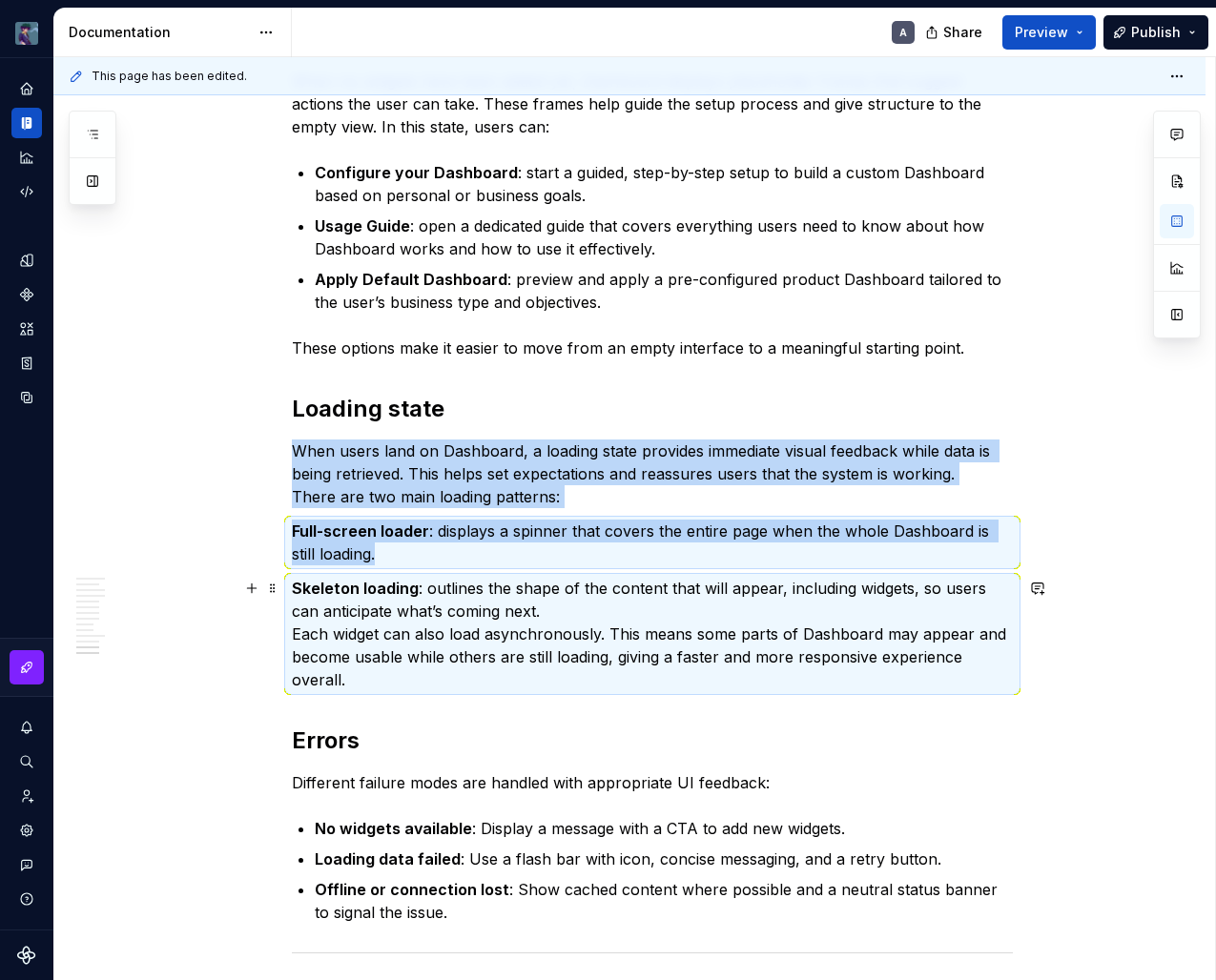 click on "Skeleton loading : outlines the shape of the content that will appear, including widgets, so users can anticipate what’s coming next. Each widget can also load asynchronously. This means some parts of Dashboard may appear and become usable while others are still loading, giving a faster and more responsive experience overall." at bounding box center (652, 634) 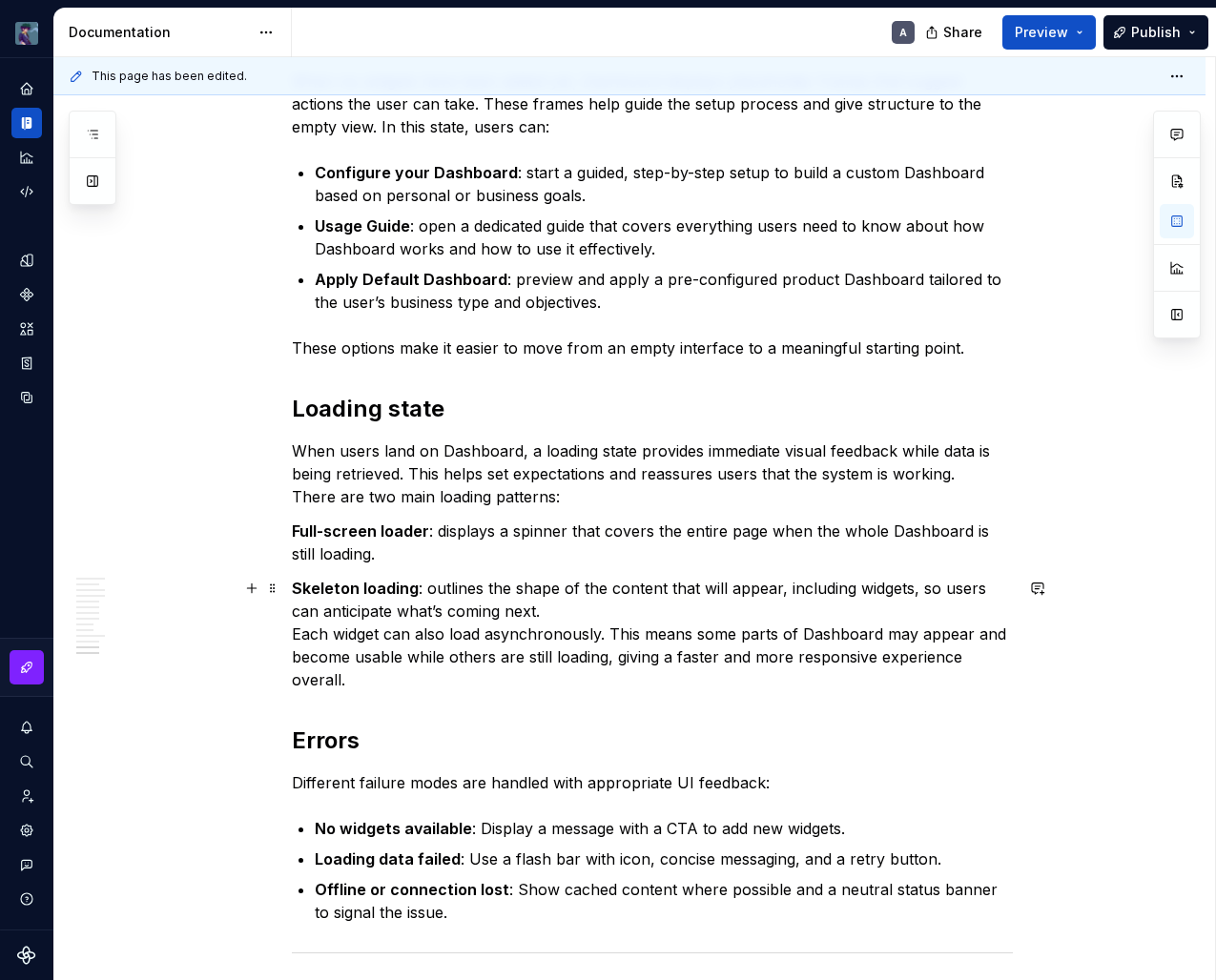 click on "Dashboard acts as a central interface where users track key metrics and take quick action. In our admin platform, Dashboard brings together performance and operational data into one workspace. Layout, interactions, and structure work in harmony to reduce distractions, highlight priority content, and guide users through what matters most. Dashboard plays a strategic role by turning complex data into clear insights. It keeps teams informed, helps them react fast, and drives meaningful results across the organization. Dashboard focuses on essential content and shows insights immediately when the page loads. It encourages users to work independently by breaking data into easy-to-understand pieces, with each visual element serving a clear purpose. The layout uses familiar zones and visual hierarchies, so users can scan the interface quickly and respond faster. Purpose It helps users monitor real-time metrics and system status using consistent visualization patterns. Success KPIs Principles Layout Header Period 0 4" at bounding box center [629, -1072] 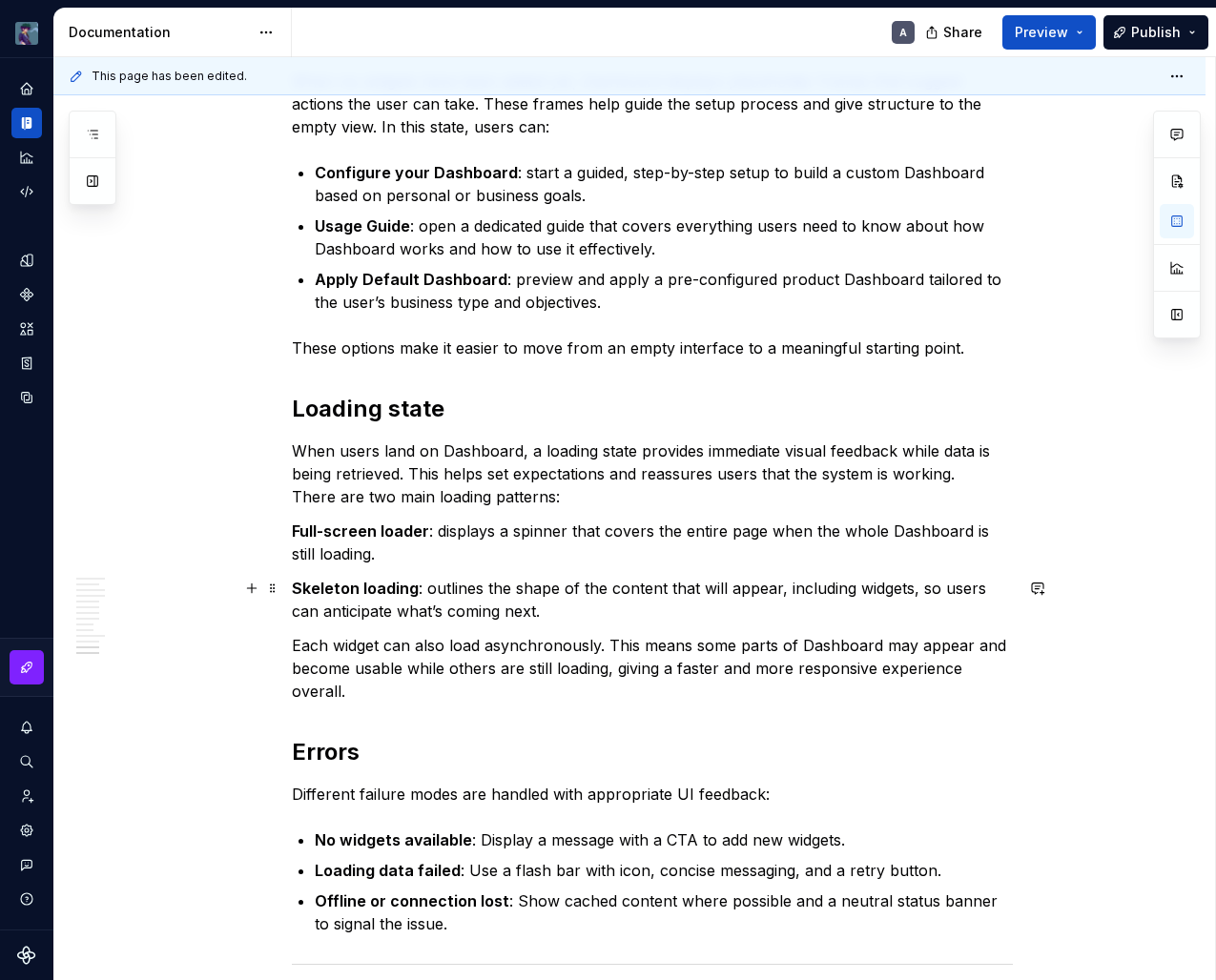 click on "Skeleton loading : outlines the shape of the content that will appear, including widgets, so users can anticipate what’s coming next." at bounding box center (652, 600) 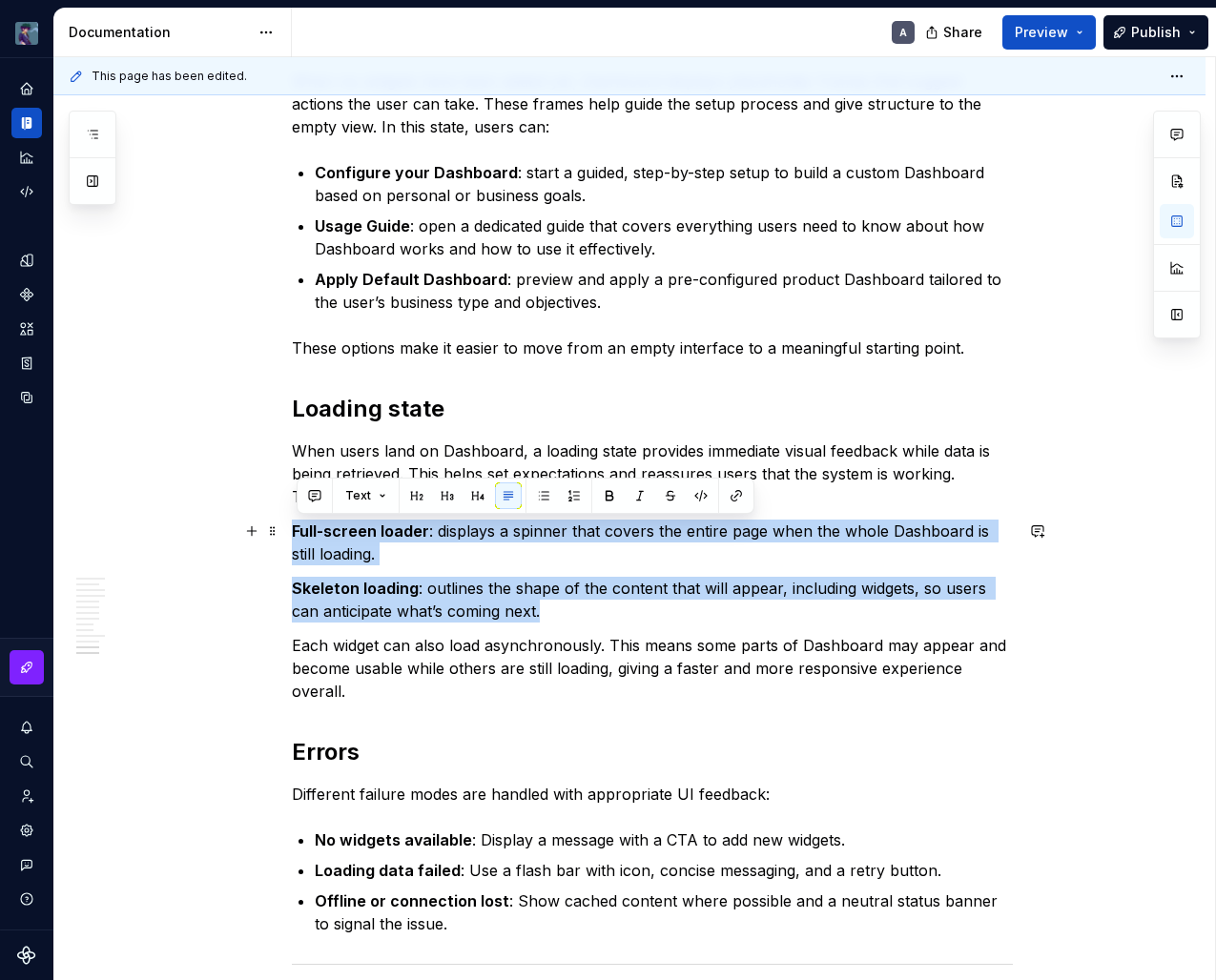 drag, startPoint x: 554, startPoint y: 616, endPoint x: 295, endPoint y: 530, distance: 272.90475 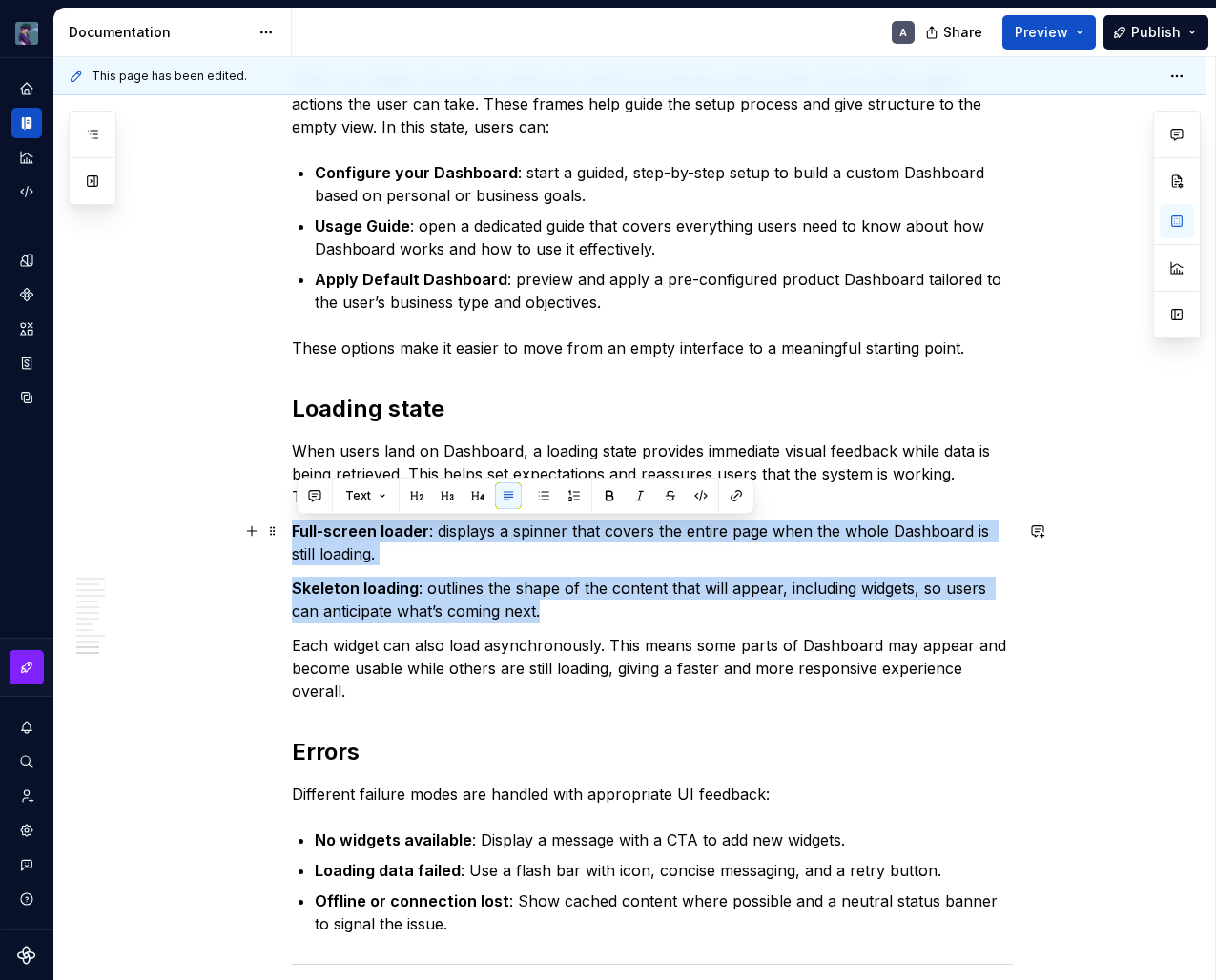 click on "Dashboard acts as a central interface where users track key metrics and take quick action. In our admin platform, Dashboard brings together performance and operational data into one workspace. Layout, interactions, and structure work in harmony to reduce distractions, highlight priority content, and guide users through what matters most. Dashboard plays a strategic role by turning complex data into clear insights. It keeps teams informed, helps them react fast, and drives meaningful results across the organization. Dashboard focuses on essential content and shows insights immediately when the page loads. It encourages users to work independently by breaking data into easy-to-understand pieces, with each visual element serving a clear purpose. The layout uses familiar zones and visual hierarchies, so users can scan the interface quickly and respond faster. Purpose It helps users monitor real-time metrics and system status using consistent visualization patterns. Success KPIs Principles Layout Header Period 0 4" at bounding box center [629, -1066] 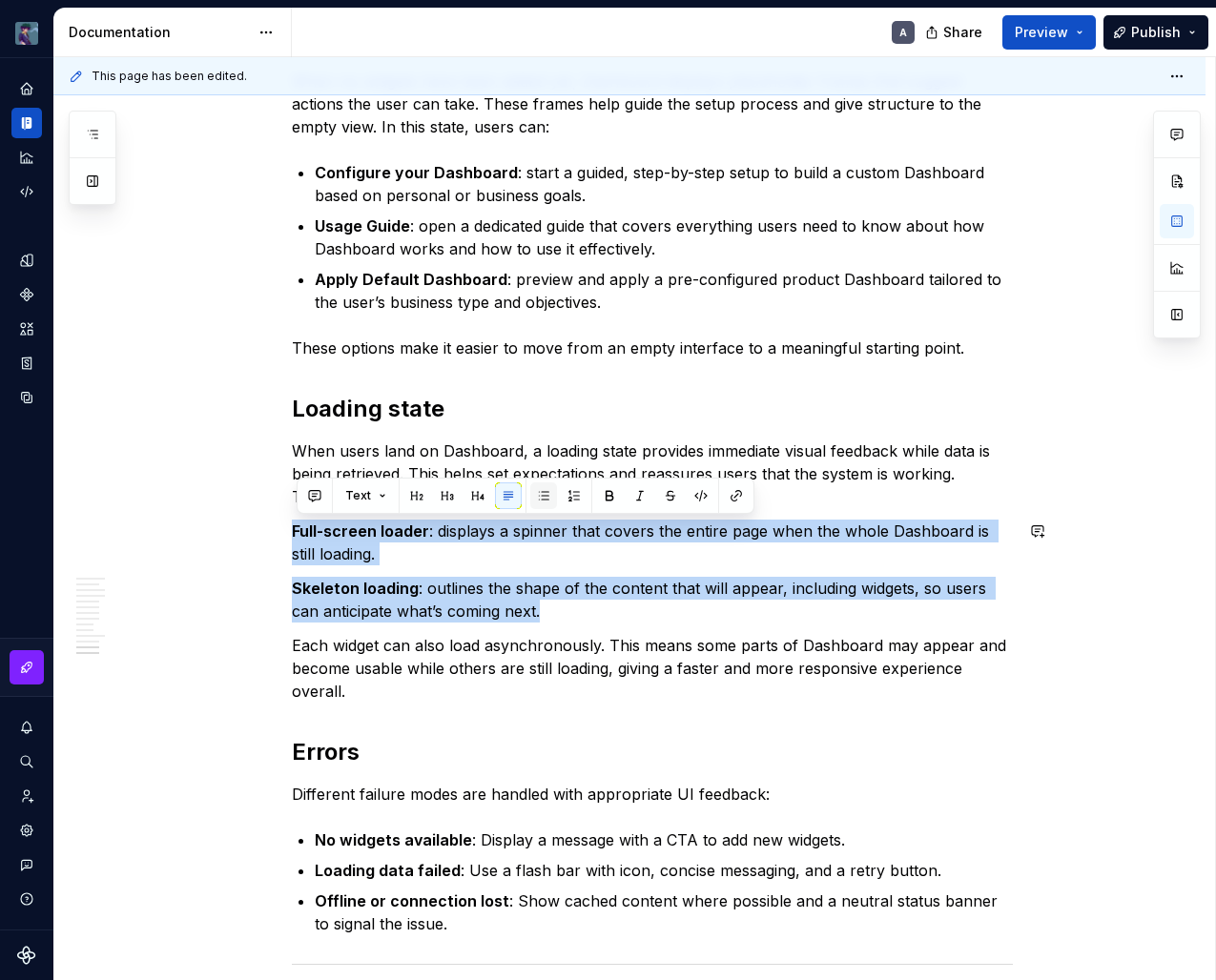 click at bounding box center (544, 496) 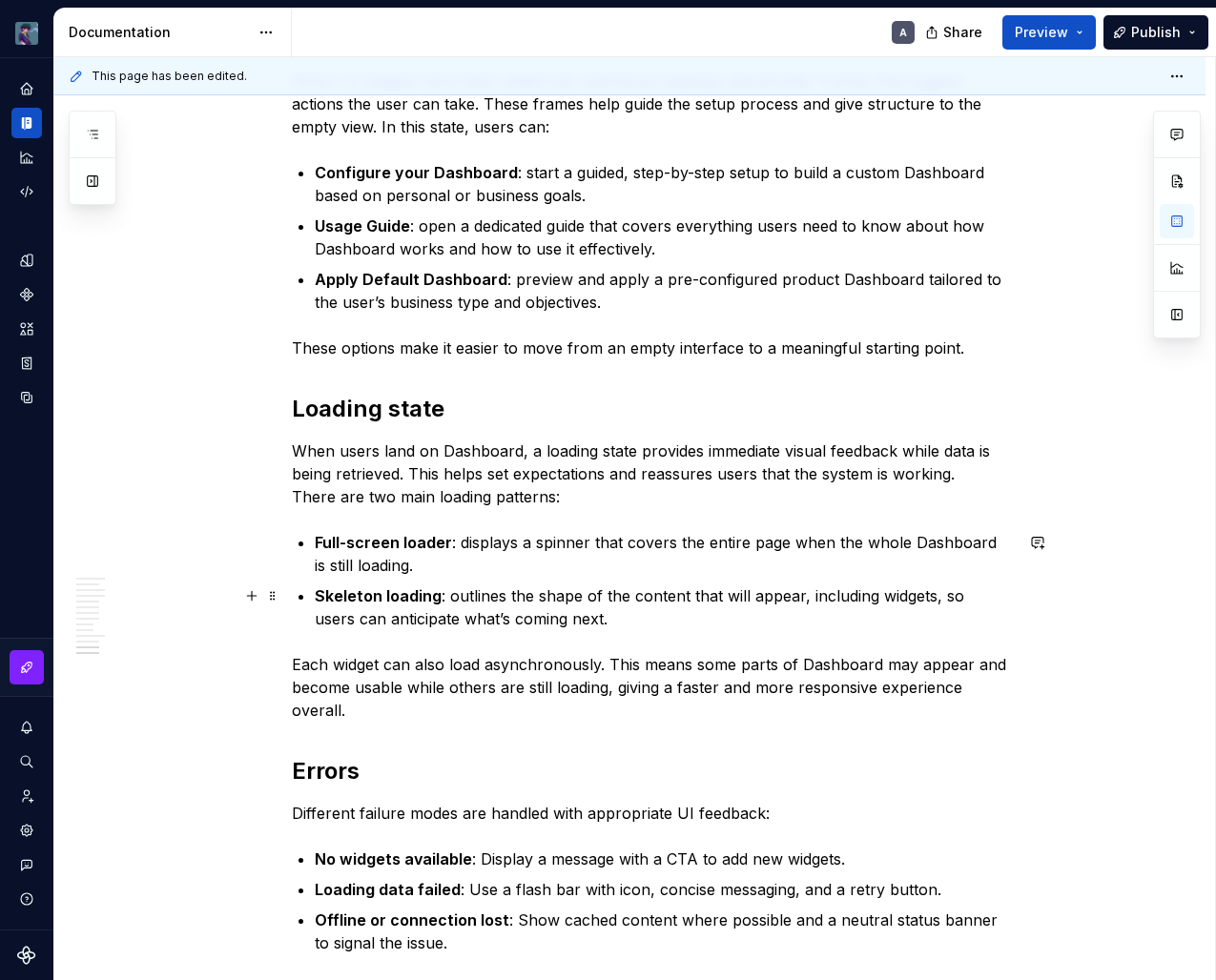 click on "Full-screen loader : displays a spinner that covers the entire page when the whole Dashboard is still loading. Skeleton loading : outlines the shape of the content that will appear, including widgets, so users can anticipate what’s coming next." at bounding box center [664, 581] 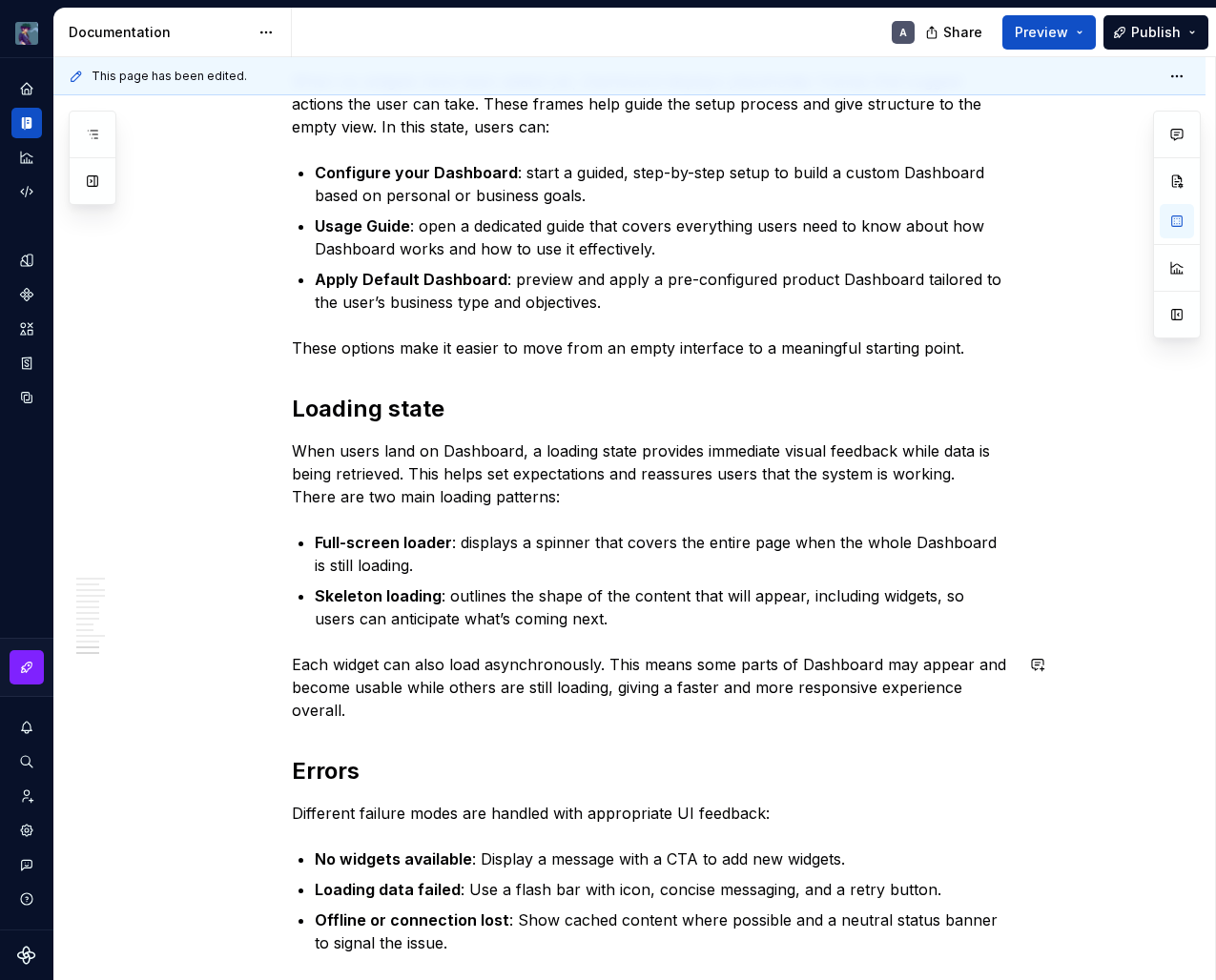 click on "Dashboard acts as a central interface where users track key metrics and take quick action. In our admin platform, Dashboard brings together performance and operational data into one workspace. Layout, interactions, and structure work in harmony to reduce distractions, highlight priority content, and guide users through what matters most. Dashboard plays a strategic role by turning complex data into clear insights. It keeps teams informed, helps them react fast, and drives meaningful results across the organization. Dashboard focuses on essential content and shows insights immediately when the page loads. It encourages users to work independently by breaking data into easy-to-understand pieces, with each visual element serving a clear purpose. The layout uses familiar zones and visual hierarchies, so users can scan the interface quickly and respond faster. Purpose It helps users monitor real-time metrics and system status using consistent visualization patterns. Success KPIs Principles Layout Header Period 0 4" at bounding box center [652, -1192] 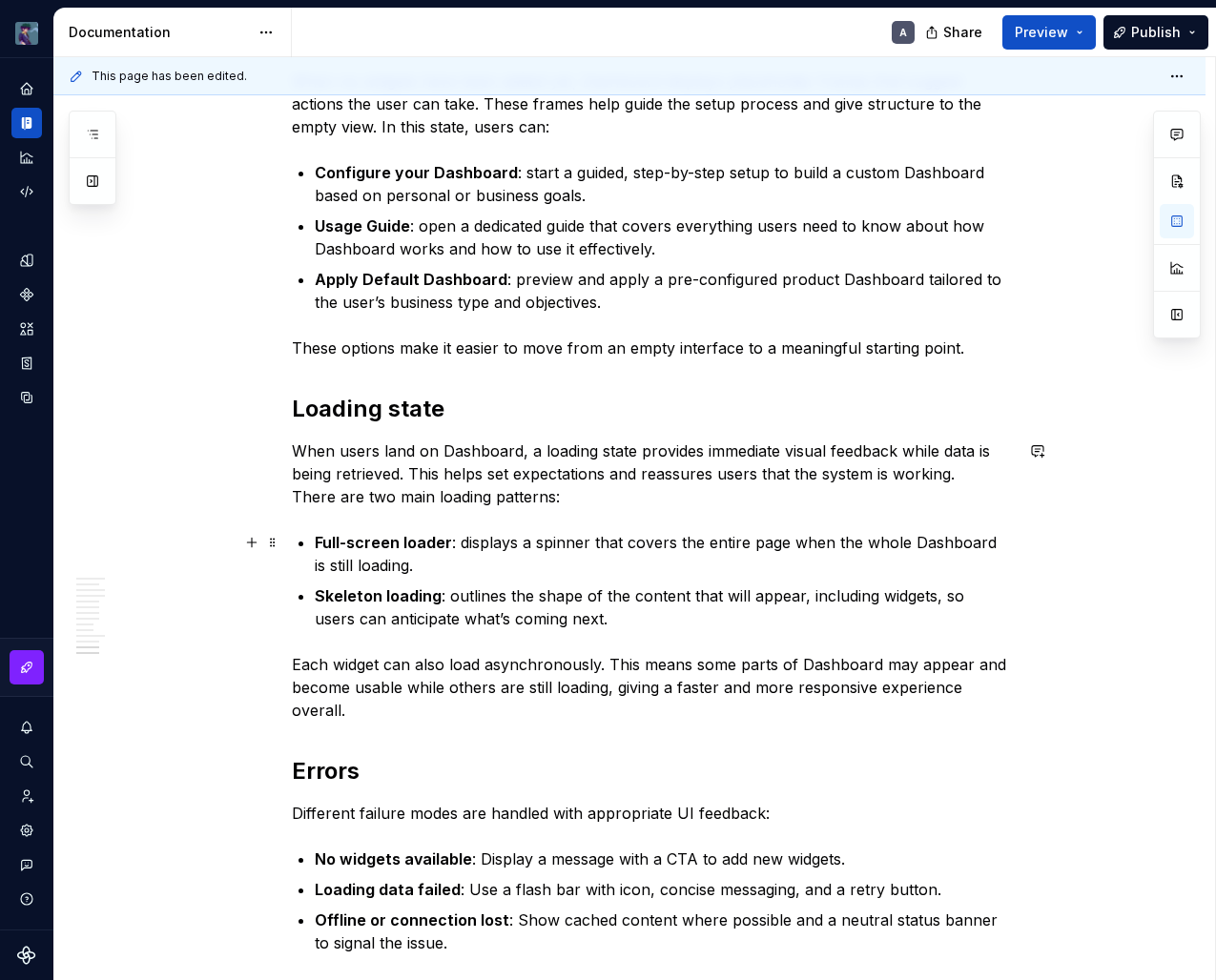 click on "Full-screen loader : displays a spinner that covers the entire page when the whole Dashboard is still loading." at bounding box center (664, 554) 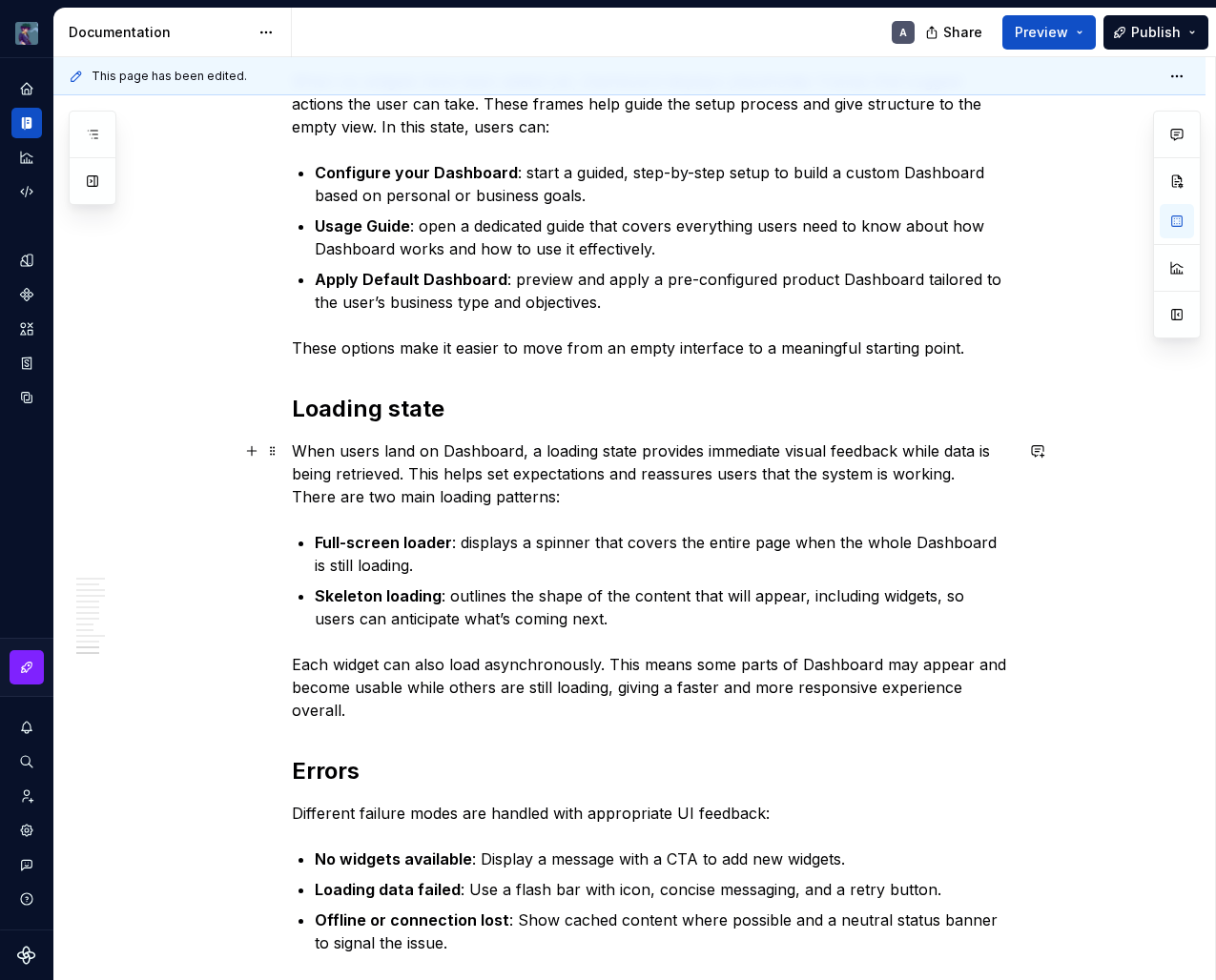 click on "When users land on Dashboard, a loading state provides immediate visual feedback while data is being retrieved. This helps set expectations and reassures users that the system is working. There are two main loading patterns:" at bounding box center (652, 474) 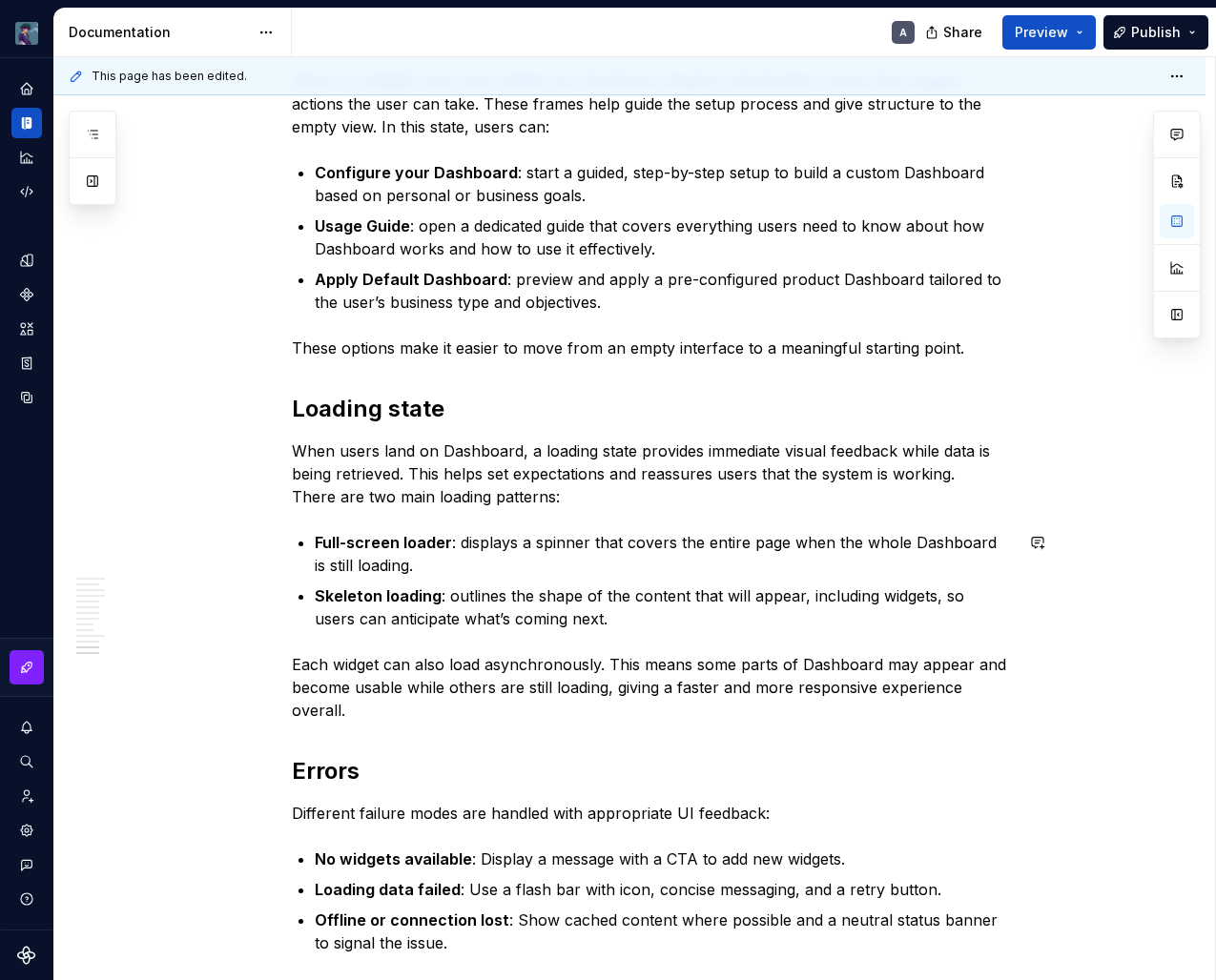 click on "Dashboard acts as a central interface where users track key metrics and take quick action. In our admin platform, Dashboard brings together performance and operational data into one workspace. Layout, interactions, and structure work in harmony to reduce distractions, highlight priority content, and guide users through what matters most. Dashboard plays a strategic role by turning complex data into clear insights. It keeps teams informed, helps them react fast, and drives meaningful results across the organization. Dashboard focuses on essential content and shows insights immediately when the page loads. It encourages users to work independently by breaking data into easy-to-understand pieces, with each visual element serving a clear purpose. The layout uses familiar zones and visual hierarchies, so users can scan the interface quickly and respond faster. Purpose It helps users monitor real-time metrics and system status using consistent visualization patterns. Success KPIs Principles Layout Header Period 0 4" at bounding box center (652, -1192) 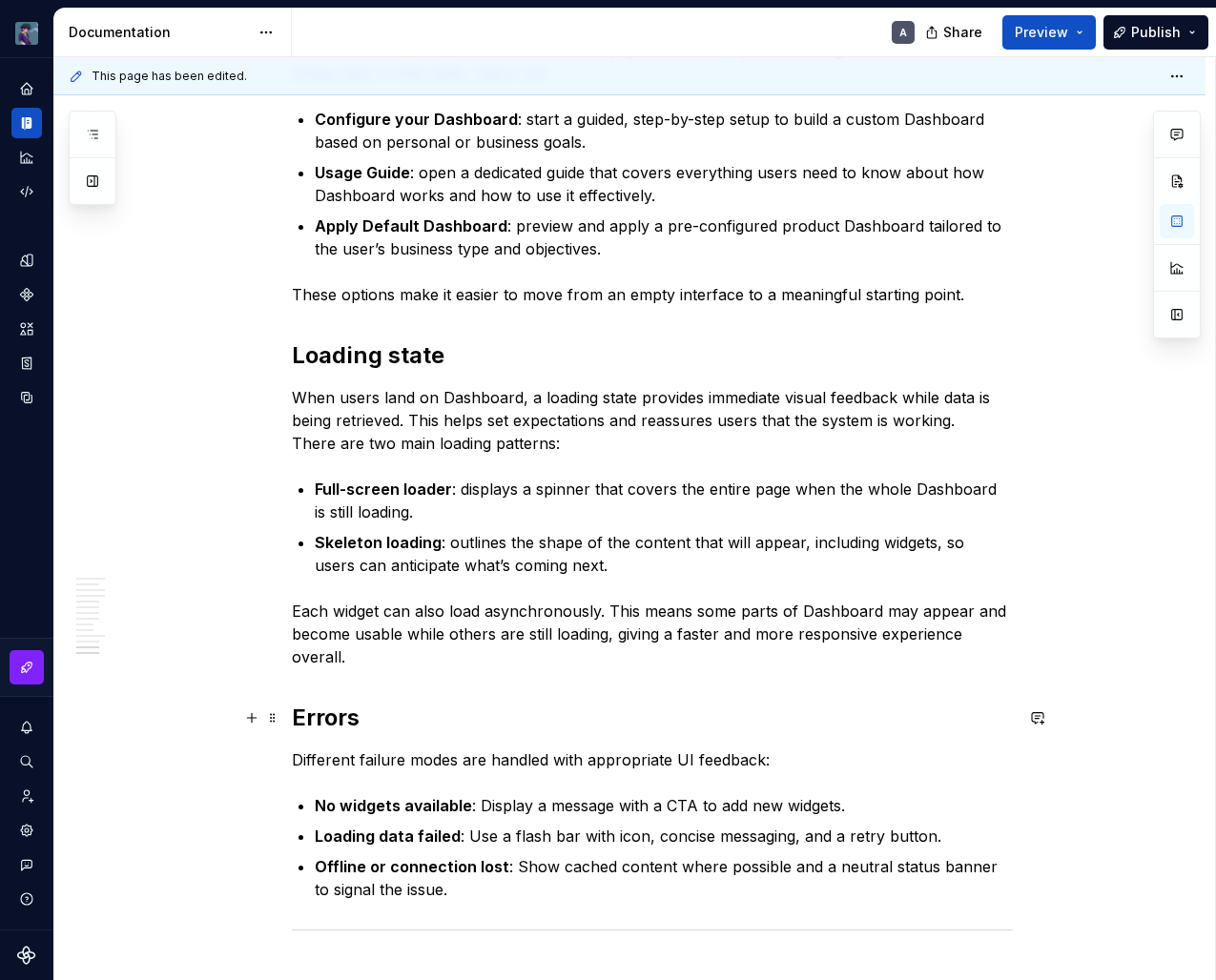scroll, scrollTop: 3894, scrollLeft: 0, axis: vertical 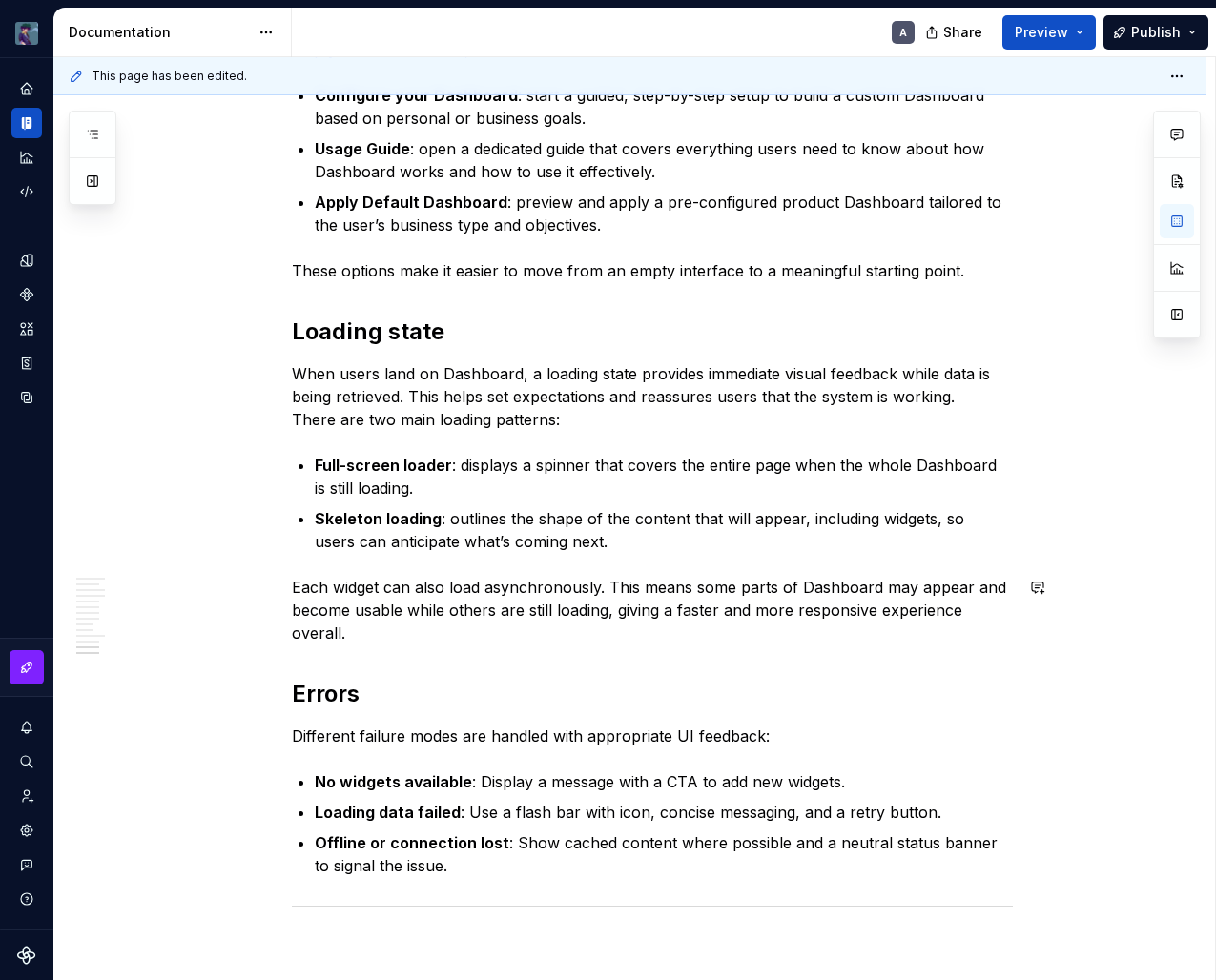 click on "Dashboard acts as a central interface where users track key metrics and take quick action. In our admin platform, Dashboard brings together performance and operational data into one workspace. Layout, interactions, and structure work in harmony to reduce distractions, highlight priority content, and guide users through what matters most. Dashboard plays a strategic role by turning complex data into clear insights. It keeps teams informed, helps them react fast, and drives meaningful results across the organization. Dashboard focuses on essential content and shows insights immediately when the page loads. It encourages users to work independently by breaking data into easy-to-understand pieces, with each visual element serving a clear purpose. The layout uses familiar zones and visual hierarchies, so users can scan the interface quickly and respond faster. Purpose It helps users monitor real-time metrics and system status using consistent visualization patterns. Success KPIs Principles Layout Header Period 0 4" at bounding box center (652, -1269) 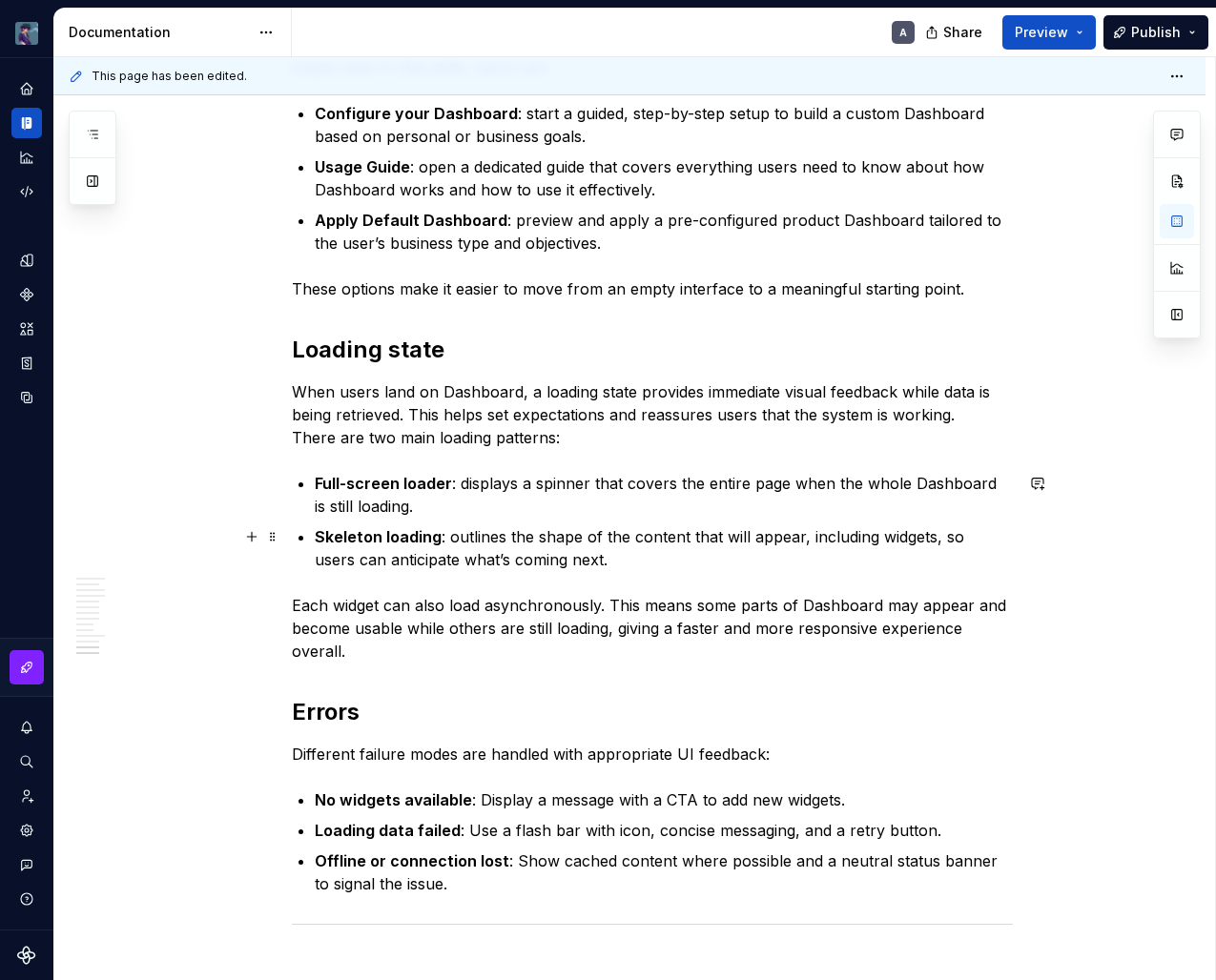 scroll, scrollTop: 3881, scrollLeft: 0, axis: vertical 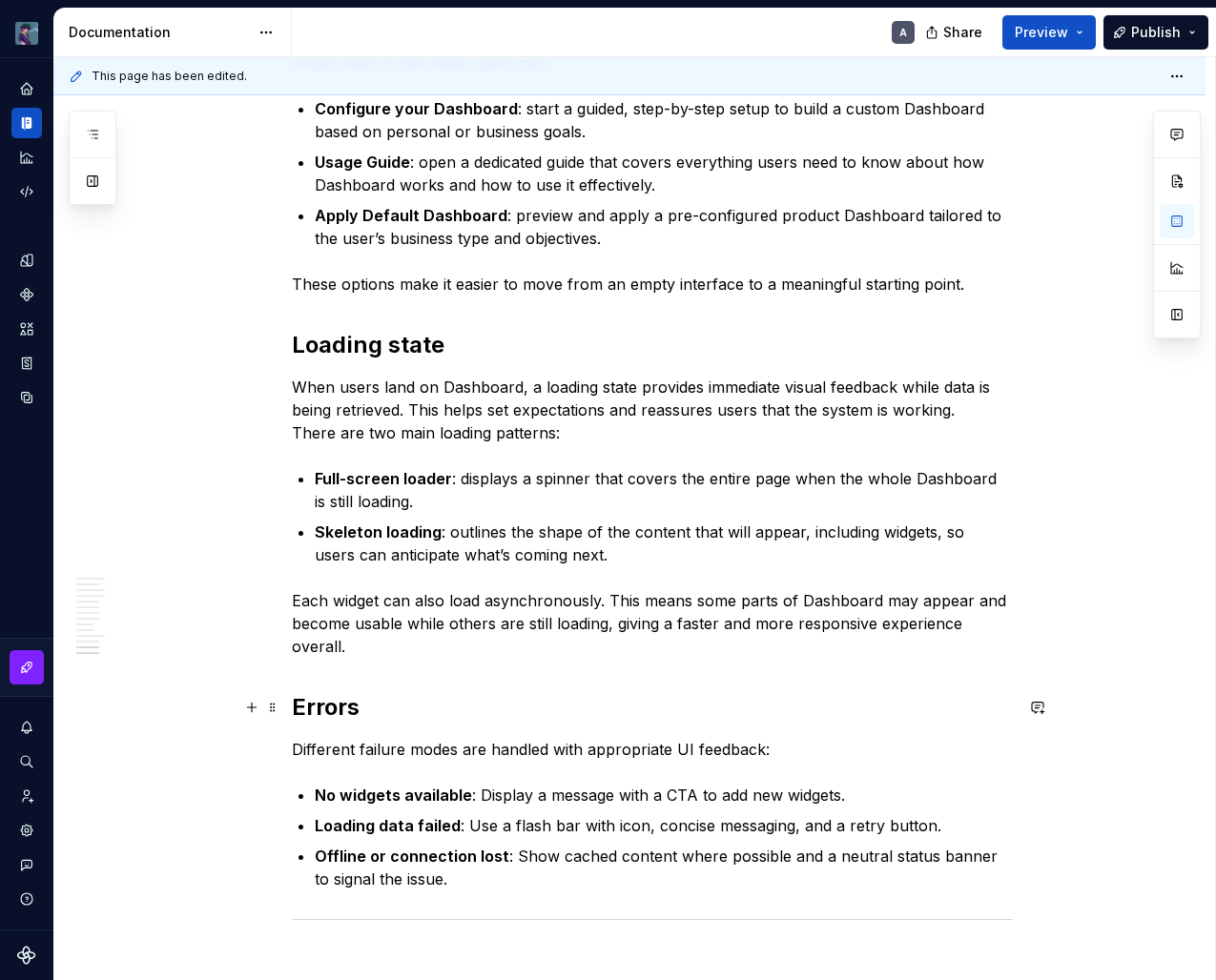 click on "Errors" at bounding box center (652, 707) 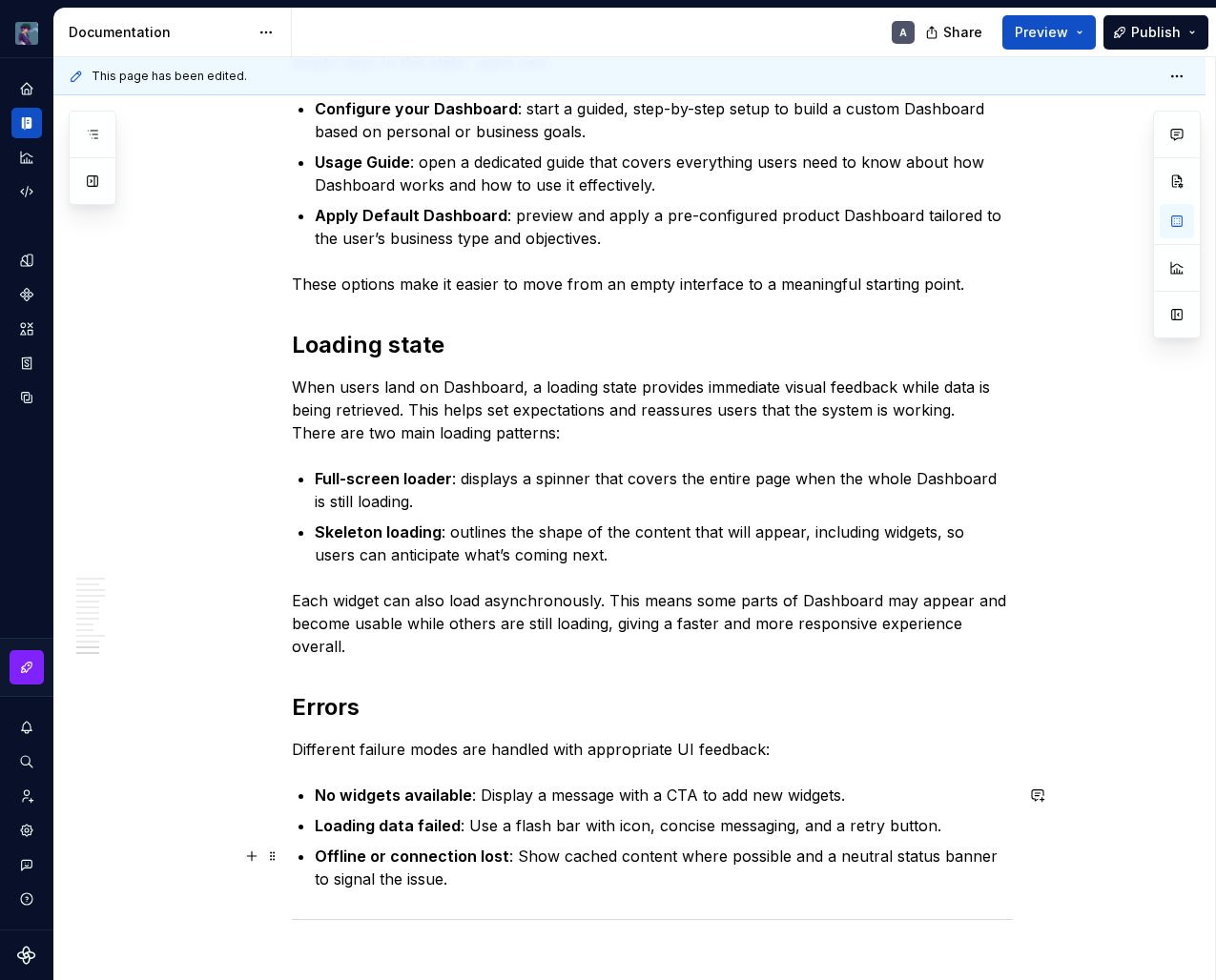 click on "Offline or connection lost : Show cached content where possible and a neutral status banner to signal the issue." at bounding box center (664, 868) 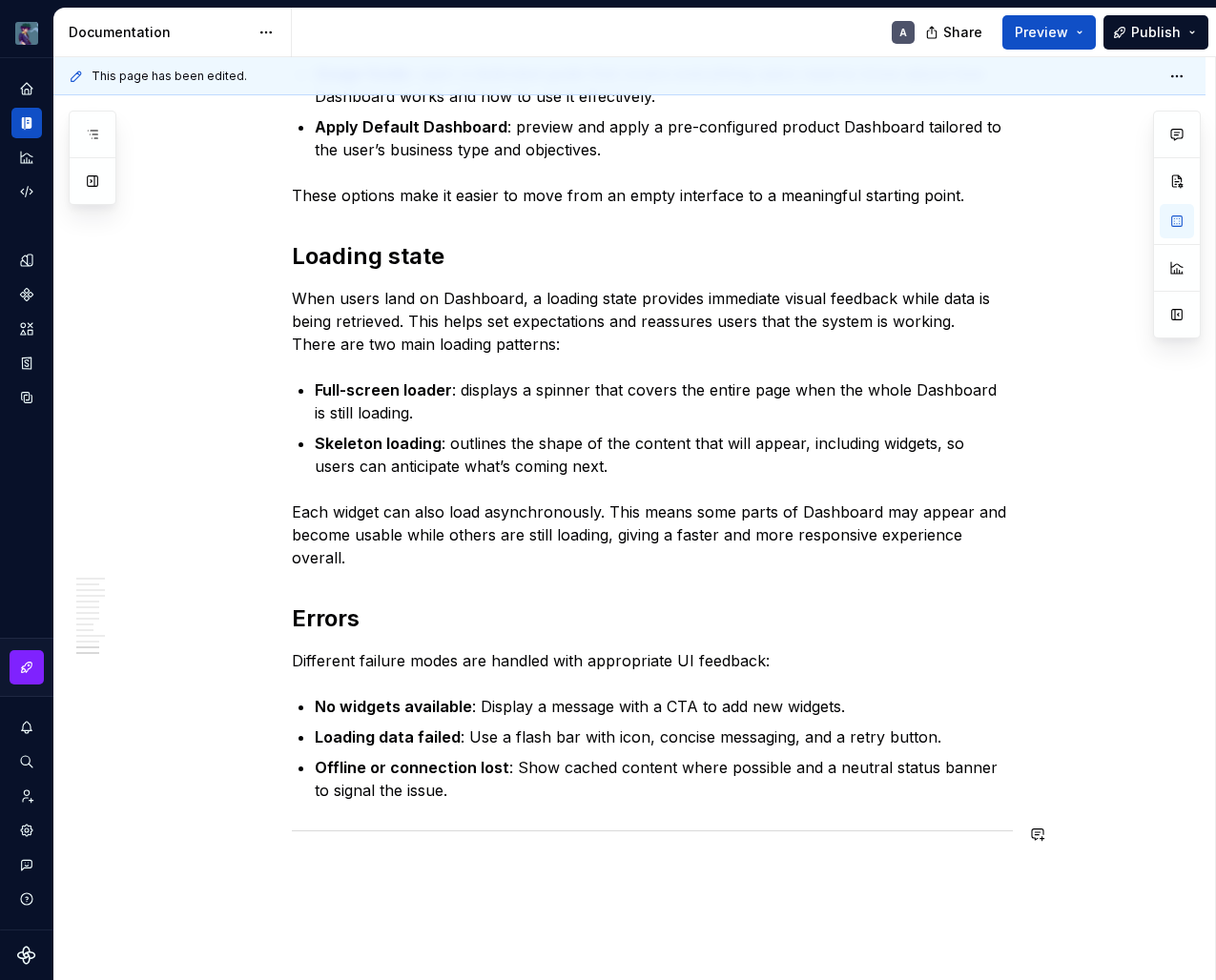 scroll, scrollTop: 3985, scrollLeft: 0, axis: vertical 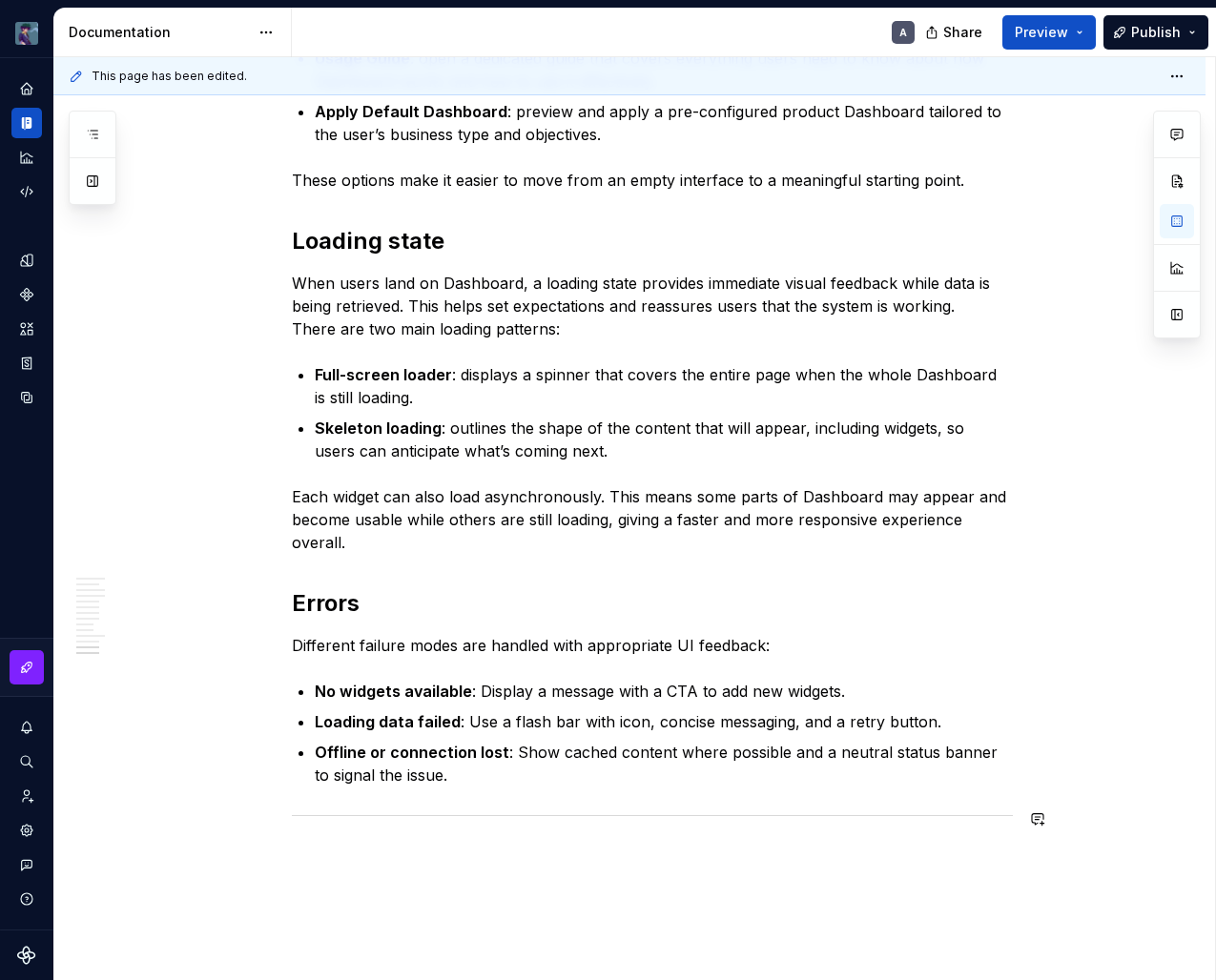 click on "Dashboard acts as a central interface where users track key metrics and take quick action. In our admin platform, Dashboard brings together performance and operational data into one workspace. Layout, interactions, and structure work in harmony to reduce distractions, highlight priority content, and guide users through what matters most. Dashboard plays a strategic role by turning complex data into clear insights. It keeps teams informed, helps them react fast, and drives meaningful results across the organization. Dashboard focuses on essential content and shows insights immediately when the page loads. It encourages users to work independently by breaking data into easy-to-understand pieces, with each visual element serving a clear purpose. The layout uses familiar zones and visual hierarchies, so users can scan the interface quickly and respond faster. Purpose It helps users monitor real-time metrics and system status using consistent visualization patterns. Success KPIs Principles Layout Header Period 0 4" at bounding box center (652, -1359) 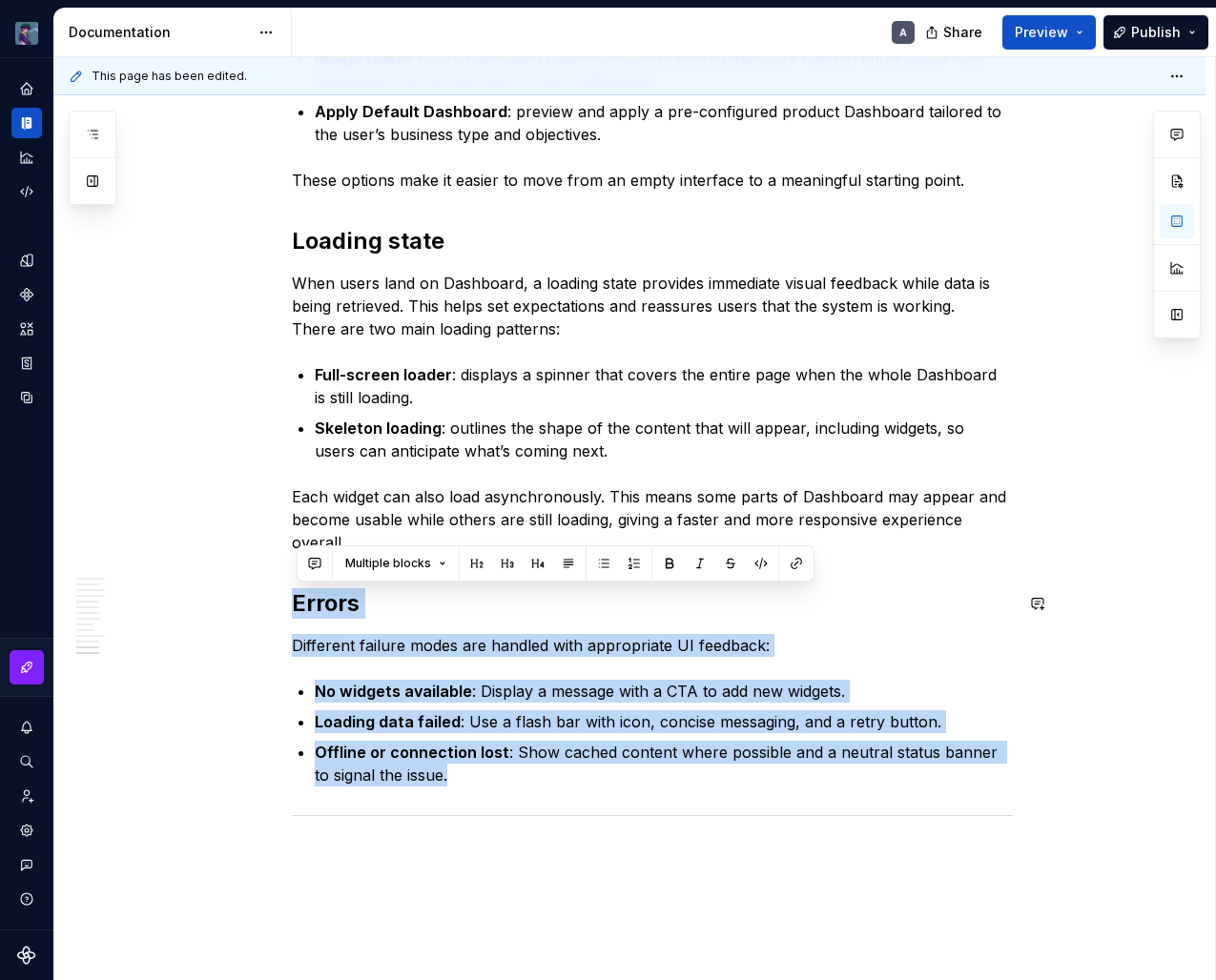 drag, startPoint x: 452, startPoint y: 776, endPoint x: 266, endPoint y: 586, distance: 265.88719 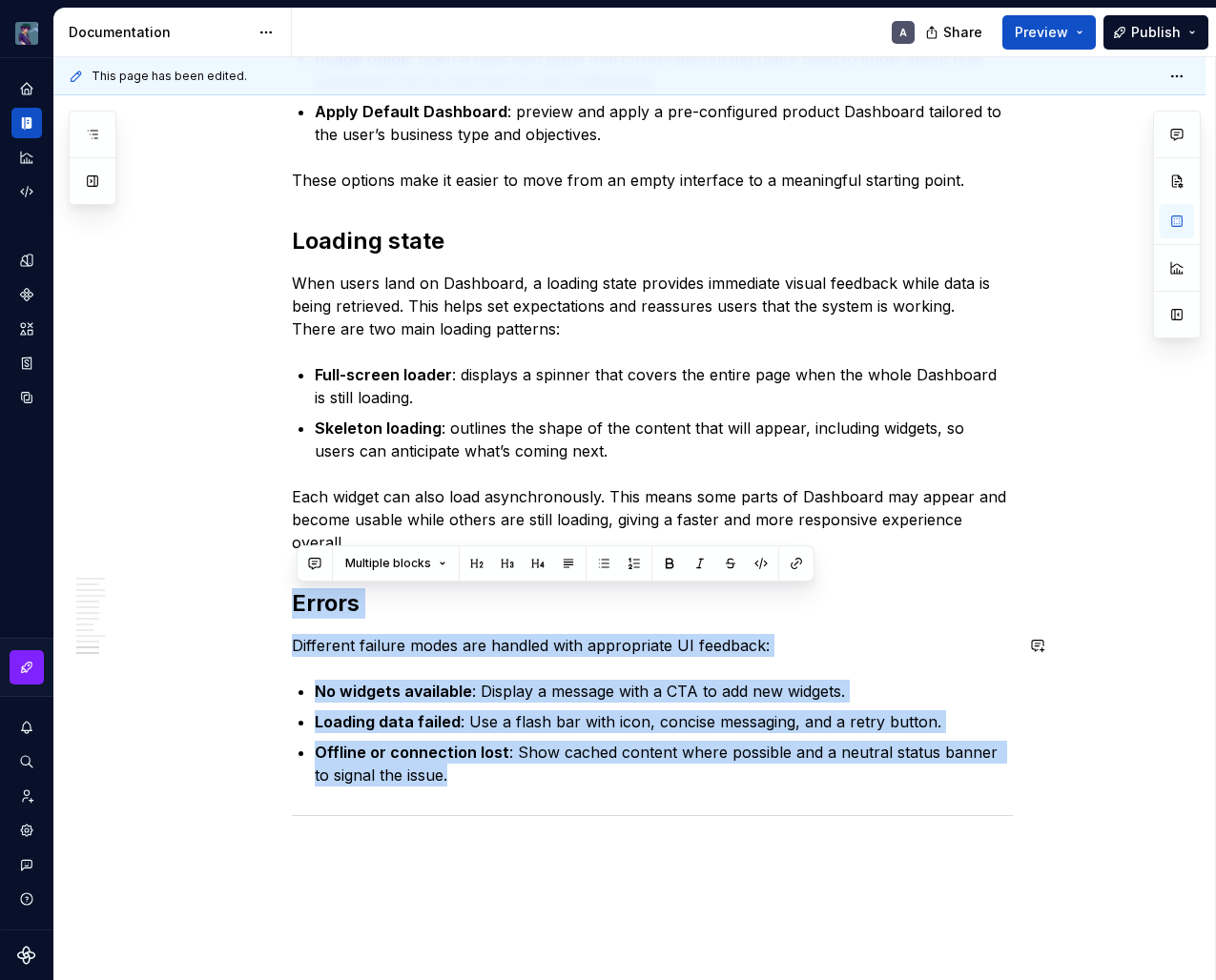 click on "Dashboard acts as a central interface where users track key metrics and take quick action. In our admin platform, Dashboard brings together performance and operational data into one workspace. Layout, interactions, and structure work in harmony to reduce distractions, highlight priority content, and guide users through what matters most. Dashboard plays a strategic role by turning complex data into clear insights. It keeps teams informed, helps them react fast, and drives meaningful results across the organization. Dashboard focuses on essential content and shows insights immediately when the page loads. It encourages users to work independently by breaking data into easy-to-understand pieces, with each visual element serving a clear purpose. The layout uses familiar zones and visual hierarchies, so users can scan the interface quickly and respond faster. Purpose It helps users monitor real-time metrics and system status using consistent visualization patterns. Success KPIs Principles Layout Header Period 0 4" at bounding box center [652, -1359] 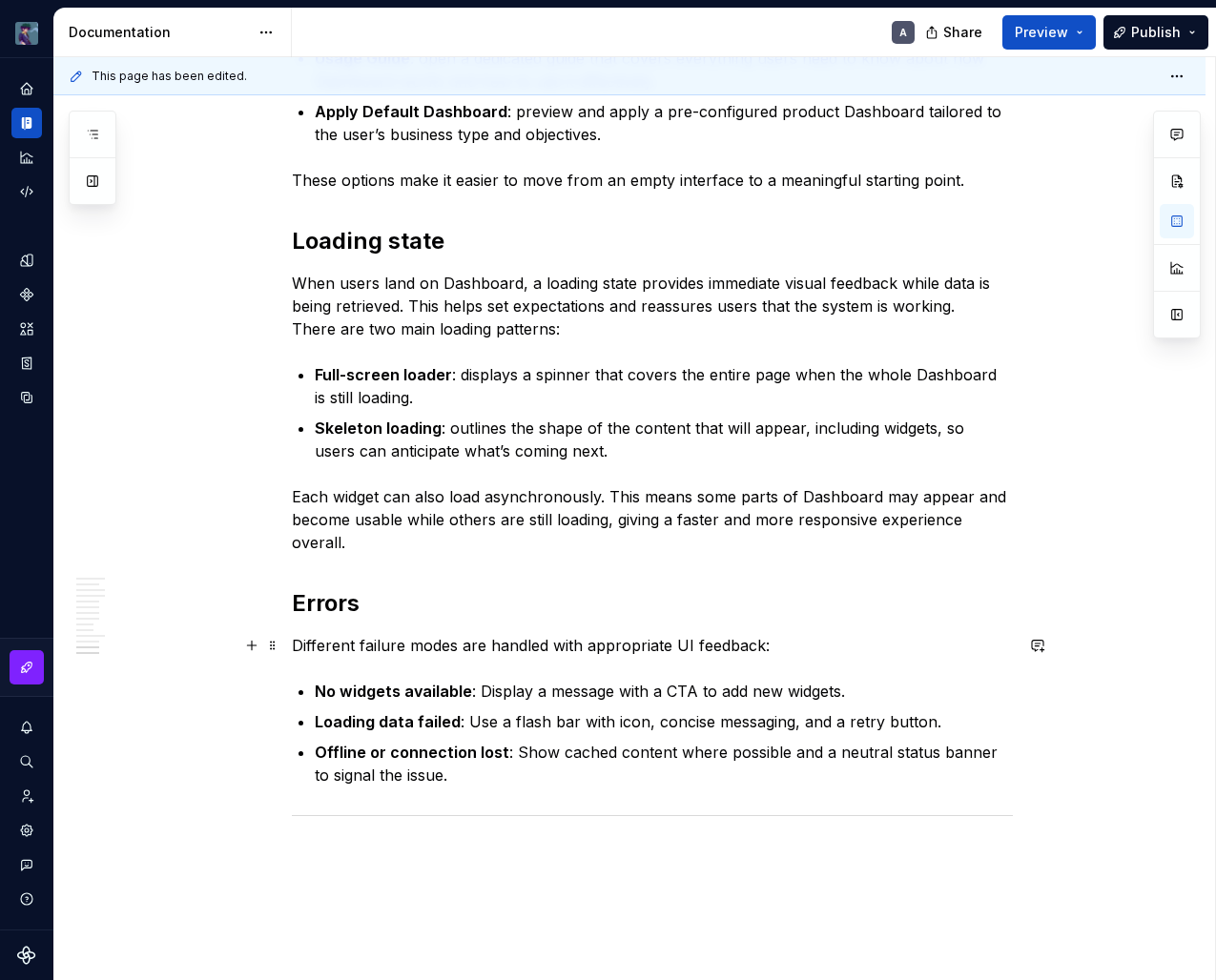 click on "Different failure modes are handled with appropriate UI feedback:" at bounding box center [652, 645] 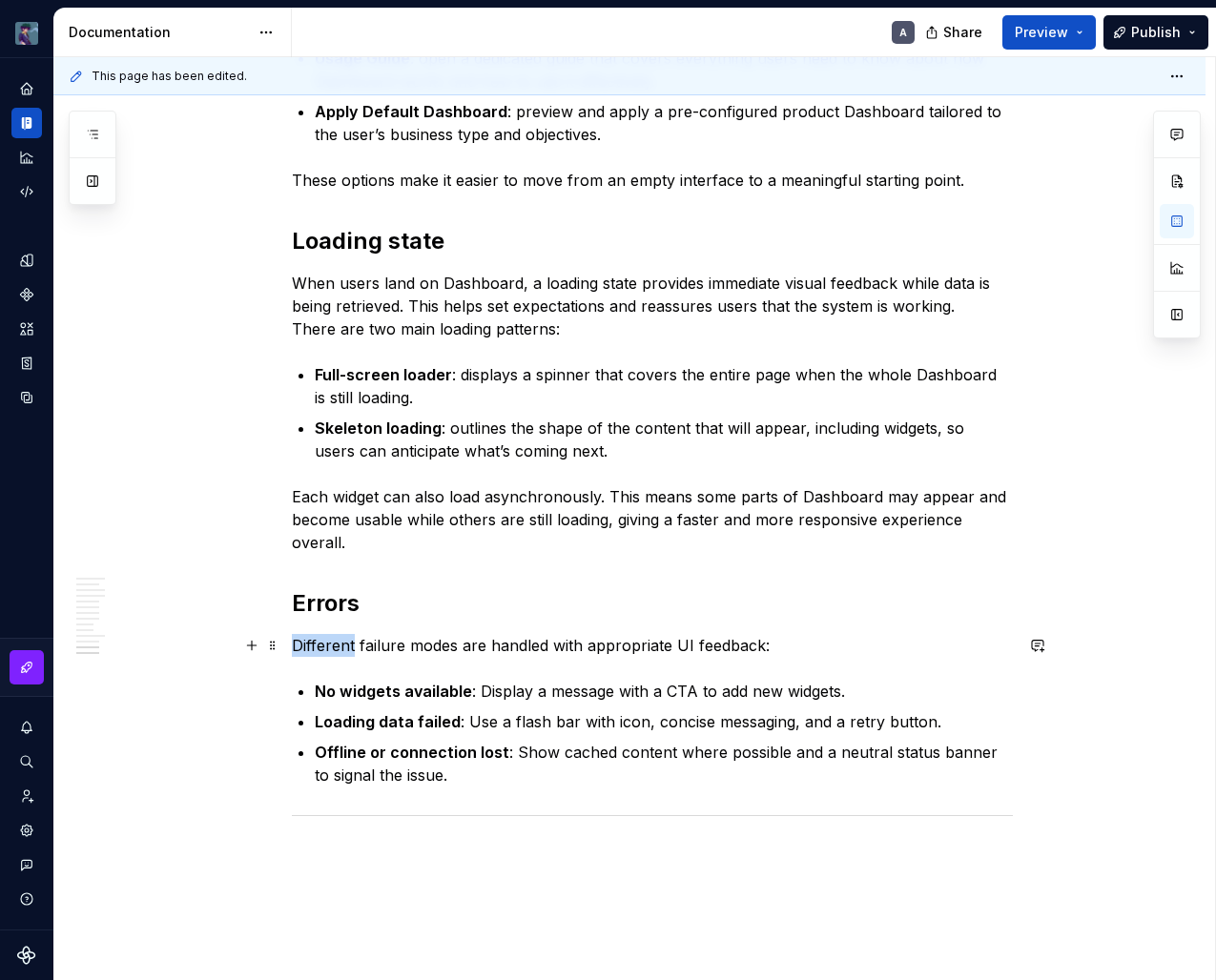 click on "Different failure modes are handled with appropriate UI feedback:" at bounding box center [652, 645] 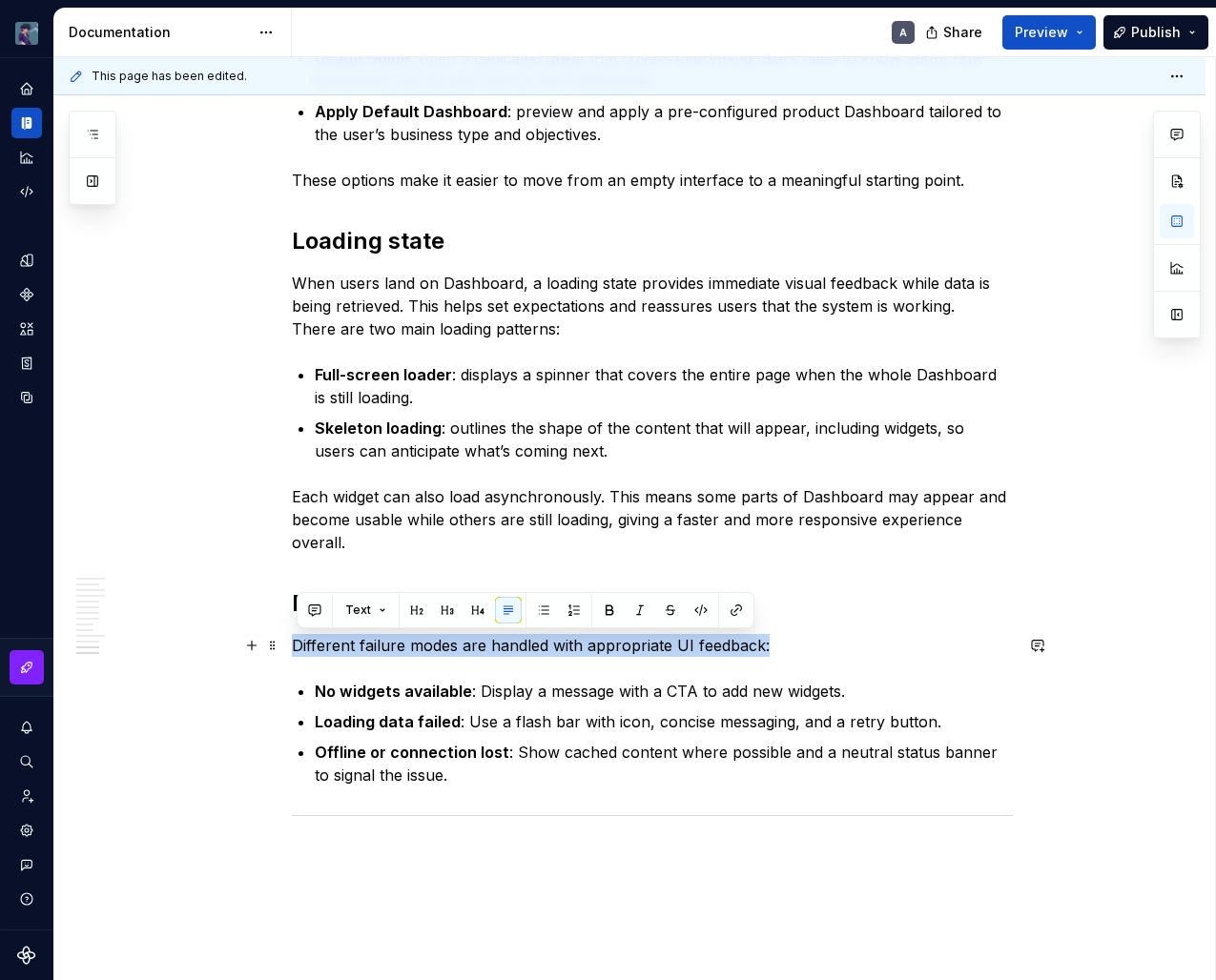 click on "Different failure modes are handled with appropriate UI feedback:" at bounding box center [652, 645] 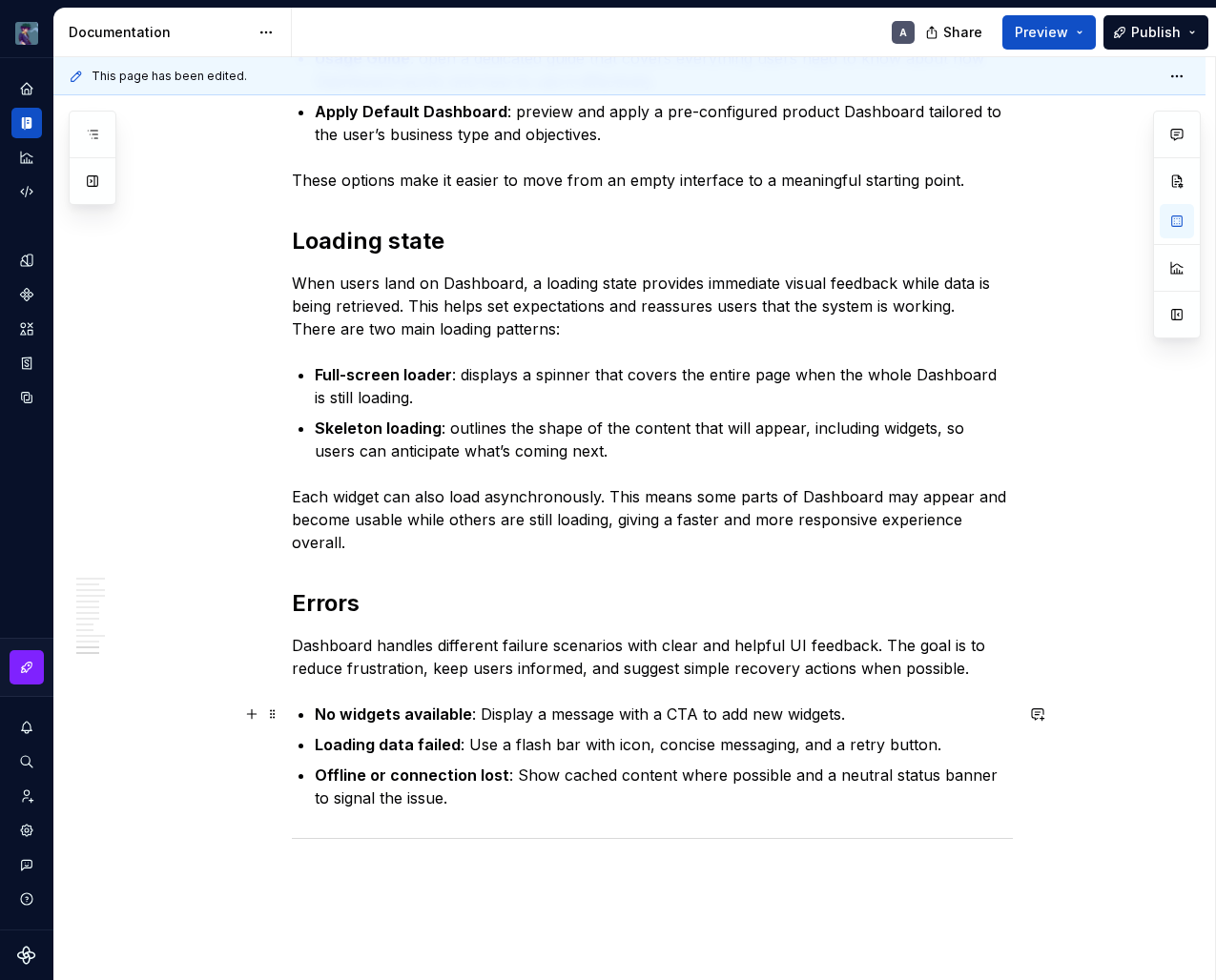 scroll, scrollTop: 4007, scrollLeft: 0, axis: vertical 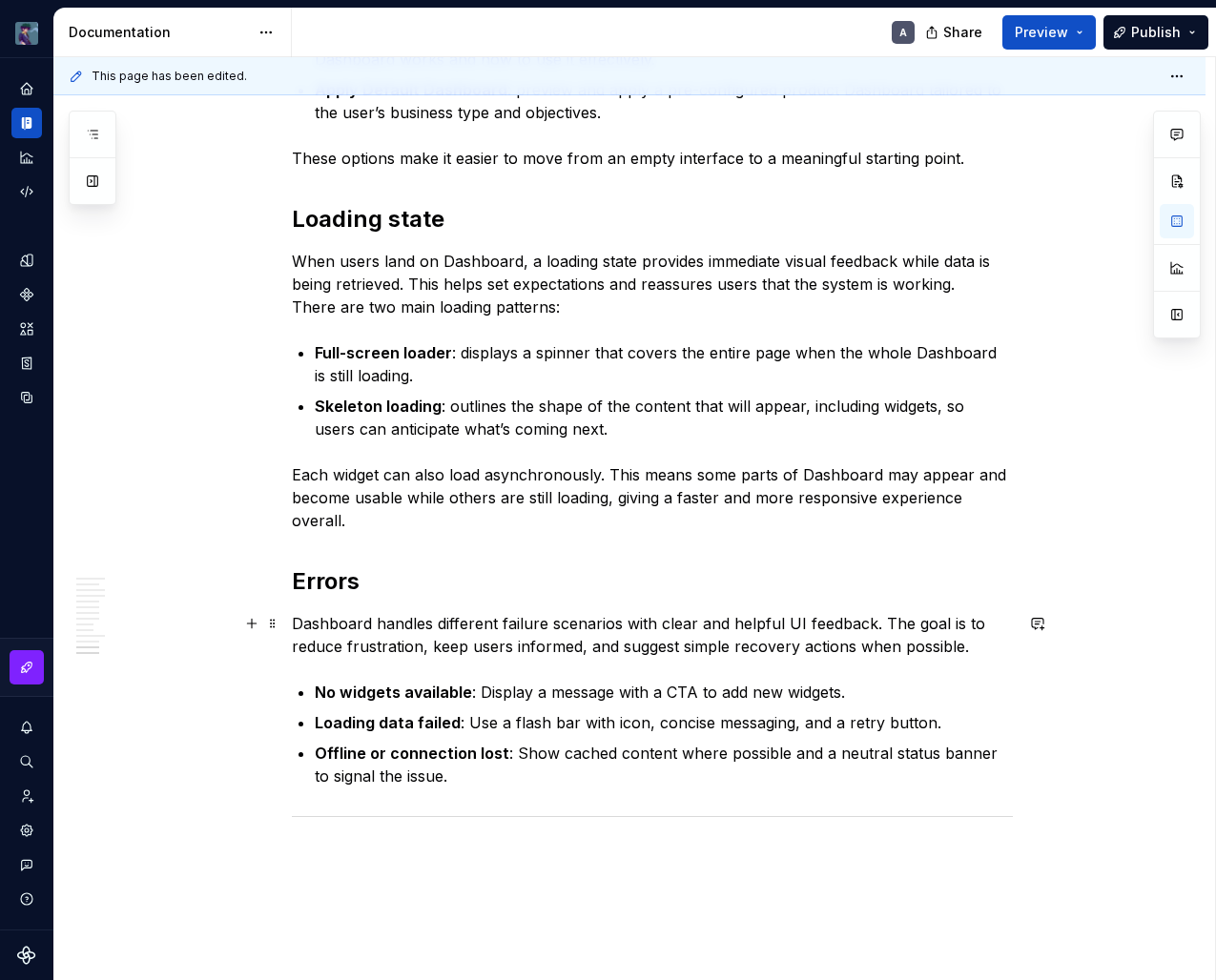 click on "Dashboard acts as a central interface where users track key metrics and take quick action. In our admin platform, Dashboard brings together performance and operational data into one workspace. Layout, interactions, and structure work in harmony to reduce distractions, highlight priority content, and guide users through what matters most. Dashboard plays a strategic role by turning complex data into clear insights. It keeps teams informed, helps them react fast, and drives meaningful results across the organization. Dashboard focuses on essential content and shows insights immediately when the page loads. It encourages users to work independently by breaking data into easy-to-understand pieces, with each visual element serving a clear purpose. The layout uses familiar zones and visual hierarchies, so users can scan the interface quickly and respond faster. Purpose It helps users monitor real-time metrics and system status using consistent visualization patterns. Success KPIs Principles Layout Header Period 0 4" at bounding box center (652, -1370) 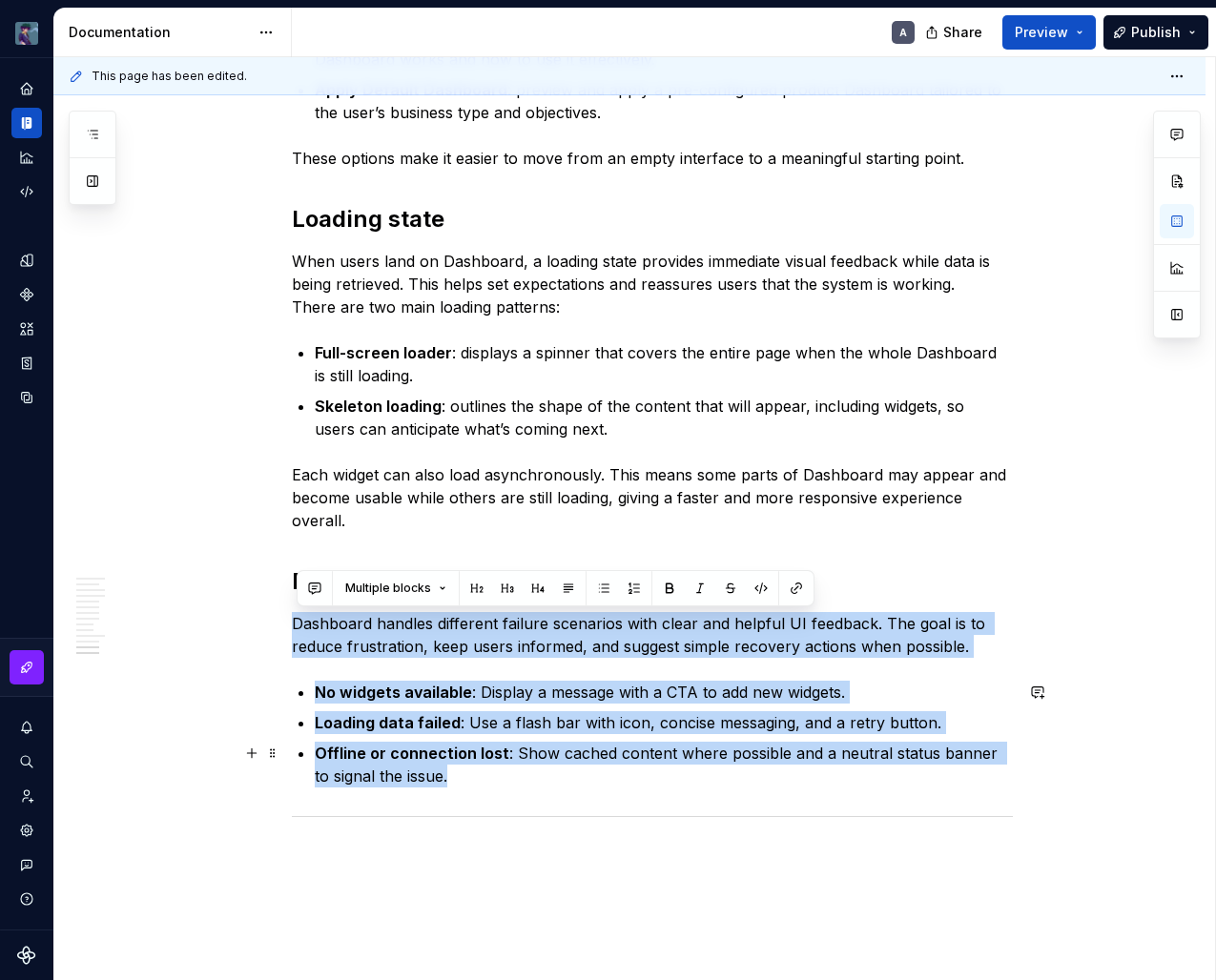drag, startPoint x: 297, startPoint y: 619, endPoint x: 472, endPoint y: 768, distance: 229.83907 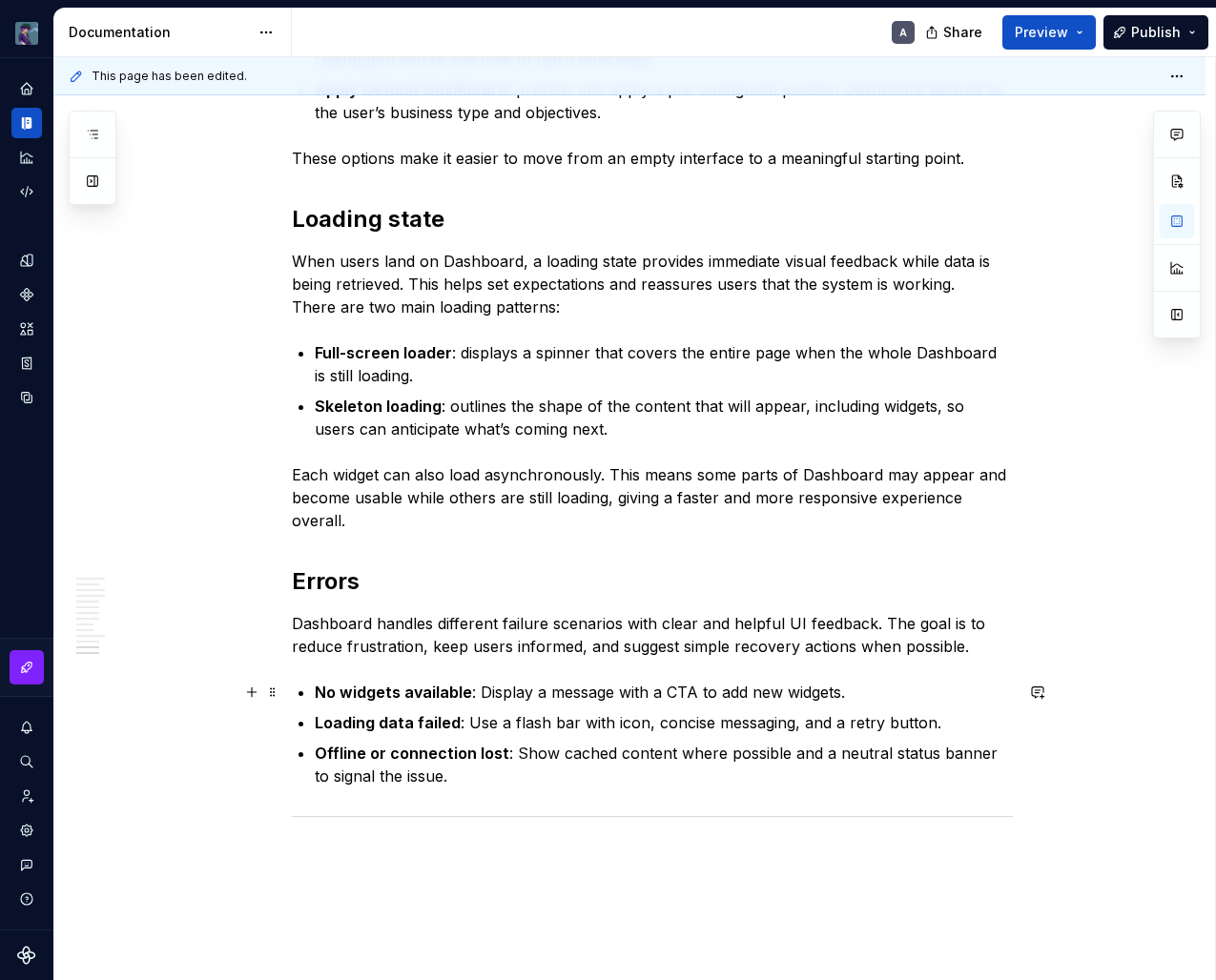 click on "No widgets available : Display a message with a CTA to add new widgets. Loading data failed : Use a flash bar with icon, concise messaging, and a retry button. Offline or connection lost : Show cached content where possible and a neutral status banner to signal the issue." at bounding box center (664, 734) 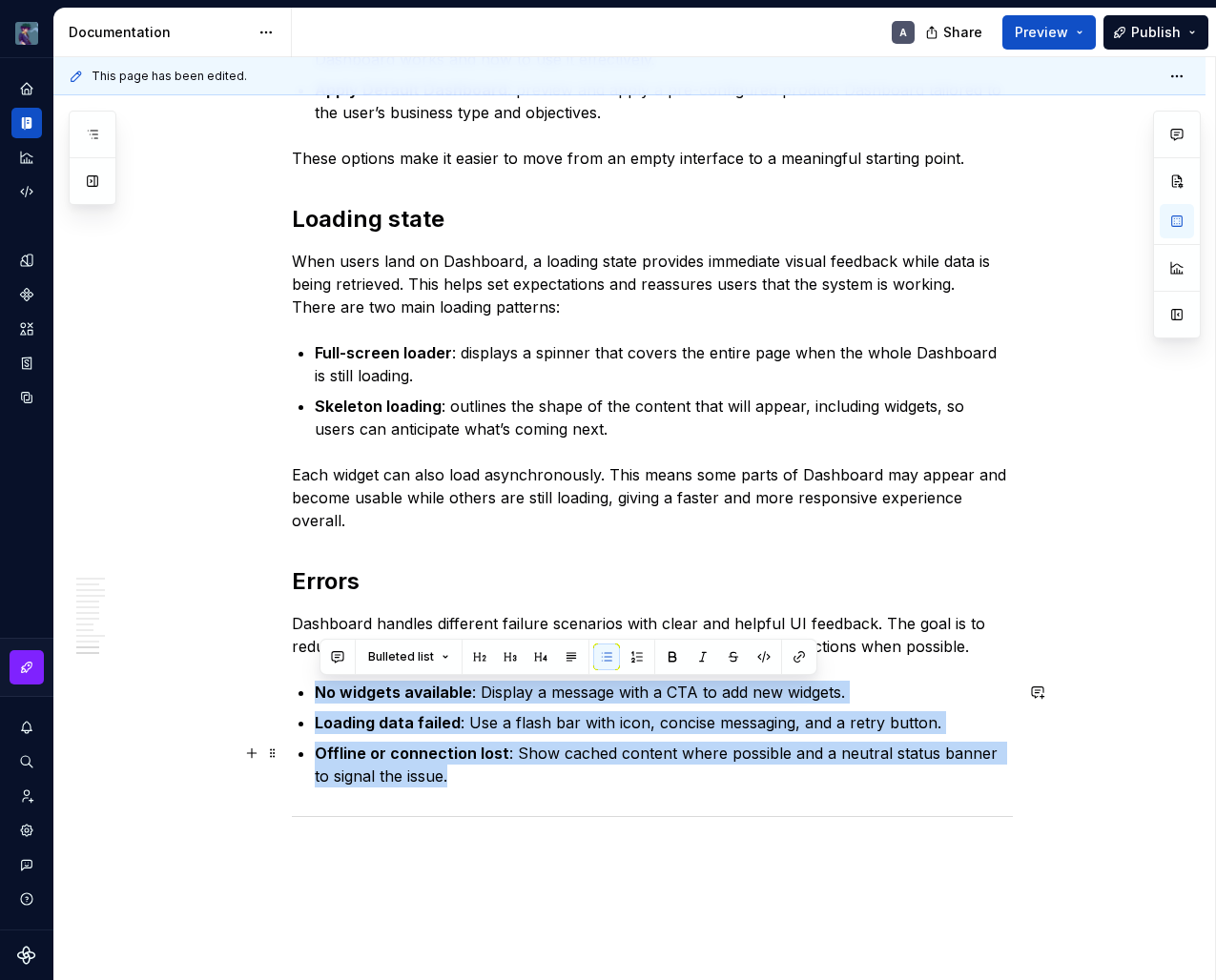 drag, startPoint x: 317, startPoint y: 690, endPoint x: 448, endPoint y: 782, distance: 160.0781 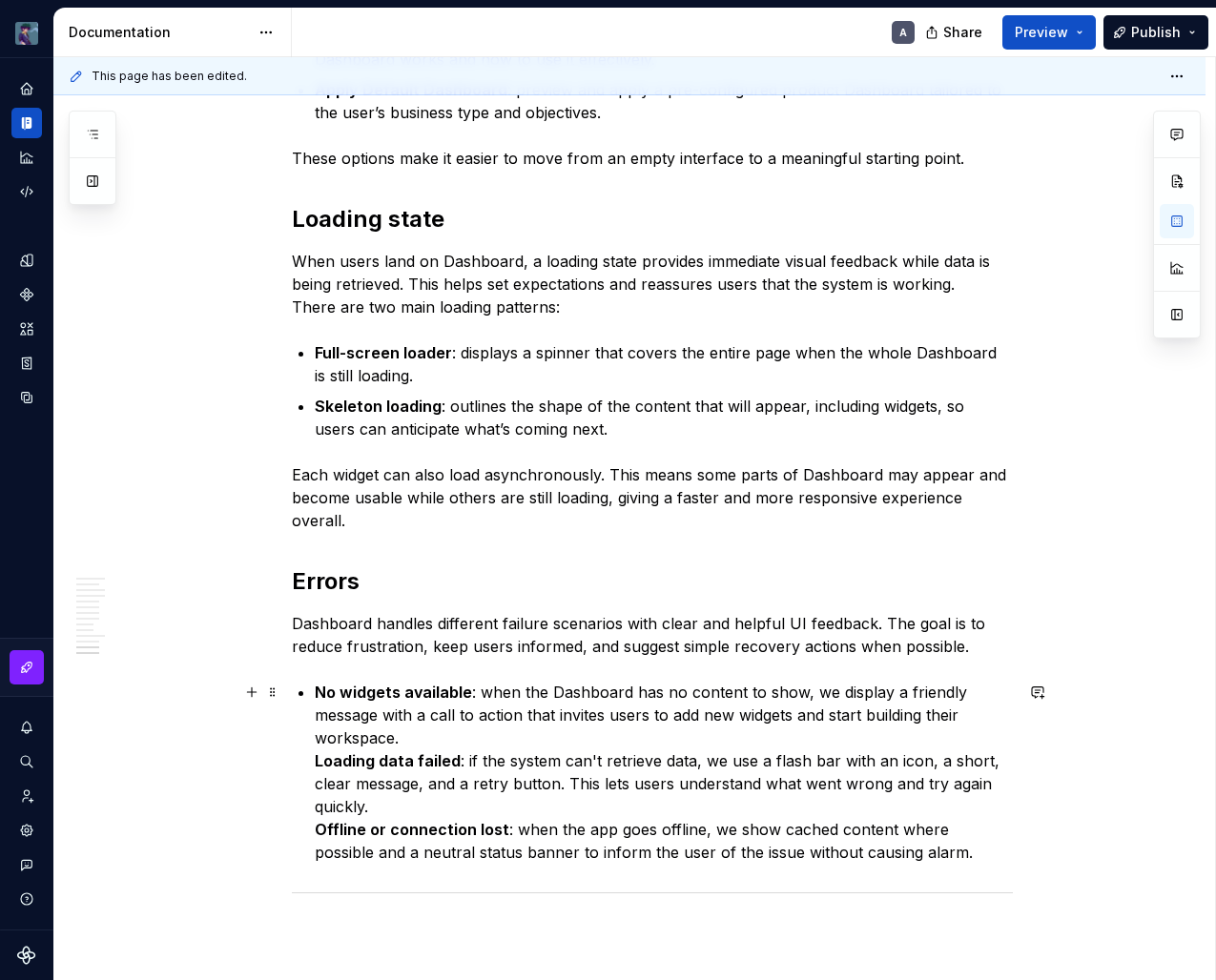 click on "Loading data failed" at bounding box center [387, 761] 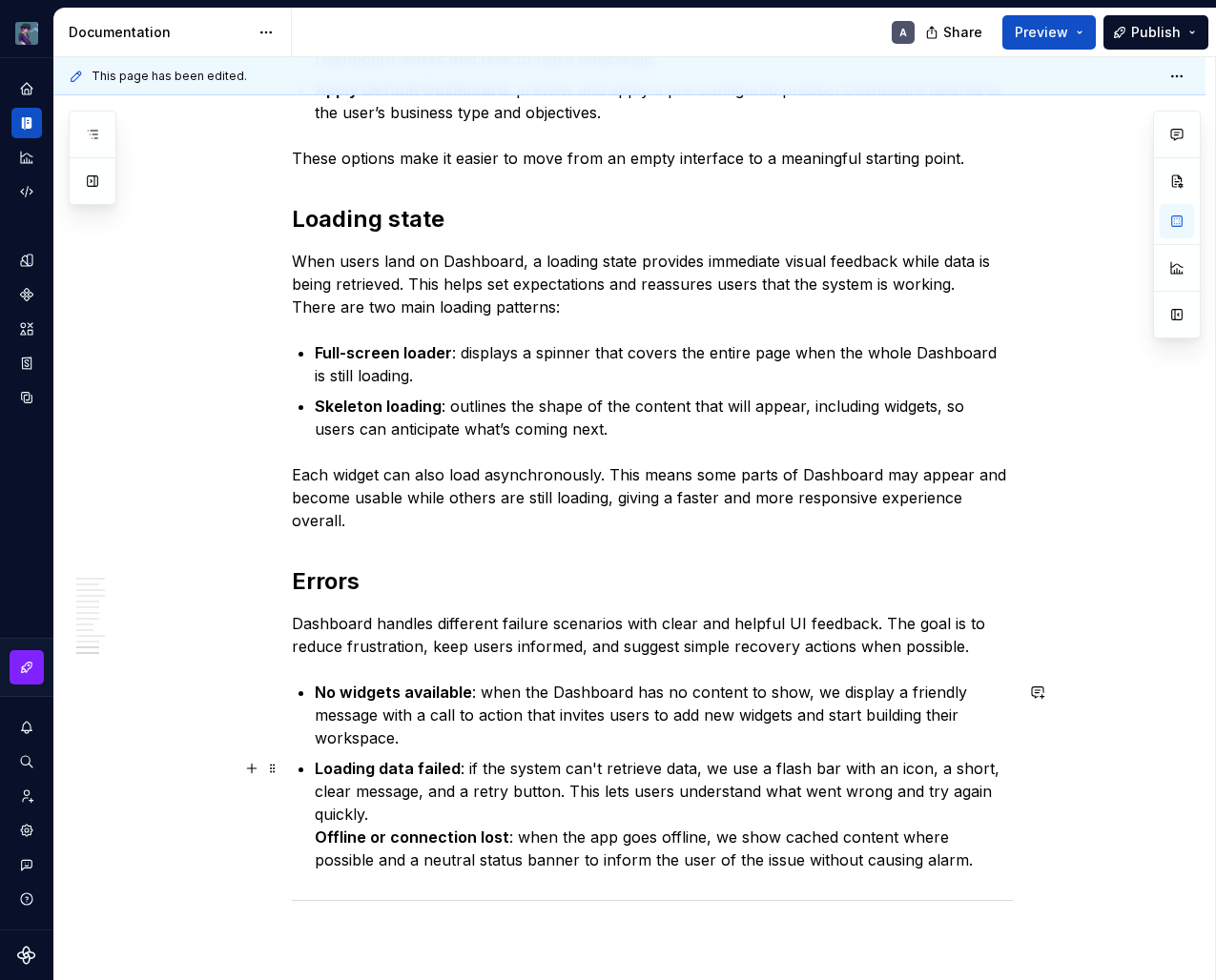 click on "Dashboard acts as a central interface where users track key metrics and take quick action. In our admin platform, Dashboard brings together performance and operational data into one workspace. Layout, interactions, and structure work in harmony to reduce distractions, highlight priority content, and guide users through what matters most. Dashboard plays a strategic role by turning complex data into clear insights. It keeps teams informed, helps them react fast, and drives meaningful results across the organization. Dashboard focuses on essential content and shows insights immediately when the page loads. It encourages users to work independently by breaking data into easy-to-understand pieces, with each visual element serving a clear purpose. The layout uses familiar zones and visual hierarchies, so users can scan the interface quickly and respond faster. Purpose It helps users monitor real-time metrics and system status using consistent visualization patterns. Success KPIs Principles Layout Header Period 0 4" at bounding box center (652, -1328) 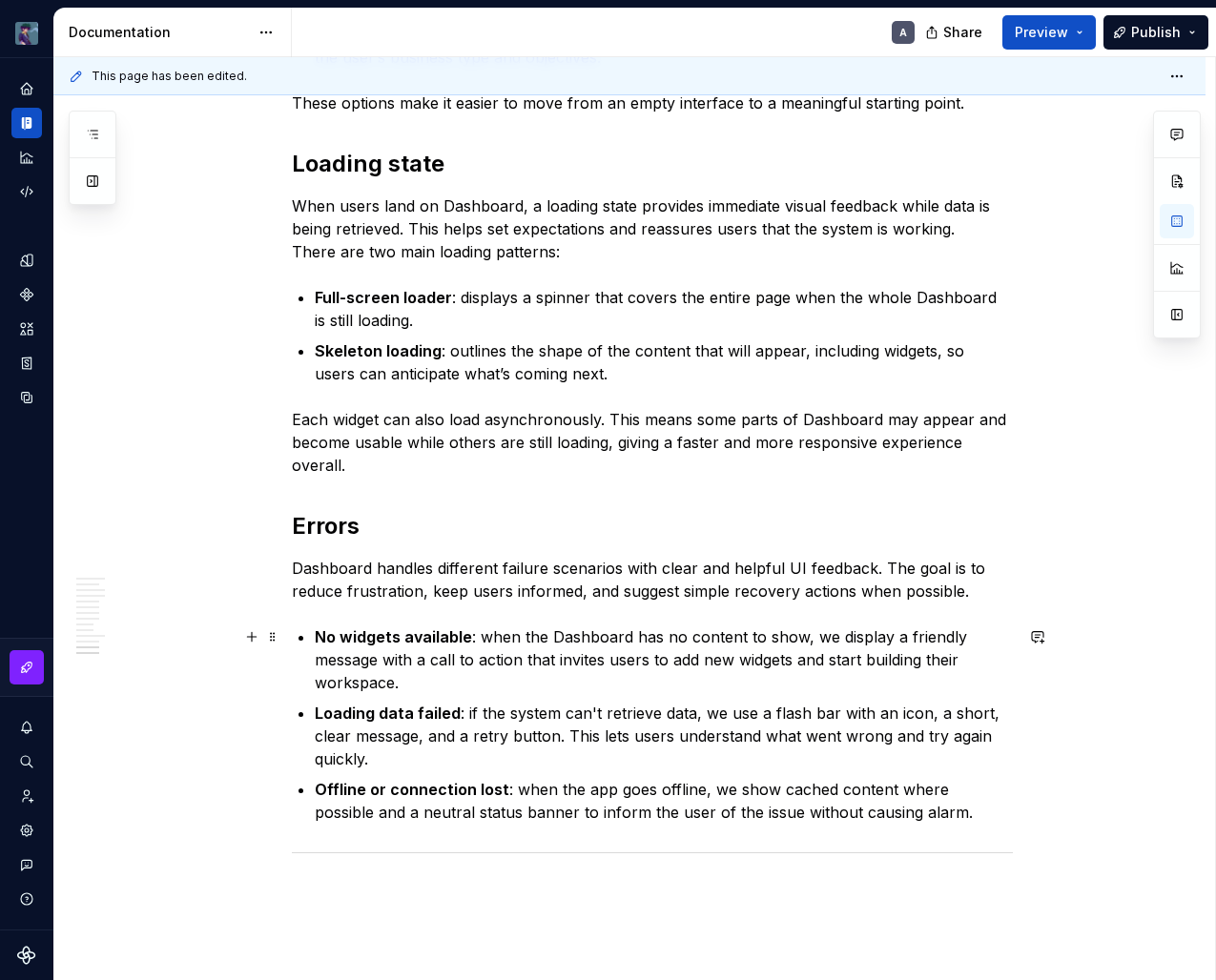 scroll, scrollTop: 4164, scrollLeft: 0, axis: vertical 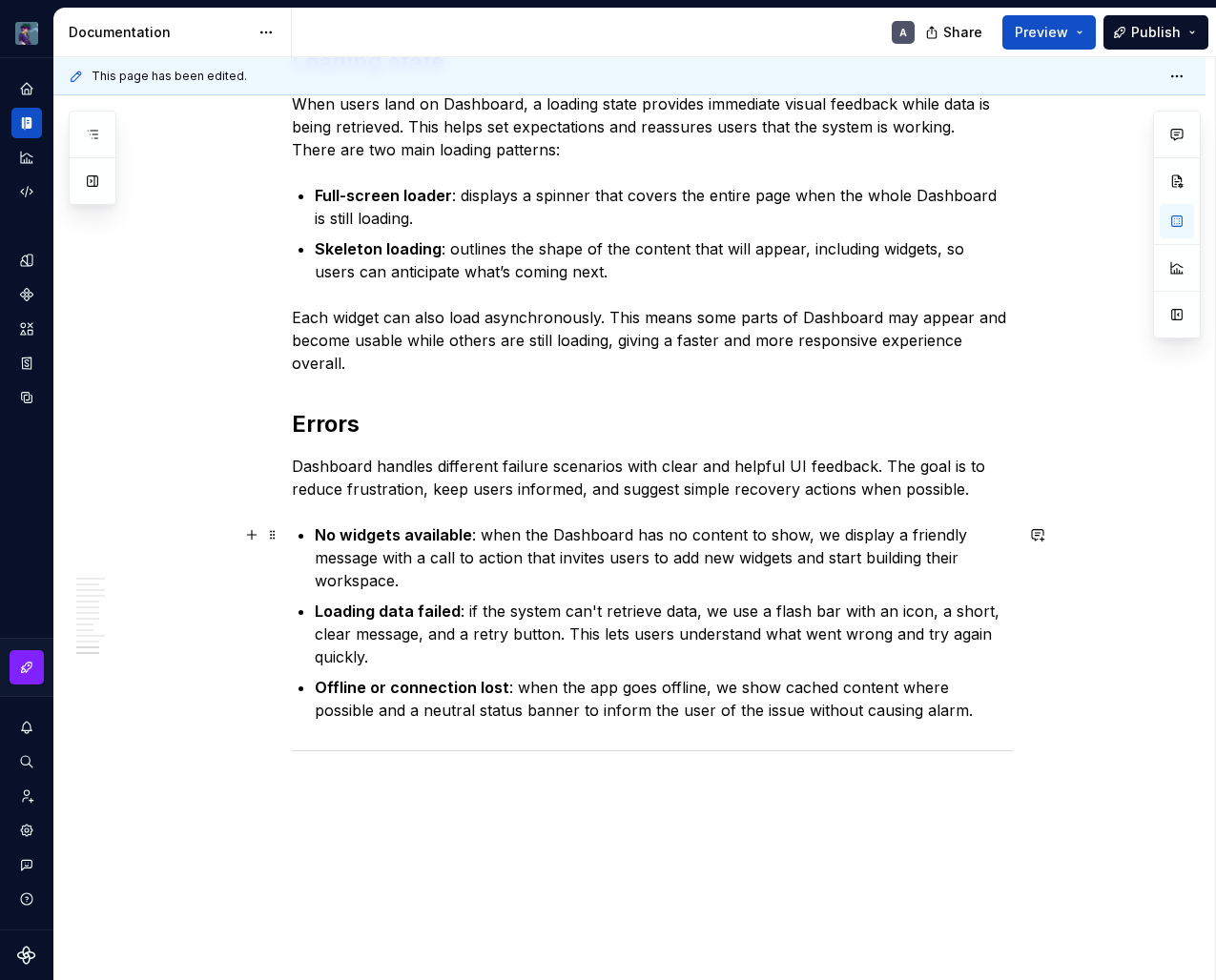 click on "No widgets available : when the Dashboard has no content to show, we display a friendly message with a call to action that invites users to add new widgets and start building their workspace." at bounding box center [664, 558] 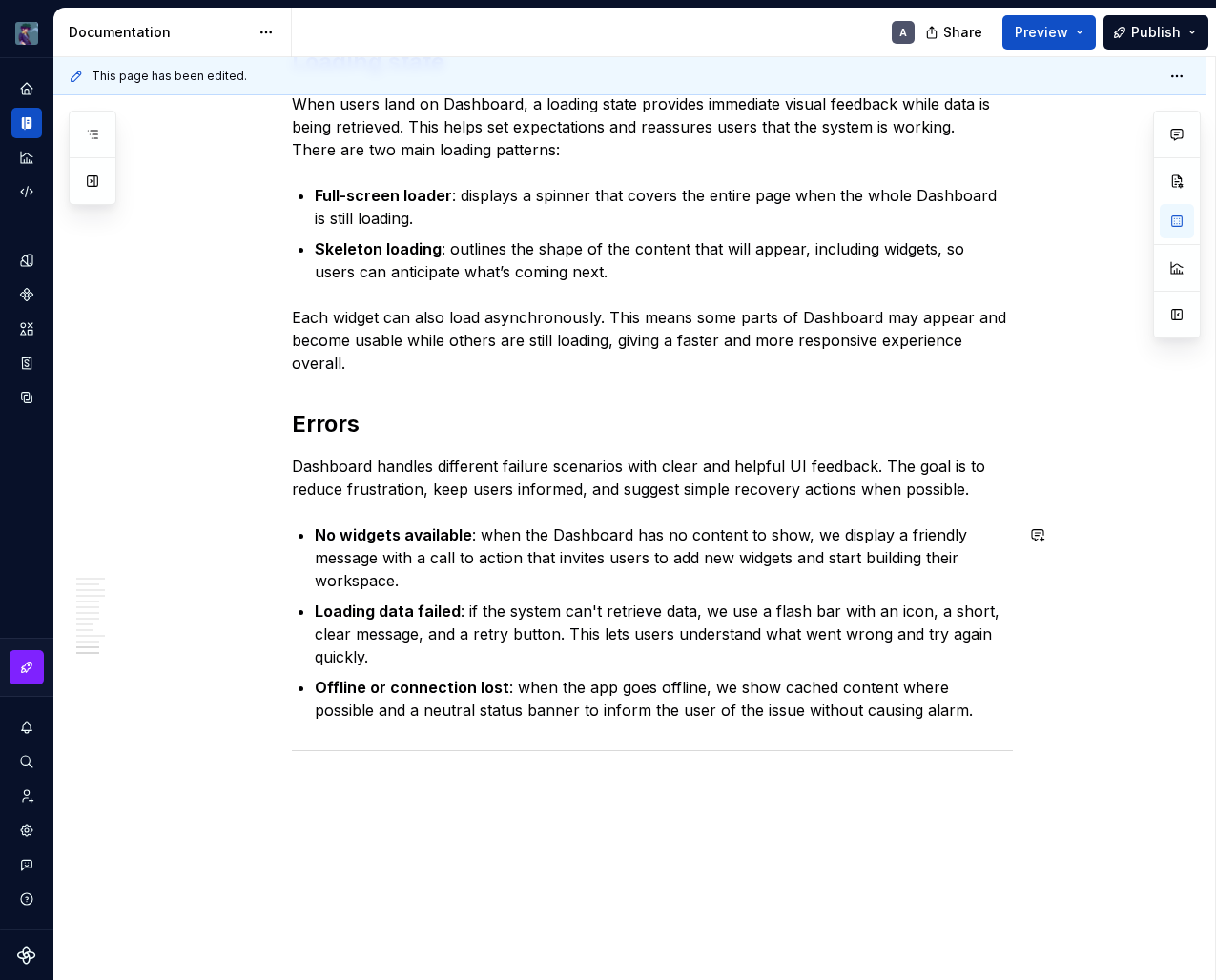 click on "Dashboard acts as a central interface where users track key metrics and take quick action. In our admin platform, Dashboard brings together performance and operational data into one workspace. Layout, interactions, and structure work in harmony to reduce distractions, highlight priority content, and guide users through what matters most. Dashboard plays a strategic role by turning complex data into clear insights. It keeps teams informed, helps them react fast, and drives meaningful results across the organization. Dashboard focuses on essential content and shows insights immediately when the page loads. It encourages users to work independently by breaking data into easy-to-understand pieces, with each visual element serving a clear purpose. The layout uses familiar zones and visual hierarchies, so users can scan the interface quickly and respond faster. Purpose It helps users monitor real-time metrics and system status using consistent visualization patterns. Success KPIs Principles Layout Header Period 0 4" at bounding box center (652, -1481) 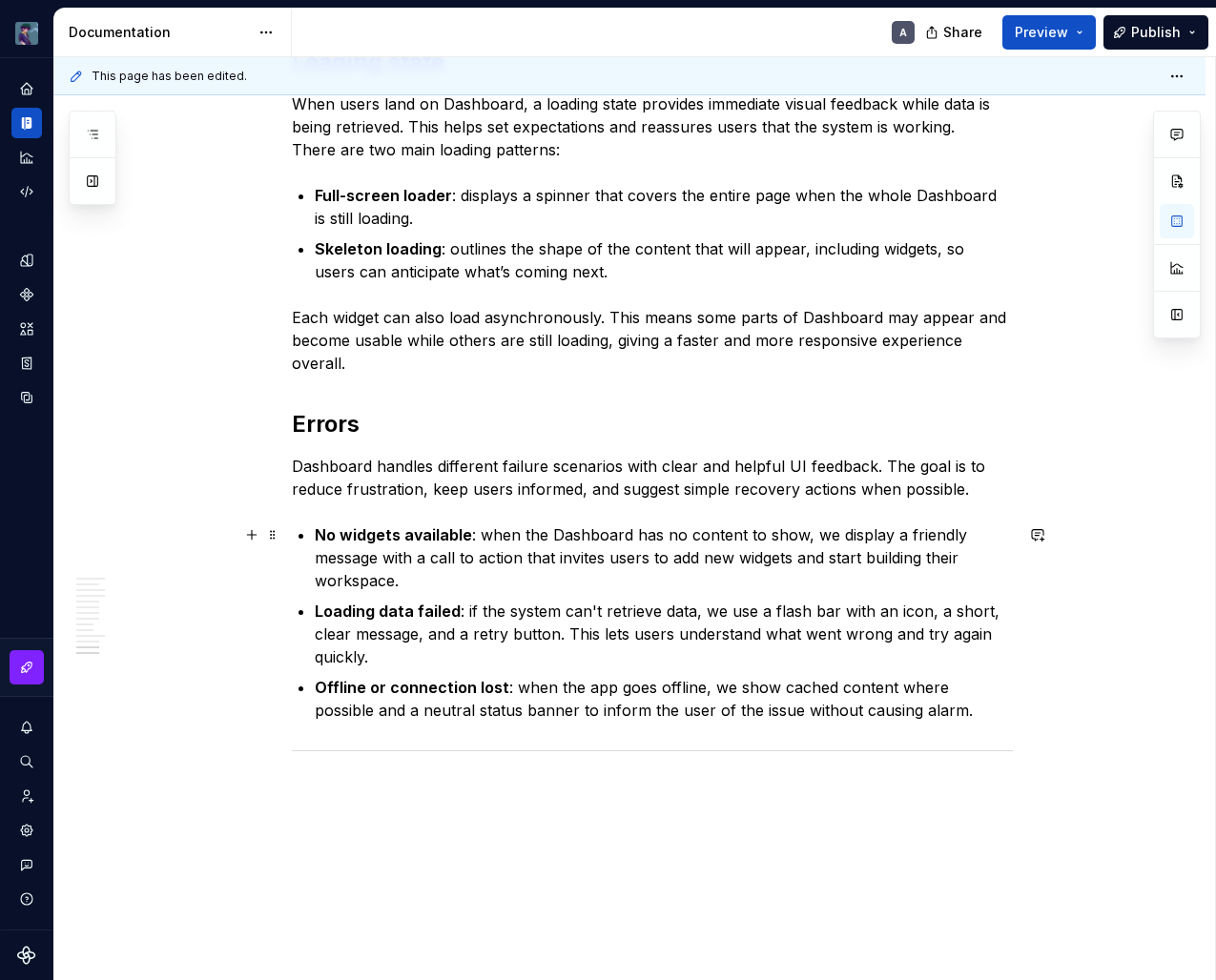 click on "No widgets available : when the Dashboard has no content to show, we display a friendly message with a call to action that invites users to add new widgets and start building their workspace." at bounding box center [664, 558] 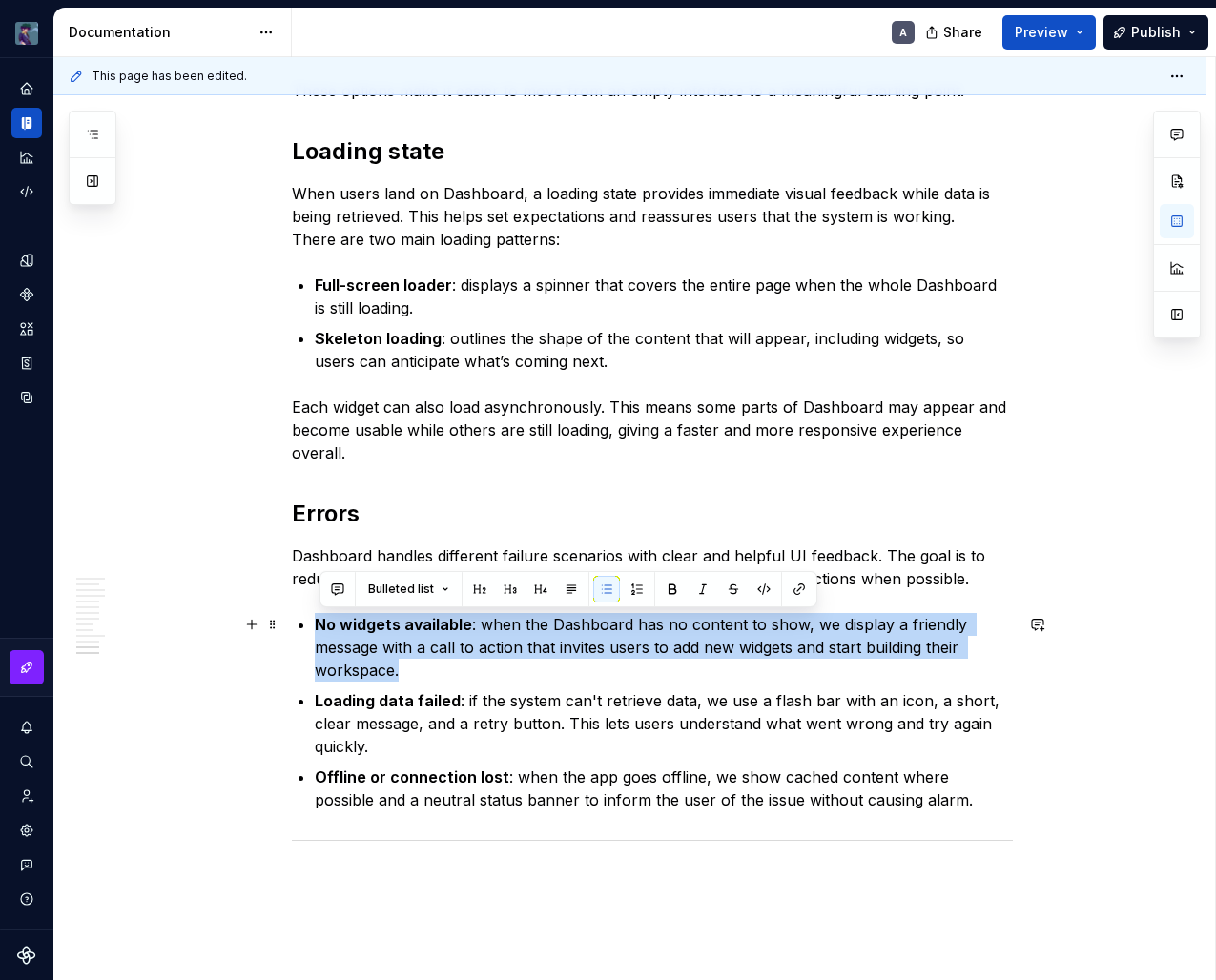 drag, startPoint x: 418, startPoint y: 676, endPoint x: 317, endPoint y: 635, distance: 109.00459 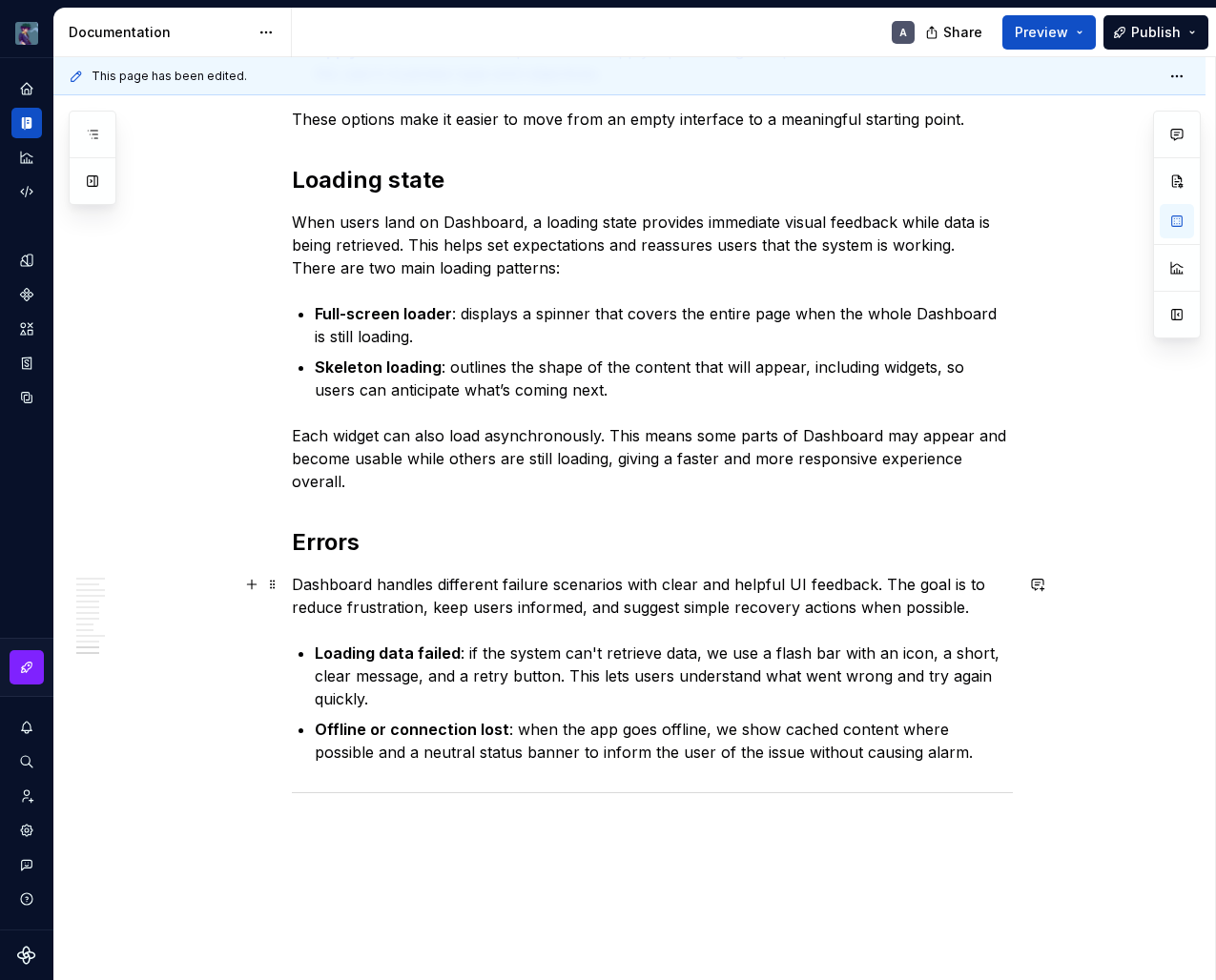 scroll, scrollTop: 4037, scrollLeft: 0, axis: vertical 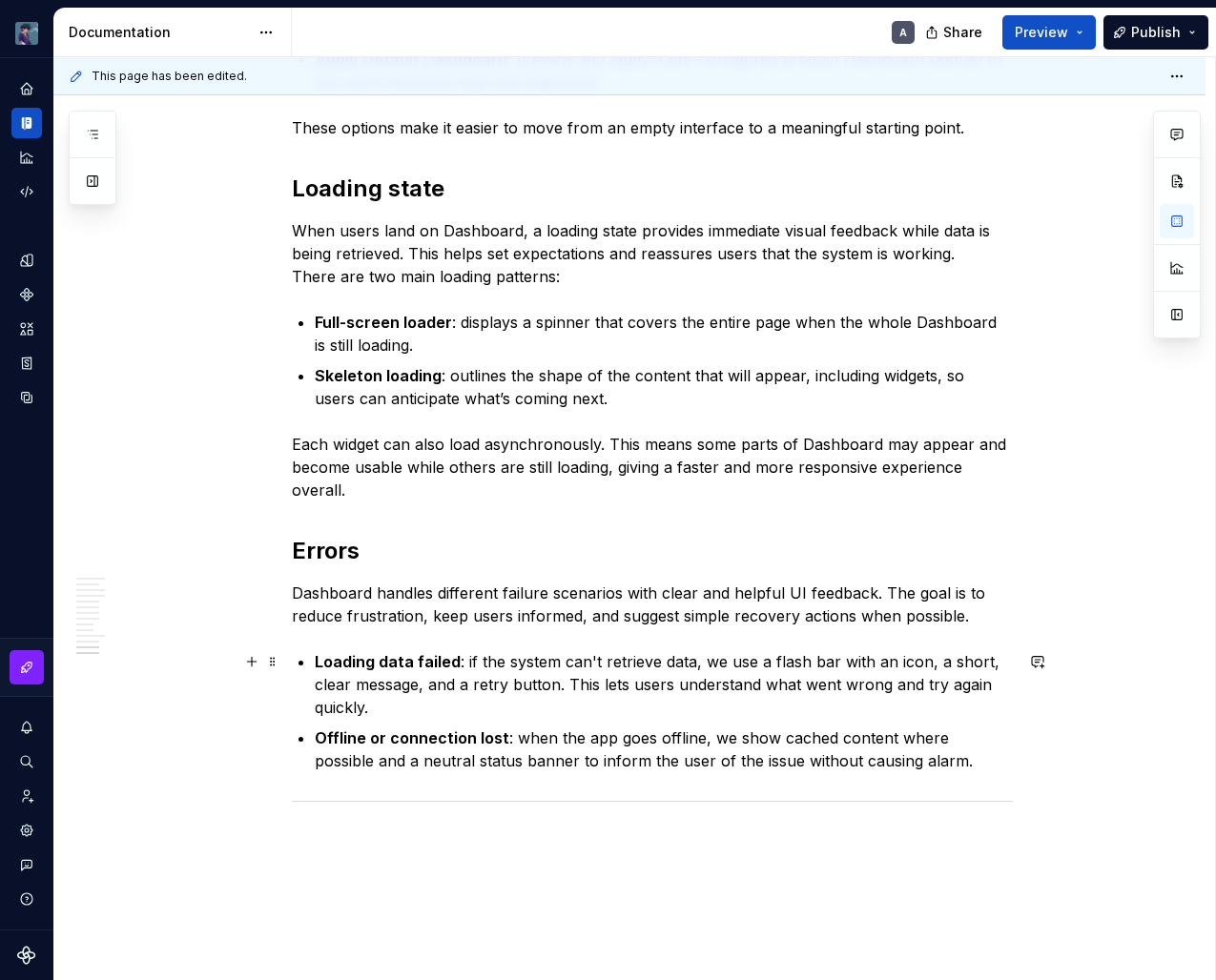 click on "Loading data failed : if the system can't retrieve data, we use a flash bar with an icon, a short, clear message, and a retry button. This lets users understand what went wrong and try again quickly." at bounding box center (664, 684) 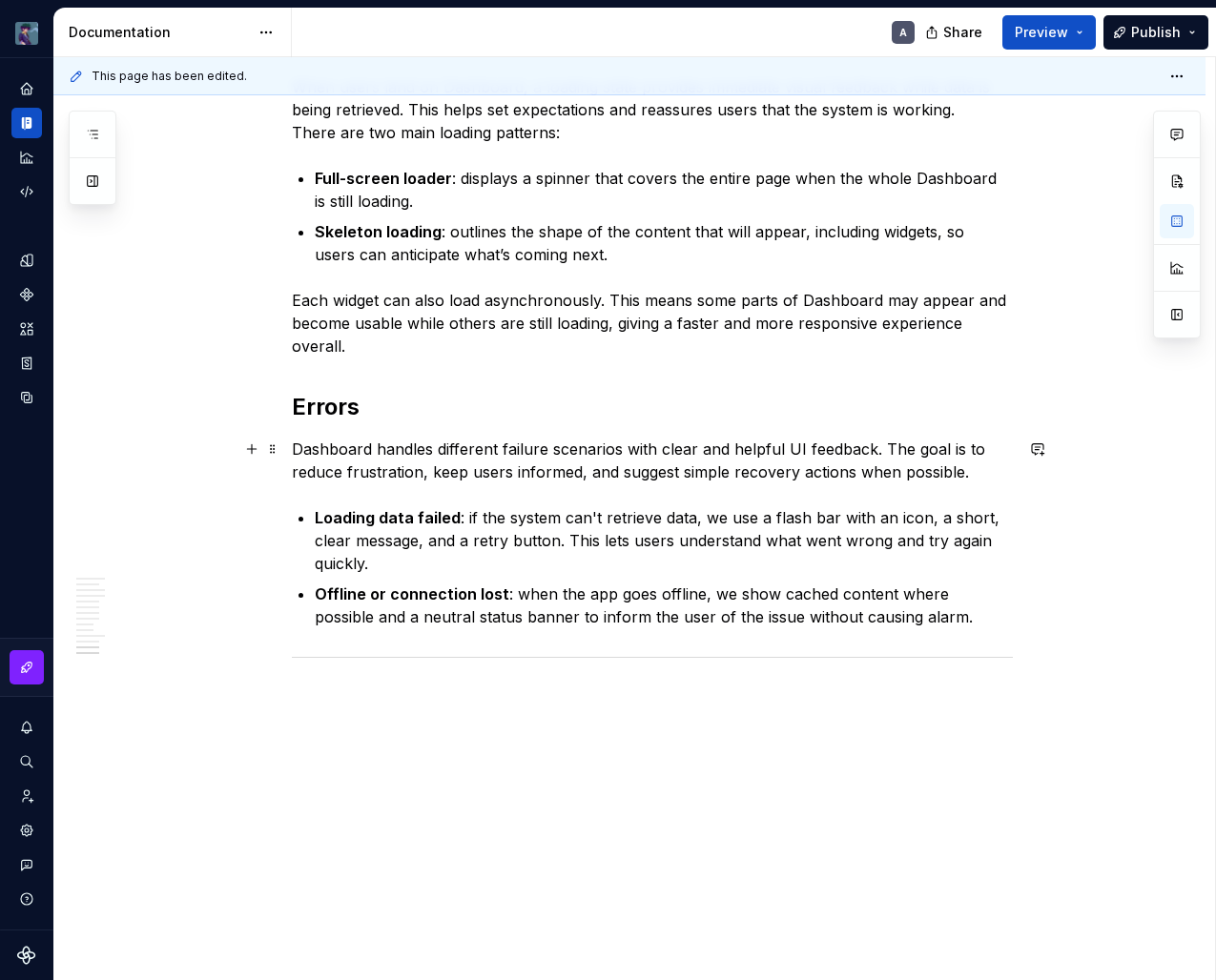 scroll, scrollTop: 4179, scrollLeft: 0, axis: vertical 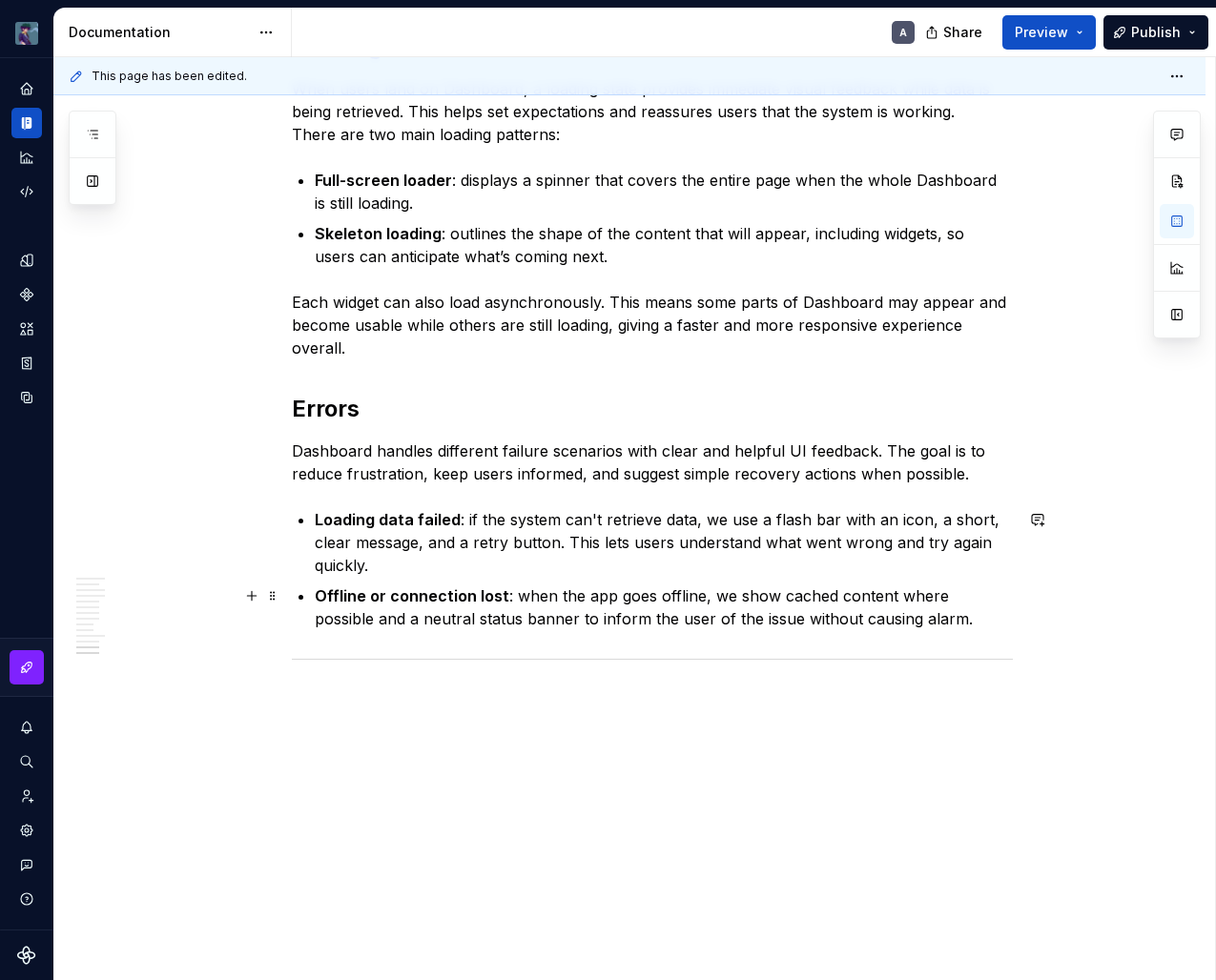 click on "Offline or connection lost : when the app goes offline, we show cached content where possible and a neutral status banner to inform the user of the issue without causing alarm." at bounding box center (664, 607) 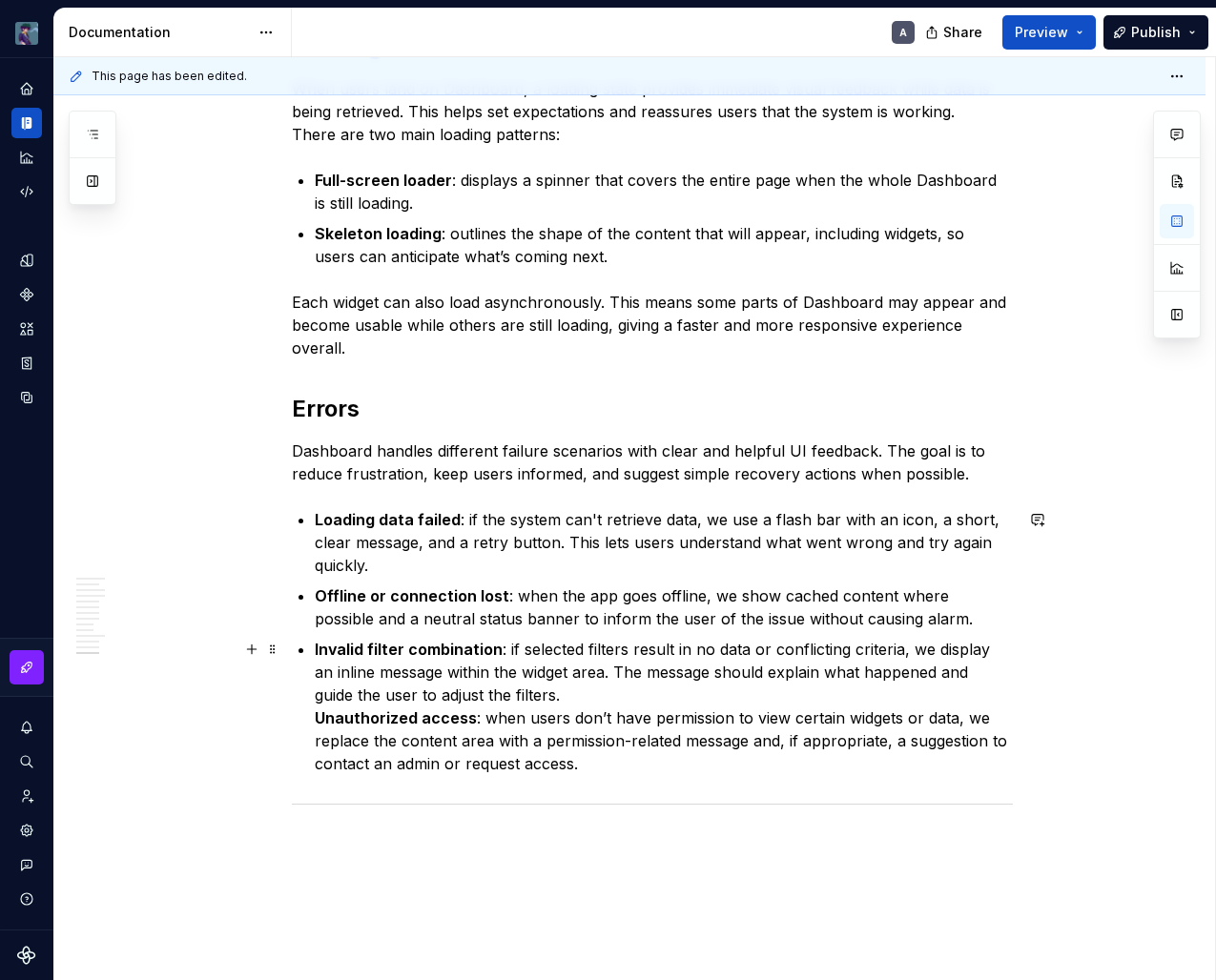 scroll, scrollTop: 4238, scrollLeft: 0, axis: vertical 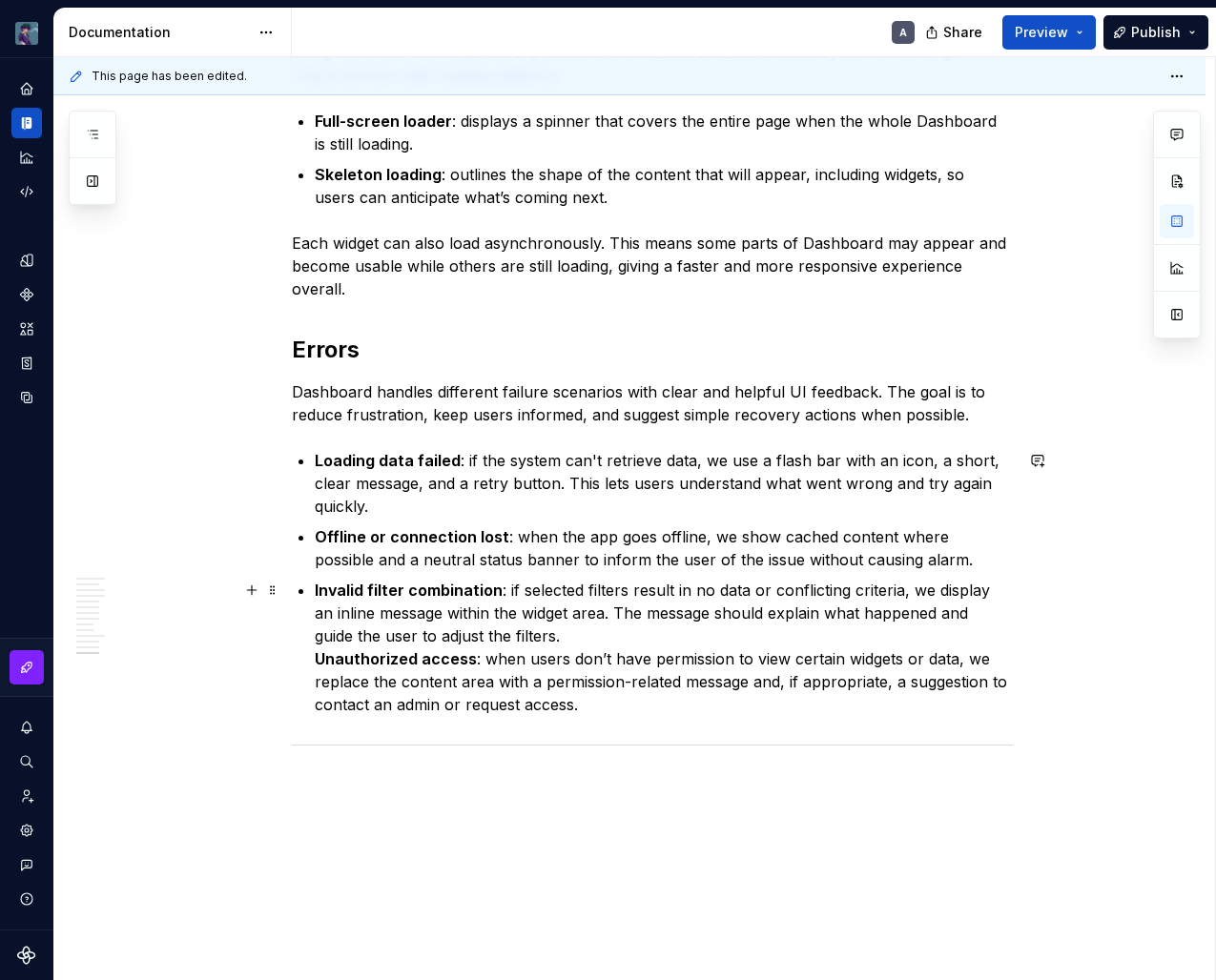 click on "Unauthorized access" at bounding box center [396, 659] 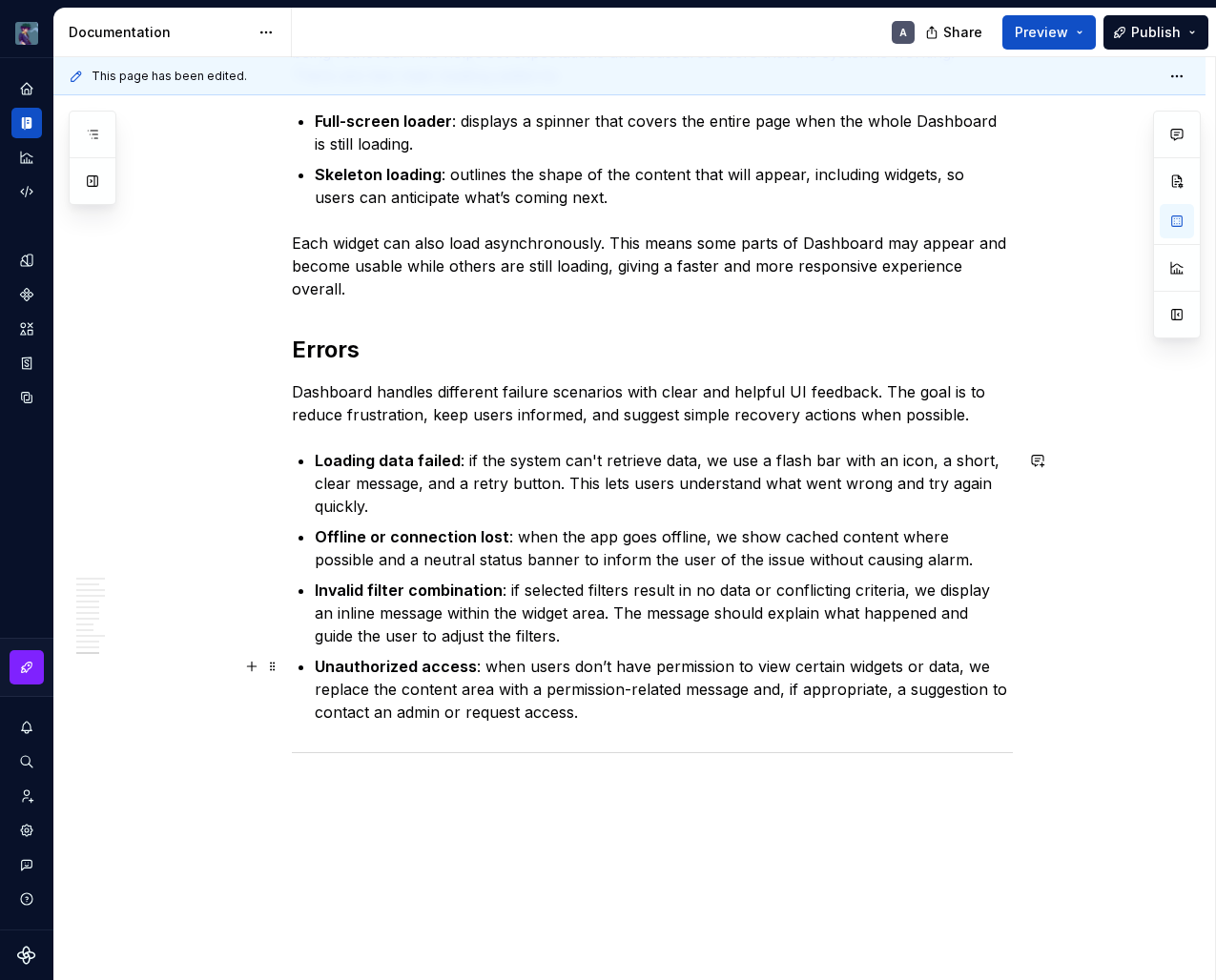 click on "Unauthorized access : when users don’t have permission to view certain widgets or data, we replace the content area with a permission-related message and, if appropriate, a suggestion to contact an admin or request access." at bounding box center [664, 689] 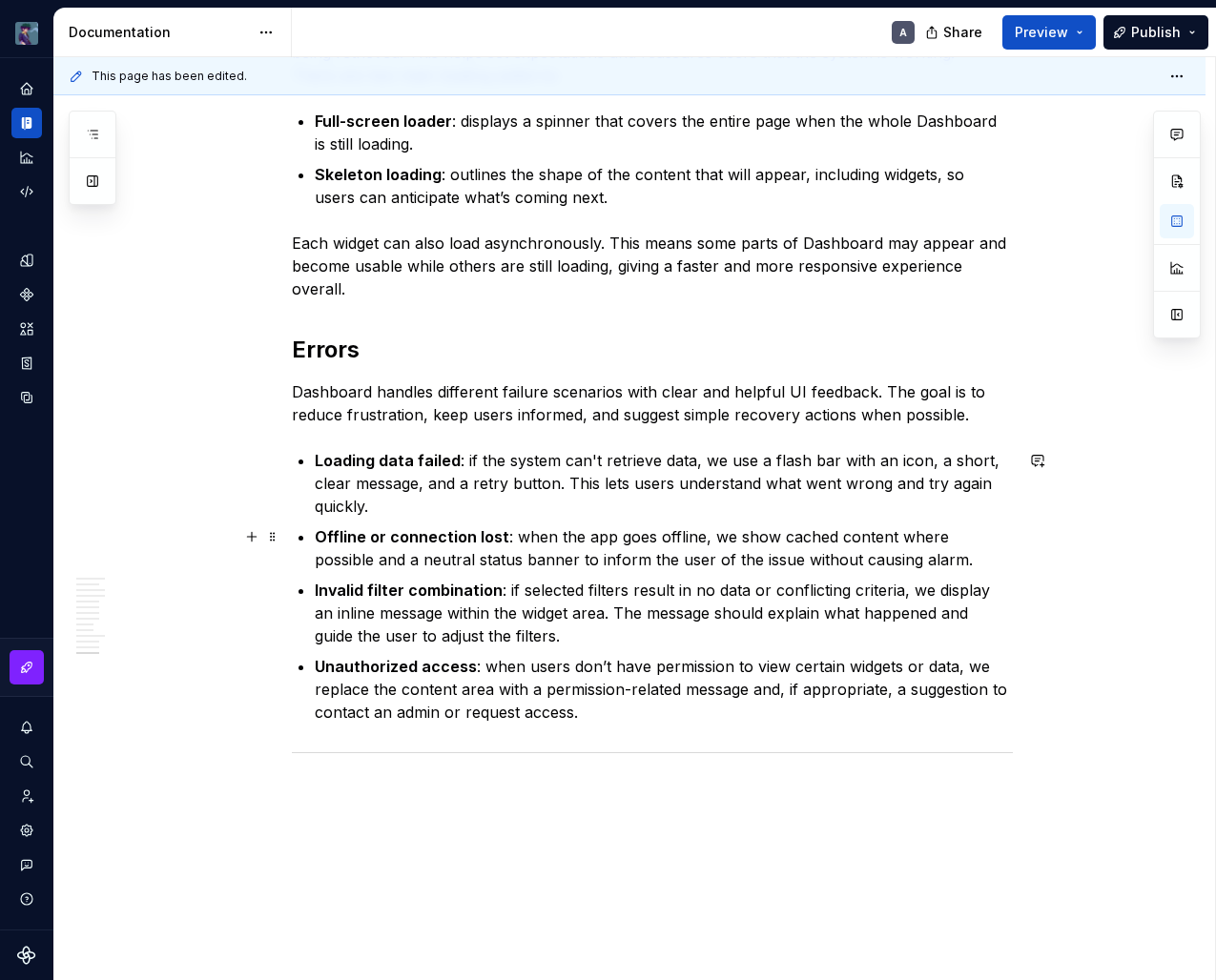 click on "Offline or connection lost : when the app goes offline, we show cached content where possible and a neutral status banner to inform the user of the issue without causing alarm." at bounding box center (664, 548) 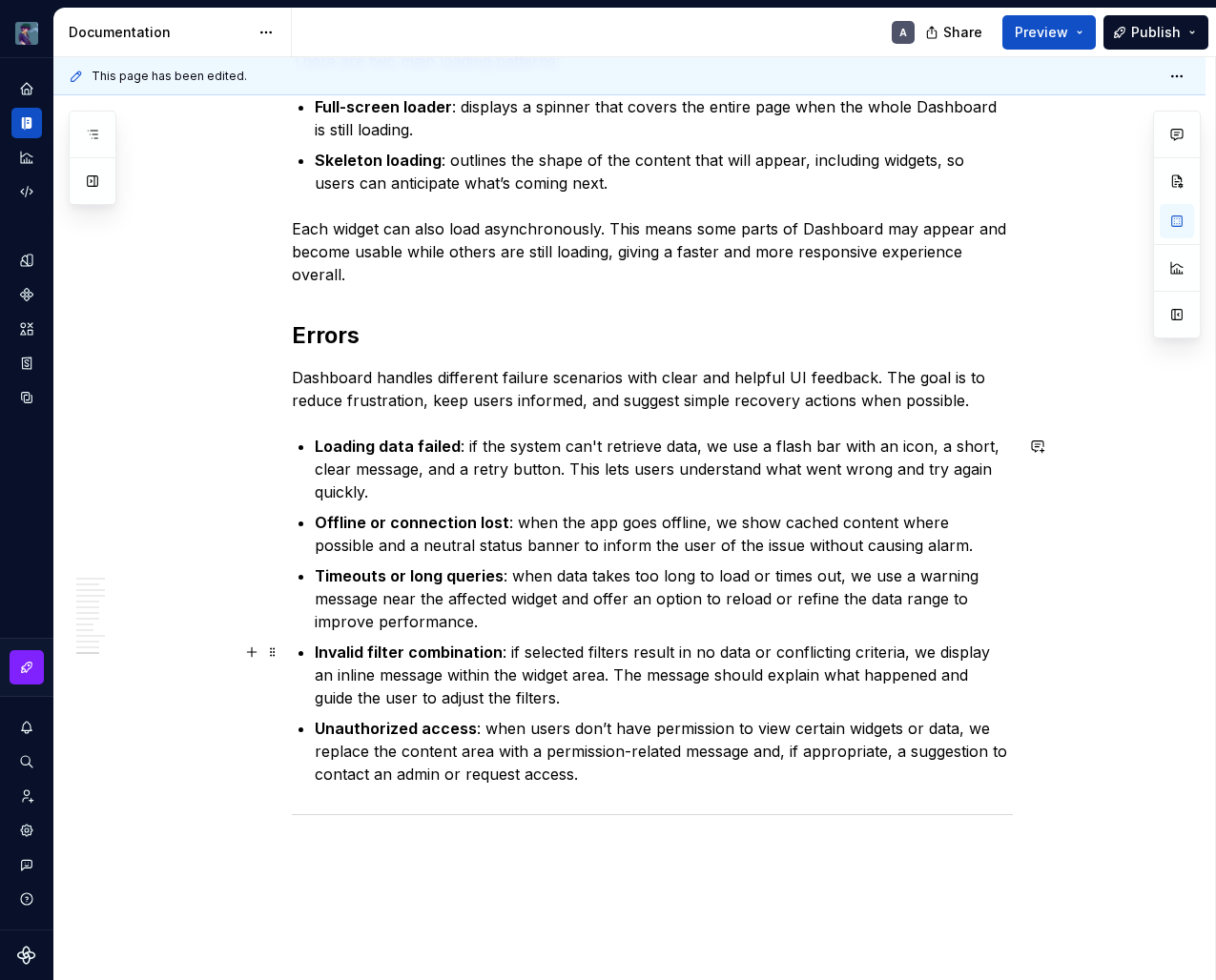 scroll, scrollTop: 4272, scrollLeft: 0, axis: vertical 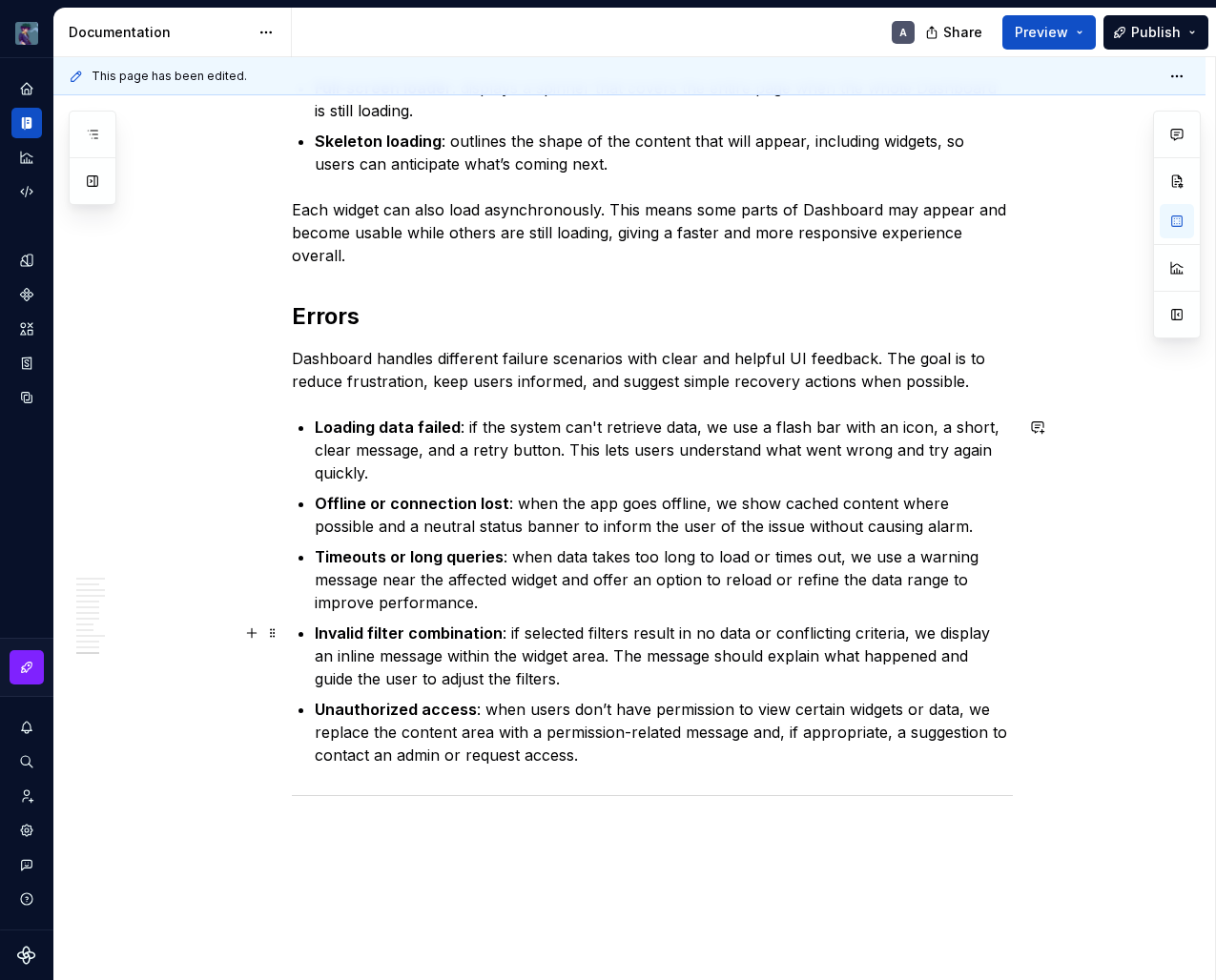 click on "Invalid filter combination : if selected filters result in no data or conflicting criteria, we display an inline message within the widget area. The message should explain what happened and guide the user to adjust the filters." at bounding box center [664, 656] 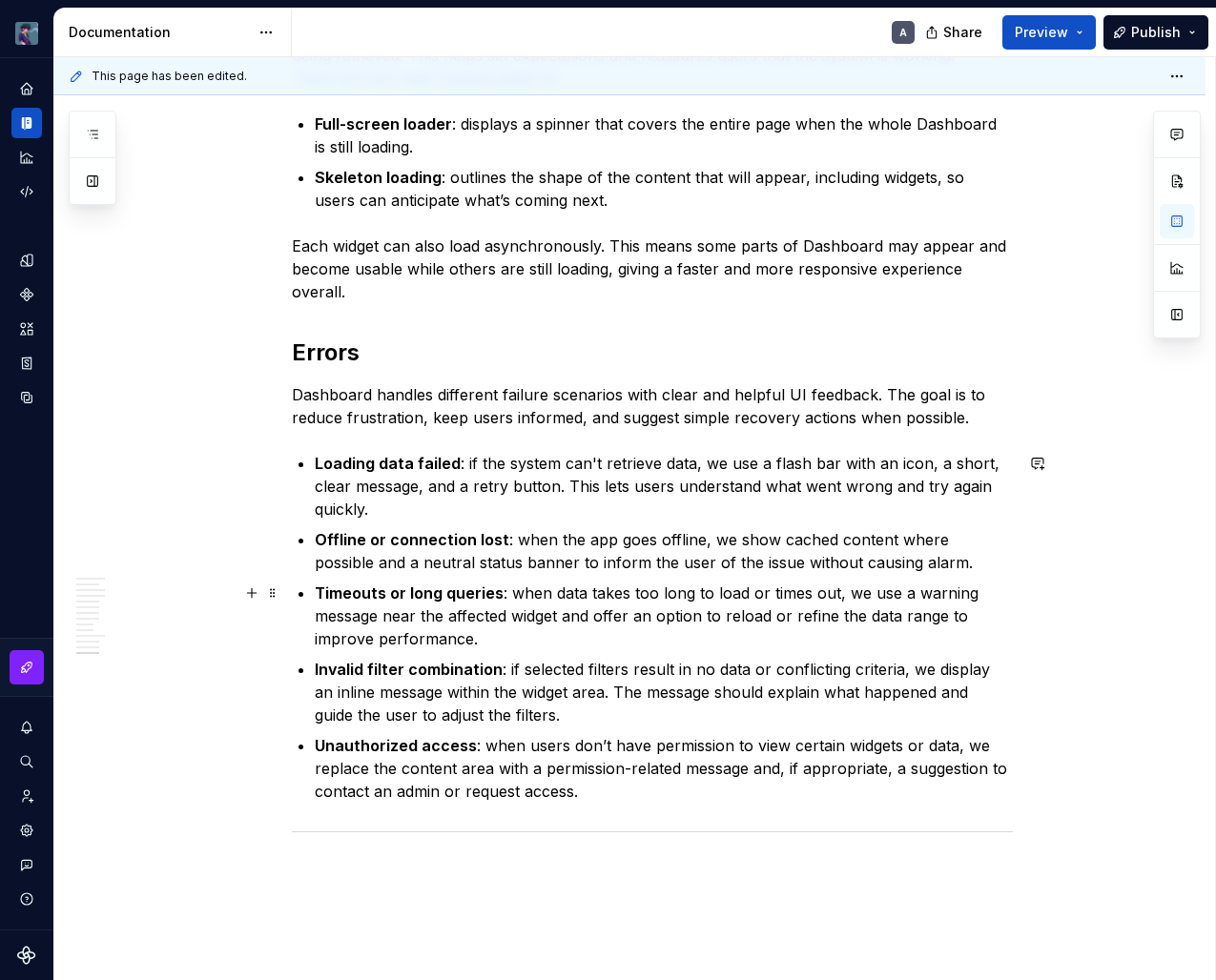 scroll, scrollTop: 4199, scrollLeft: 0, axis: vertical 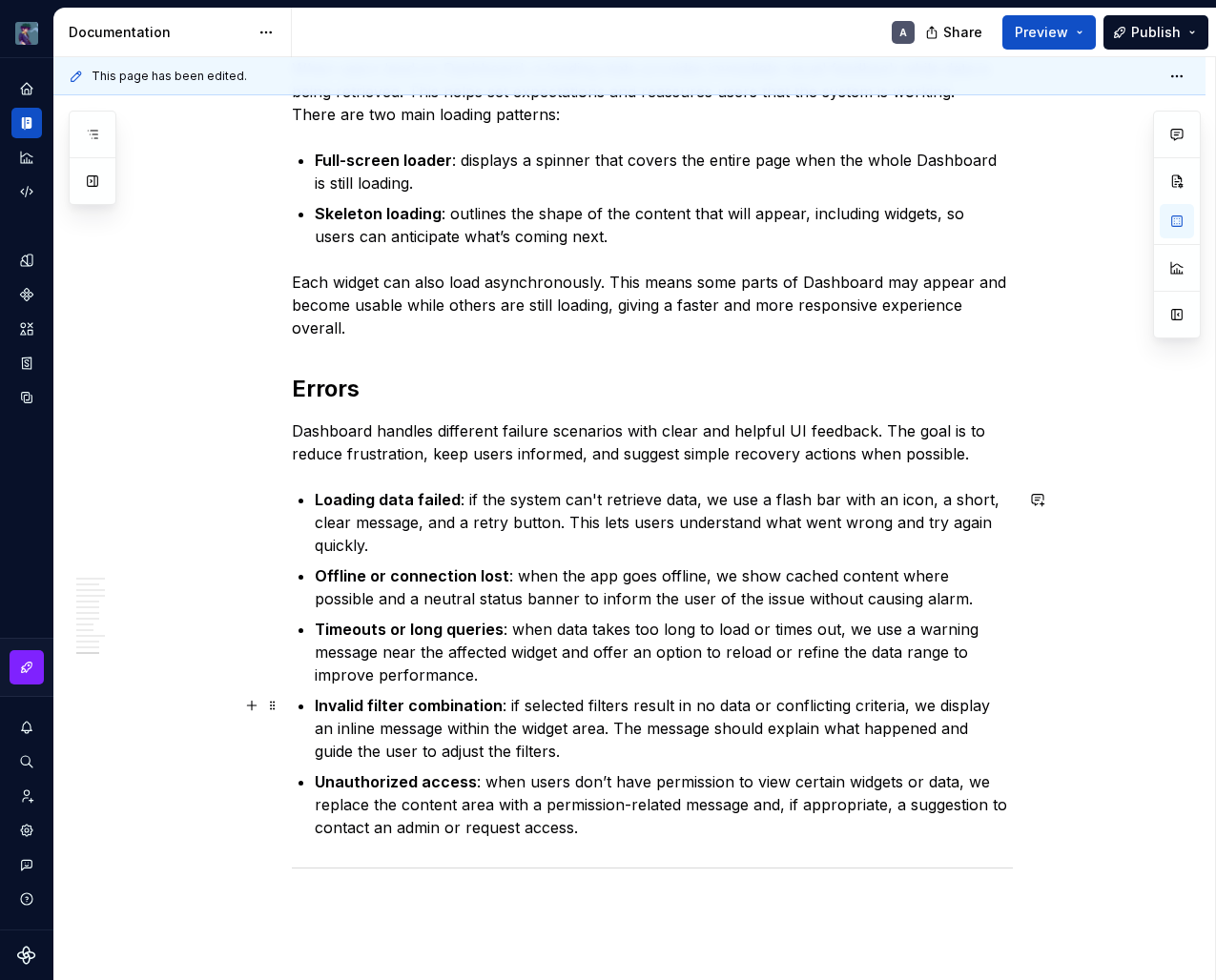 click on "Invalid filter combination : if selected filters result in no data or conflicting criteria, we display an inline message within the widget area. The message should explain what happened and guide the user to adjust the filters." at bounding box center (664, 728) 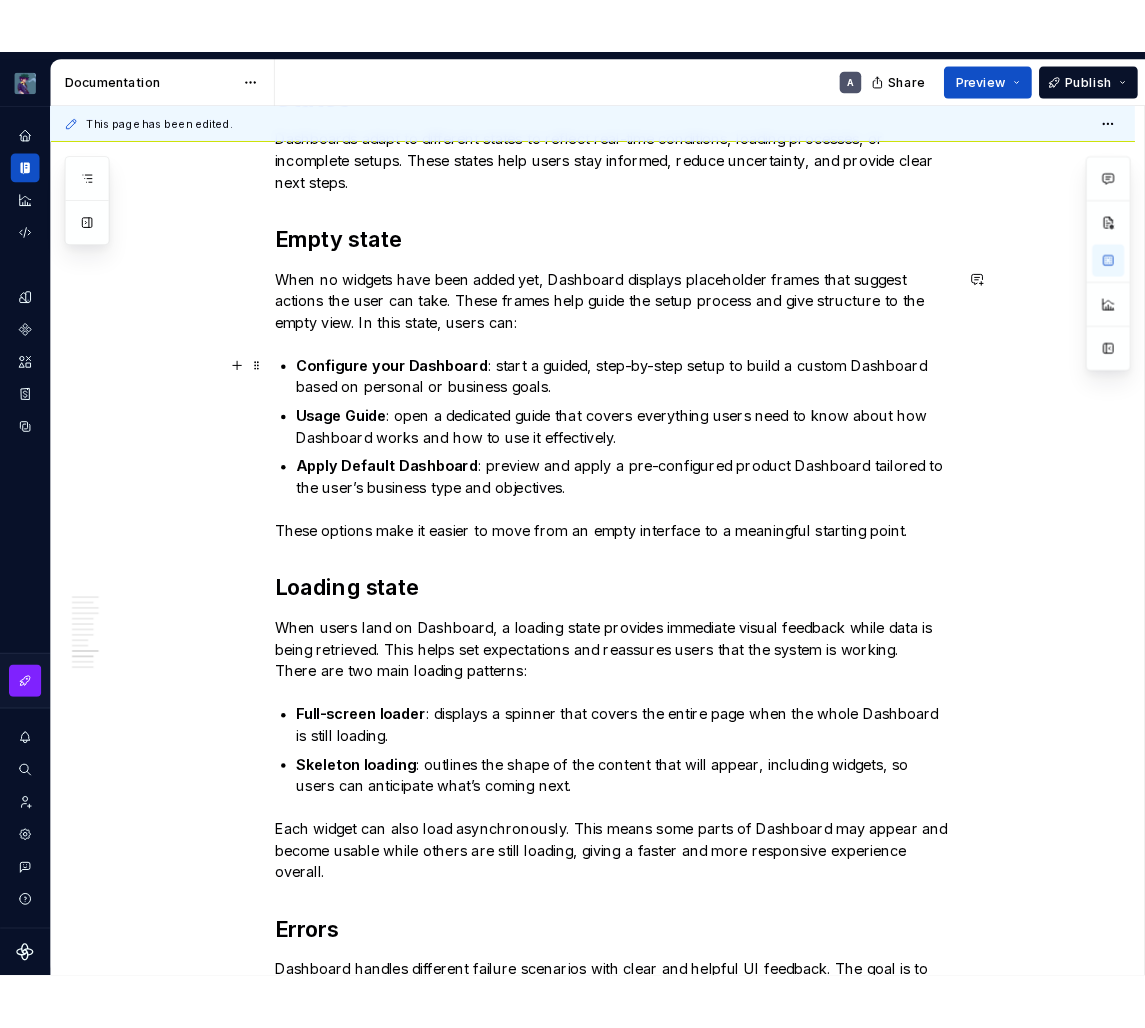 scroll, scrollTop: 4626, scrollLeft: 0, axis: vertical 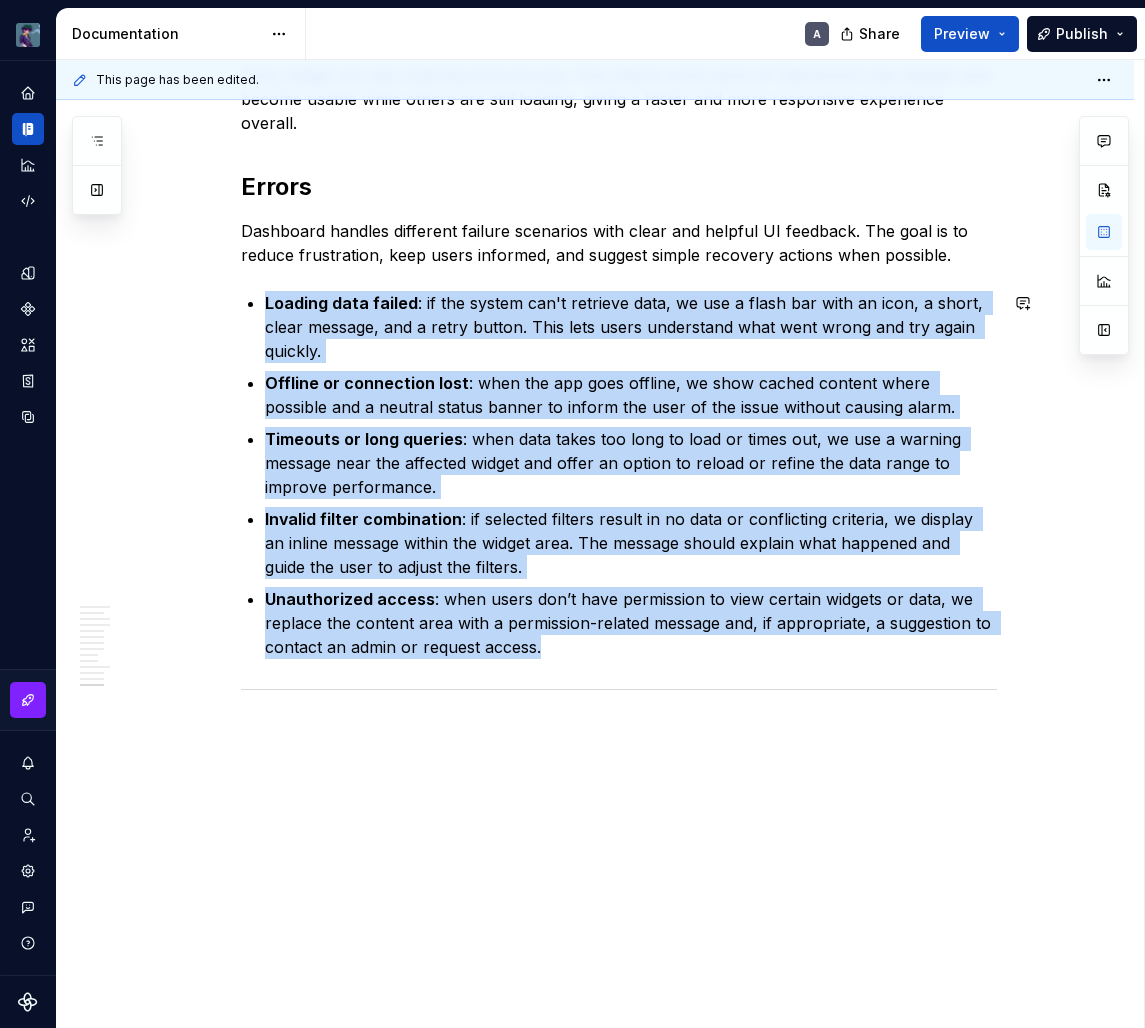 click at bounding box center [619, 689] 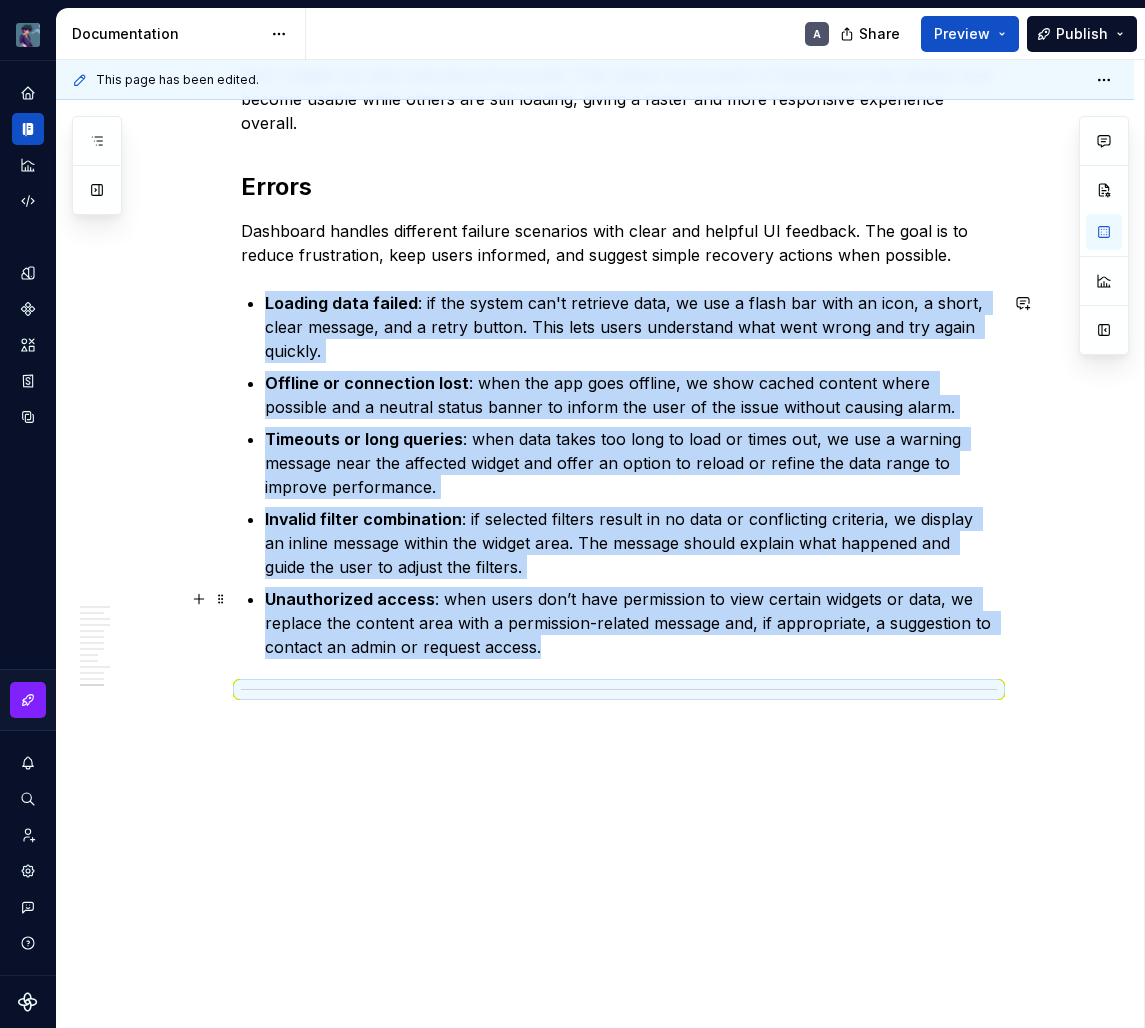 click on "Dashboard acts as a central interface where users track key metrics and take quick action. In our admin platform, Dashboard brings together performance and operational data into one workspace. Layout, interactions, and structure work in harmony to reduce distractions, highlight priority content, and guide users through what matters most. Dashboard plays a strategic role by turning complex data into clear insights. It keeps teams informed, helps them react fast, and drives meaningful results across the organization. Dashboard focuses on essential content and shows insights immediately when the page loads. It encourages users to work independently by breaking data into easy-to-understand pieces, with each visual element serving a clear purpose. The layout uses familiar zones and visual hierarchies, so users can scan the interface quickly and respond faster. Purpose It helps users monitor real-time metrics and system status using consistent visualization patterns. Success KPIs Principles Layout Header Period 0 4" at bounding box center [595, -1590] 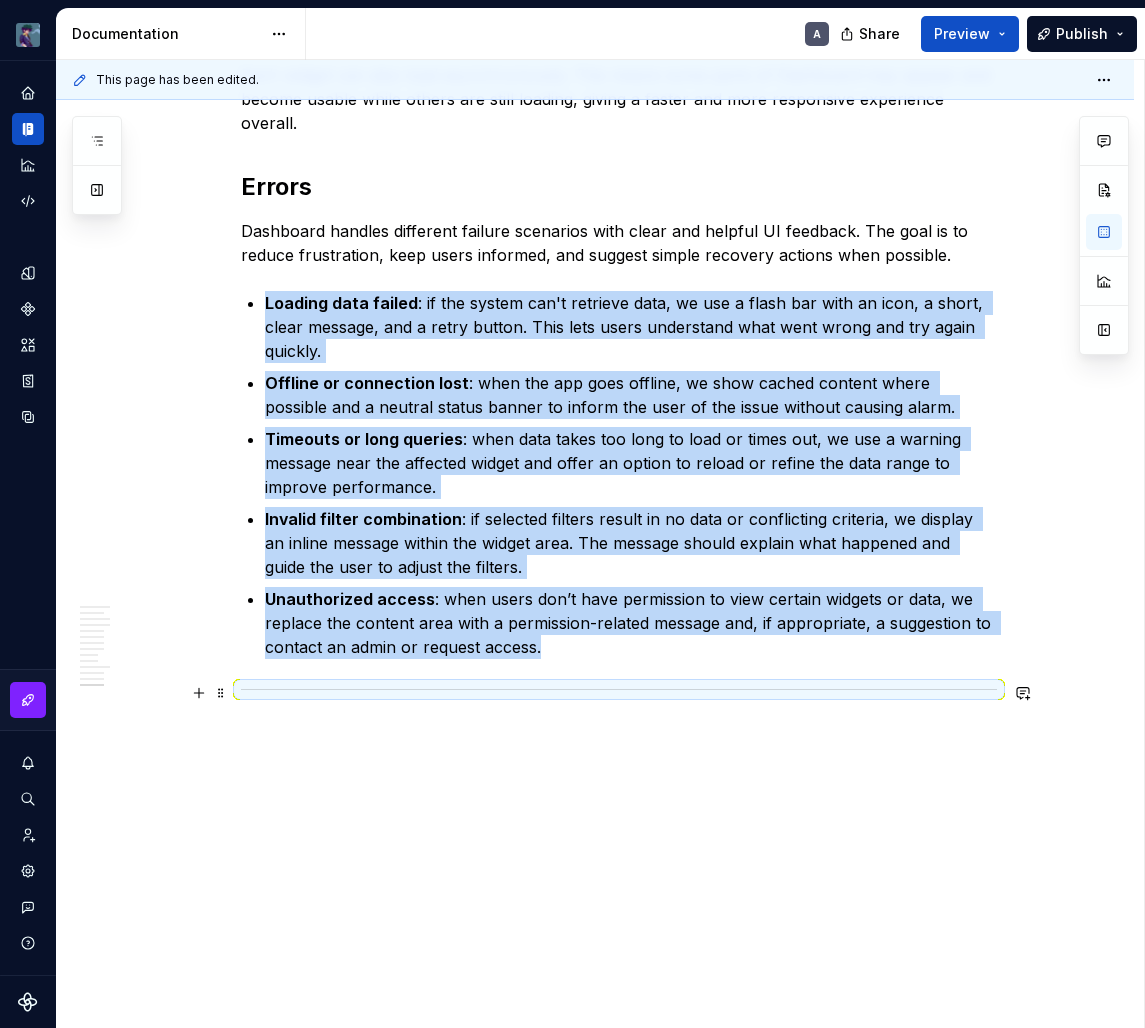 click at bounding box center (619, 689) 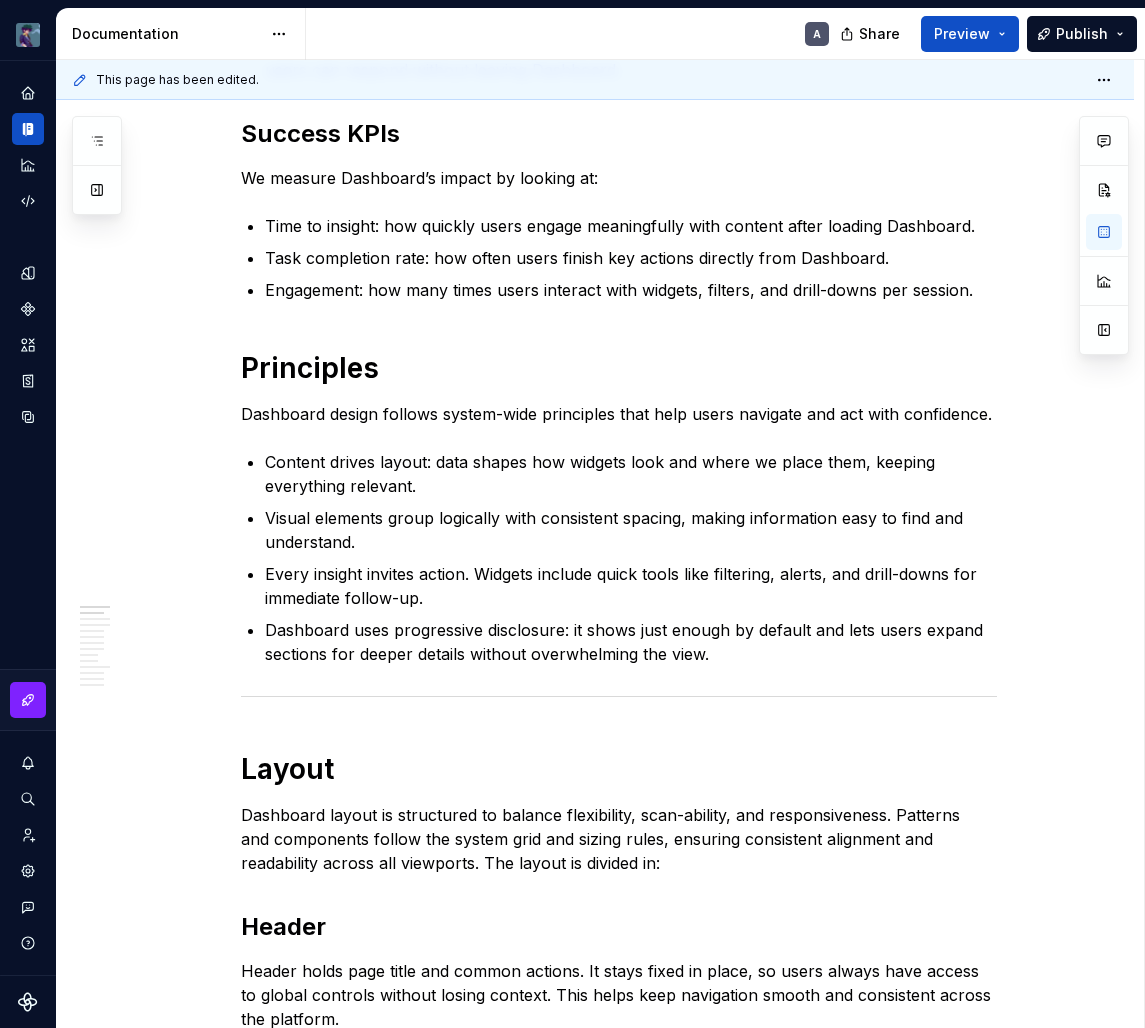 scroll, scrollTop: 0, scrollLeft: 0, axis: both 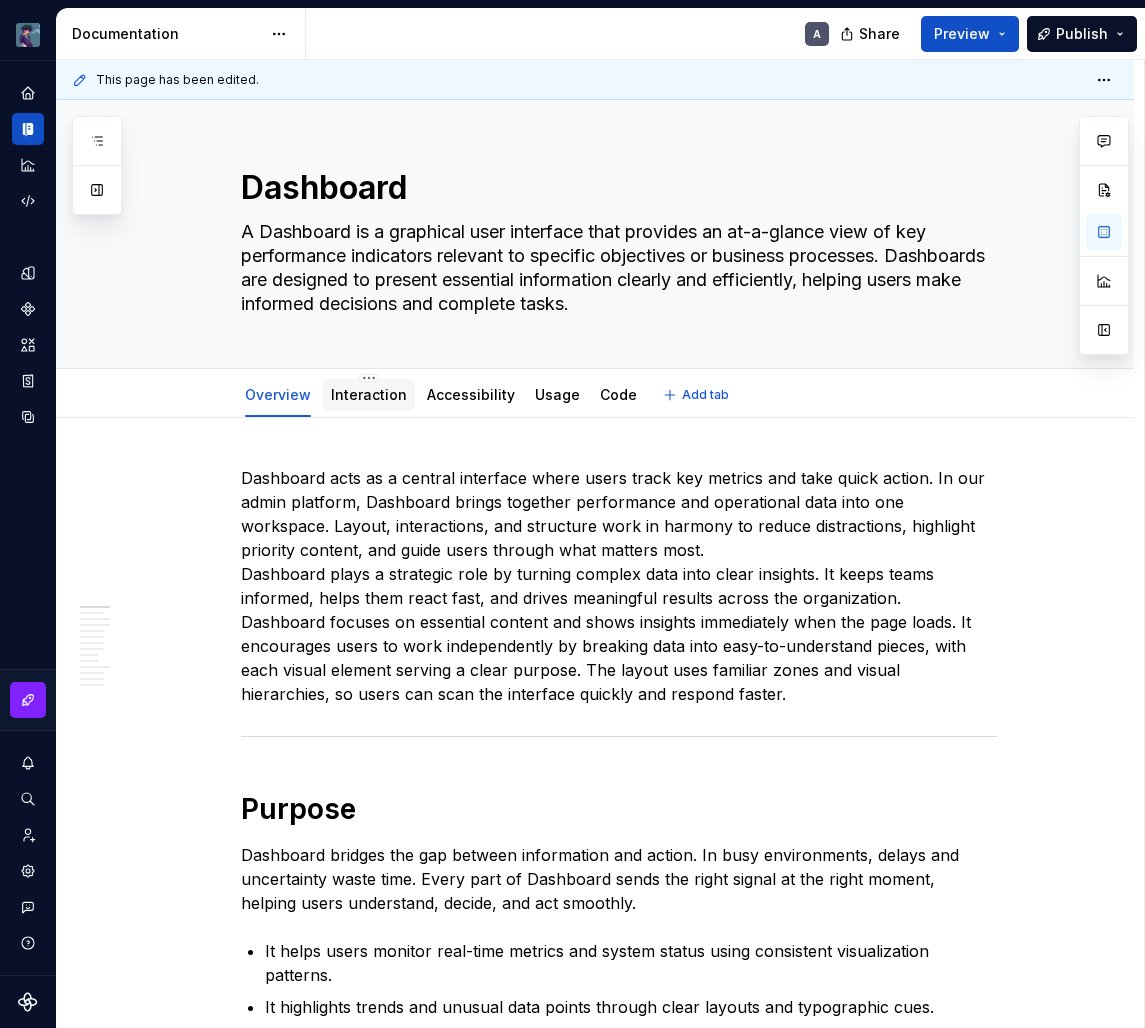 click on "Interaction" at bounding box center (369, 394) 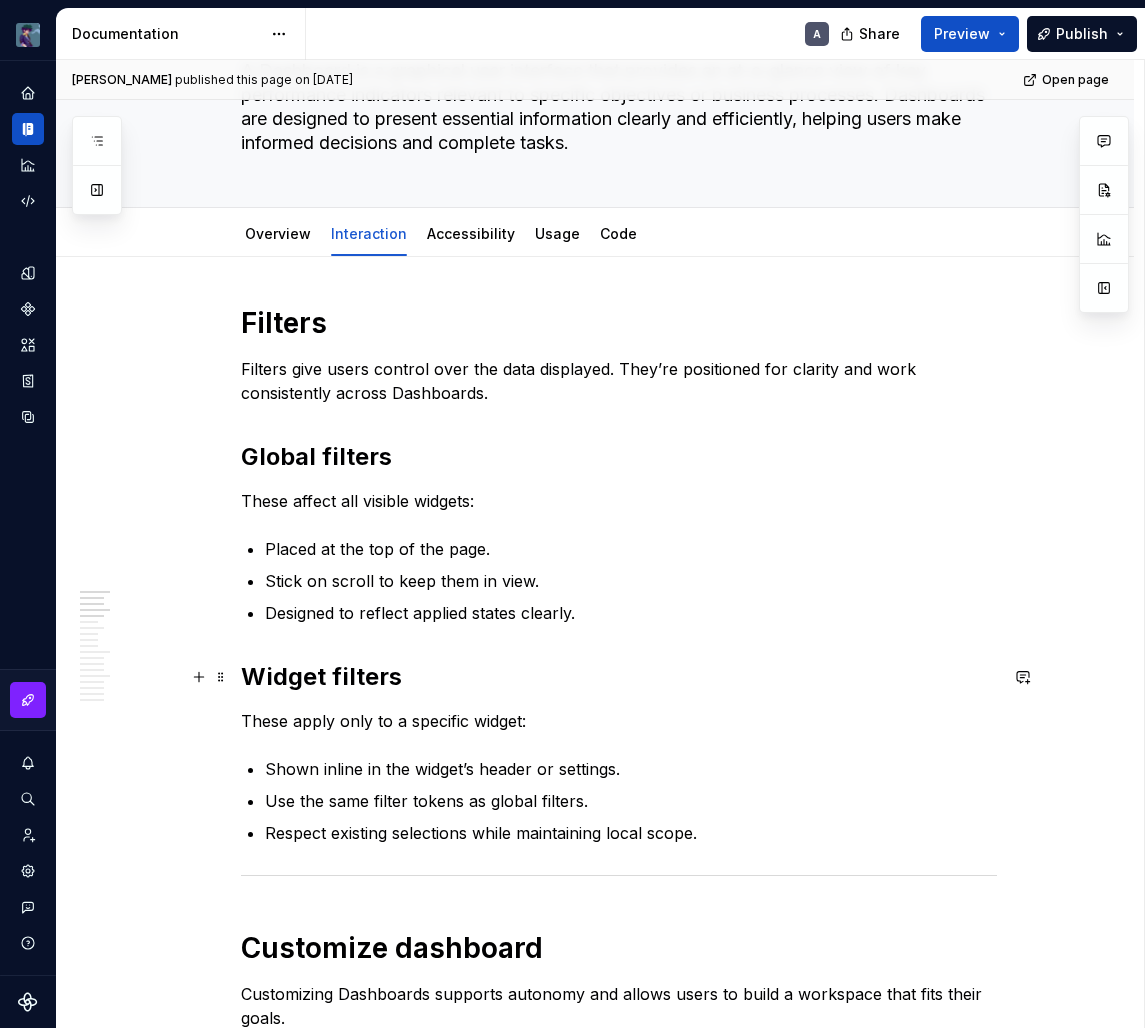scroll, scrollTop: 67, scrollLeft: 0, axis: vertical 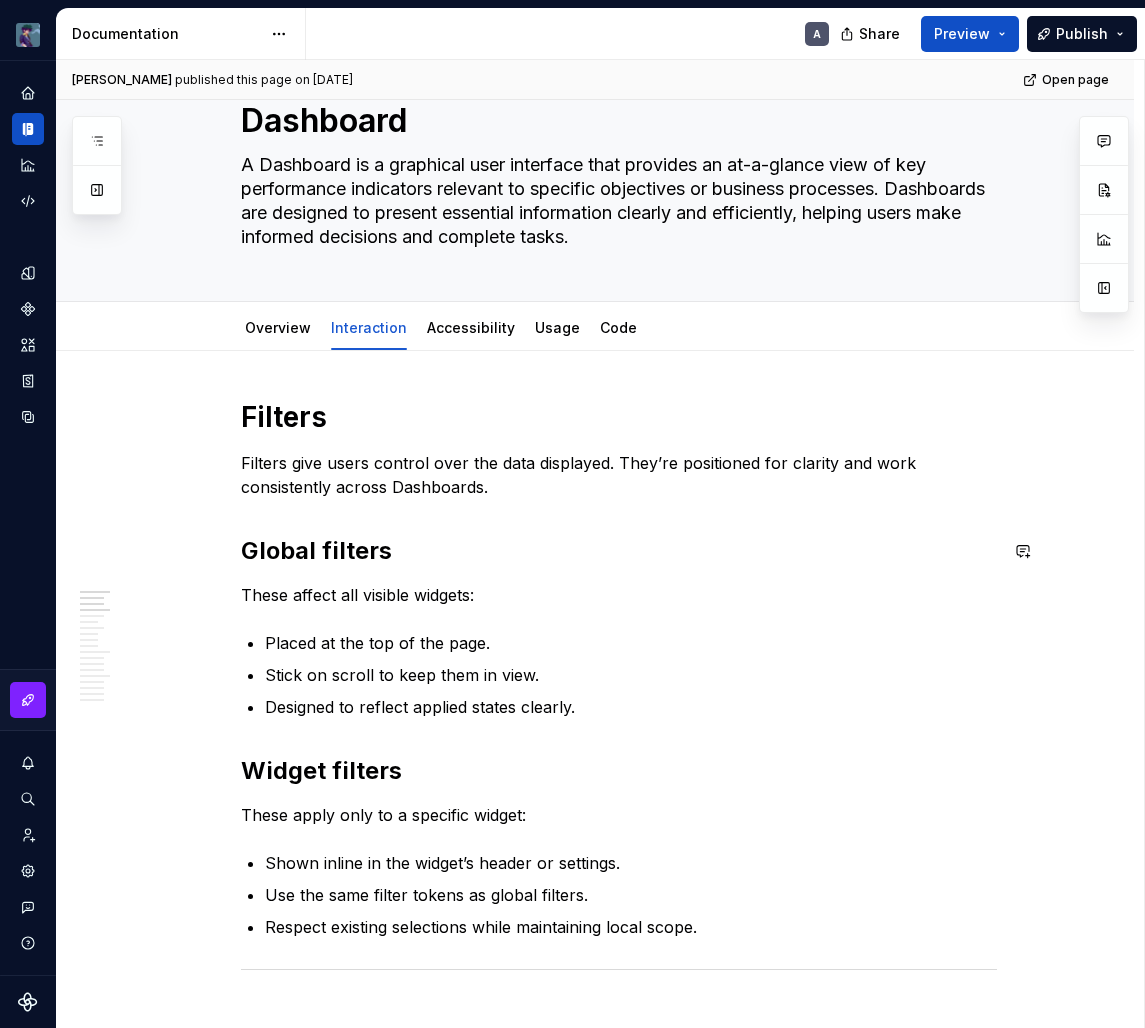 type on "*" 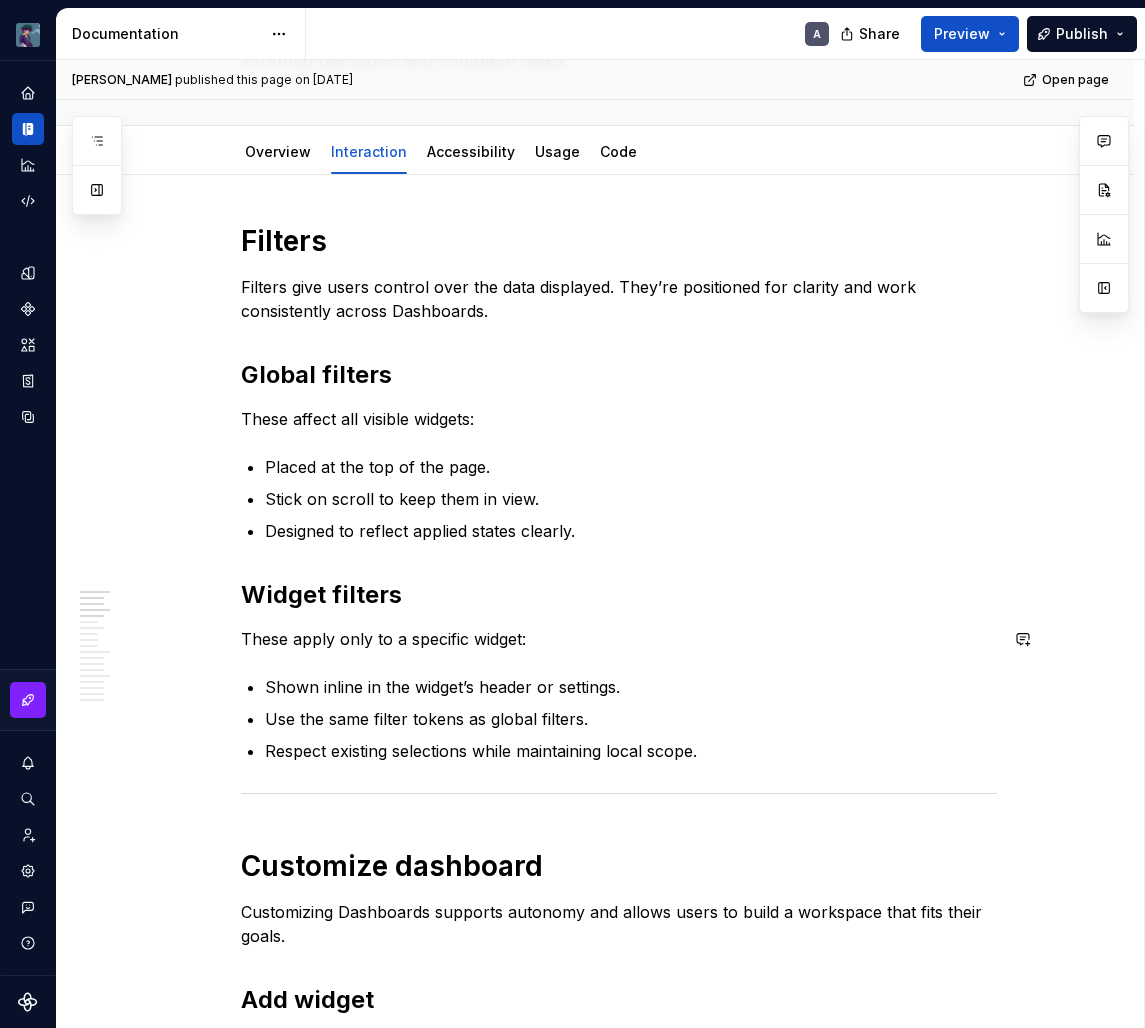 scroll, scrollTop: 233, scrollLeft: 0, axis: vertical 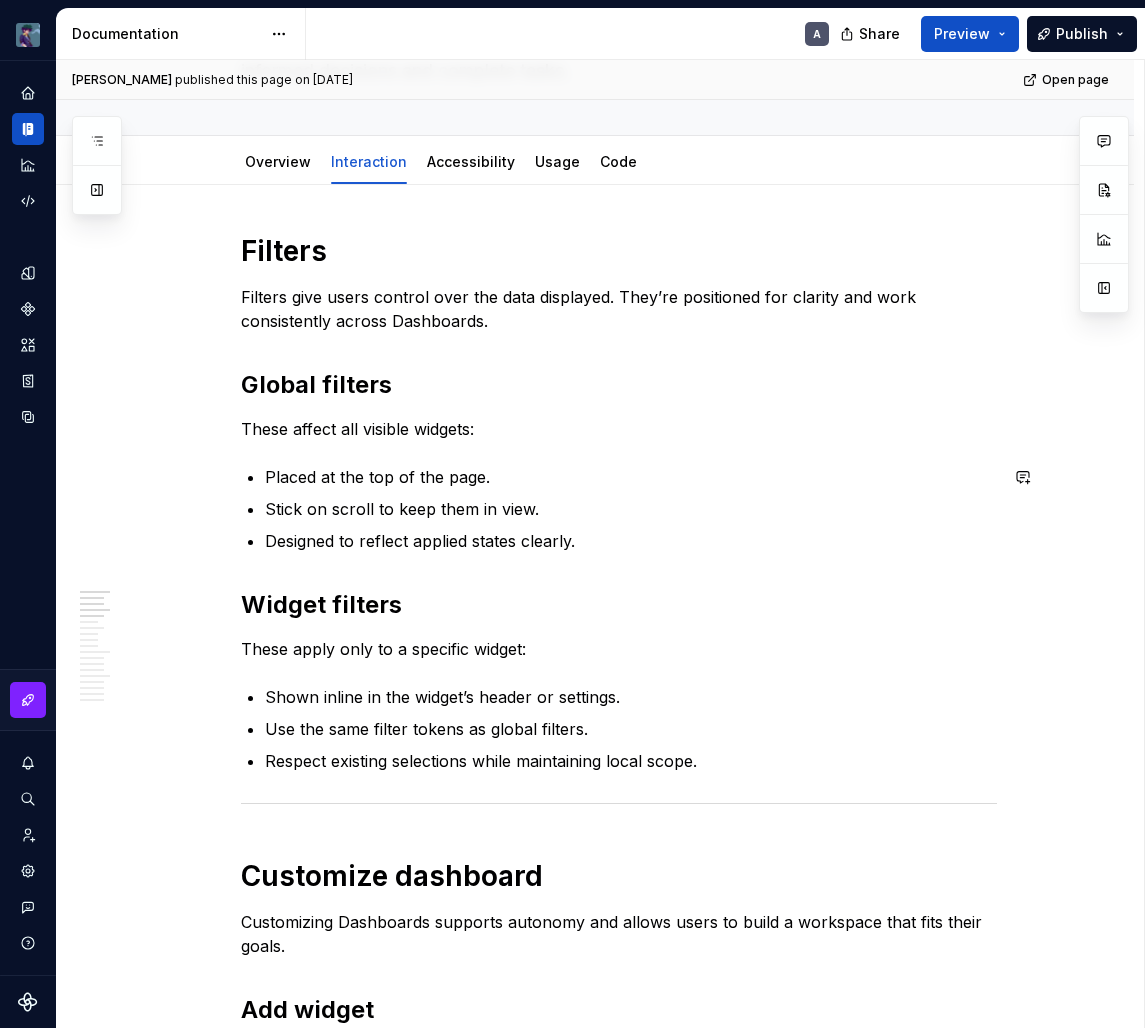 click on "Filters Filters give users control over the data displayed. They’re positioned for clarity and work consistently across Dashboards. Global filters These affect all visible widgets: Placed at the top of the page. Stick on scroll to keep them in view. Designed to reflect applied states clearly. Widget filters These apply only to a specific widget: Shown inline in the widget’s header or settings. Use the same filter tokens as global filters. Respect existing selections while maintaining local scope. Customize dashboard Customizing Dashboards supports autonomy and allows users to build a workspace that fits their goals. Add widget Use the  + Add Widget  action to start. Opens the catalog with previews, tags, and categories. Selections reflect access rights and compatibility. Widget catalog Categorized by use case or data type. Includes previews, metadata, and usage stats. Allows search, filtering, and sorting. [PERSON_NAME]’s actions Move Supports drag and drop with snap-to-grid feedback. Resize Remove Help Guide" at bounding box center [619, 1750] 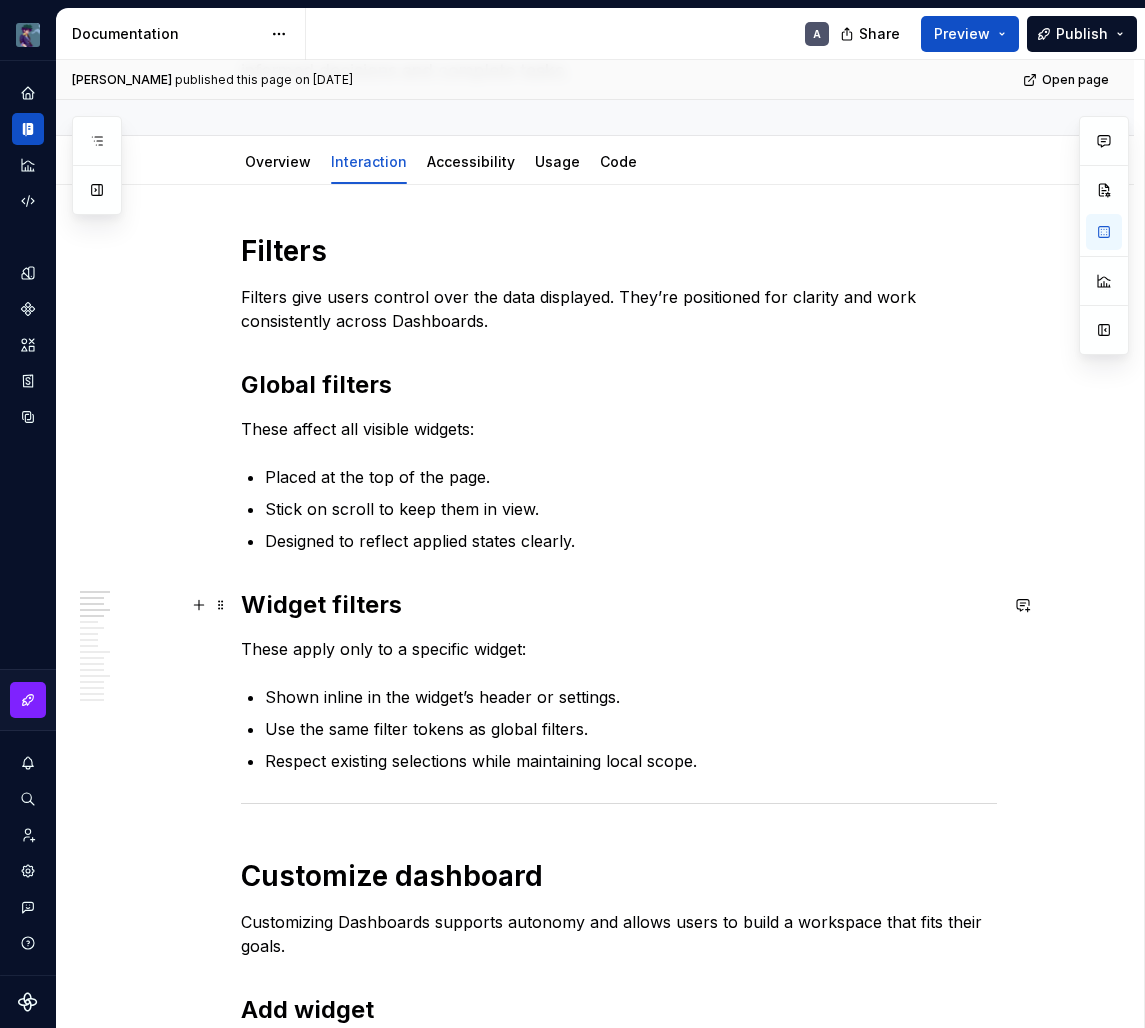 click on "Widget filters" at bounding box center [619, 605] 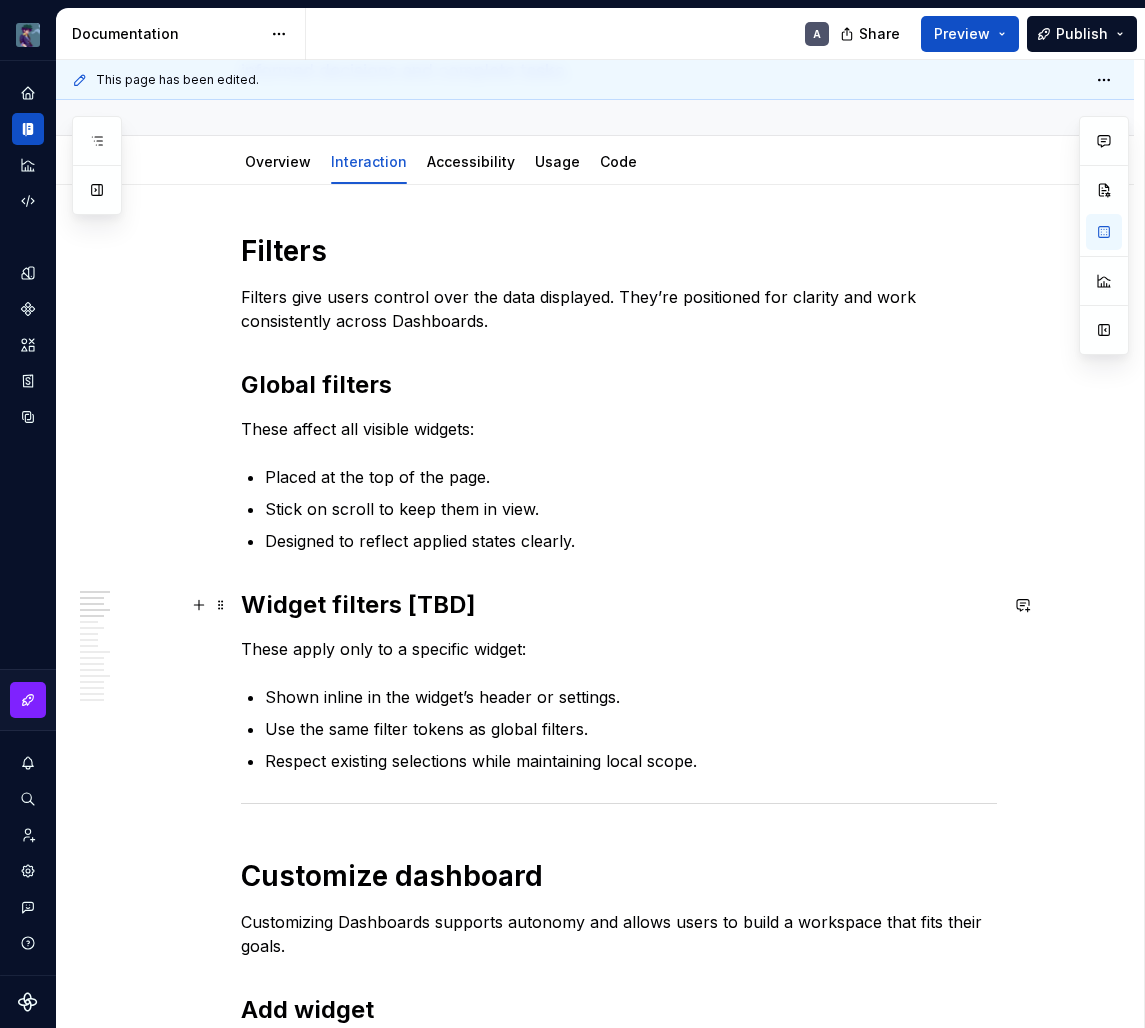 click on "Filters Filters give users control over the data displayed. They’re positioned for clarity and work consistently across Dashboards. Global filters These affect all visible widgets: Placed at the top of the page. Stick on scroll to keep them in view. Designed to reflect applied states clearly. Widget filters [TBD] These apply only to a specific widget: Shown inline in the widget’s header or settings. Use the same filter tokens as global filters. Respect existing selections while maintaining local scope. Customize dashboard Customizing Dashboards supports autonomy and allows users to build a workspace that fits their goals. Add widget Use the  + Add Widget  action to start. Opens the catalog with previews, tags, and categories. Selections reflect access rights and compatibility. Widget catalog Categorized by use case or data type. Includes previews, metadata, and usage stats. Allows search, filtering, and sorting. [PERSON_NAME]’s actions Move Supports drag and drop with snap-to-grid feedback. Resize Remove Help" at bounding box center (595, 1892) 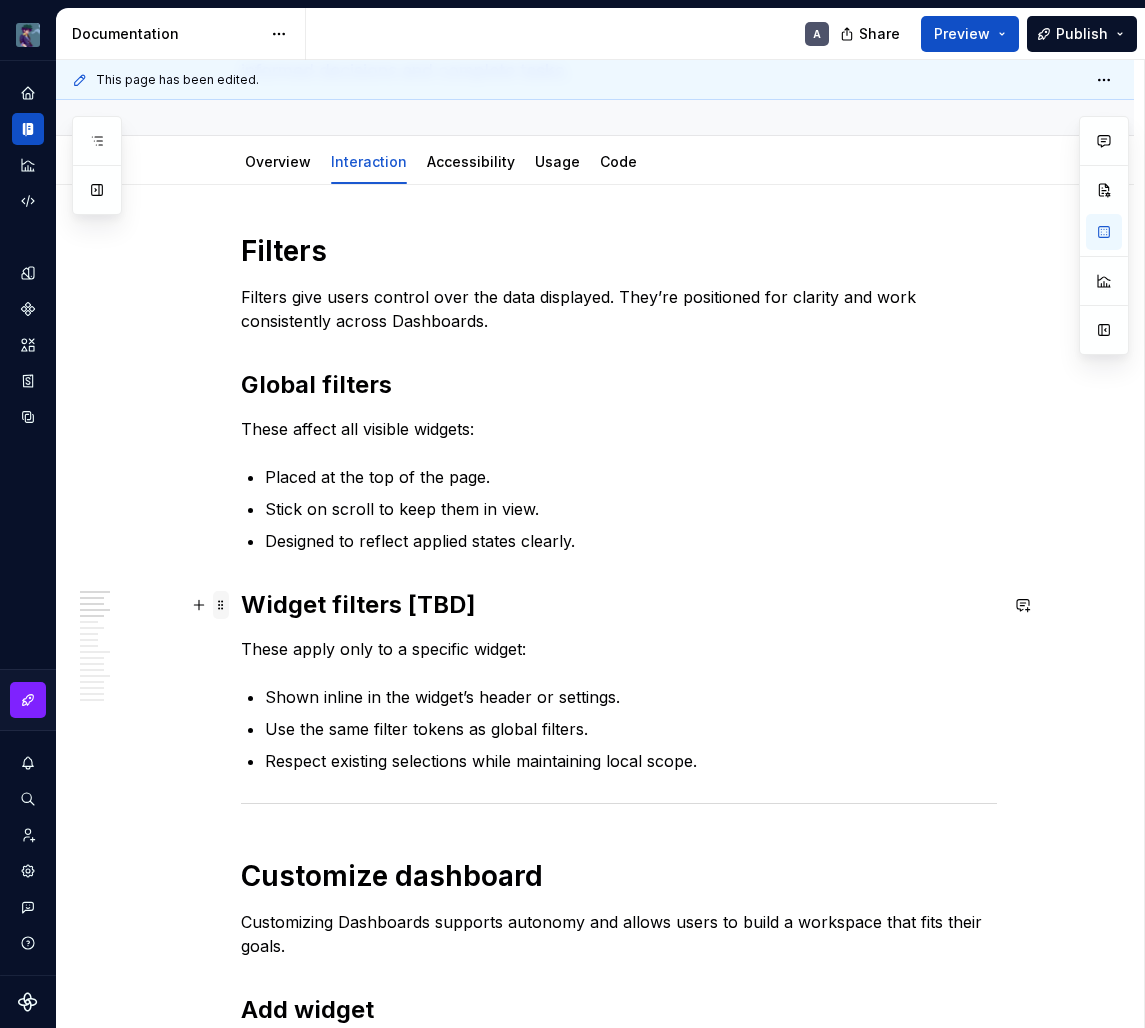 click at bounding box center [221, 605] 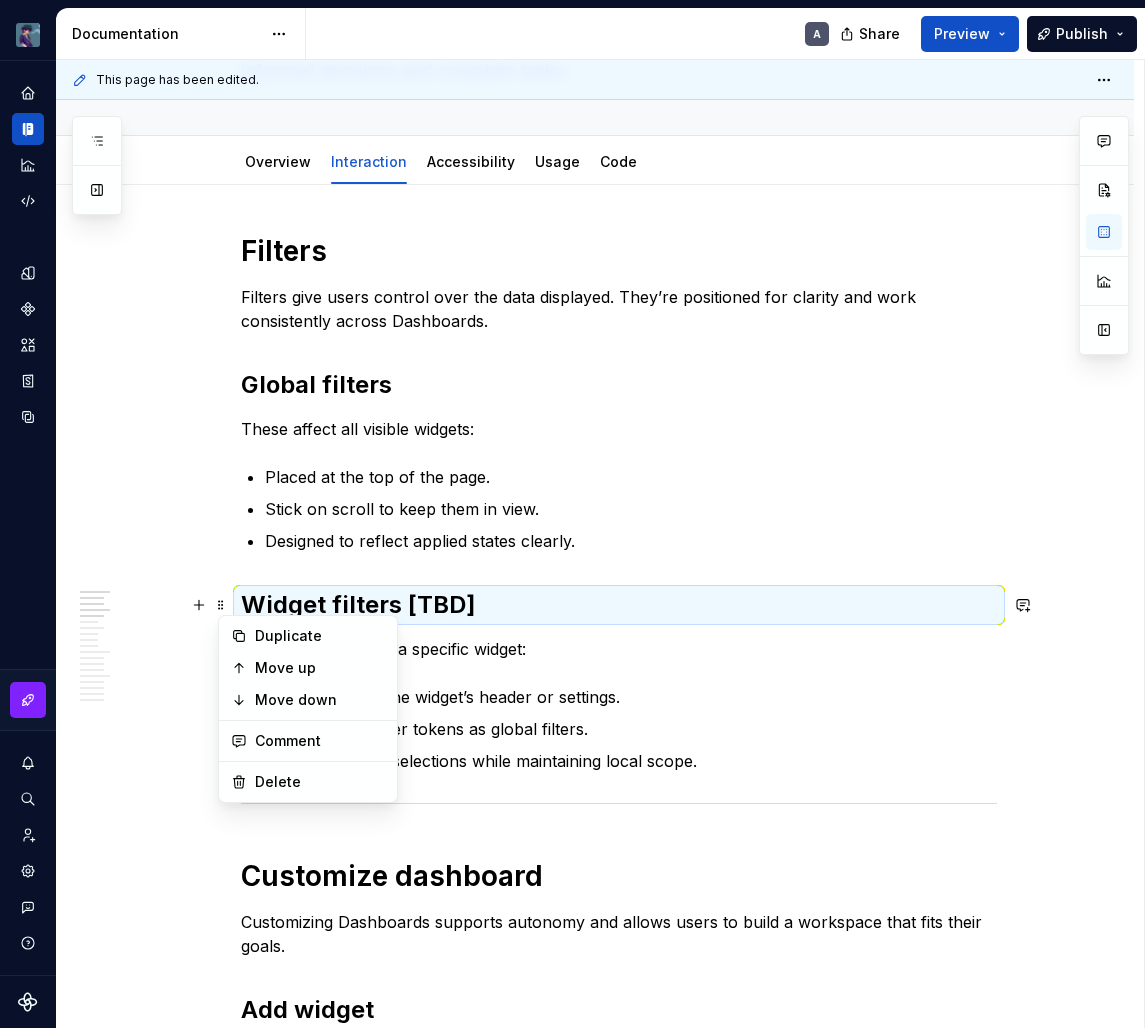 click on "Widget filters [TBD]" at bounding box center [619, 605] 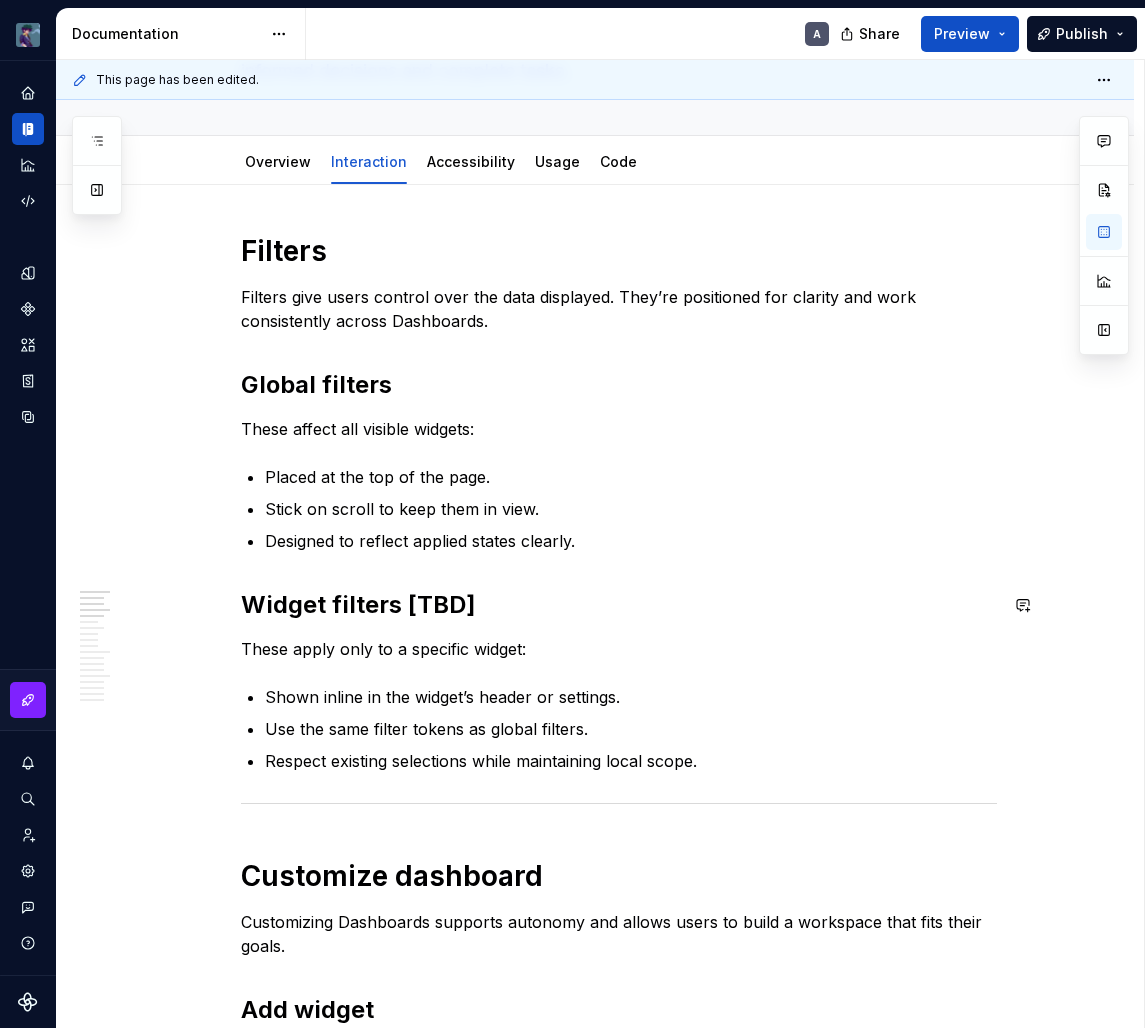 click on "Filters Filters give users control over the data displayed. They’re positioned for clarity and work consistently across Dashboards. Global filters These affect all visible widgets: Placed at the top of the page. Stick on scroll to keep them in view. Designed to reflect applied states clearly. Widget filters [TBD] These apply only to a specific widget: Shown inline in the widget’s header or settings. Use the same filter tokens as global filters. Respect existing selections while maintaining local scope. Customize dashboard Customizing Dashboards supports autonomy and allows users to build a workspace that fits their goals. Add widget Use the  + Add Widget  action to start. Opens the catalog with previews, tags, and categories. Selections reflect access rights and compatibility. Widget catalog Categorized by use case or data type. Includes previews, metadata, and usage stats. Allows search, filtering, and sorting. [PERSON_NAME]’s actions Move Supports drag and drop with snap-to-grid feedback. Resize Remove Help" at bounding box center [619, 1750] 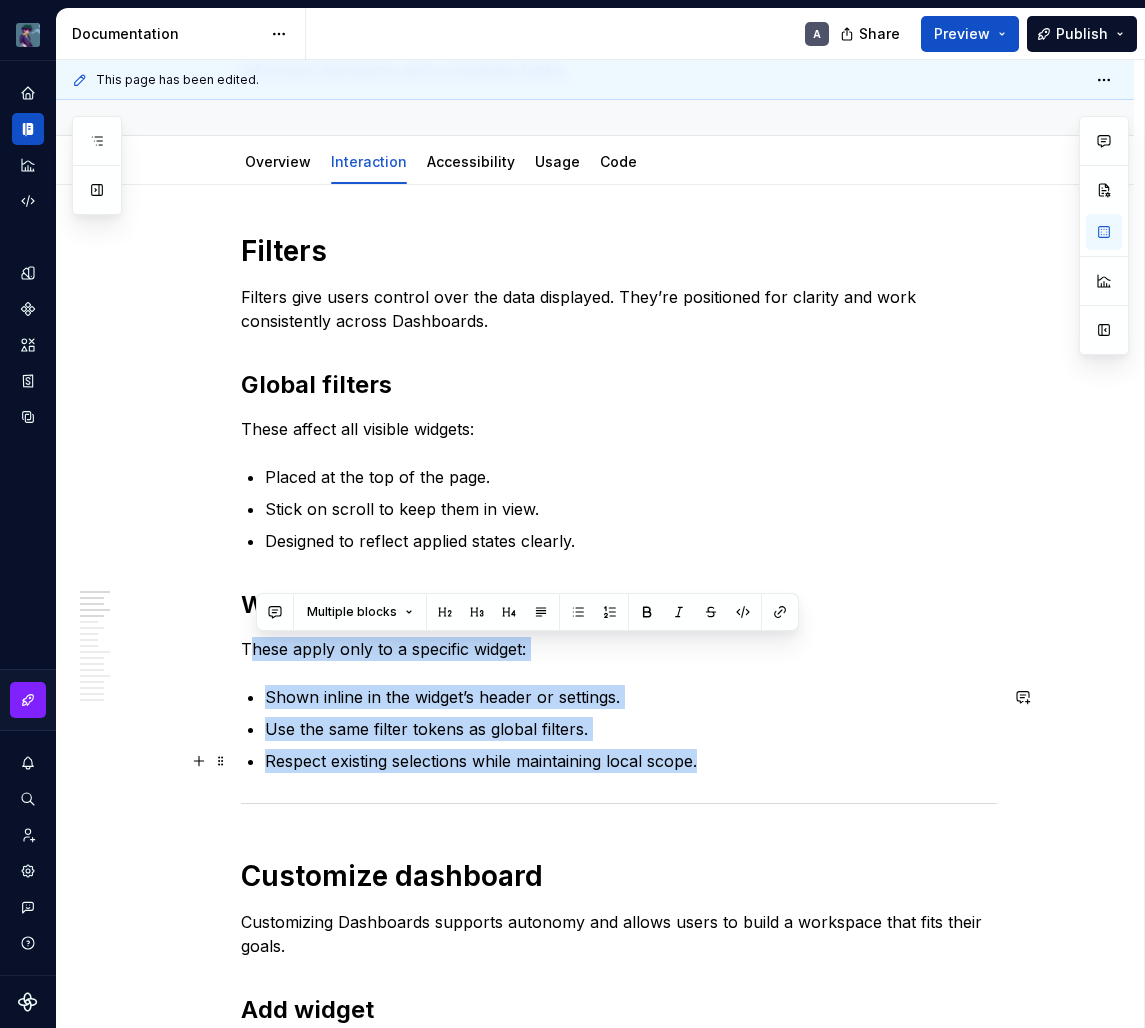 drag, startPoint x: 252, startPoint y: 644, endPoint x: 768, endPoint y: 770, distance: 531.161 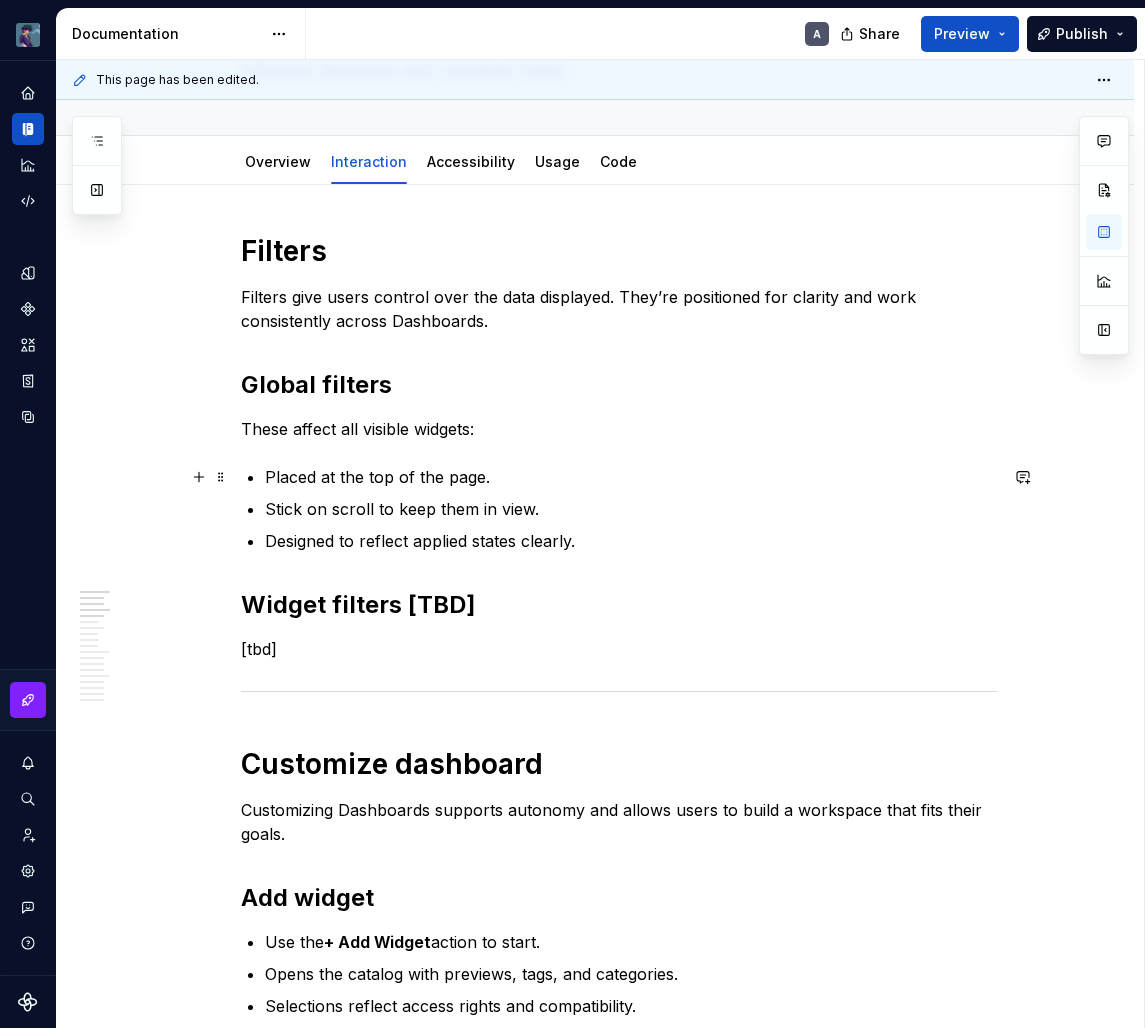 click on "Placed at the top of the page." at bounding box center [631, 477] 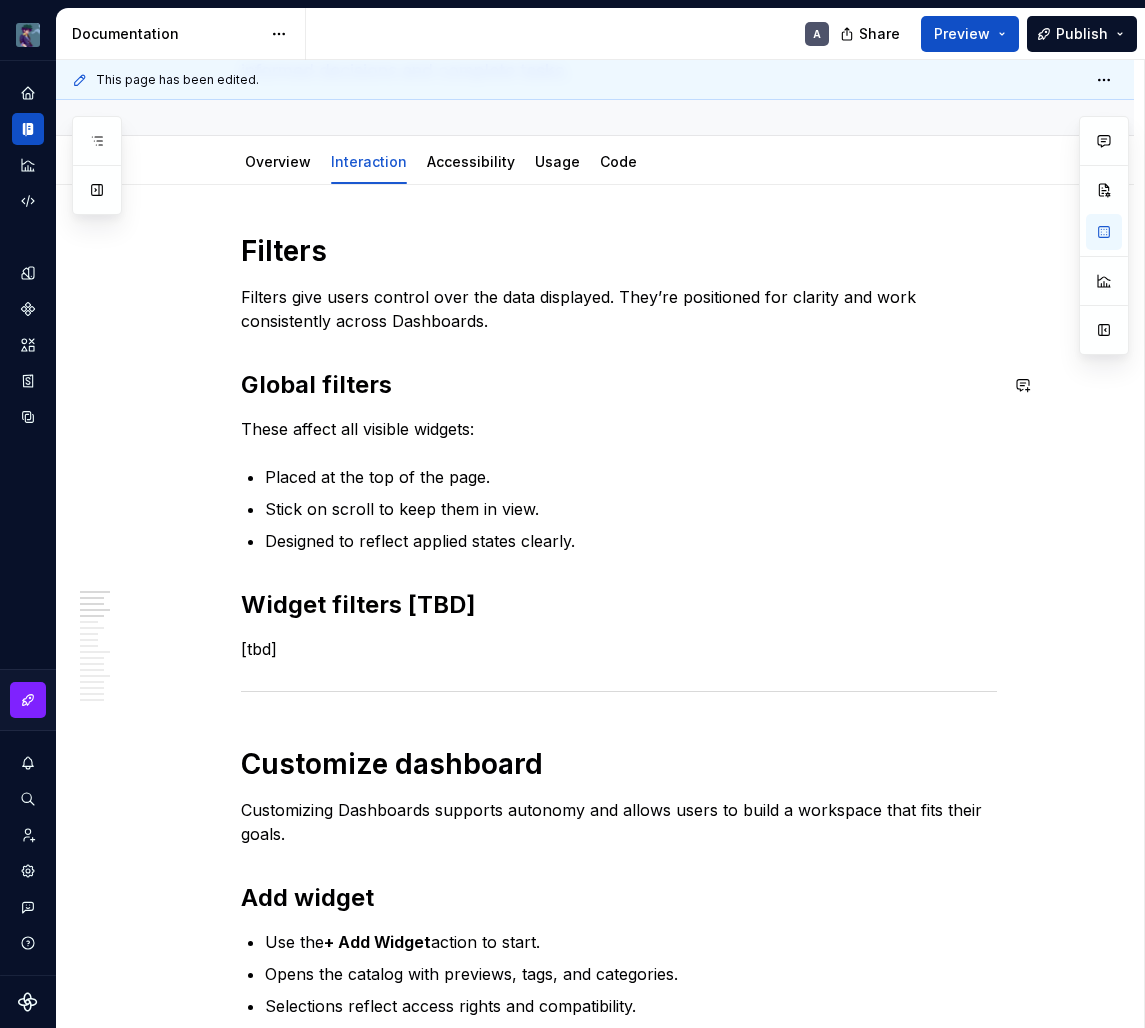 click on "Filters Filters give users control over the data displayed. They’re positioned for clarity and work consistently across Dashboards. Global filters These affect all visible widgets: Placed at the top of the page. Stick on scroll to keep them in view. Designed to reflect applied states clearly. Widget filters [TBD] [tbd] Customize dashboard Customizing Dashboards supports autonomy and allows users to build a workspace that fits their goals. Add widget Use the  + Add Widget  action to start. Opens the catalog with previews, tags, and categories. Selections reflect access rights and compatibility. Widget catalog Categorized by use case or data type. Includes previews, metadata, and usage stats. Allows search, filtering, and sorting. [PERSON_NAME]’s actions Move Supports drag and drop with snap-to-grid feedback. Highlights drop zones and prevents overlap. Resize Uses corner handles. Respects defined min/max dimensions. Widget content adapts responsively. Remove Triggers confirmation dialog. Help Walkthrough Guide" at bounding box center [619, 1694] 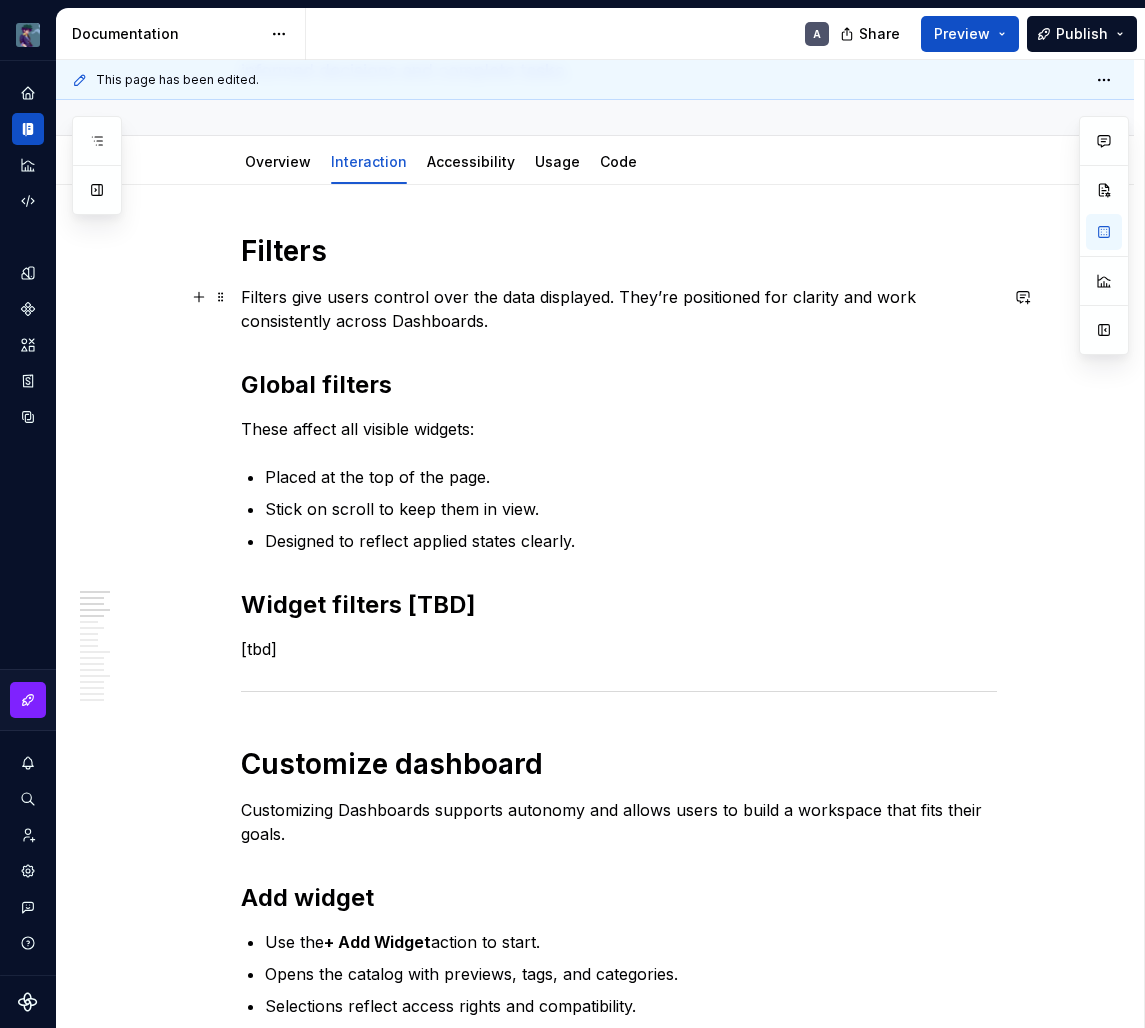 click on "Filters give users control over the data displayed. They’re positioned for clarity and work consistently across Dashboards." at bounding box center (619, 309) 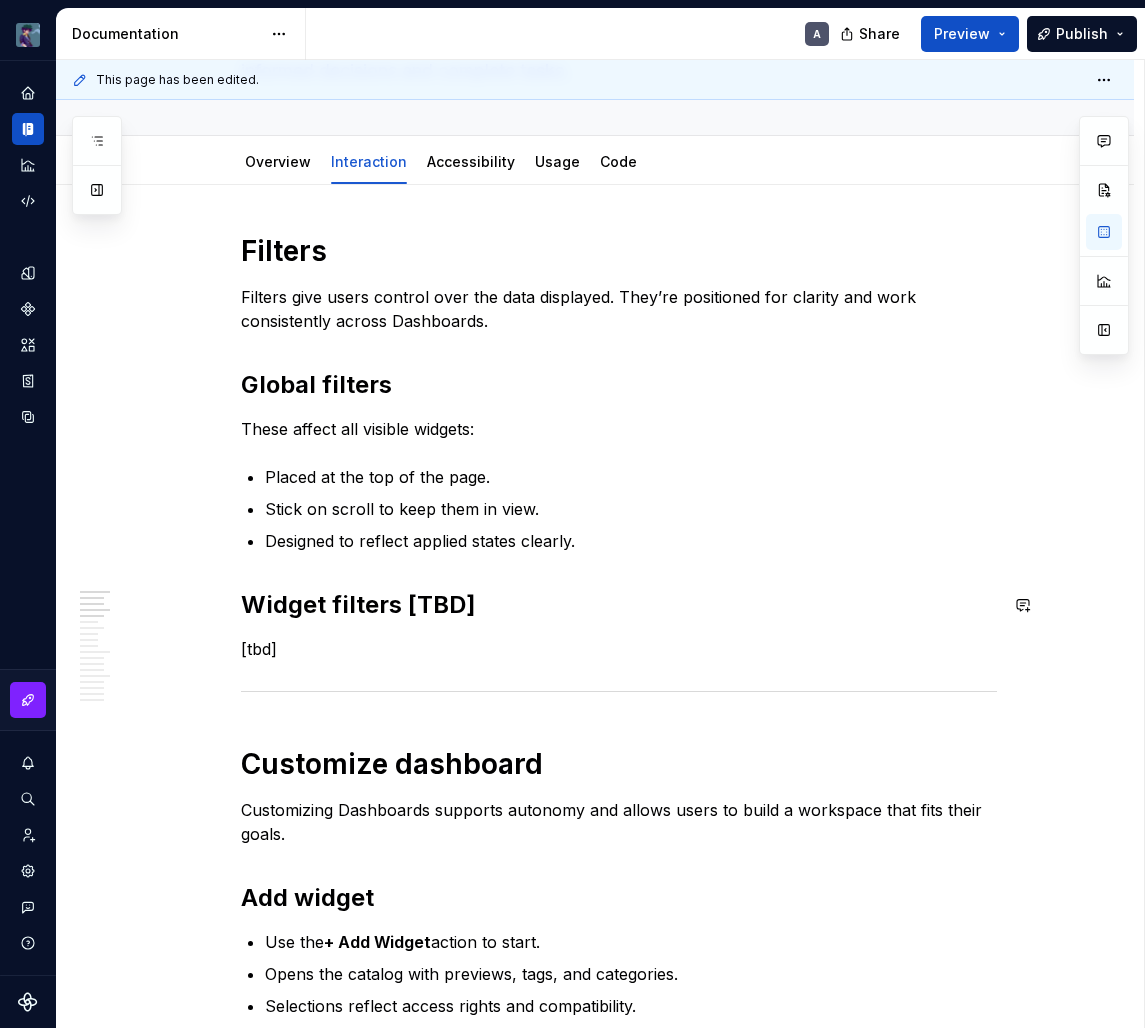 click on "[tbd]" at bounding box center [619, 649] 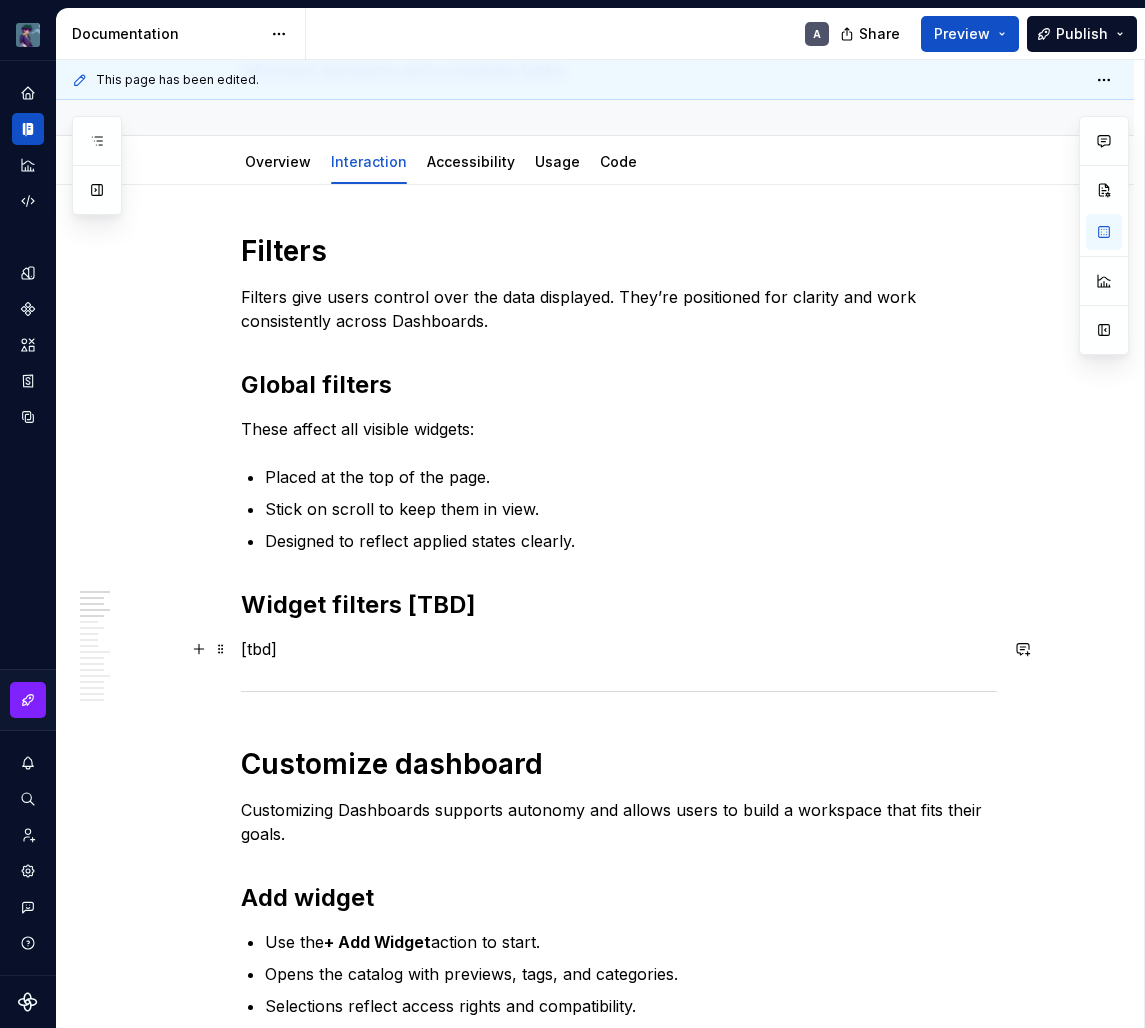 scroll, scrollTop: 243, scrollLeft: 0, axis: vertical 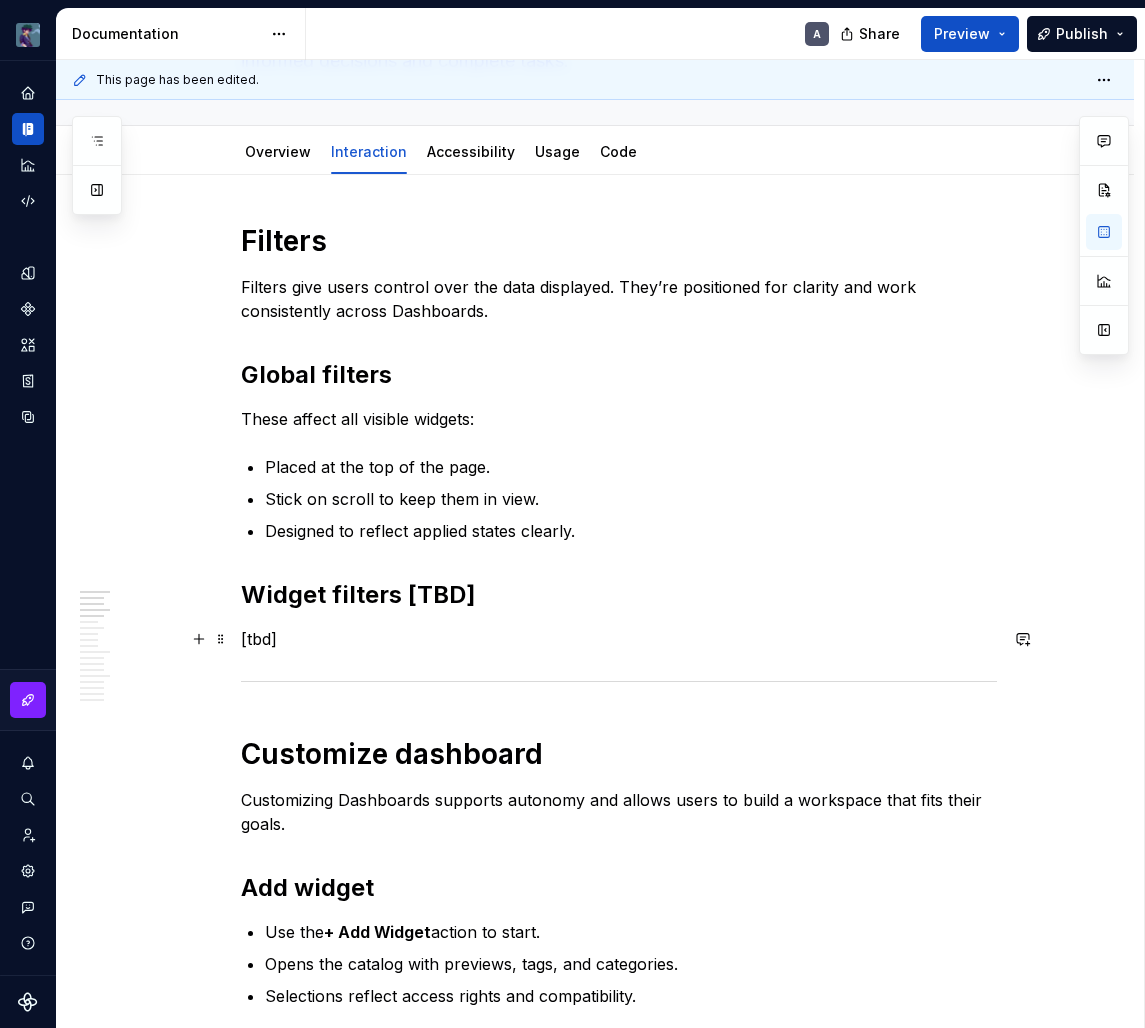 click on "[tbd]" at bounding box center (619, 639) 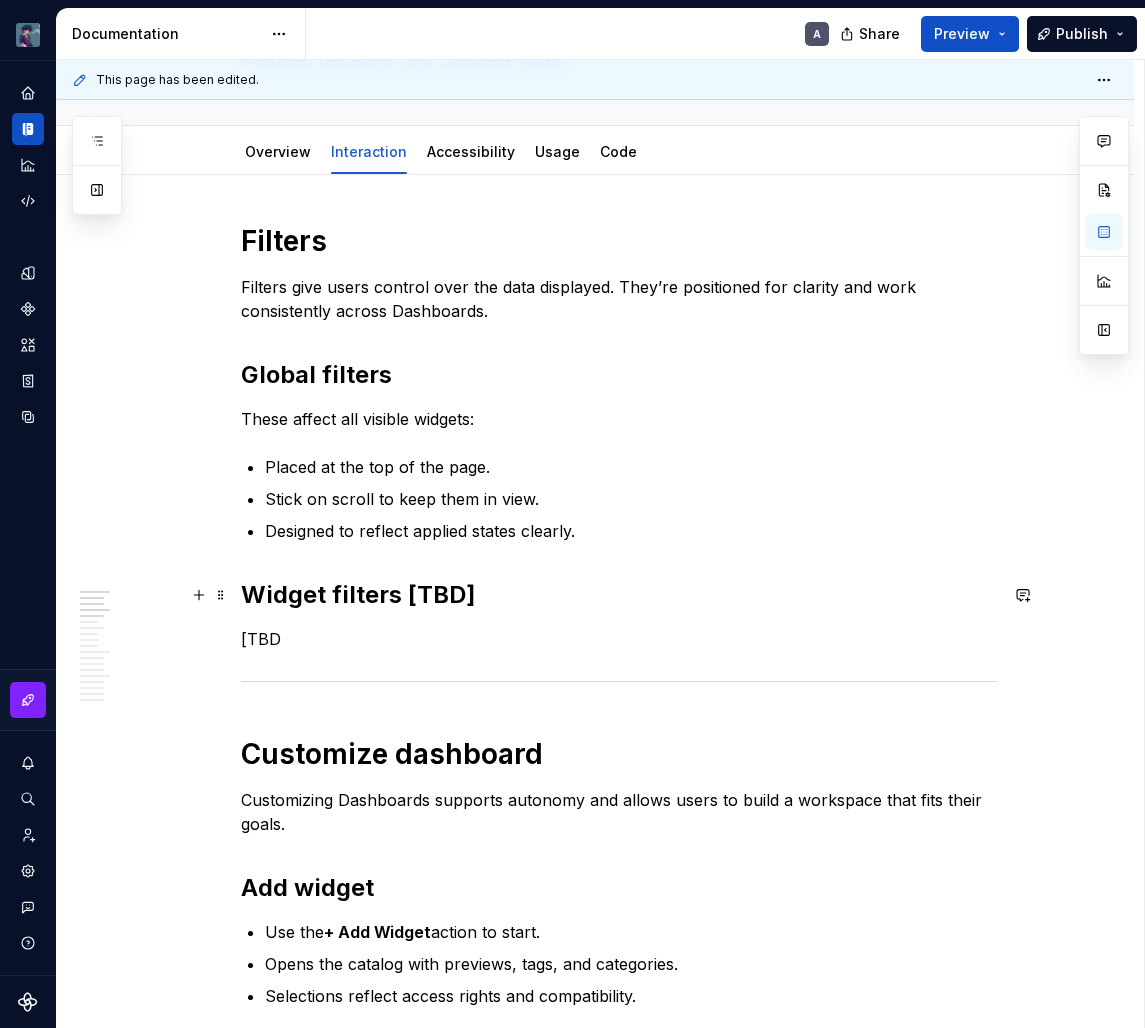 click on "Filters Filters give users control over the data displayed. They’re positioned for clarity and work consistently across Dashboards. Global filters These affect all visible widgets: Placed at the top of the page. Stick on scroll to keep them in view. Designed to reflect applied states clearly. Widget filters [TBD] [TBD Customize dashboard Customizing Dashboards supports autonomy and allows users to build a workspace that fits their goals. Add widget Use the  + Add Widget  action to start. Opens the catalog with previews, tags, and categories. Selections reflect access rights and compatibility. Widget catalog Categorized by use case or data type. Includes previews, metadata, and usage stats. Allows search, filtering, and sorting. [PERSON_NAME]’s actions Move Supports drag and drop with snap-to-grid feedback. Highlights drop zones and prevents overlap. Resize Uses corner handles. Respects defined min/max dimensions. Widget content adapts responsively. Remove Triggers confirmation dialog. Help Walkthrough Guide" at bounding box center (619, 1684) 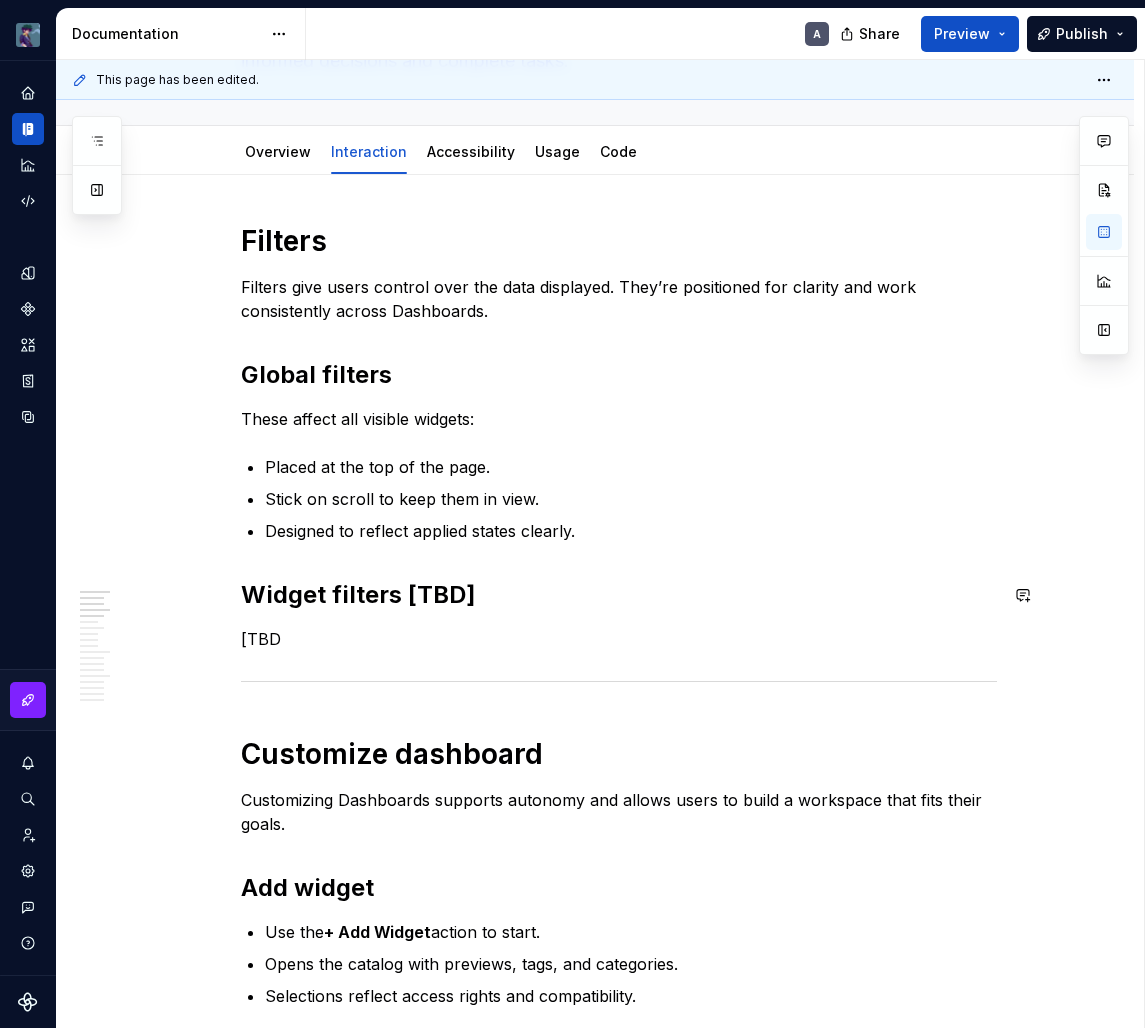 click on "[TBD" at bounding box center (619, 639) 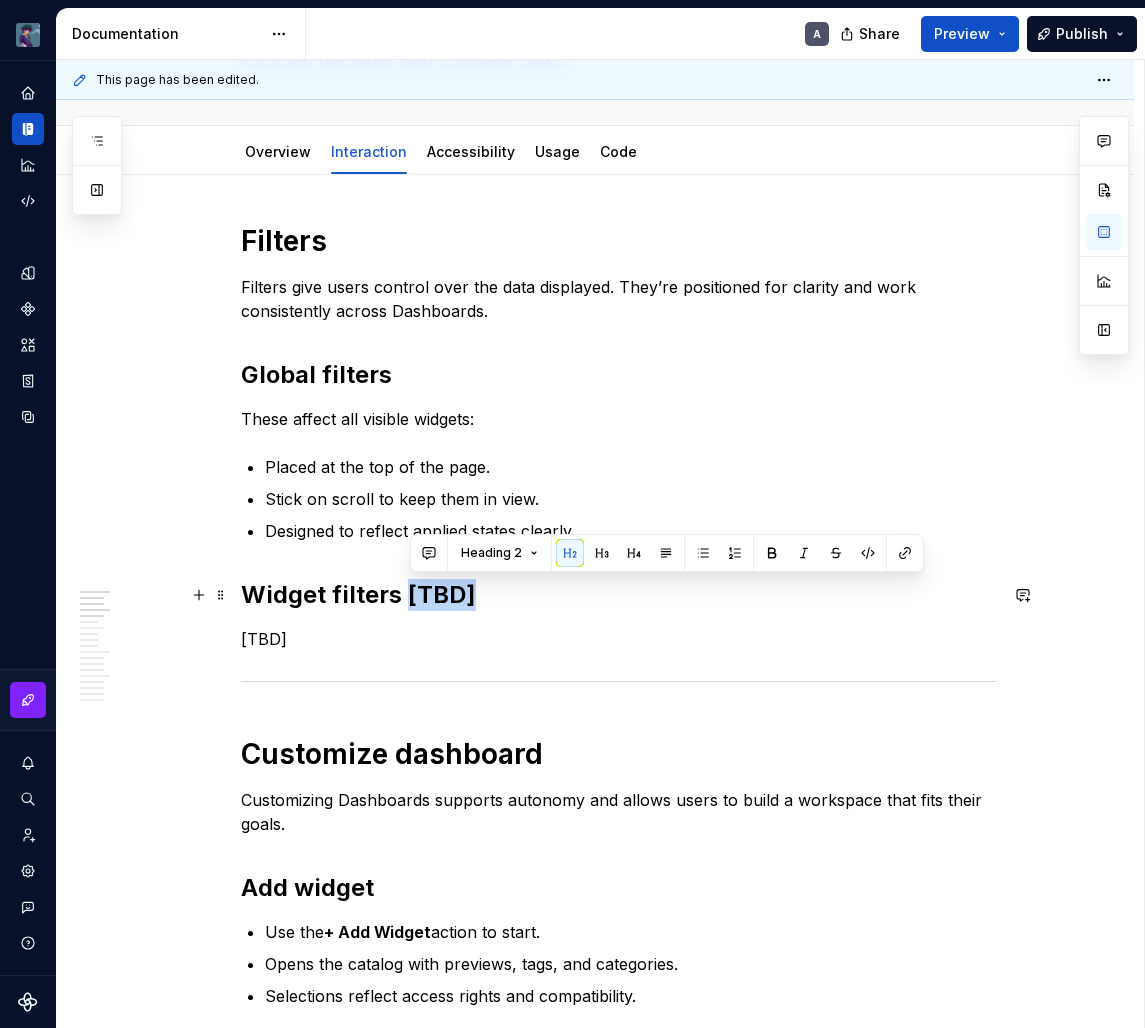 drag, startPoint x: 412, startPoint y: 598, endPoint x: 497, endPoint y: 598, distance: 85 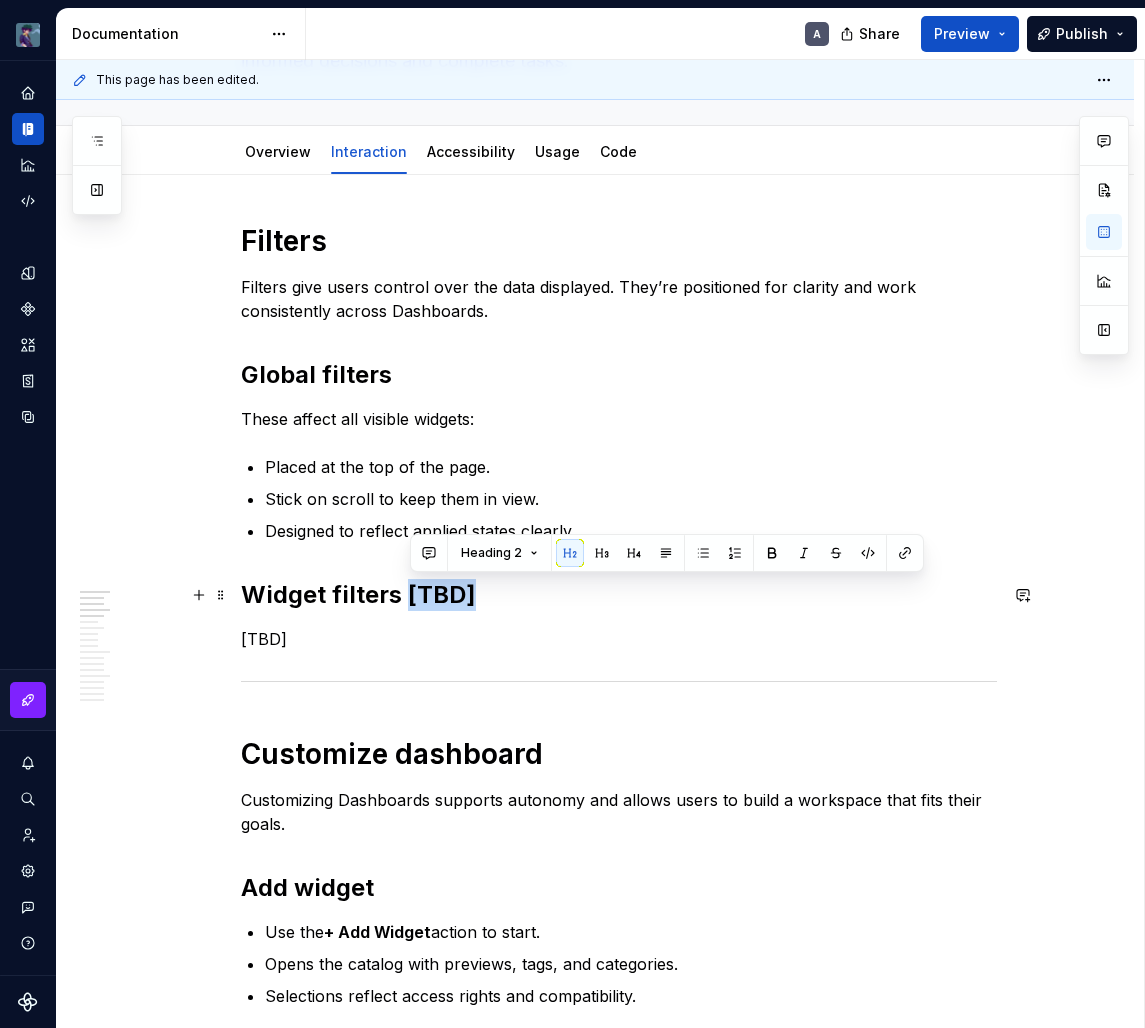 click on "Widget filters [TBD]" at bounding box center (619, 595) 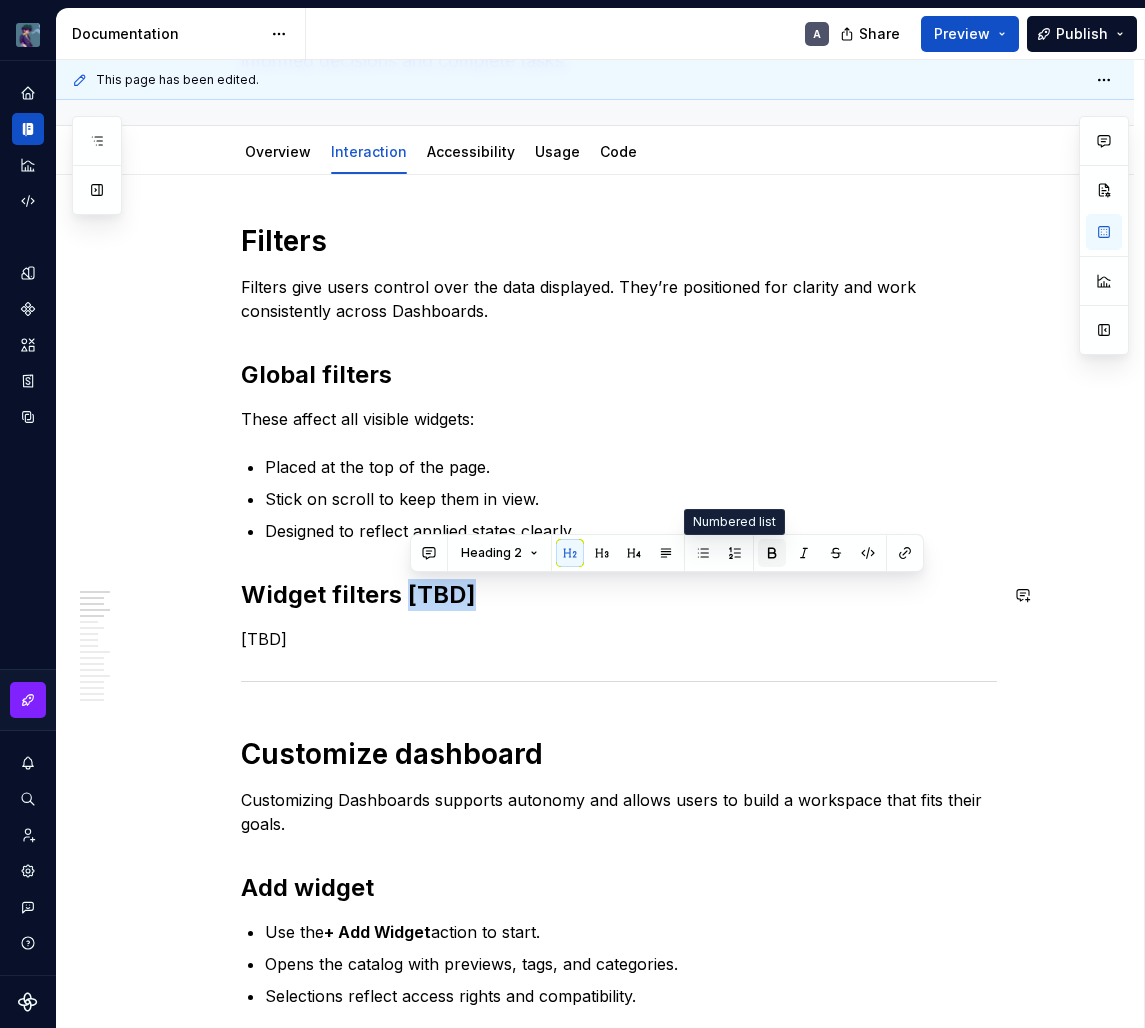 type on "*" 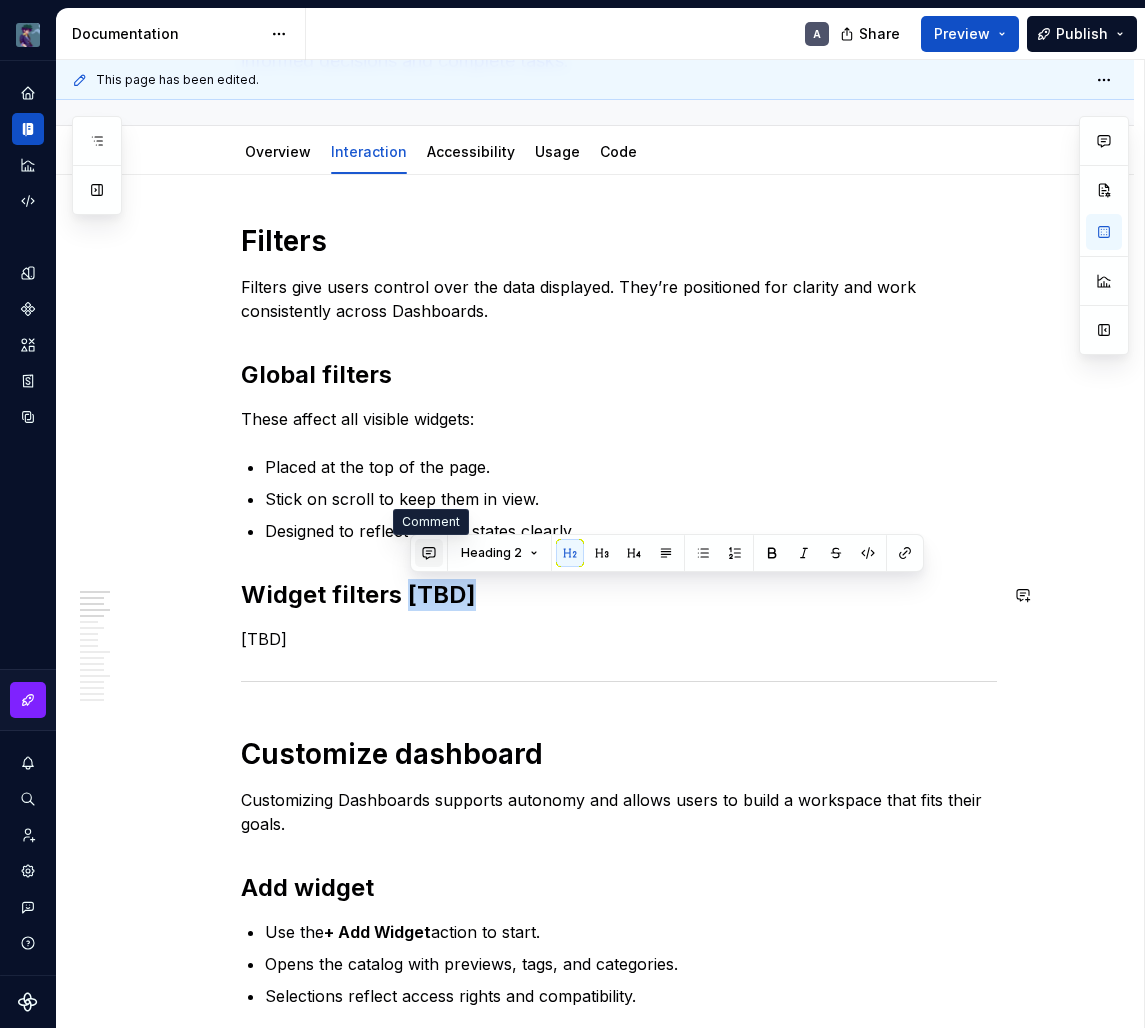 click at bounding box center [429, 553] 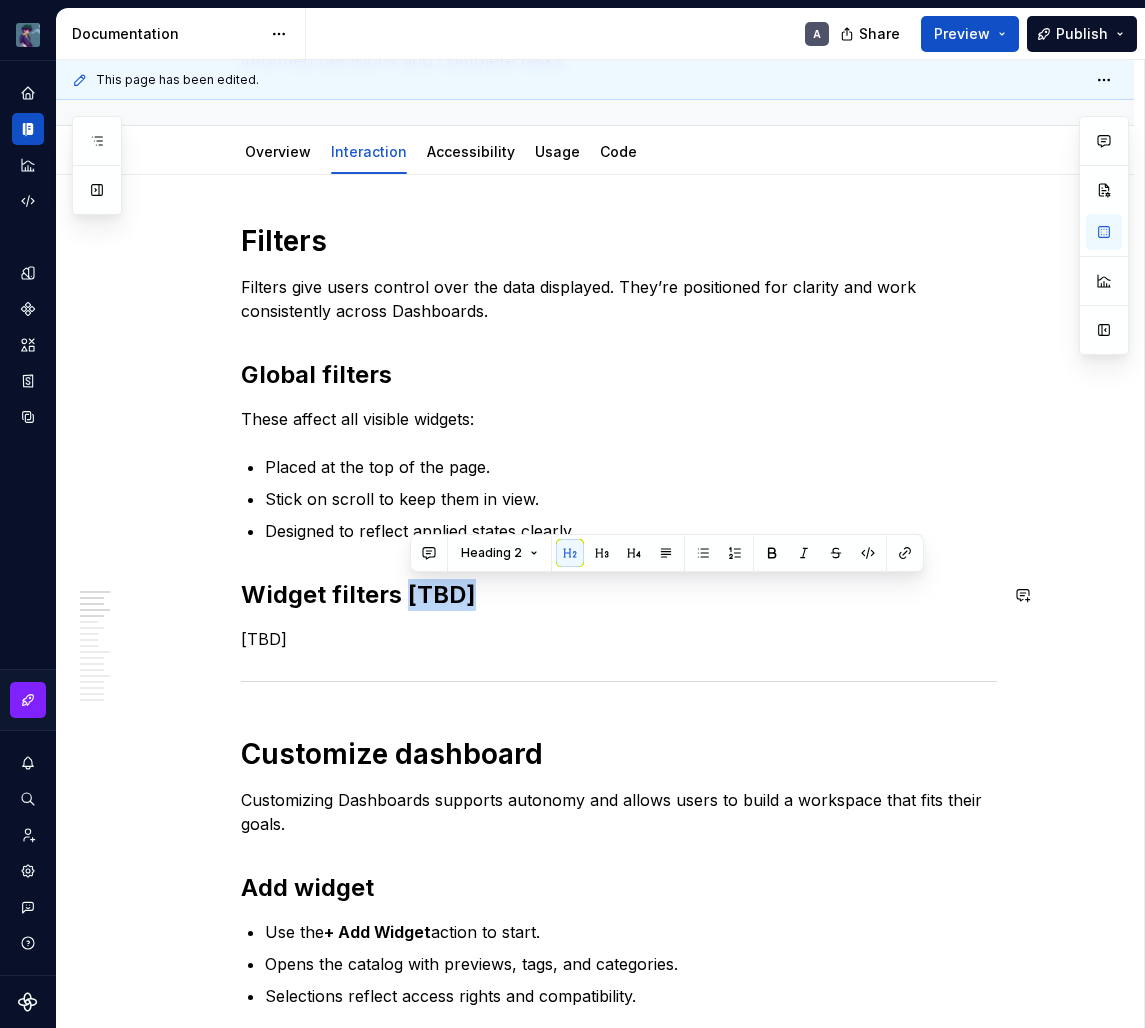 click on "Widget filters [TBD]" at bounding box center (619, 595) 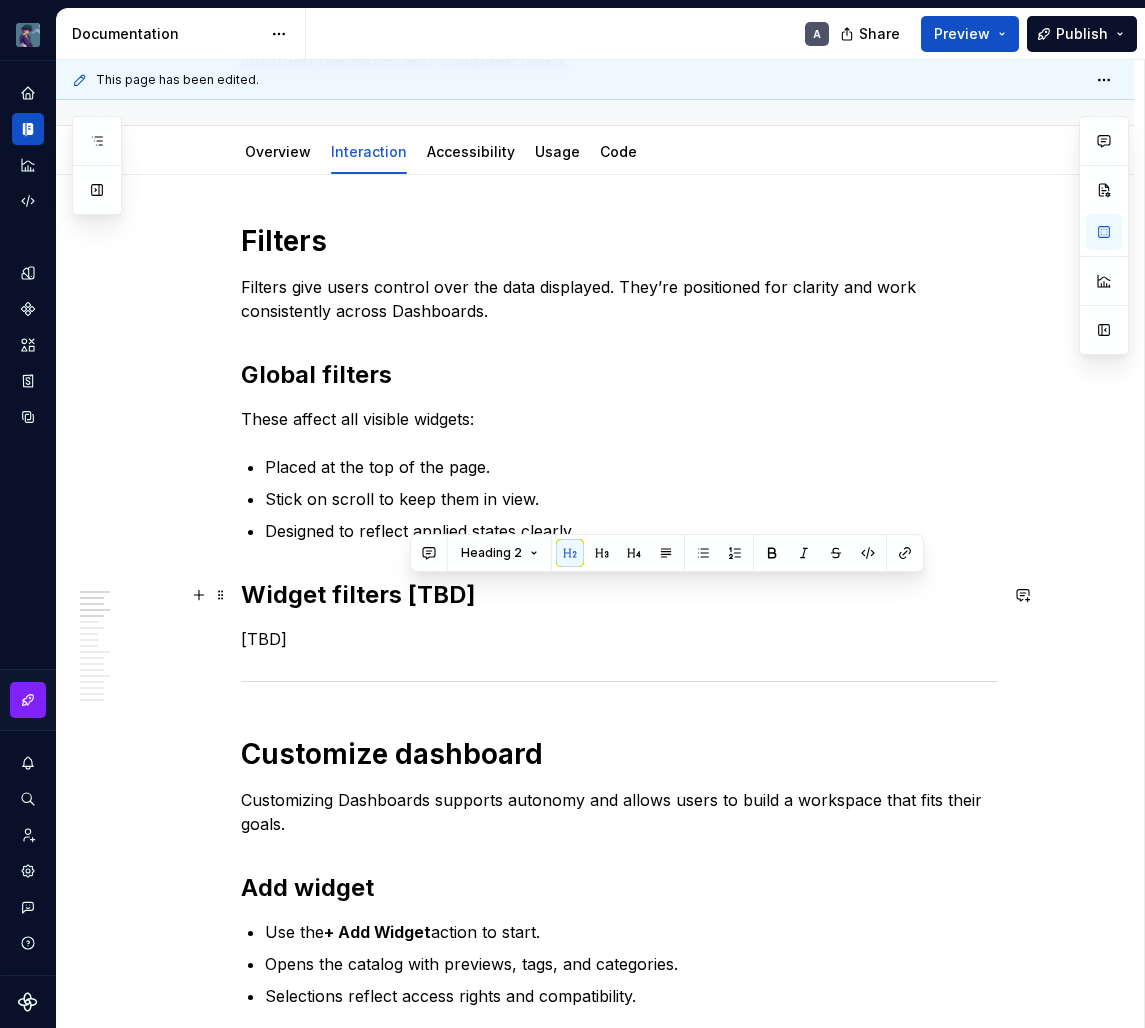 click on "Widget filters [TBD]" at bounding box center (619, 595) 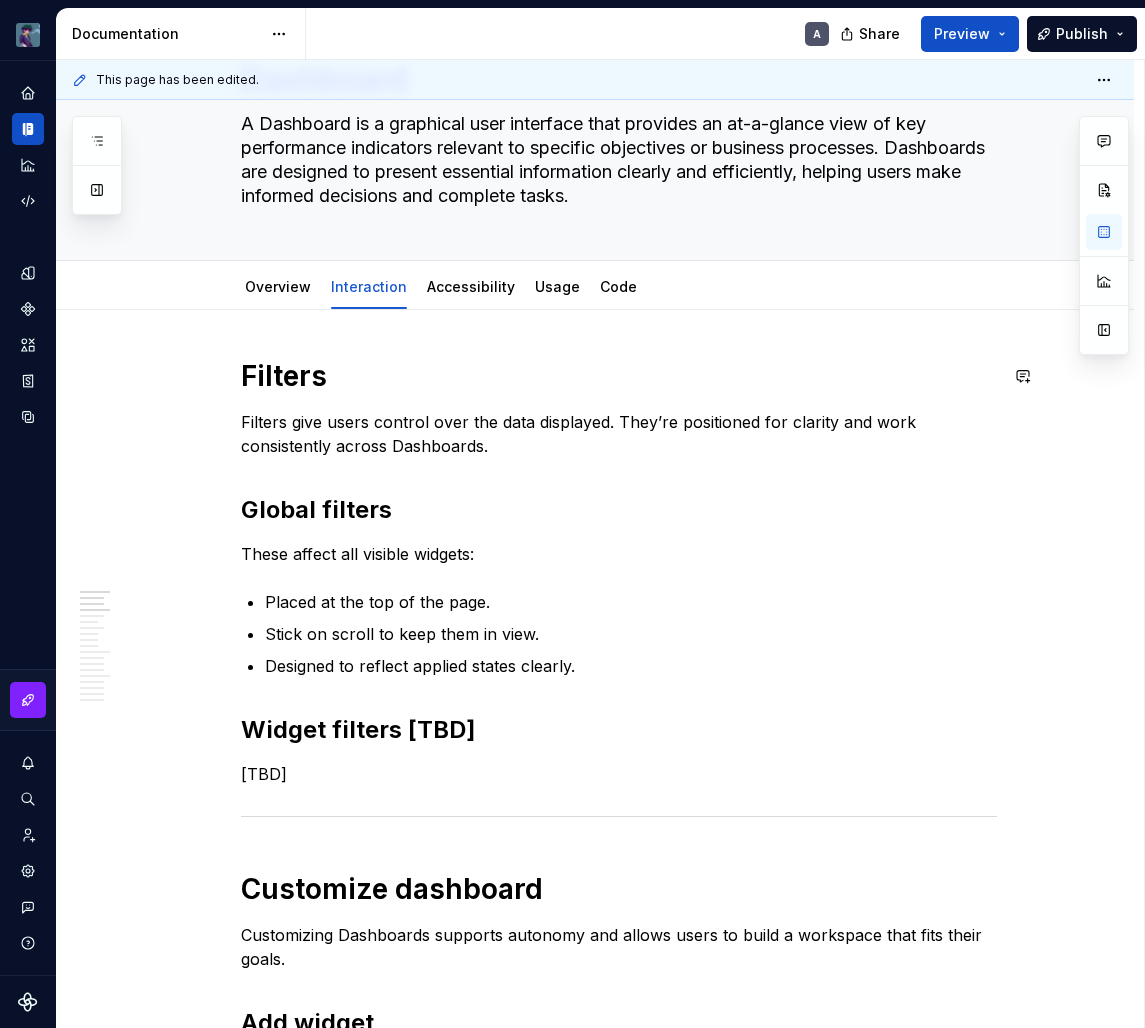 scroll, scrollTop: 0, scrollLeft: 0, axis: both 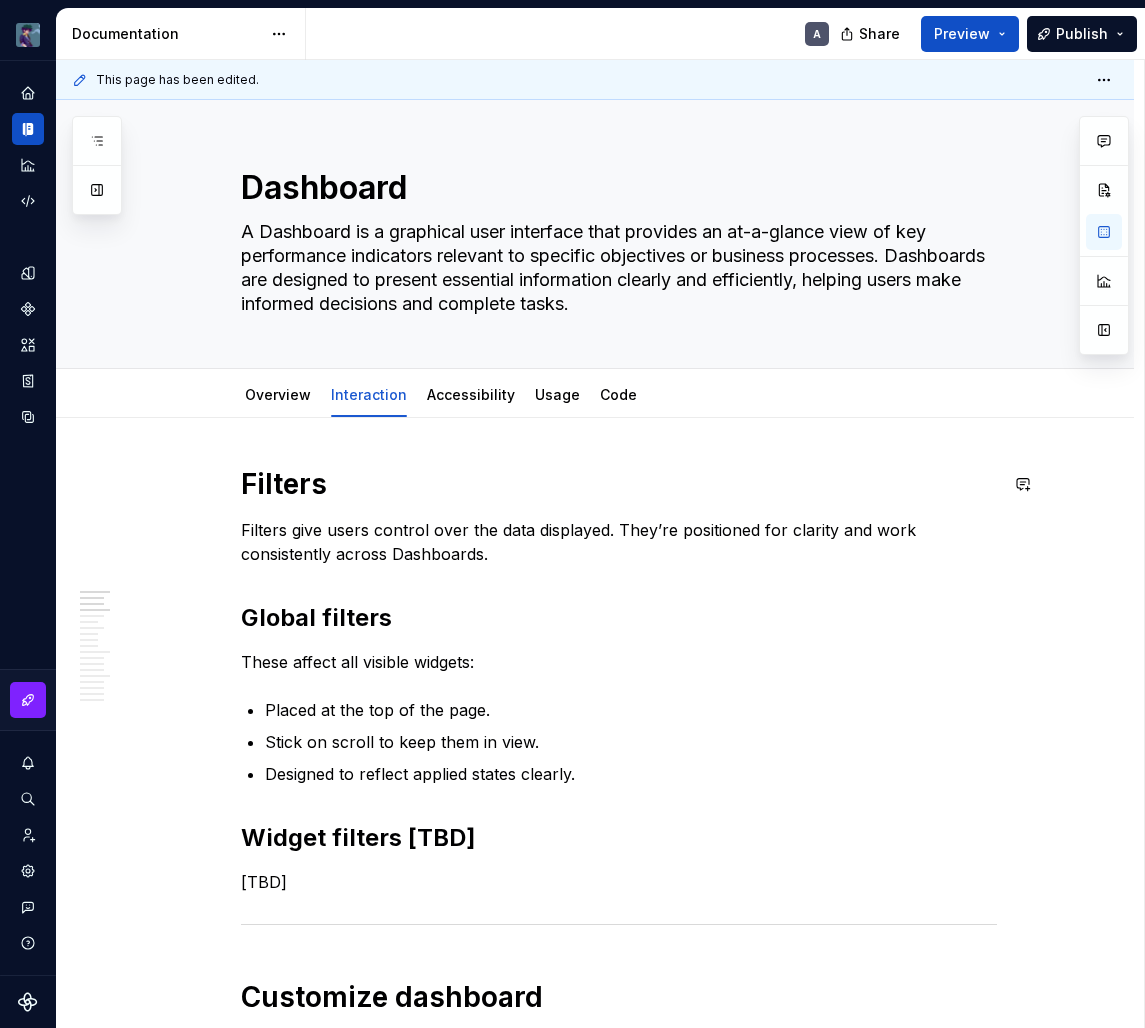 click on "Filters Filters give users control over the data displayed. They’re positioned for clarity and work consistently across Dashboards. Global filters These affect all visible widgets: Placed at the top of the page. Stick on scroll to keep them in view. Designed to reflect applied states clearly. Widget filters [TBD] [TBD] Customize dashboard Customizing Dashboards supports autonomy and allows users to build a workspace that fits their goals. Add widget Use the  + Add Widget  action to start. Opens the catalog with previews, tags, and categories. Selections reflect access rights and compatibility. Widget catalog Categorized by use case or data type. Includes previews, metadata, and usage stats. Allows search, filtering, and sorting. [PERSON_NAME]’s actions Move Supports drag and drop with snap-to-grid feedback. Highlights drop zones and prevents overlap. Resize Uses corner handles. Respects defined min/max dimensions. Widget content adapts responsively. Remove Triggers confirmation dialog. Help Walkthrough Guide" at bounding box center [595, 2069] 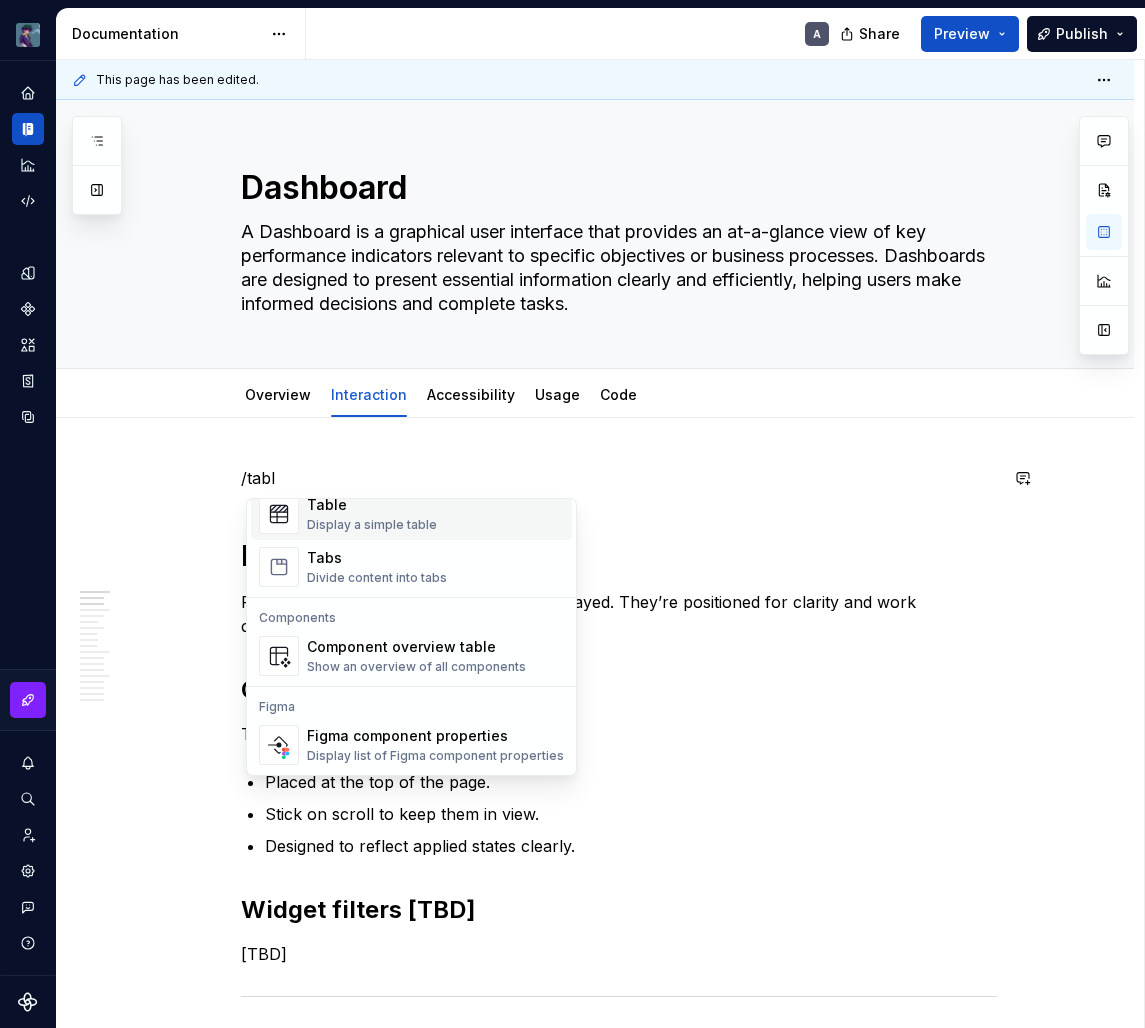 scroll, scrollTop: 16, scrollLeft: 0, axis: vertical 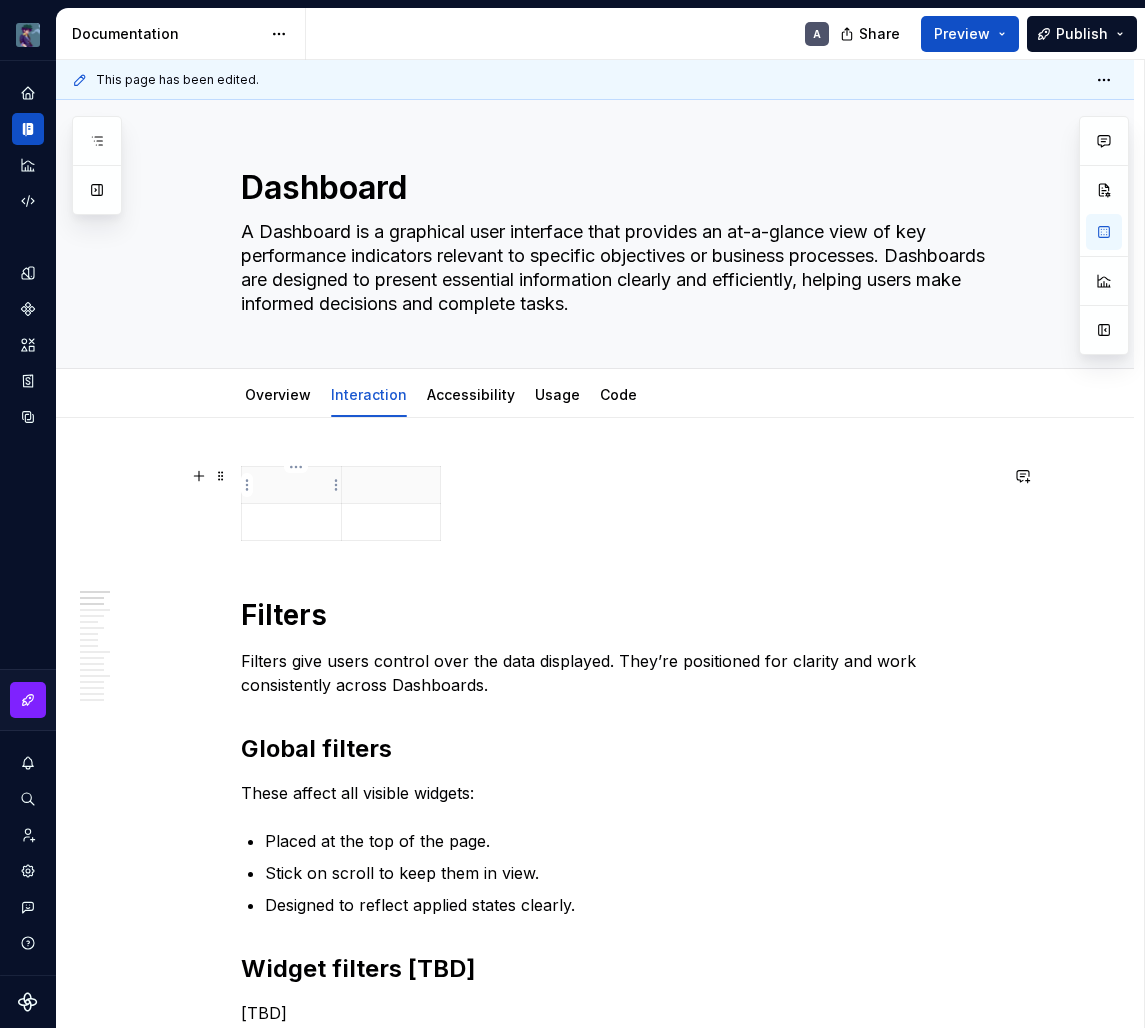 click at bounding box center [291, 485] 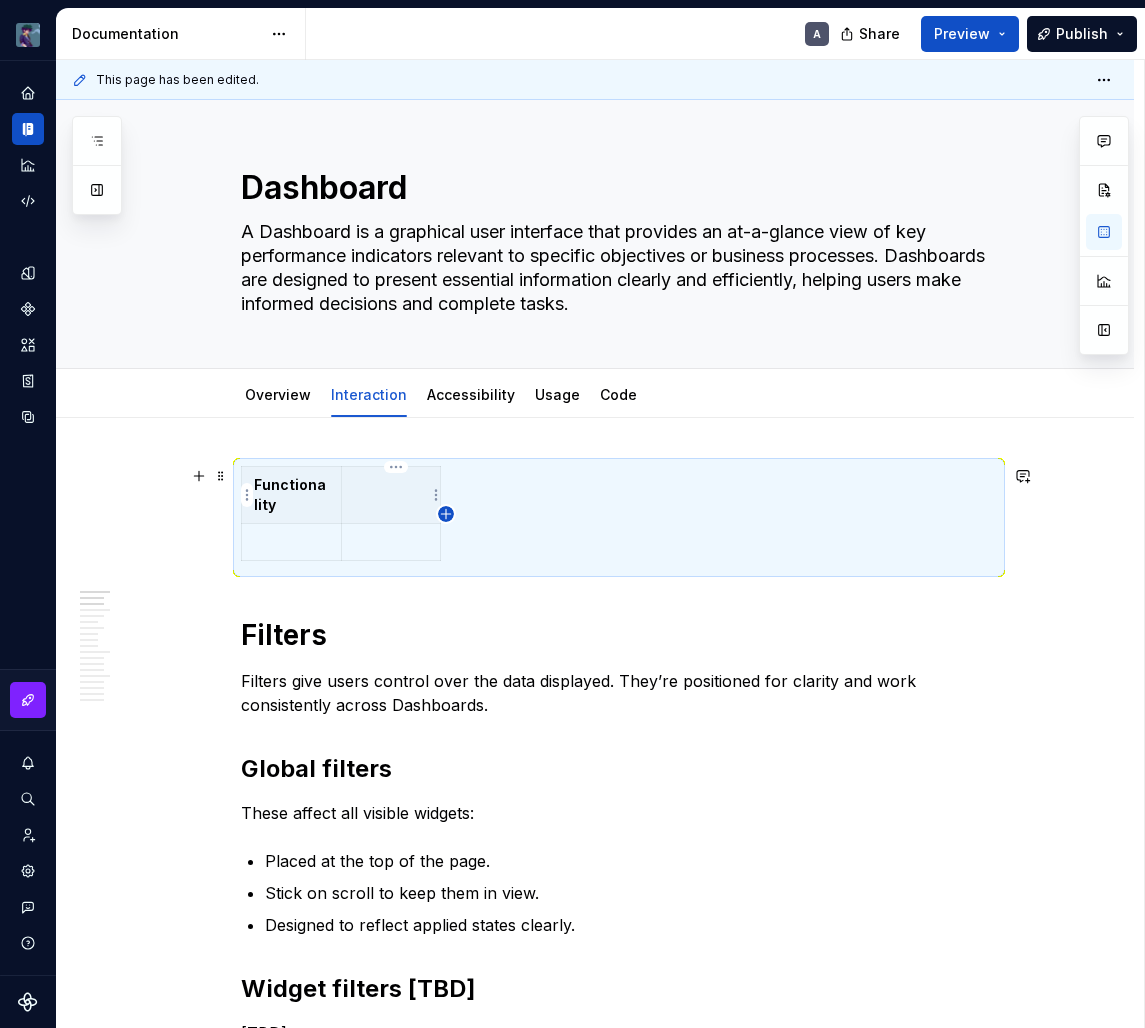 click 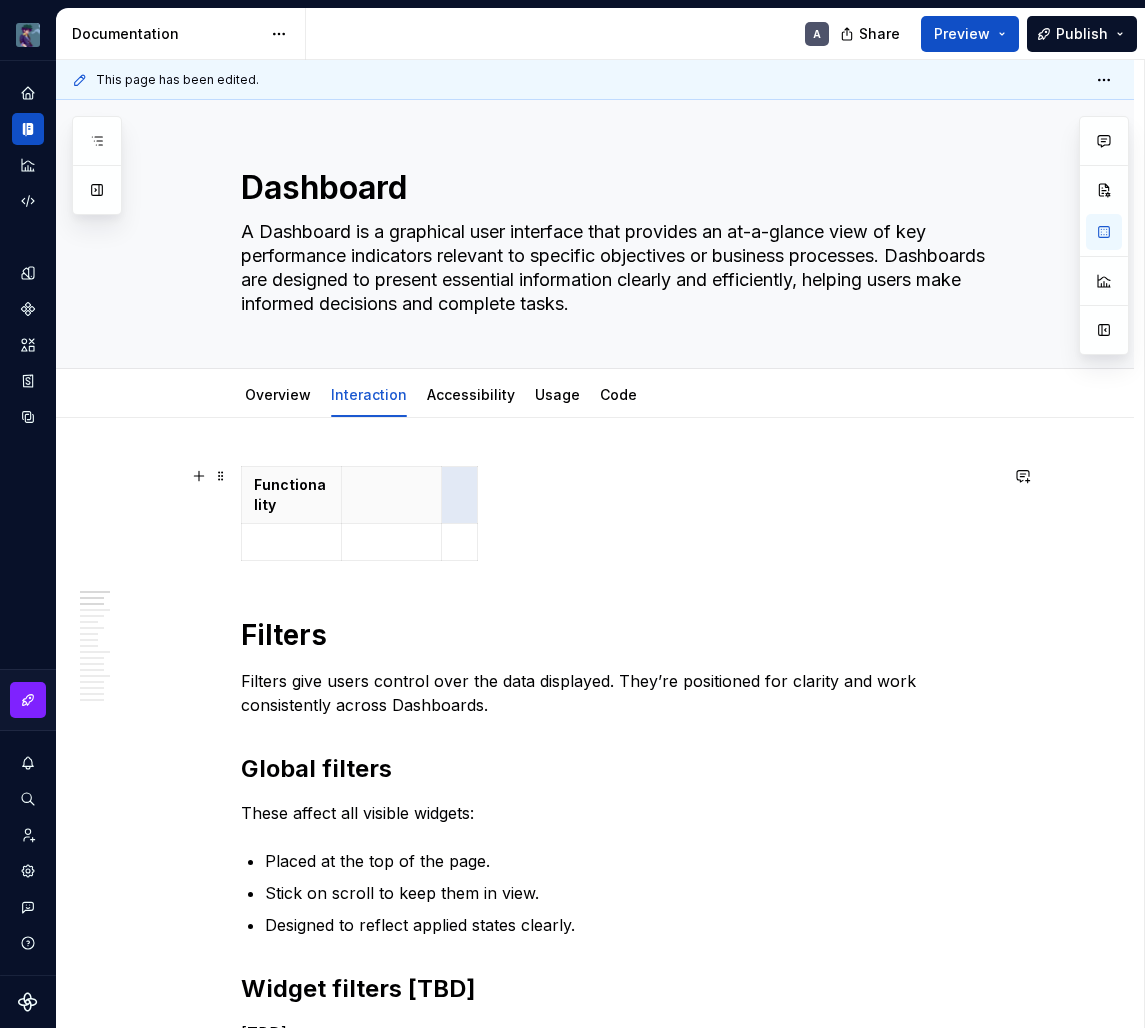 click on "Functionality" at bounding box center (619, 517) 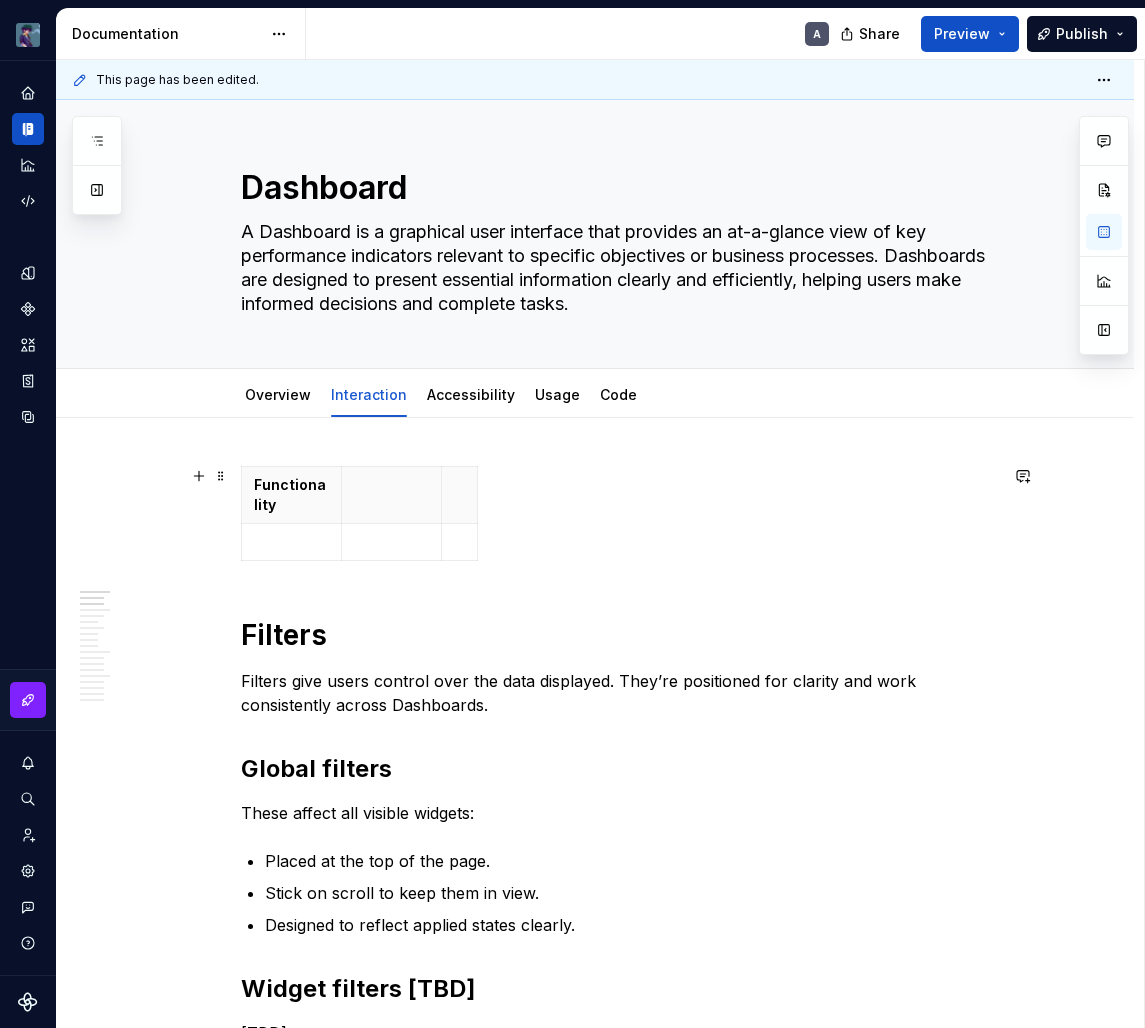 click on "Functionality" at bounding box center (619, 517) 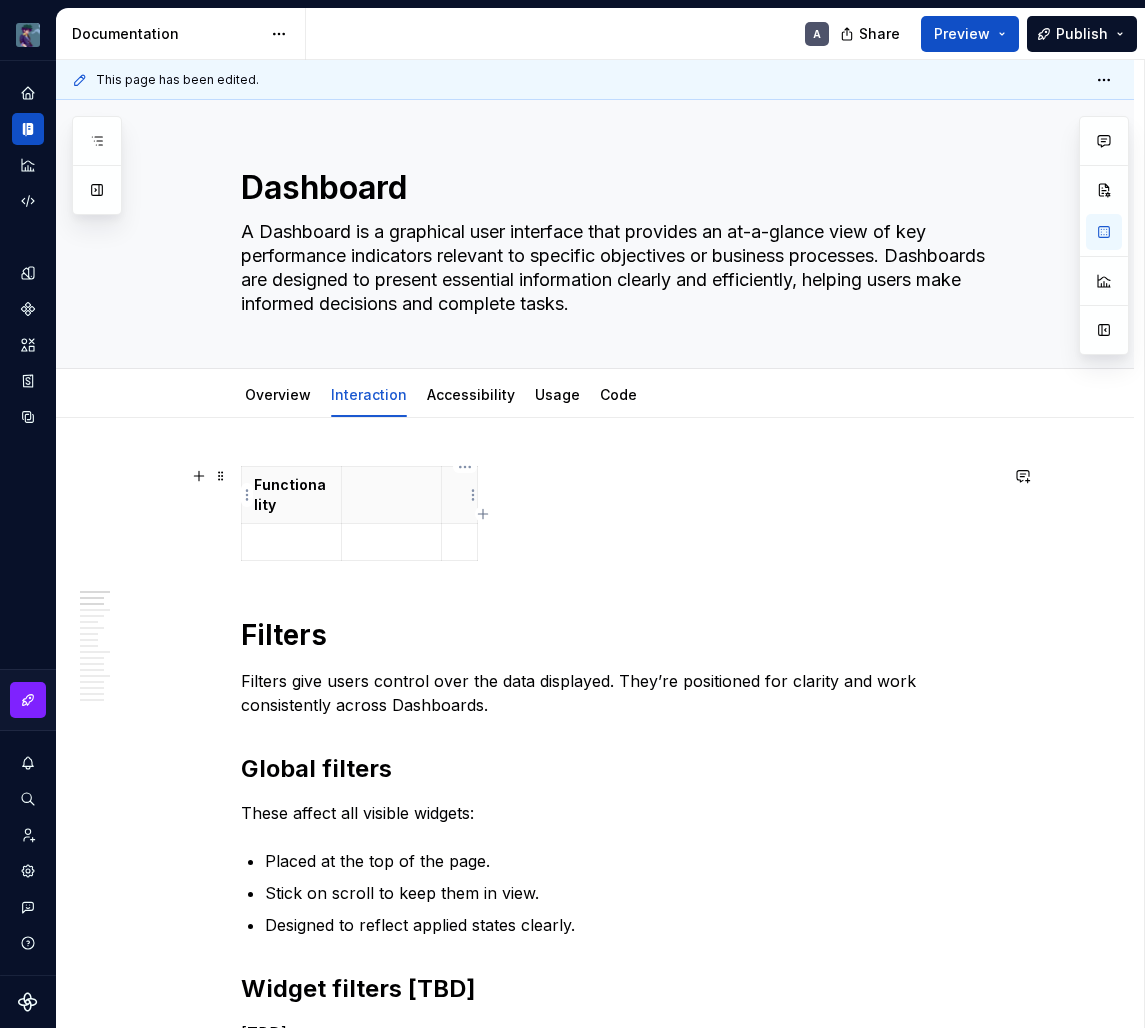 click 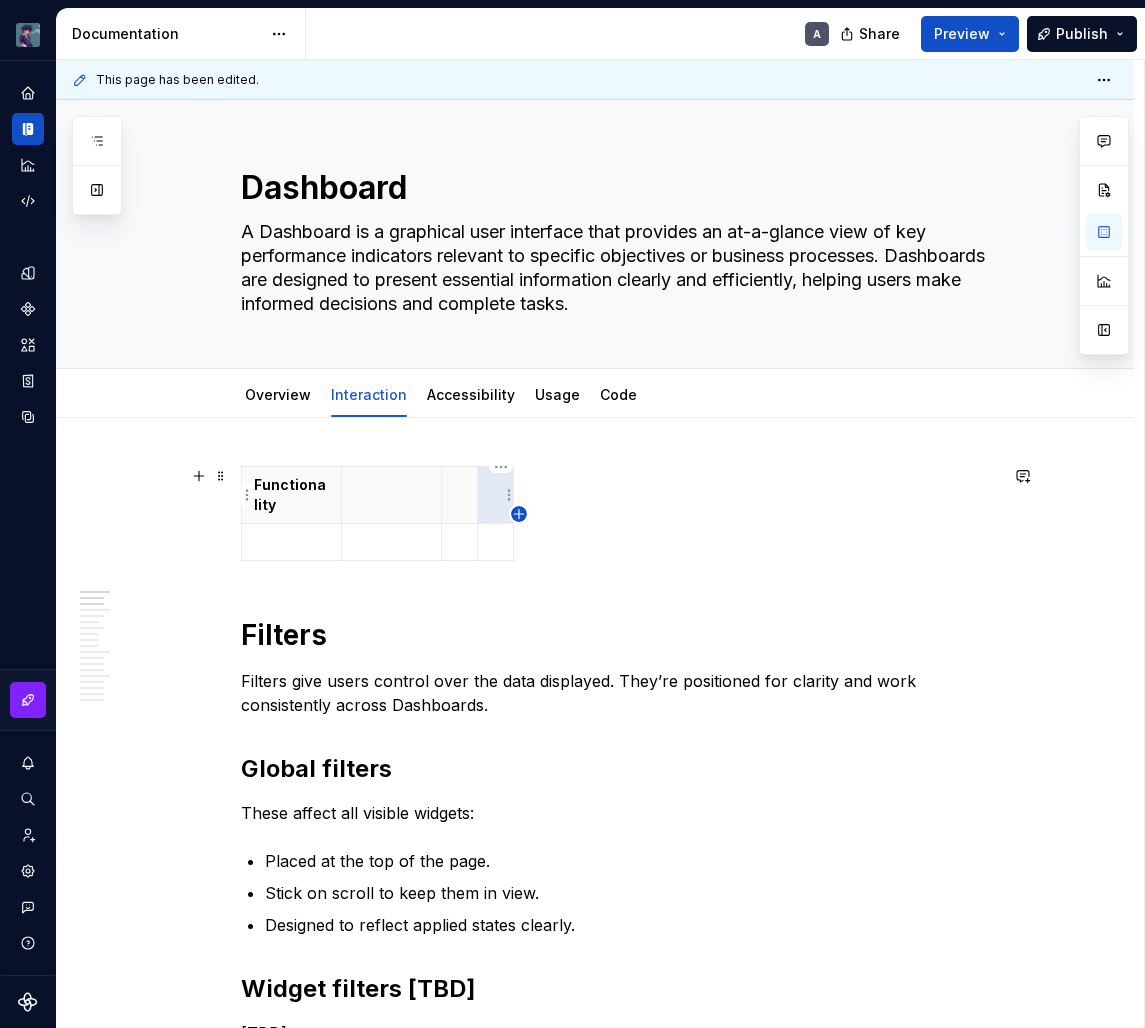 click 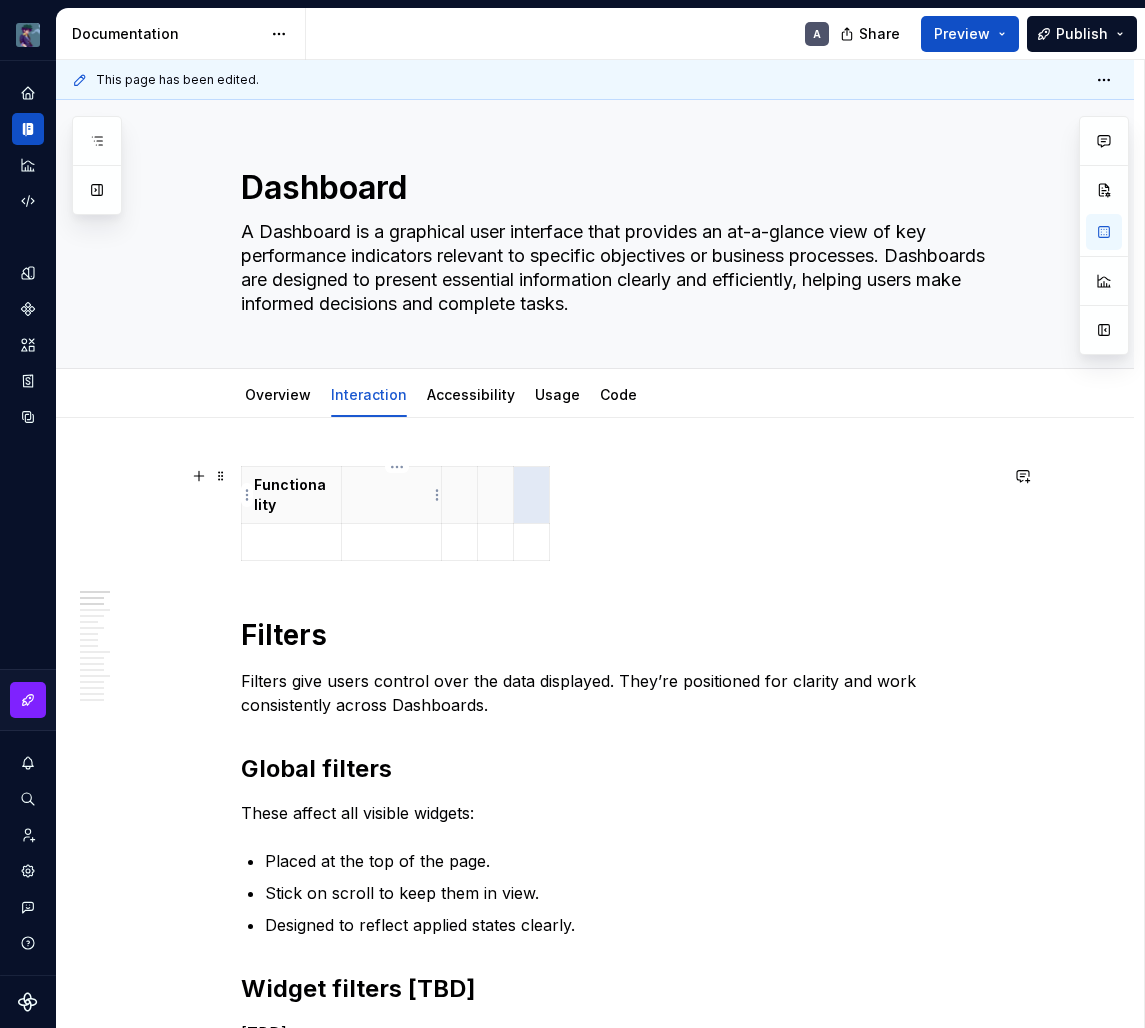 click at bounding box center (391, 485) 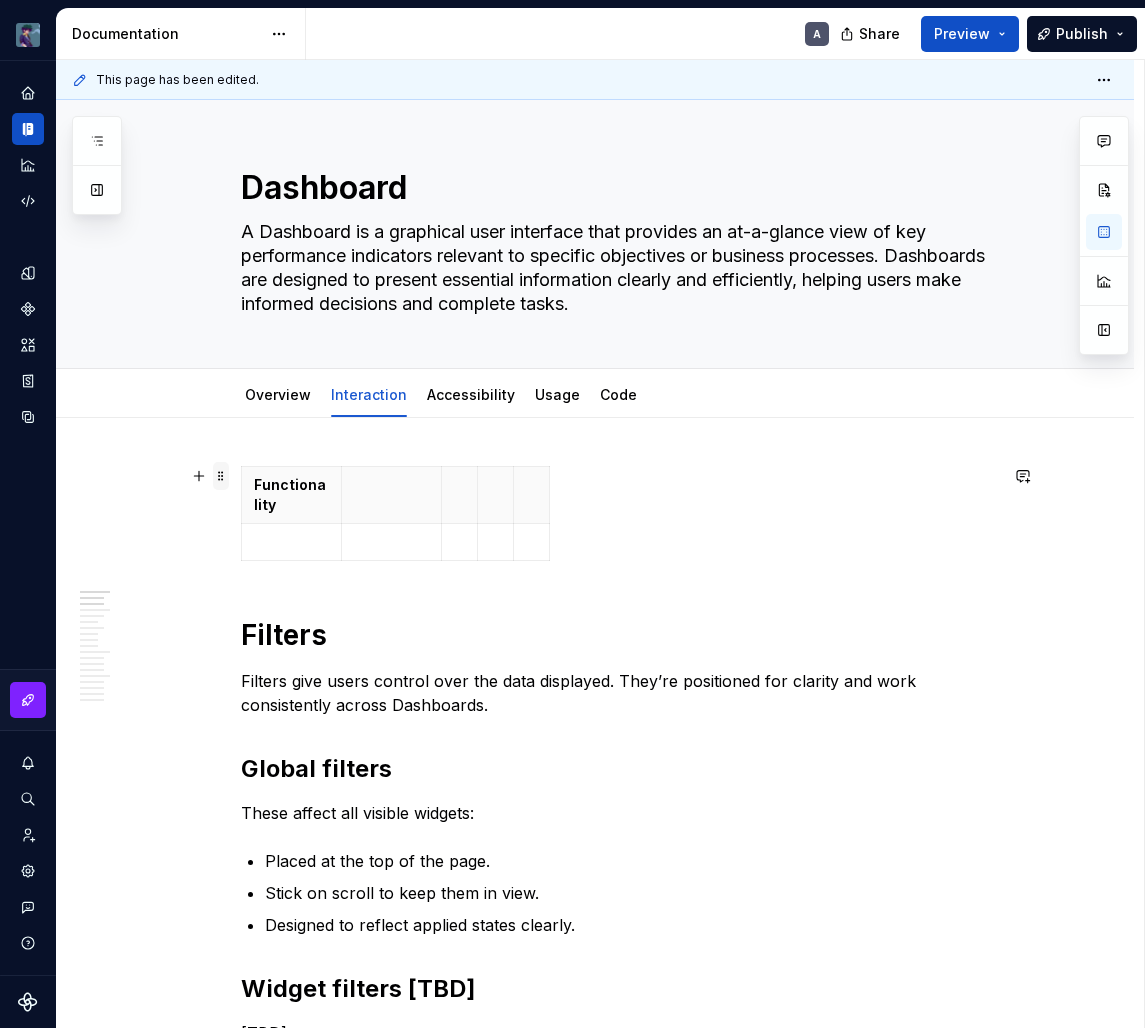 click at bounding box center [221, 476] 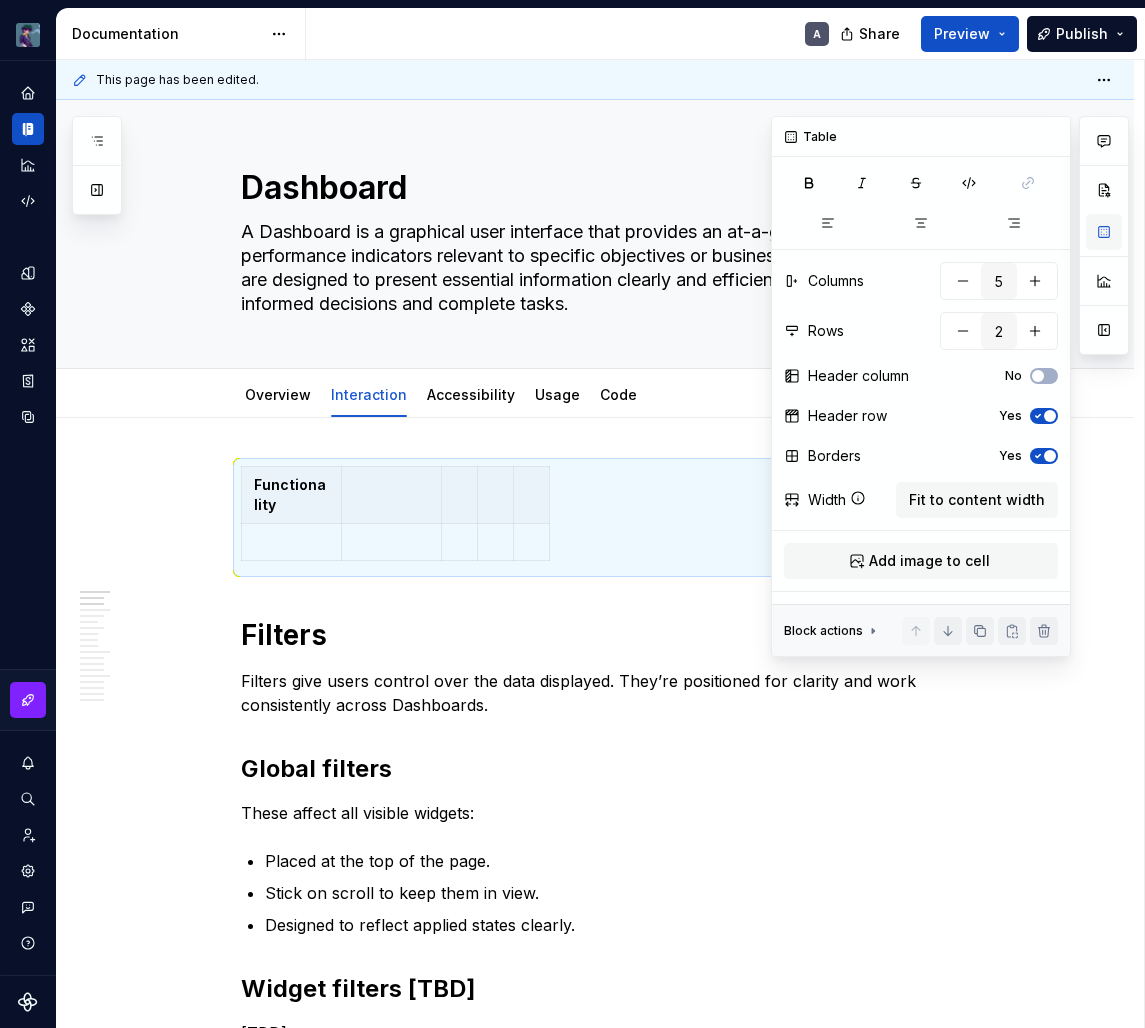 click at bounding box center (1104, 232) 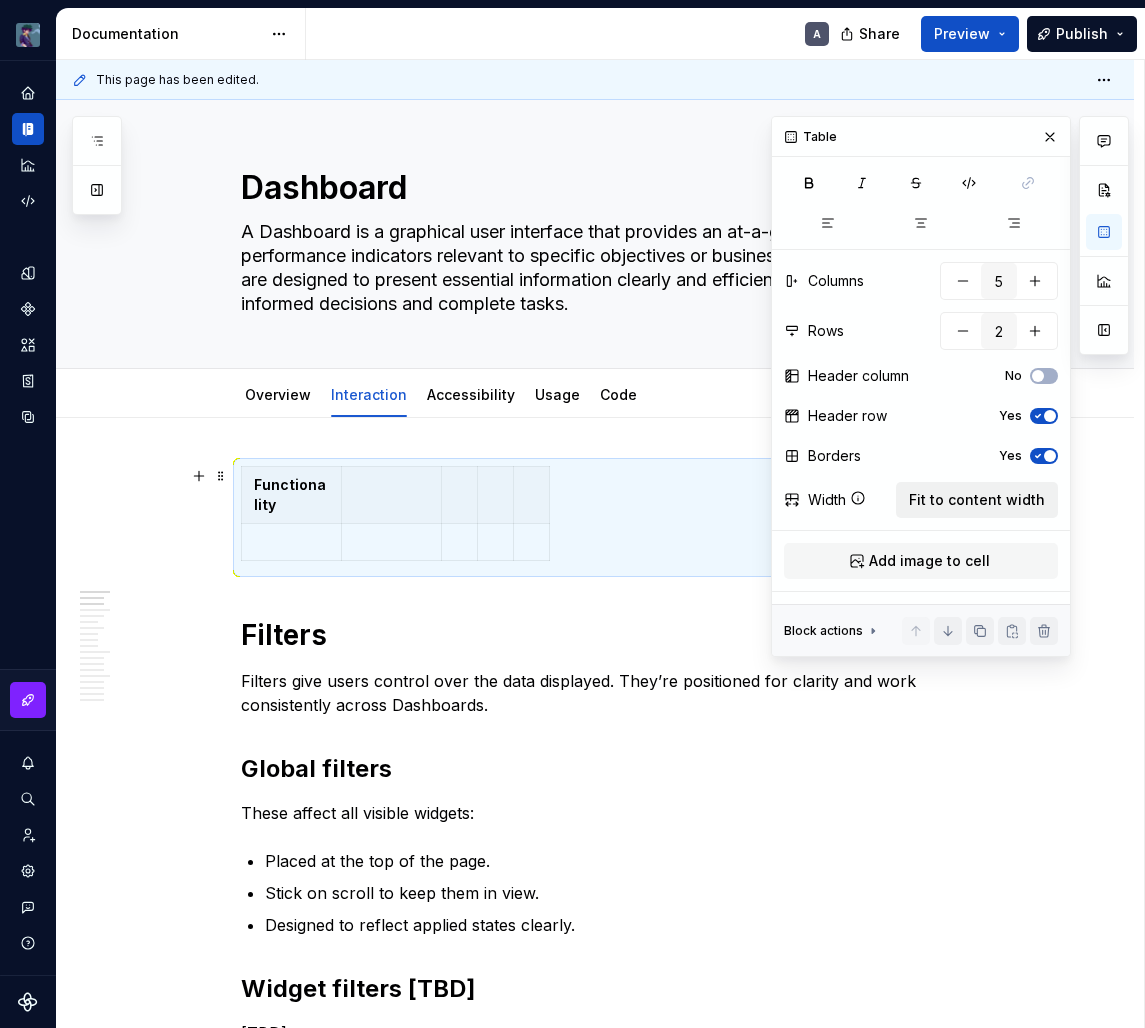 click on "Fit to content width" at bounding box center (977, 500) 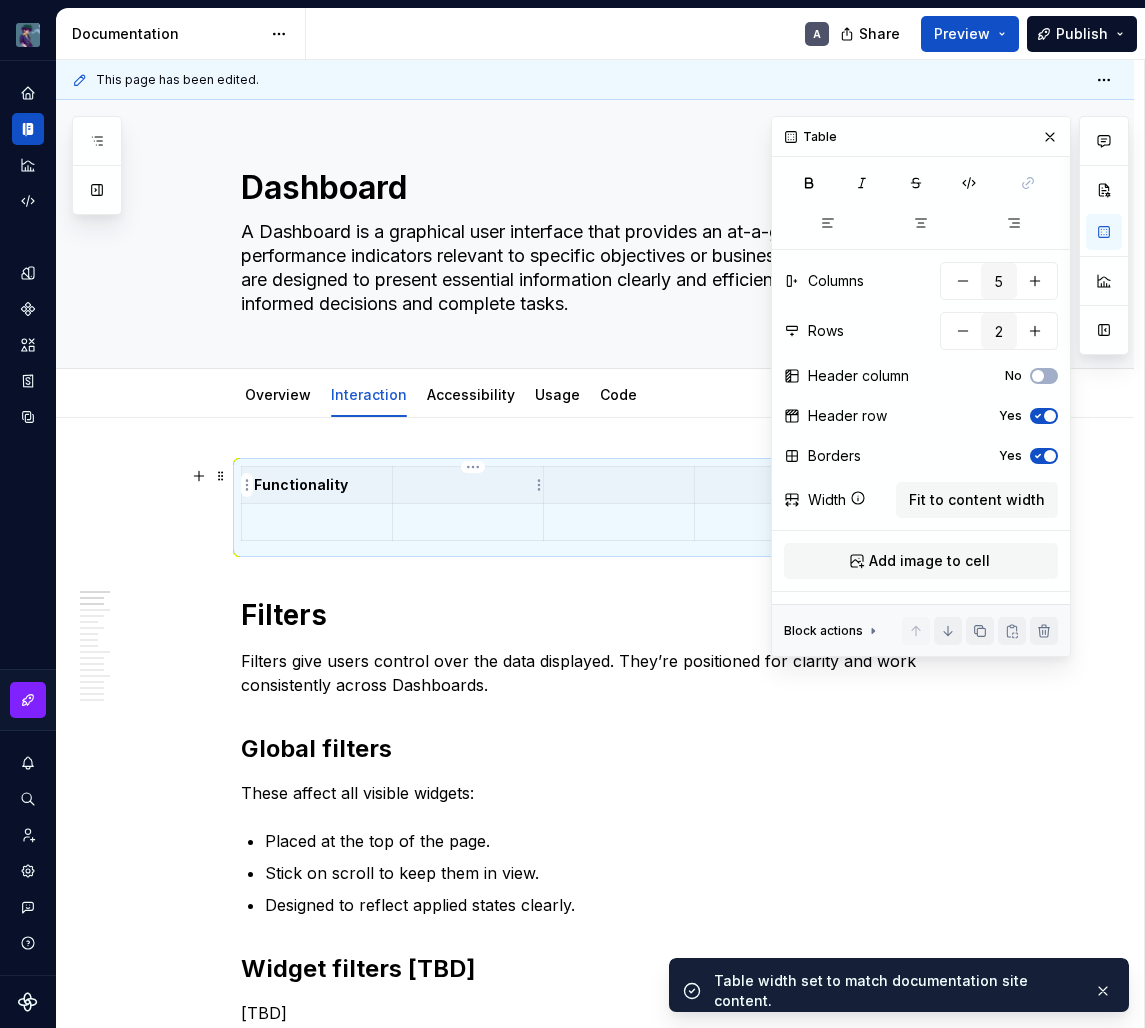 click at bounding box center (468, 485) 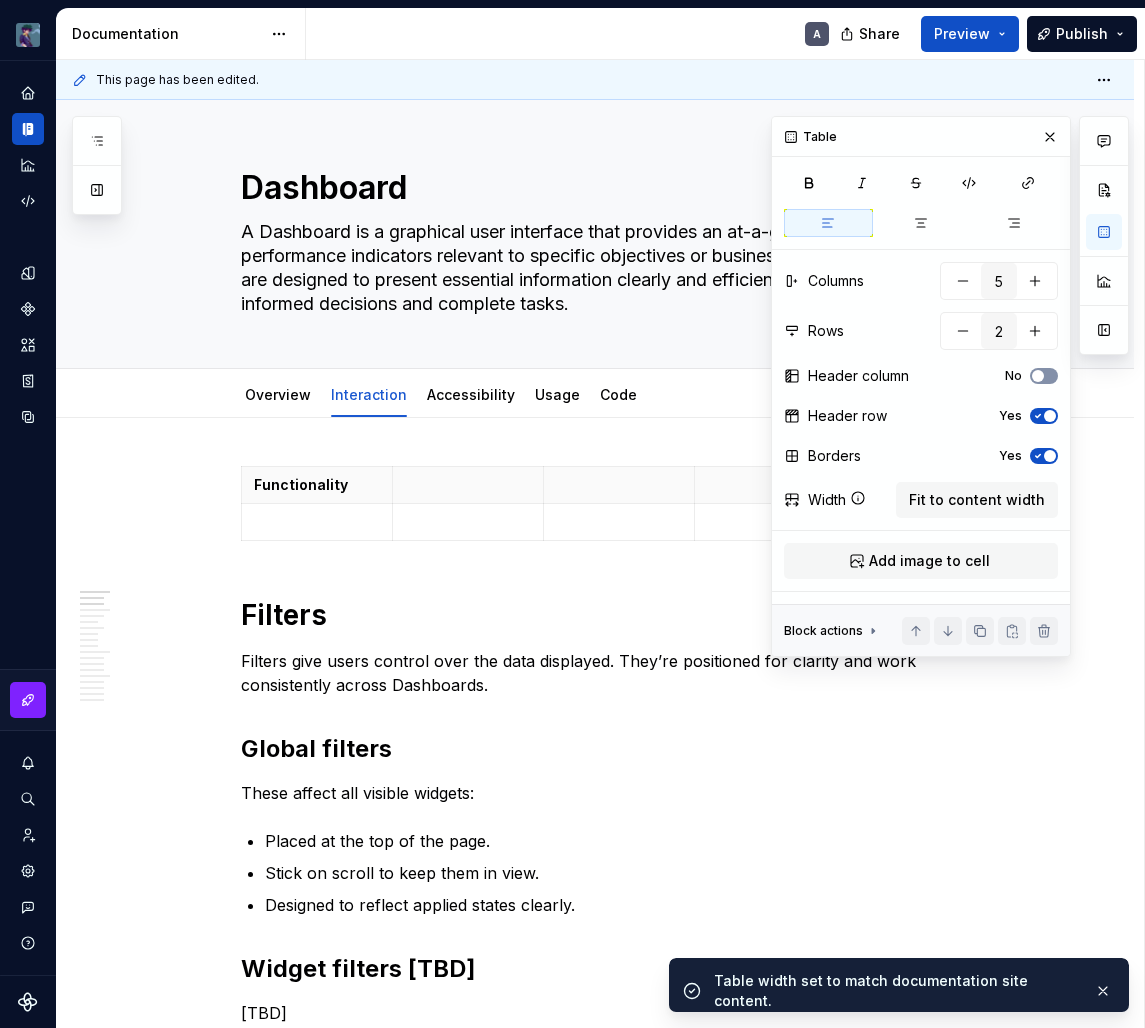 click on "No" at bounding box center [1044, 376] 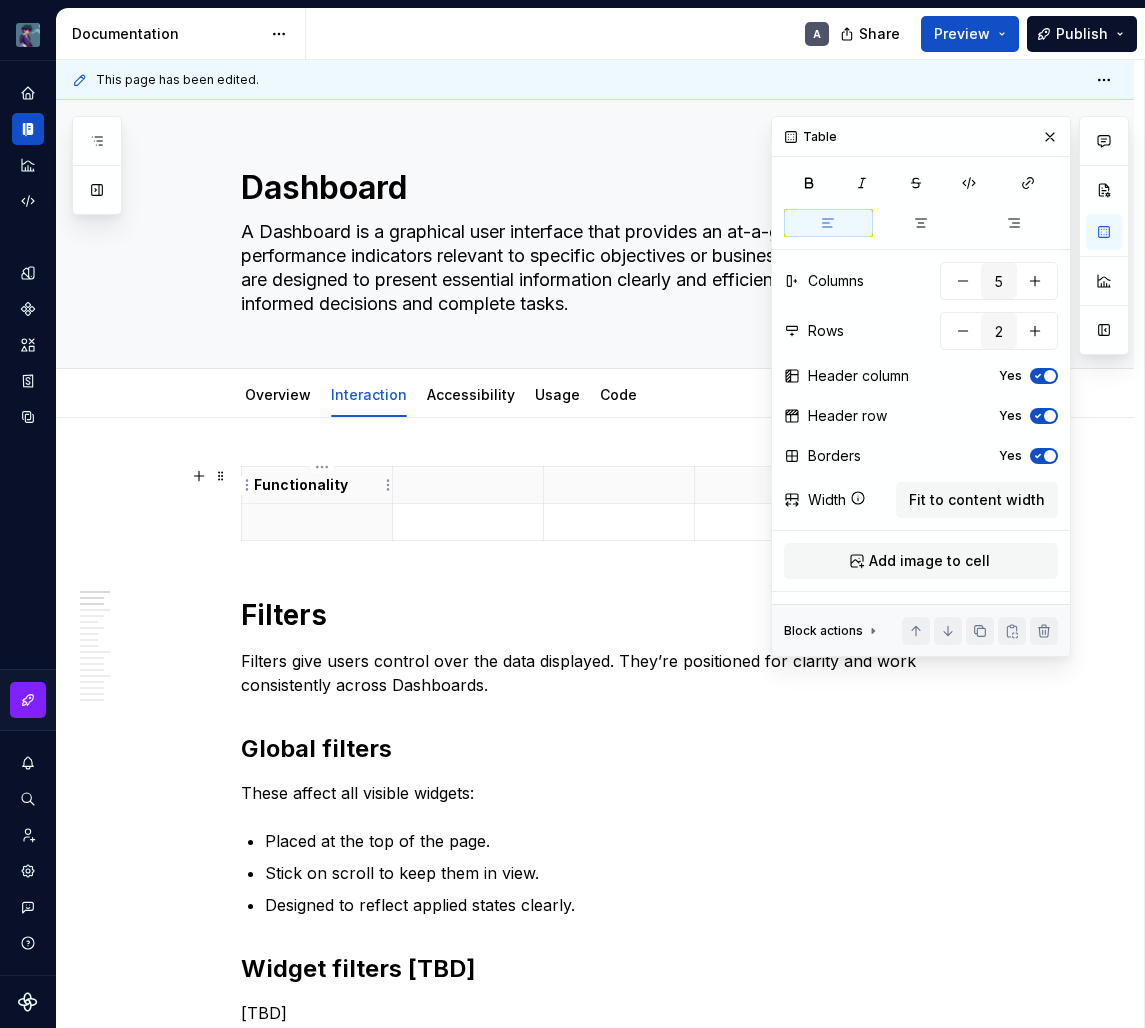 click at bounding box center (317, 522) 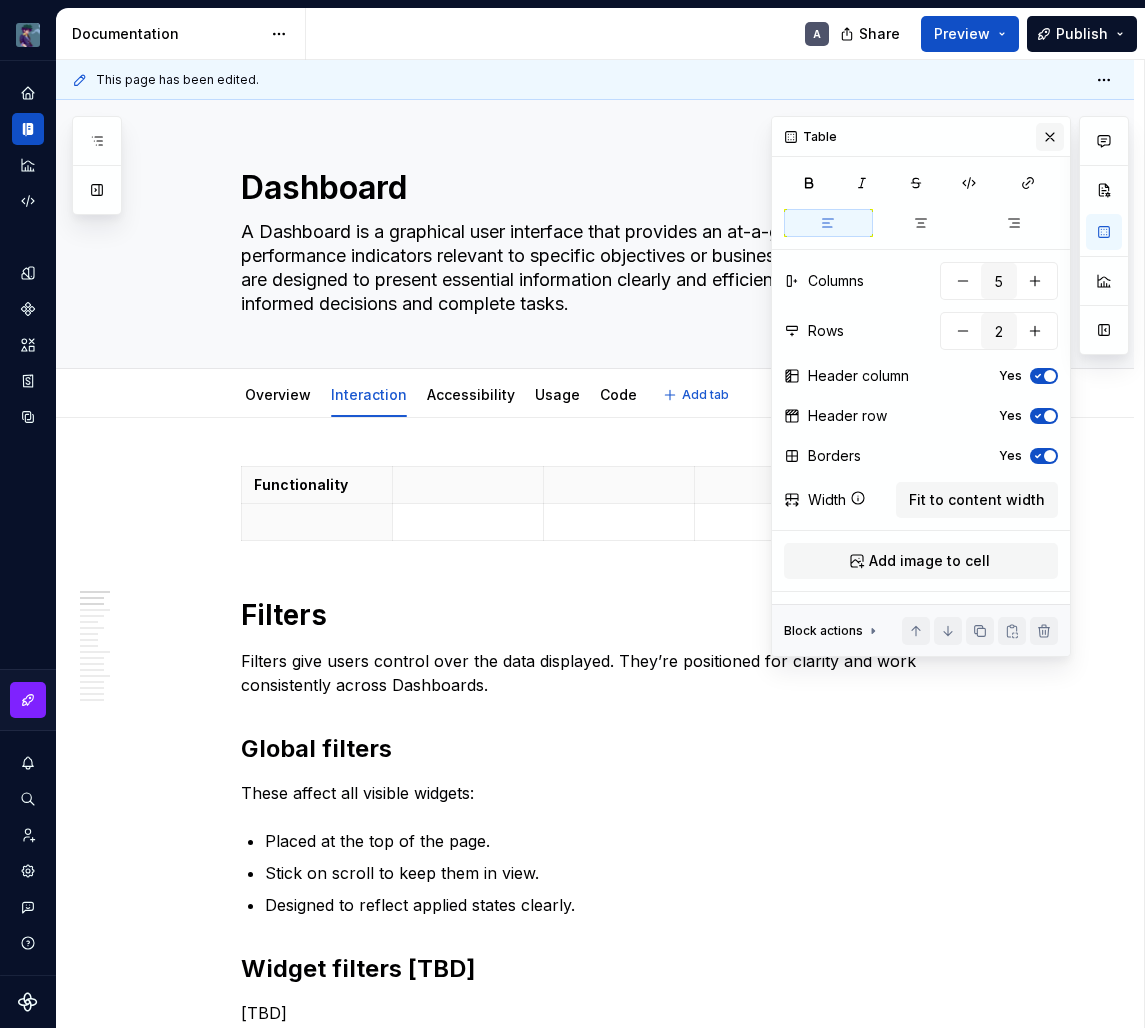 type on "*" 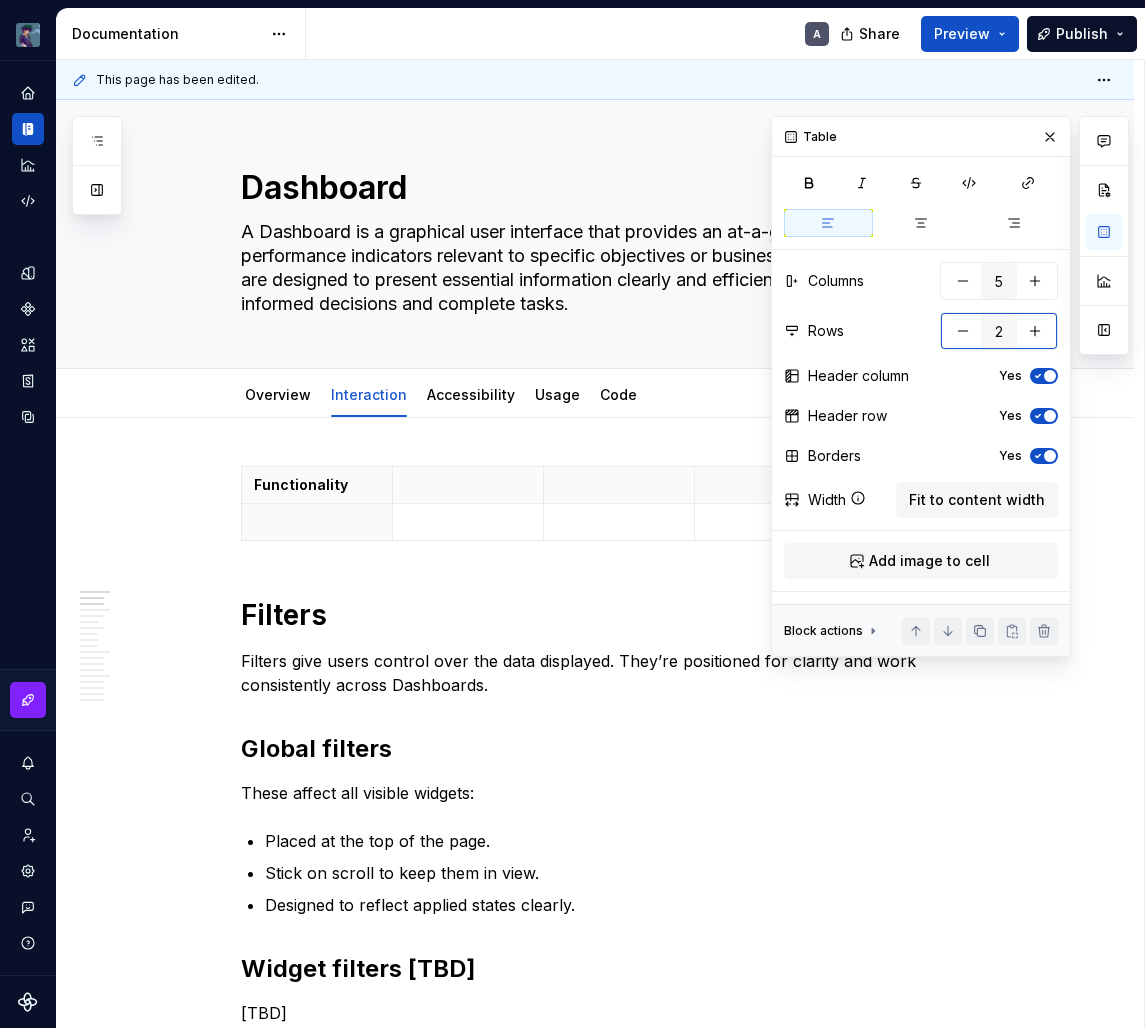 click at bounding box center (1035, 331) 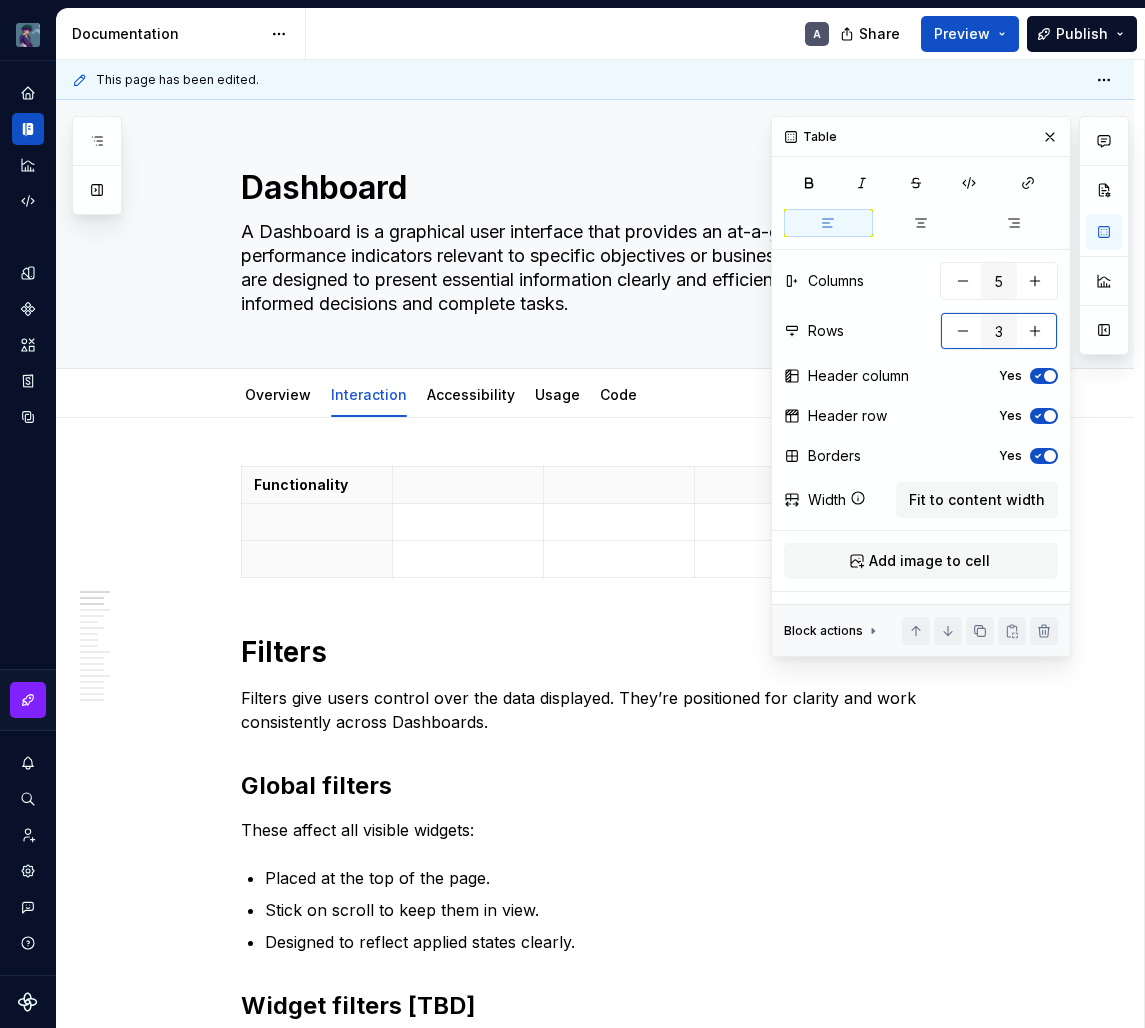 click at bounding box center (1035, 331) 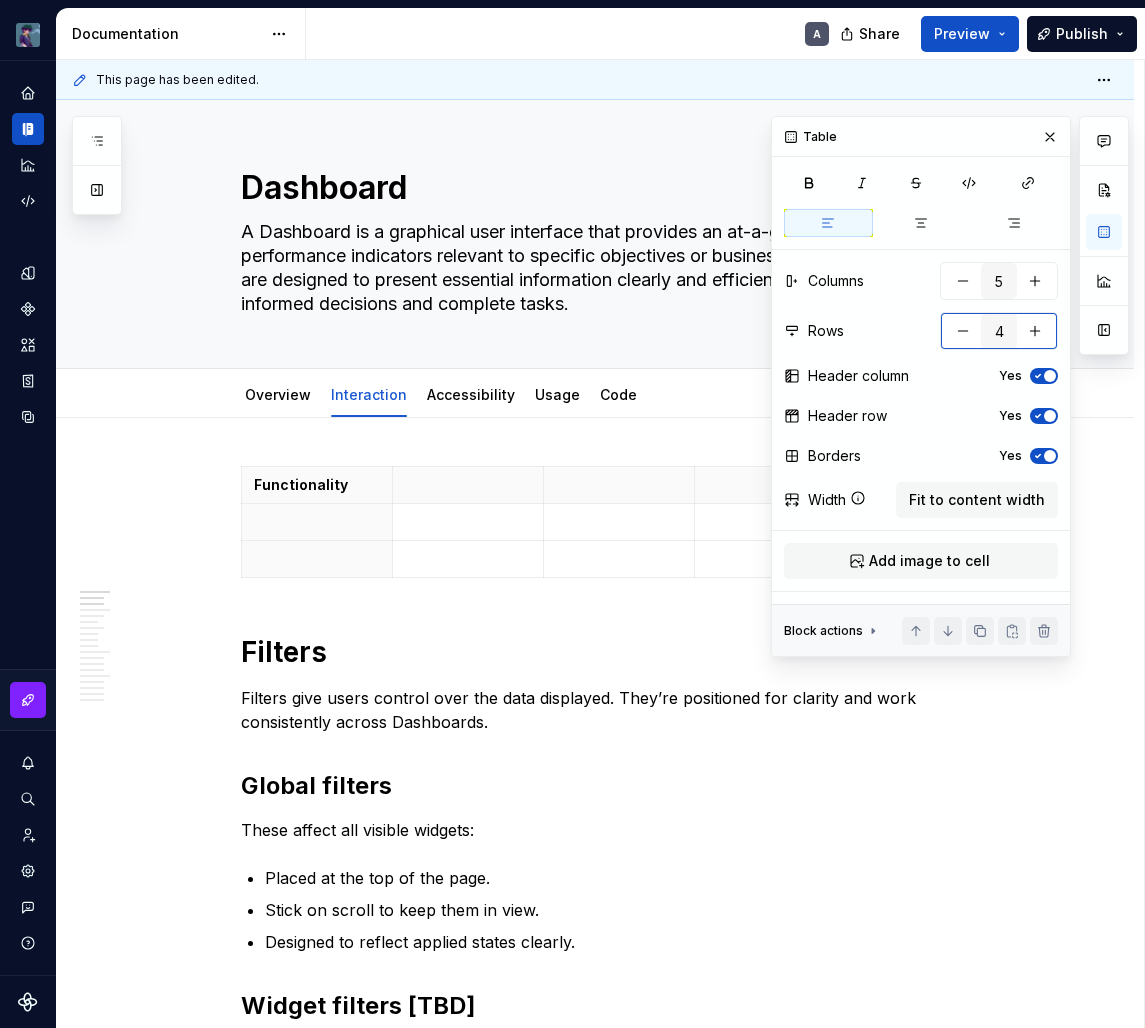 click at bounding box center (1035, 331) 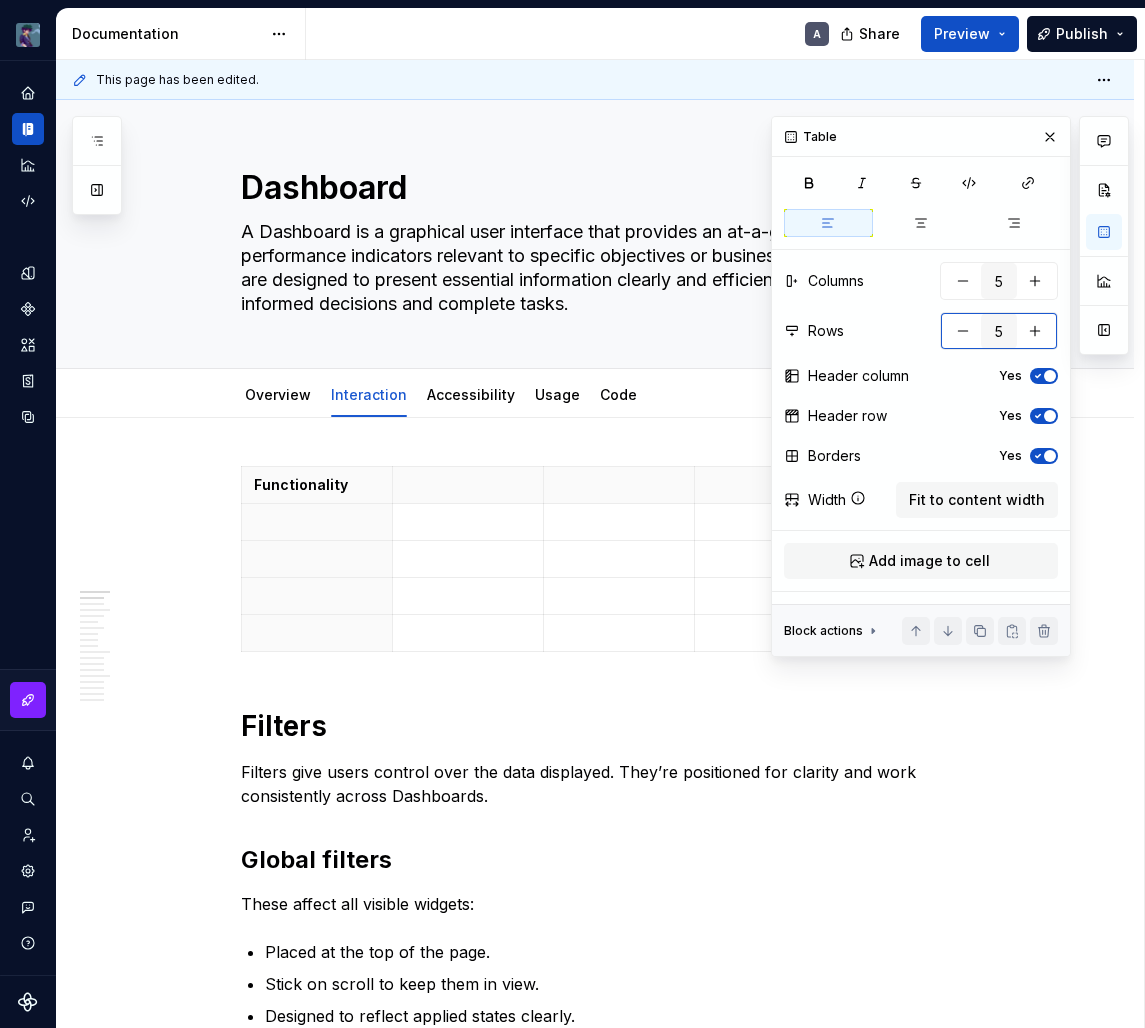 click at bounding box center (1035, 331) 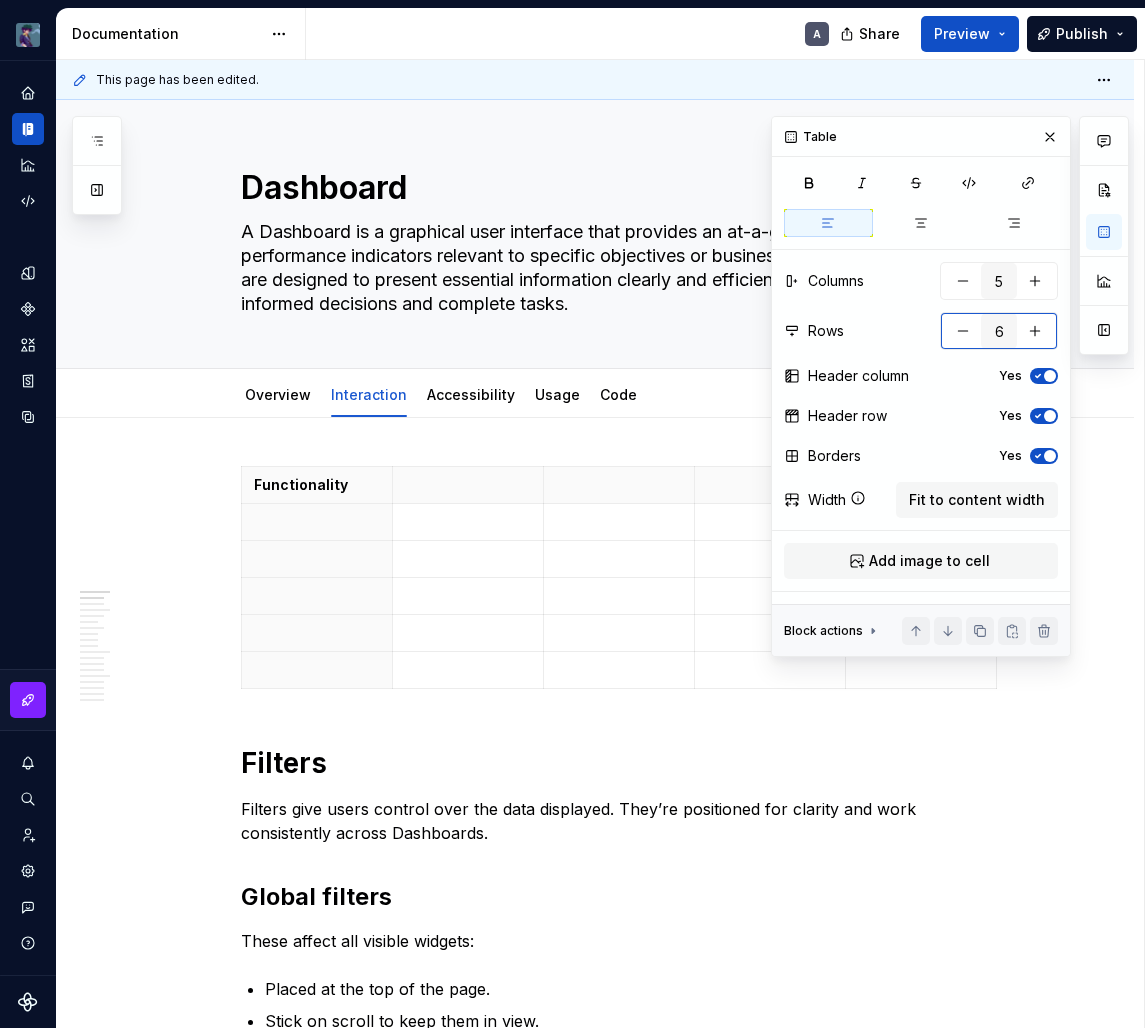 click at bounding box center (1035, 331) 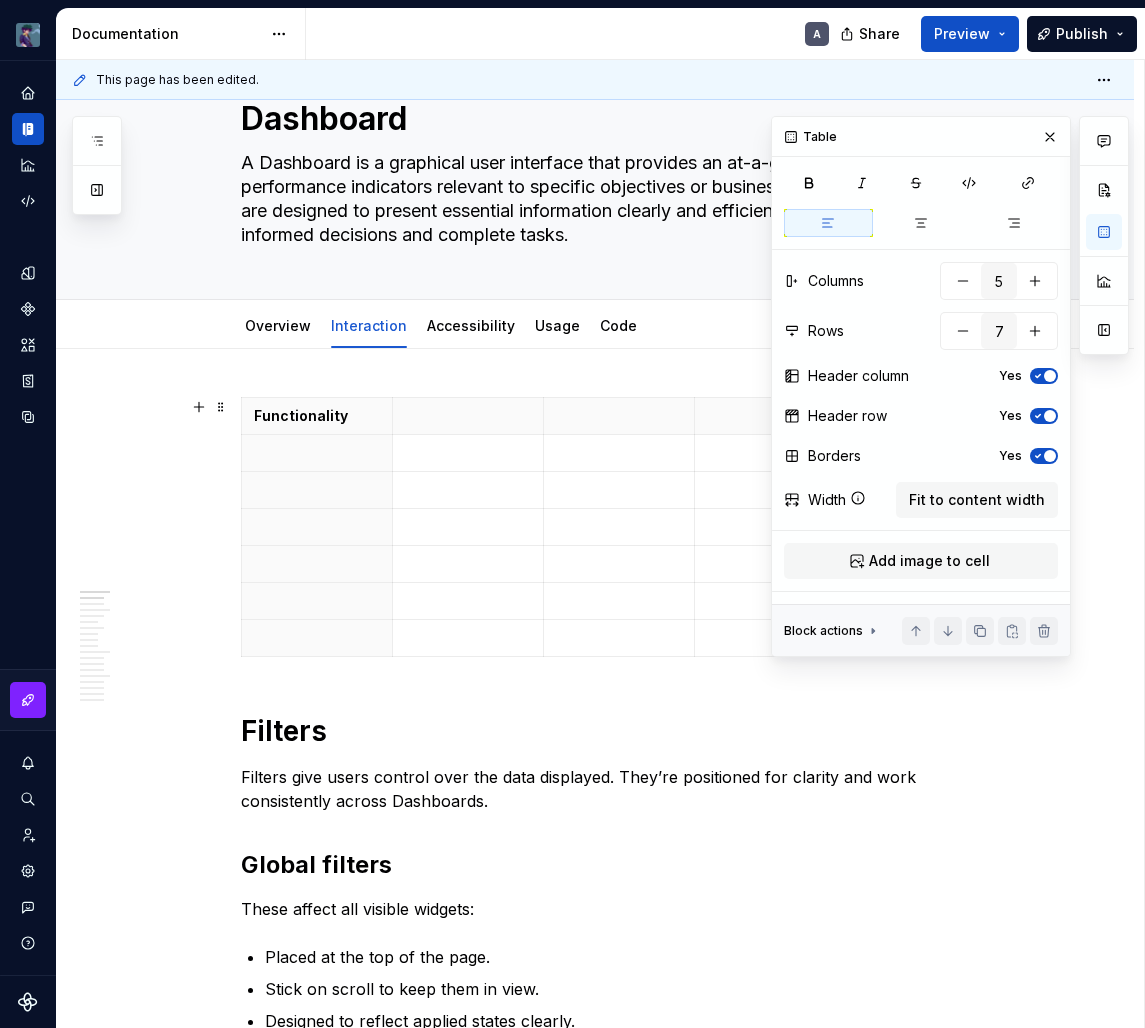 scroll, scrollTop: 116, scrollLeft: 0, axis: vertical 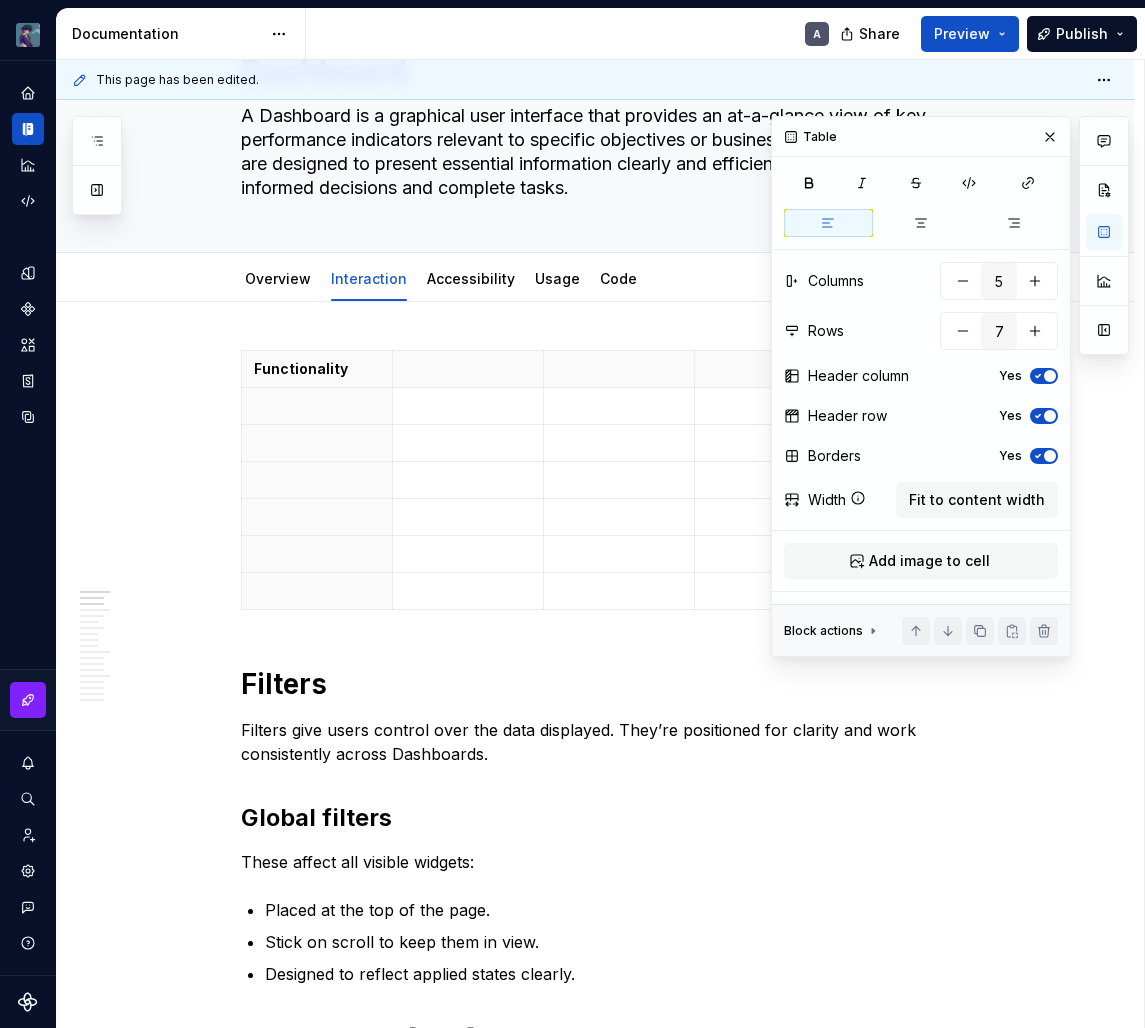 click on "Functionality Filters Filters give users control over the data displayed. They’re positioned for clarity and work consistently across Dashboards. Global filters These affect all visible widgets: Placed at the top of the page. Stick on scroll to keep them in view. Designed to reflect applied states clearly. Widget filters [TBD] [TBD] Customize dashboard Customizing Dashboards supports autonomy and allows users to build a workspace that fits their goals. Add widget Use the  + Add Widget  action to start. Opens the catalog with previews, tags, and categories. Selections reflect access rights and compatibility. Widget catalog Categorized by use case or data type. Includes previews, metadata, and usage stats. Allows search, filtering, and sorting. [PERSON_NAME]’s actions Move Supports drag and drop with snap-to-grid feedback. Highlights drop zones and prevents overlap. Resize Uses corner handles. Respects defined min/max dimensions. Widget content adapts responsively. Remove Triggers confirmation dialog. Help Guide" at bounding box center (619, 1969) 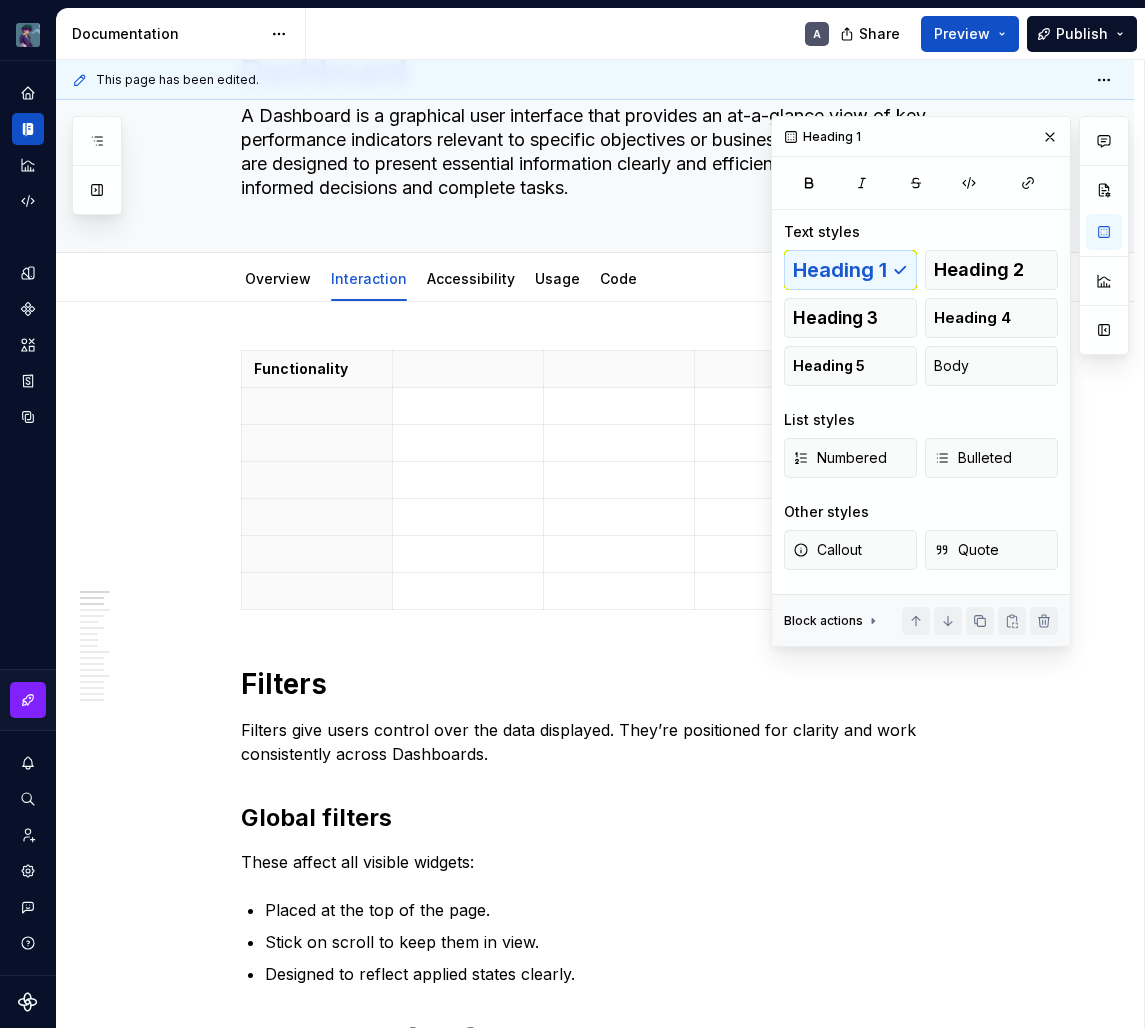 click on "Functionality Filters Filters give users control over the data displayed. They’re positioned for clarity and work consistently across Dashboards. Global filters These affect all visible widgets: Placed at the top of the page. Stick on scroll to keep them in view. Designed to reflect applied states clearly. Widget filters [TBD] [TBD] Customize dashboard Customizing Dashboards supports autonomy and allows users to build a workspace that fits their goals. Add widget Use the  + Add Widget  action to start. Opens the catalog with previews, tags, and categories. Selections reflect access rights and compatibility. Widget catalog Categorized by use case or data type. Includes previews, metadata, and usage stats. Allows search, filtering, and sorting. [PERSON_NAME]’s actions Move Supports drag and drop with snap-to-grid feedback. Highlights drop zones and prevents overlap. Resize Uses corner handles. Respects defined min/max dimensions. Widget content adapts responsively. Remove Triggers confirmation dialog. Help Guide" at bounding box center [619, 1969] 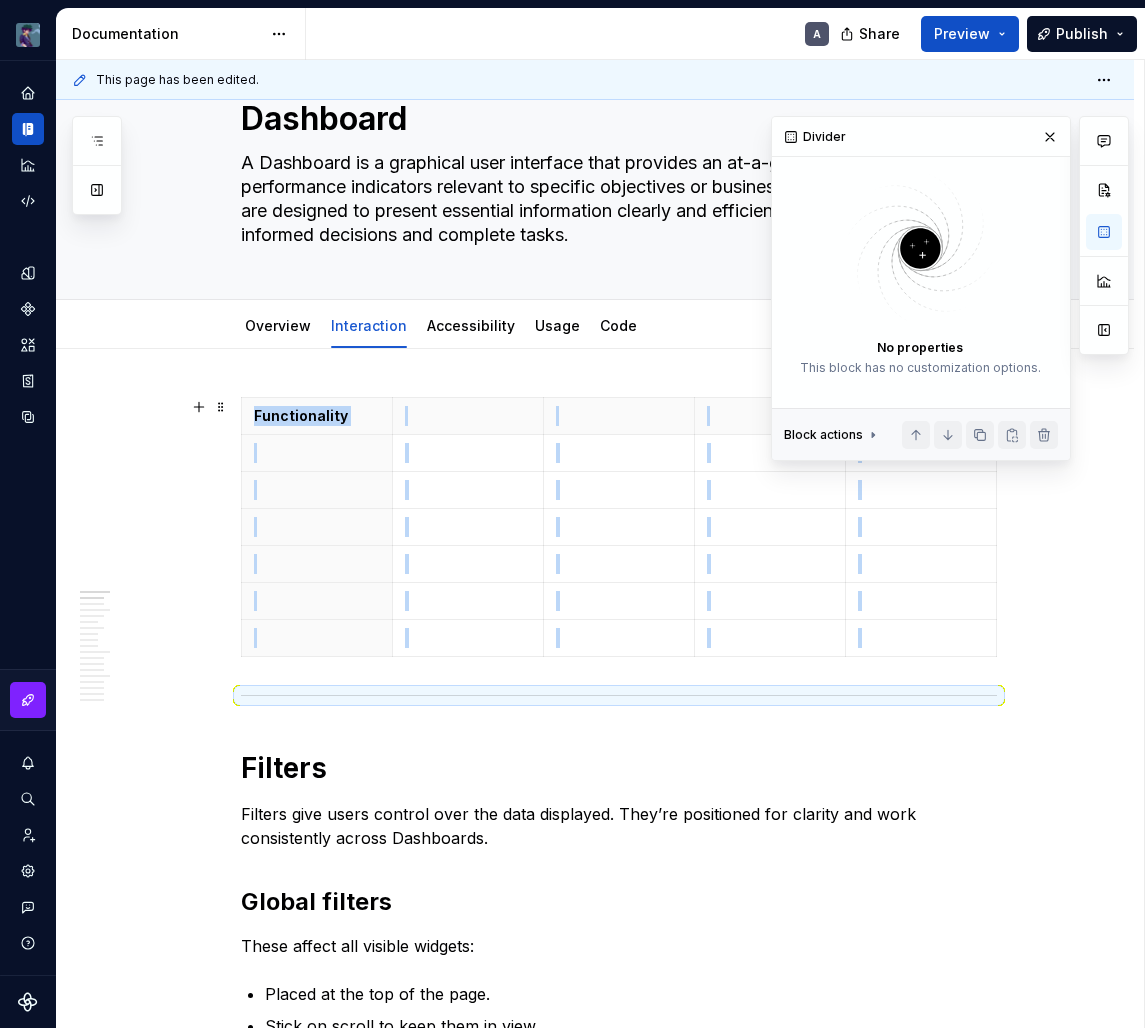 scroll, scrollTop: 10, scrollLeft: 0, axis: vertical 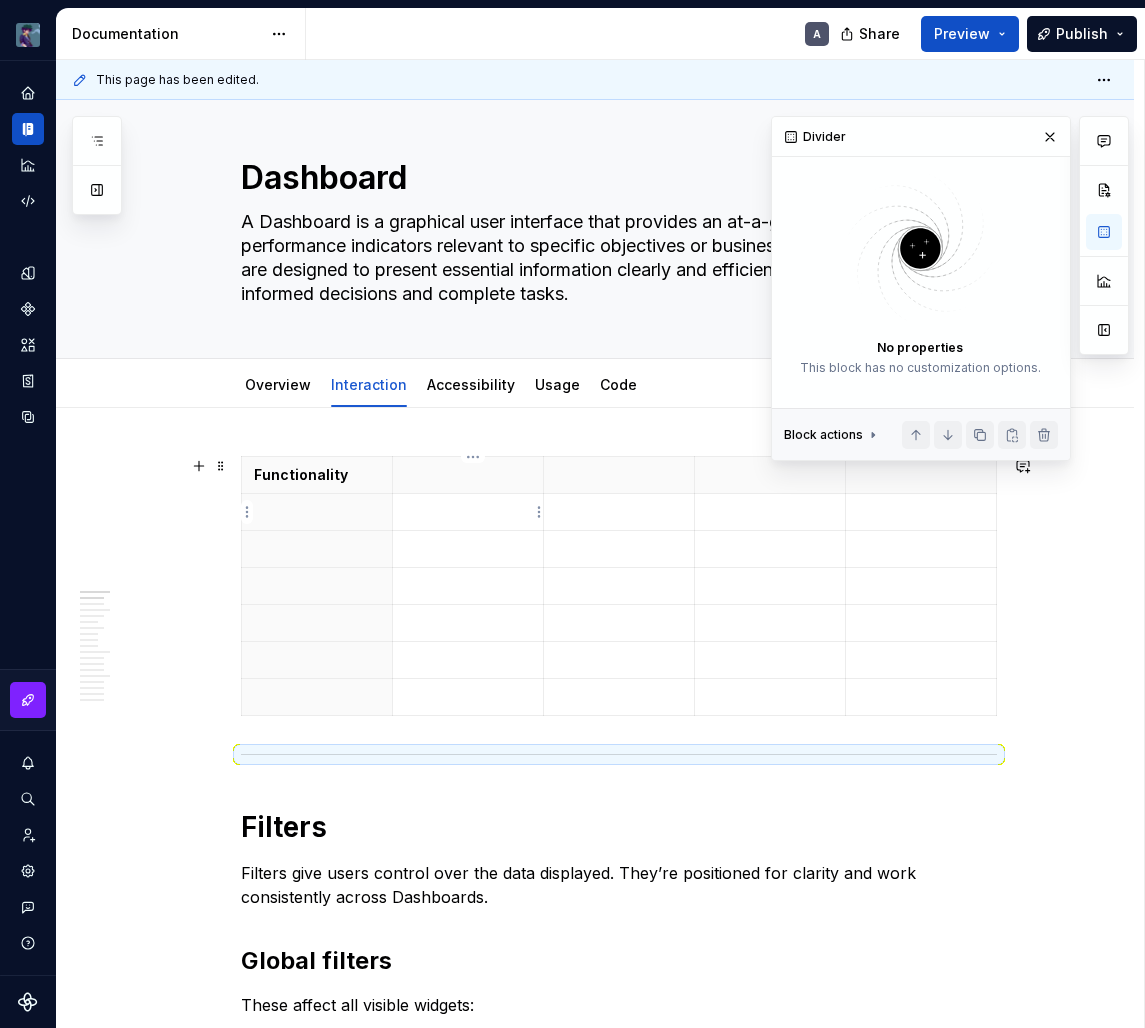 click at bounding box center (468, 512) 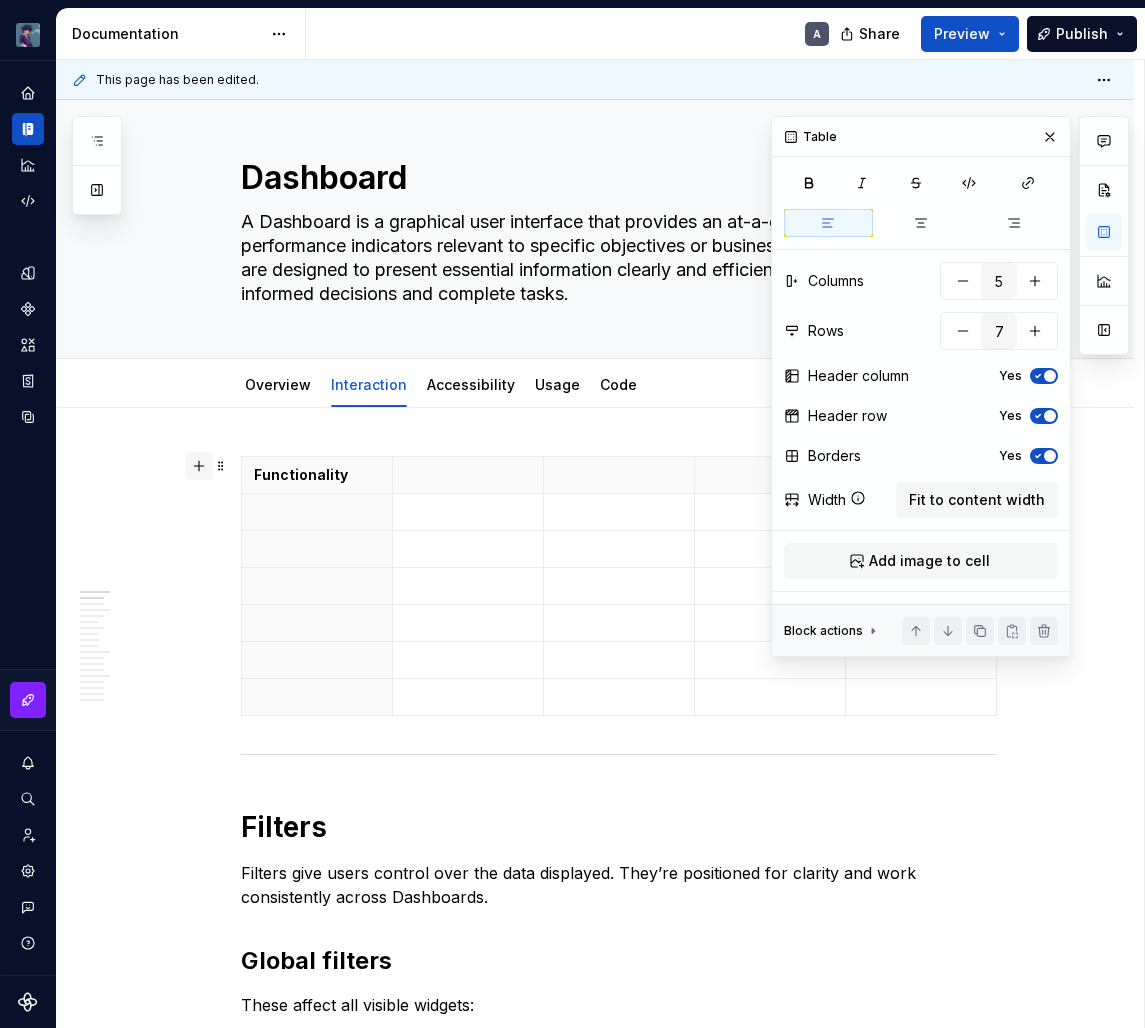 click on "Functionality Filters Filters give users control over the data displayed. They’re positioned for clarity and work consistently across Dashboards. Global filters These affect all visible widgets: Placed at the top of the page. Stick on scroll to keep them in view. Designed to reflect applied states clearly. Widget filters [TBD] [TBD] Customize dashboard Customizing Dashboards supports autonomy and allows users to build a workspace that fits their goals. Add widget Use the  + Add Widget  action to start. Opens the catalog with previews, tags, and categories. Selections reflect access rights and compatibility. Widget catalog Categorized by use case or data type. Includes previews, metadata, and usage stats. Allows search, filtering, and sorting. [PERSON_NAME]’s actions Move Supports drag and drop with snap-to-grid feedback. Highlights drop zones and prevents overlap. Resize Uses corner handles. Respects defined min/max dimensions. Widget content adapts responsively. Remove Triggers confirmation dialog. Help Guide" at bounding box center (595, 2236) 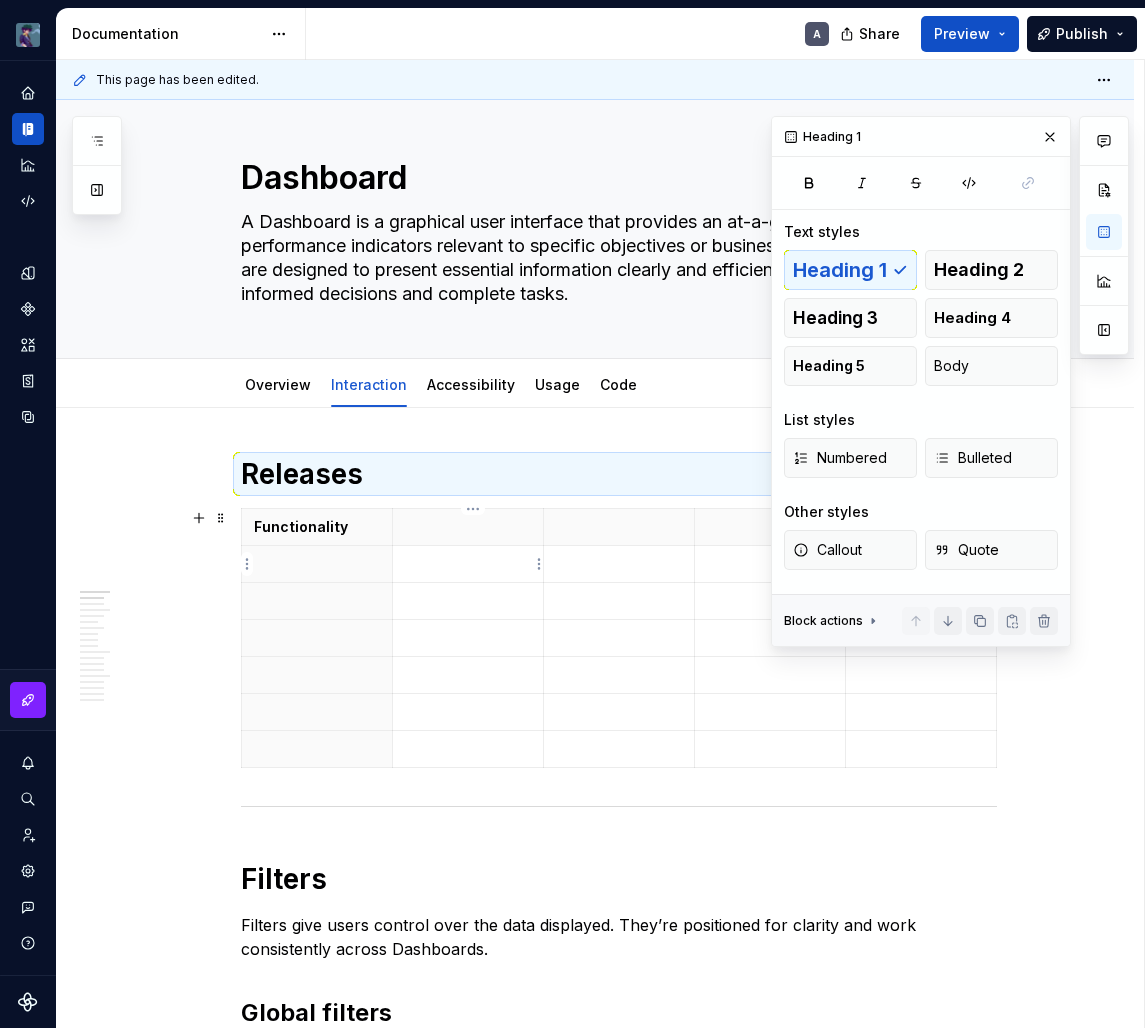click at bounding box center (468, 564) 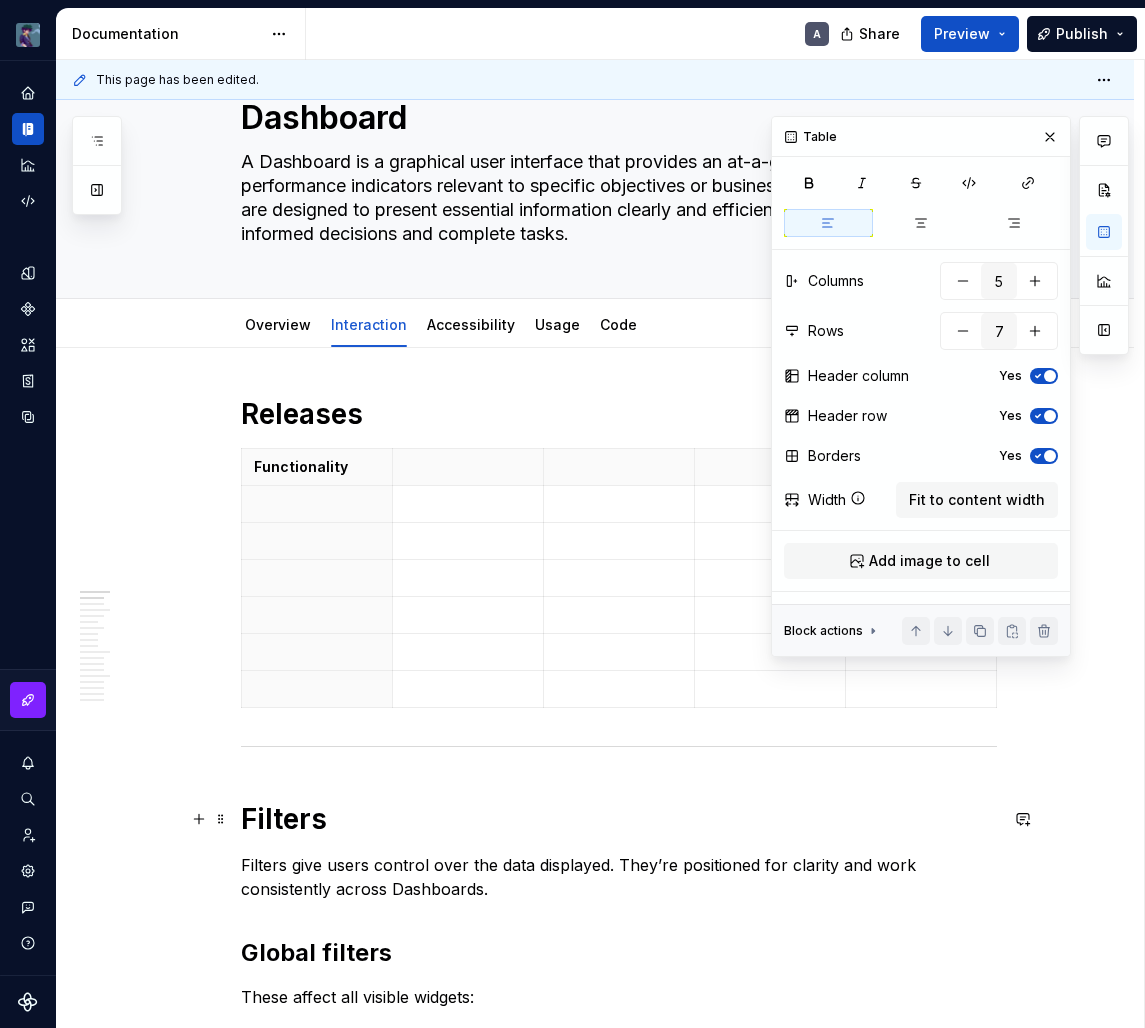 scroll, scrollTop: 73, scrollLeft: 0, axis: vertical 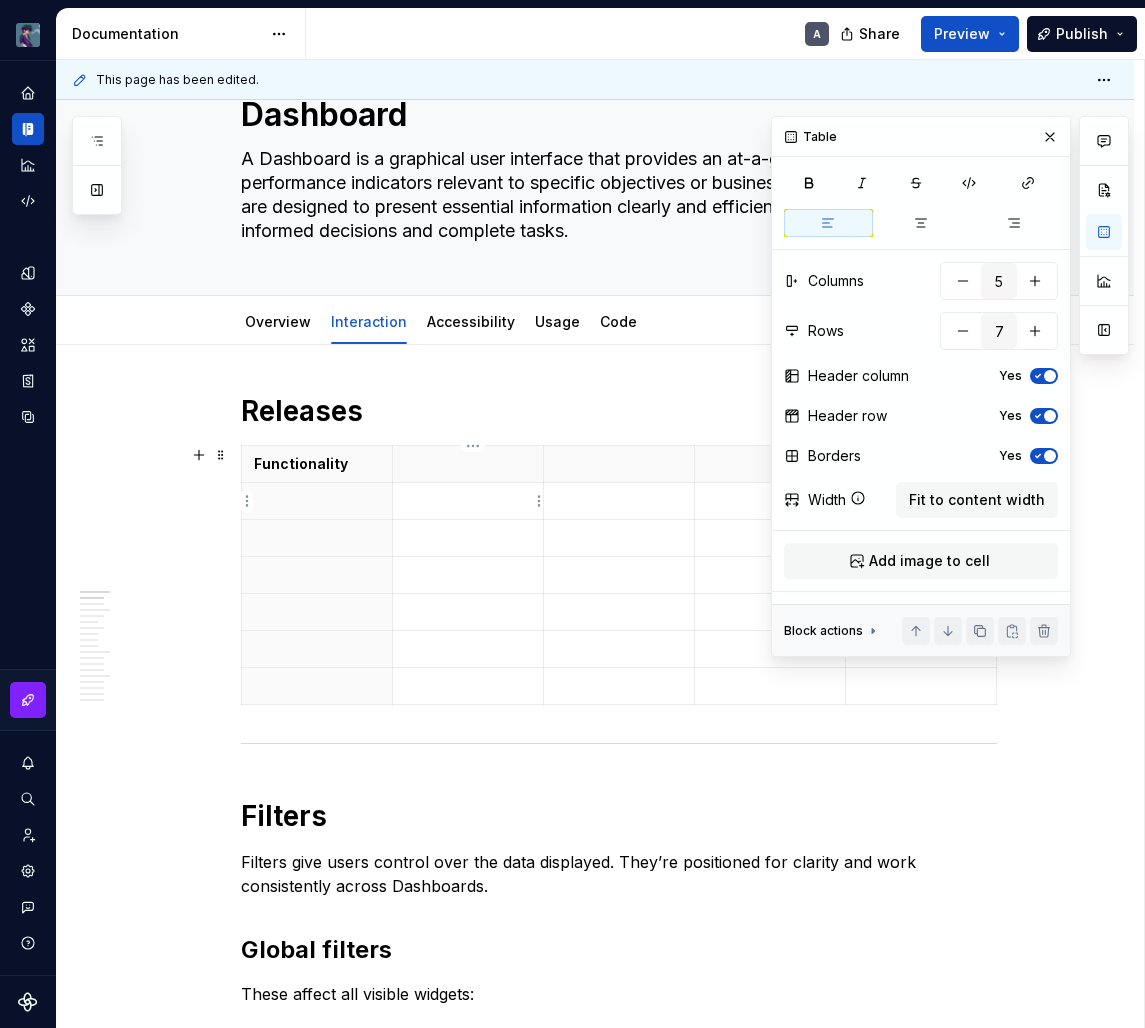 click at bounding box center [468, 501] 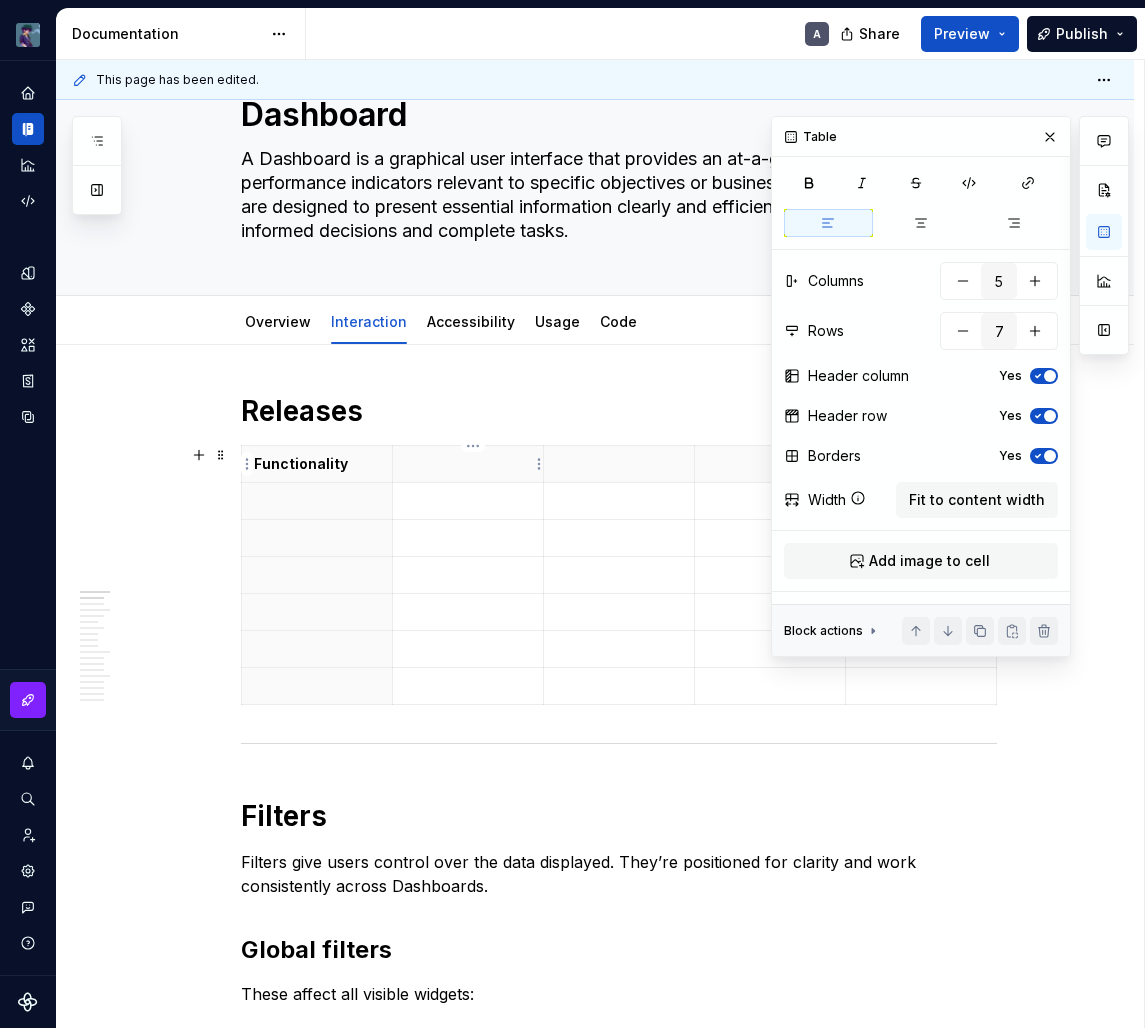 click at bounding box center [468, 464] 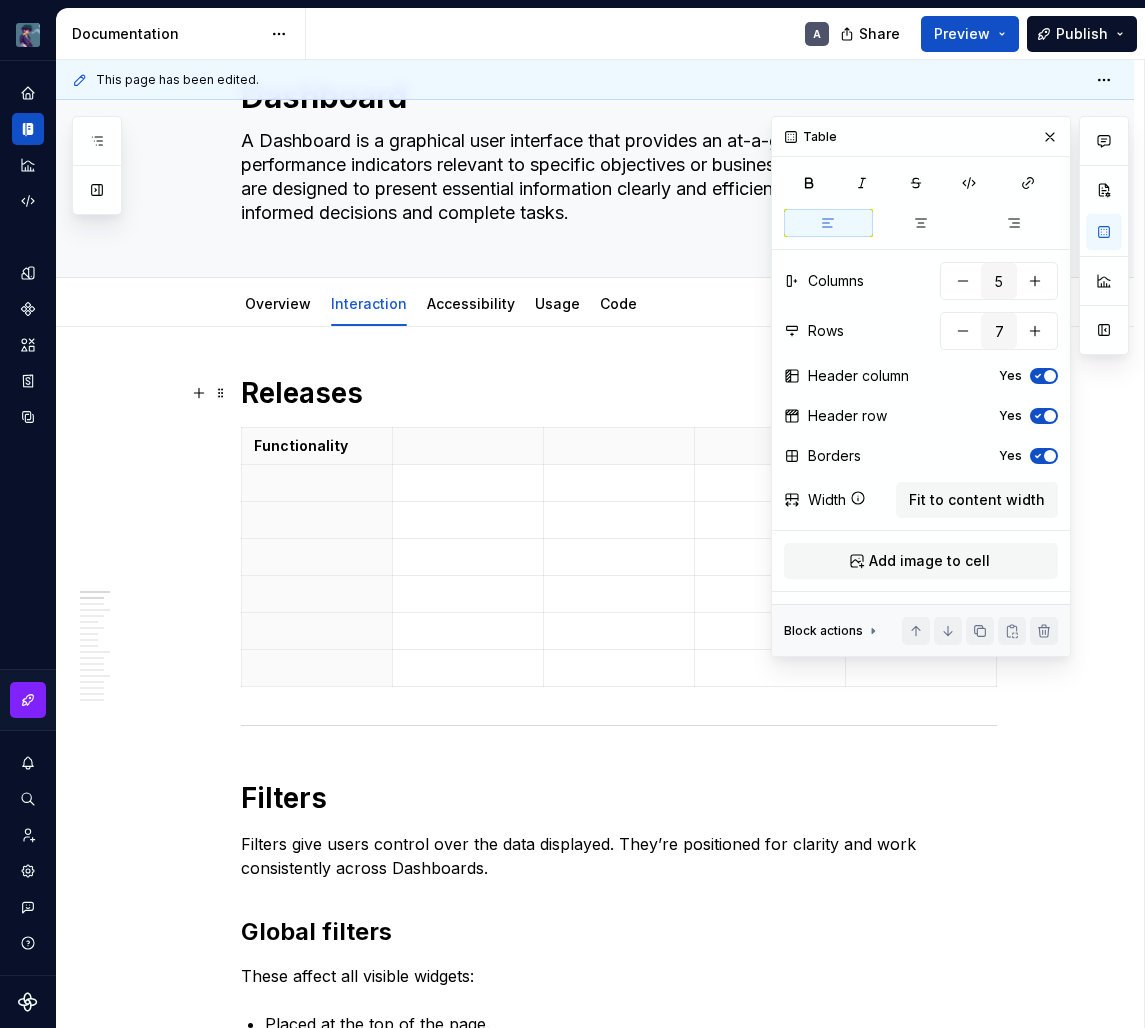 scroll, scrollTop: 92, scrollLeft: 0, axis: vertical 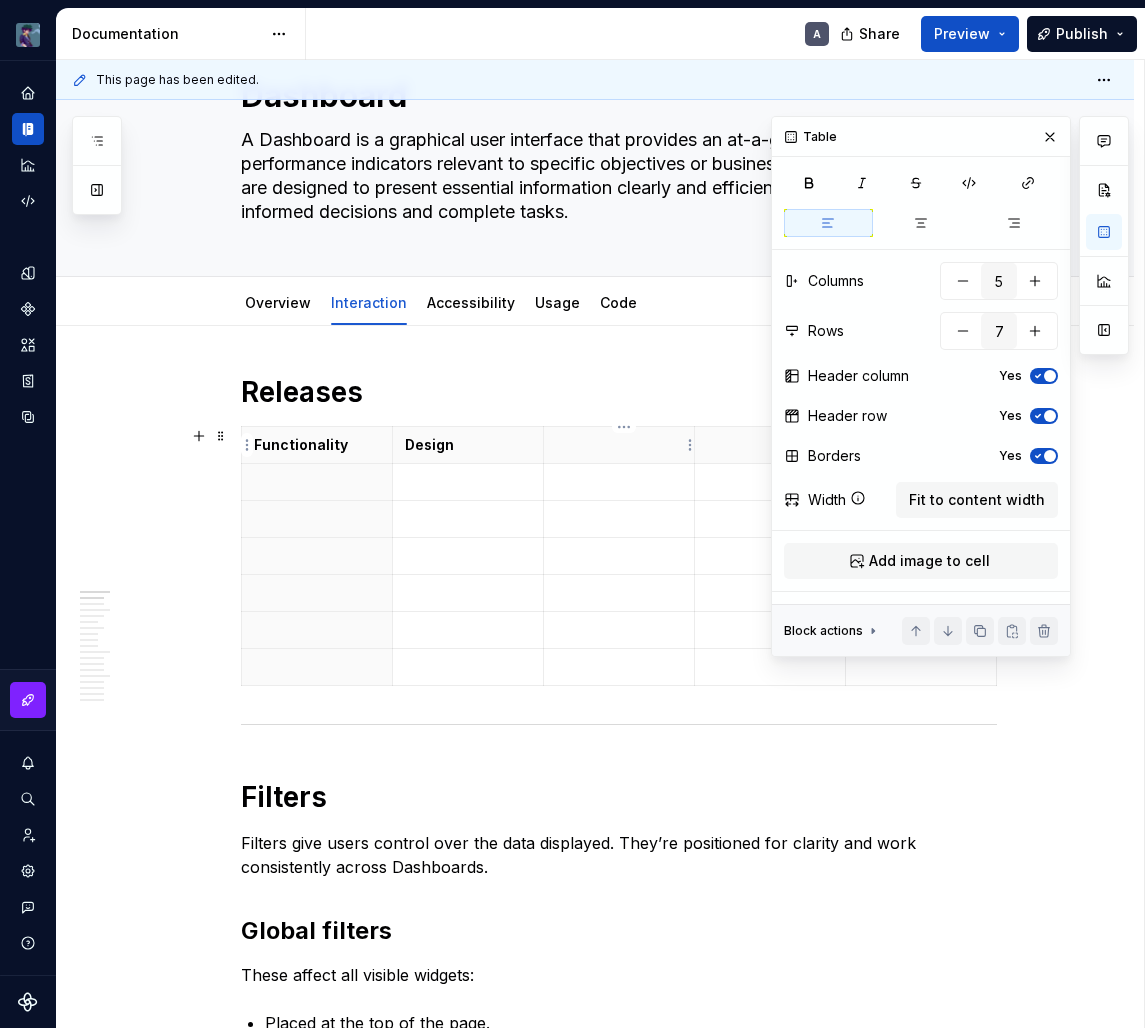 click at bounding box center [619, 445] 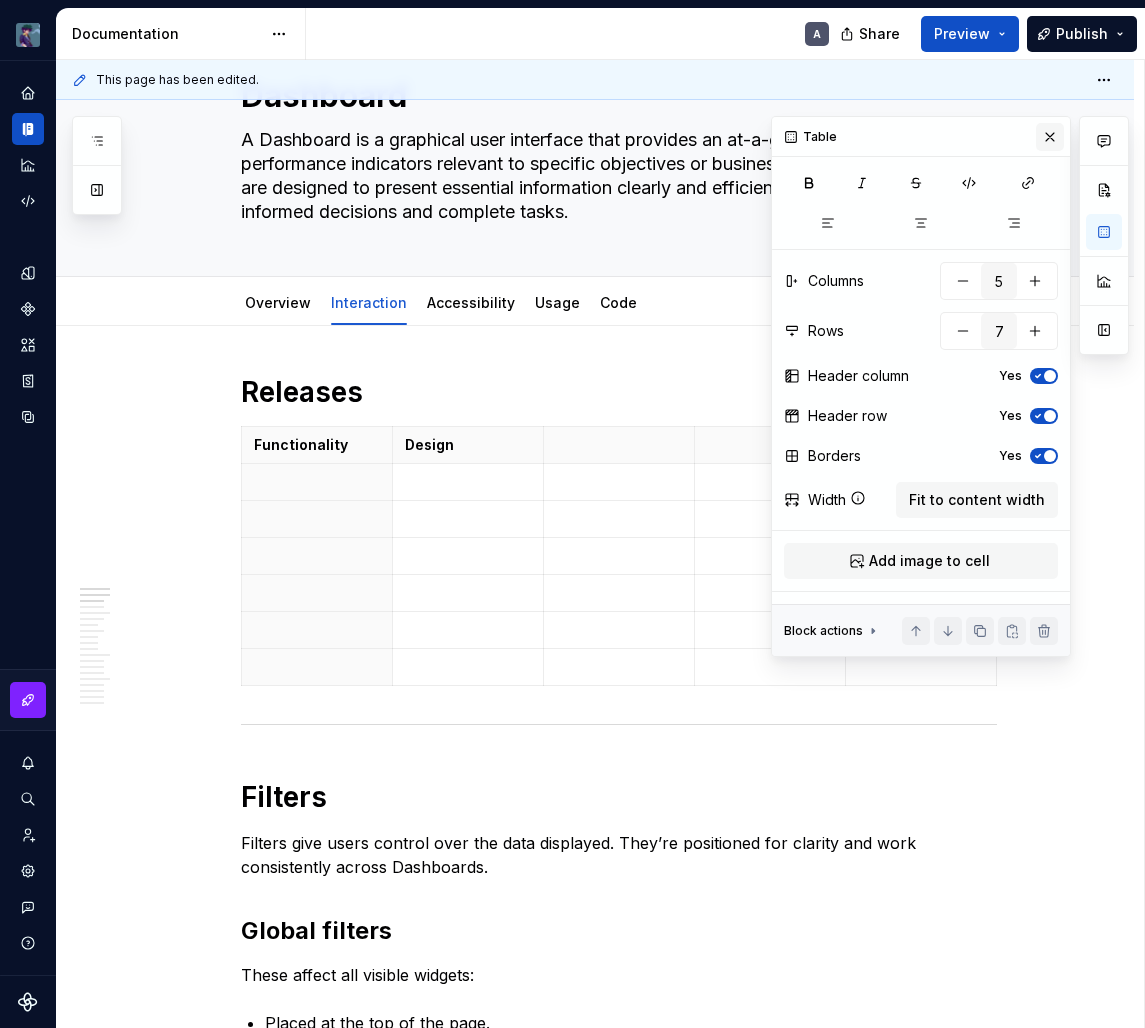 click at bounding box center (1050, 137) 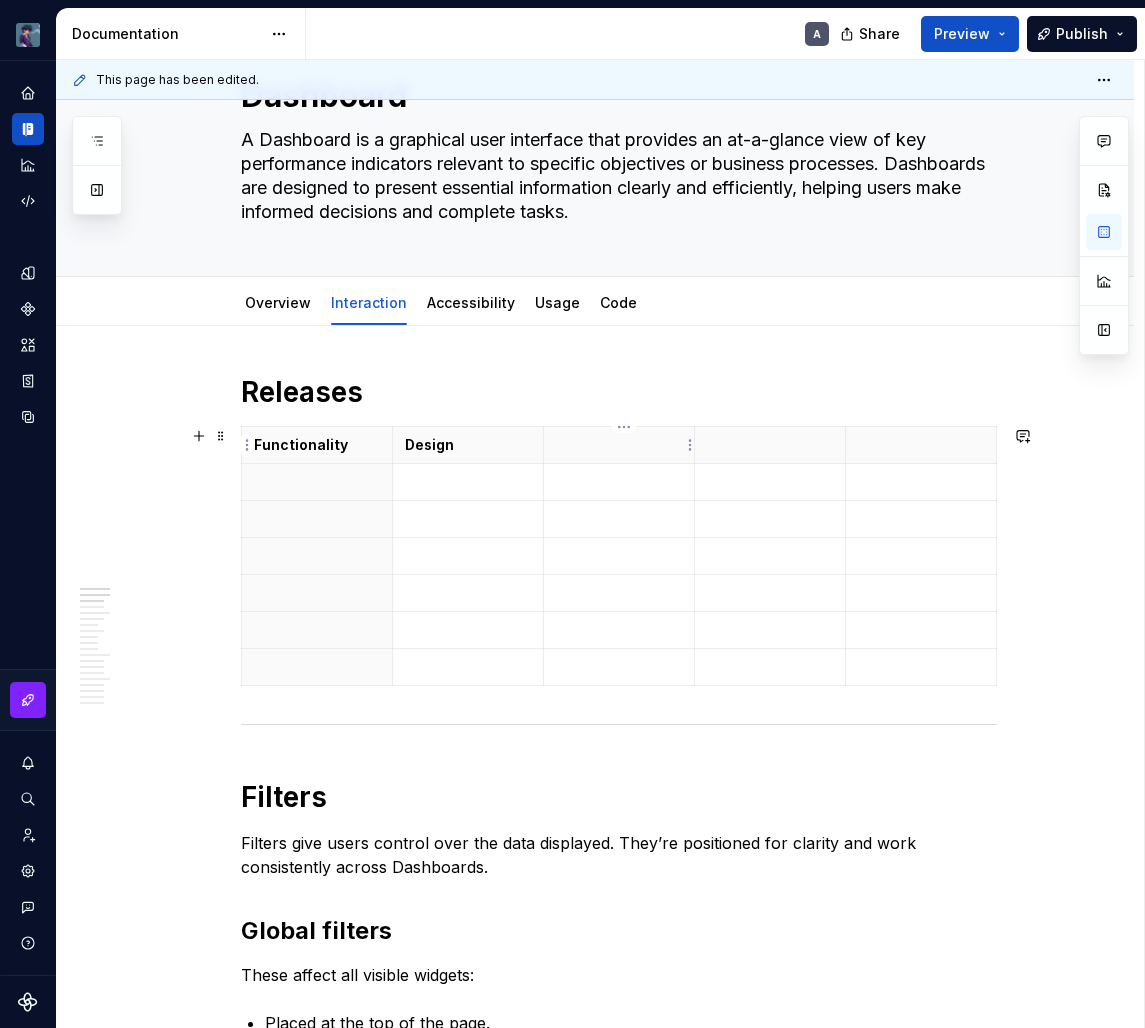 click at bounding box center [619, 445] 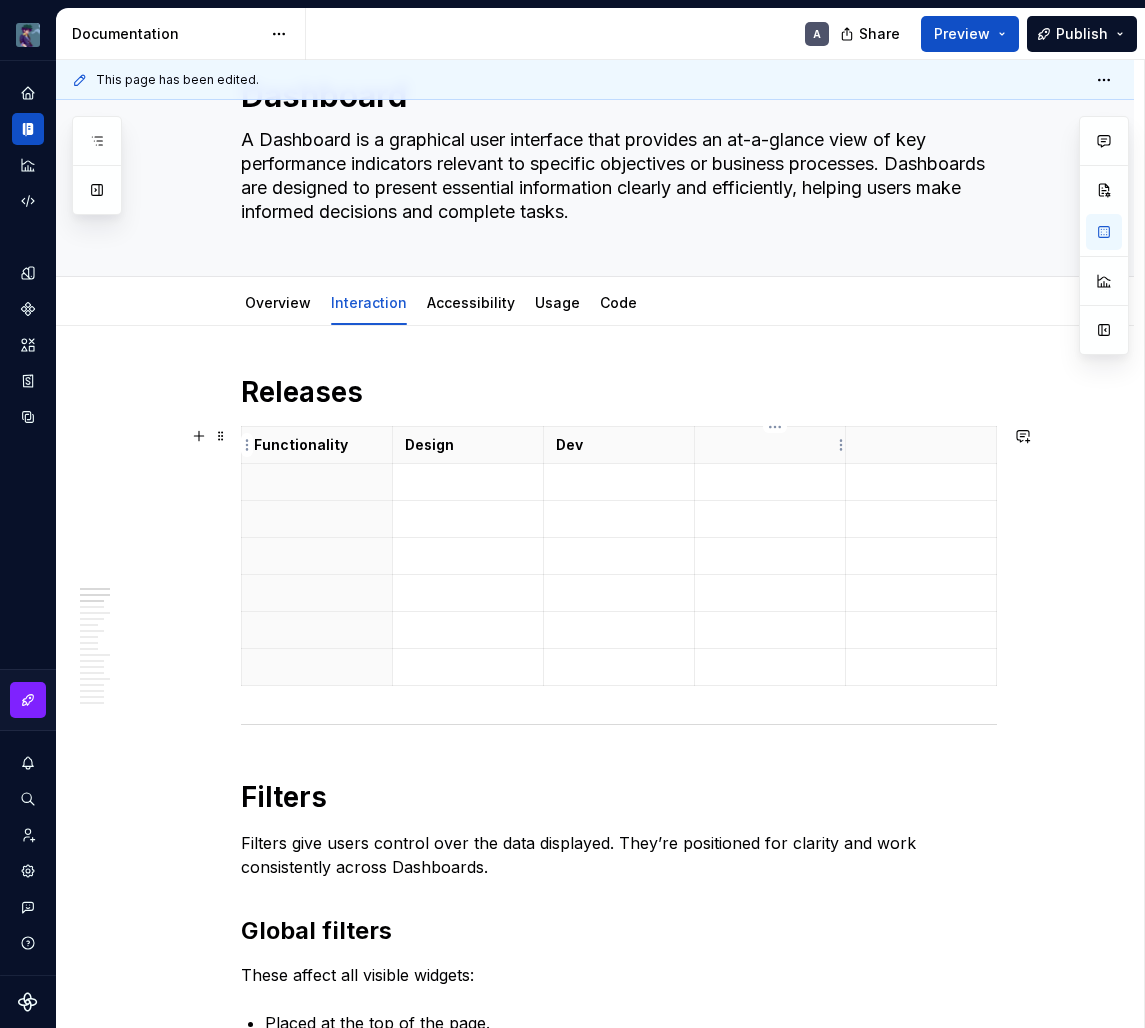 click at bounding box center [770, 445] 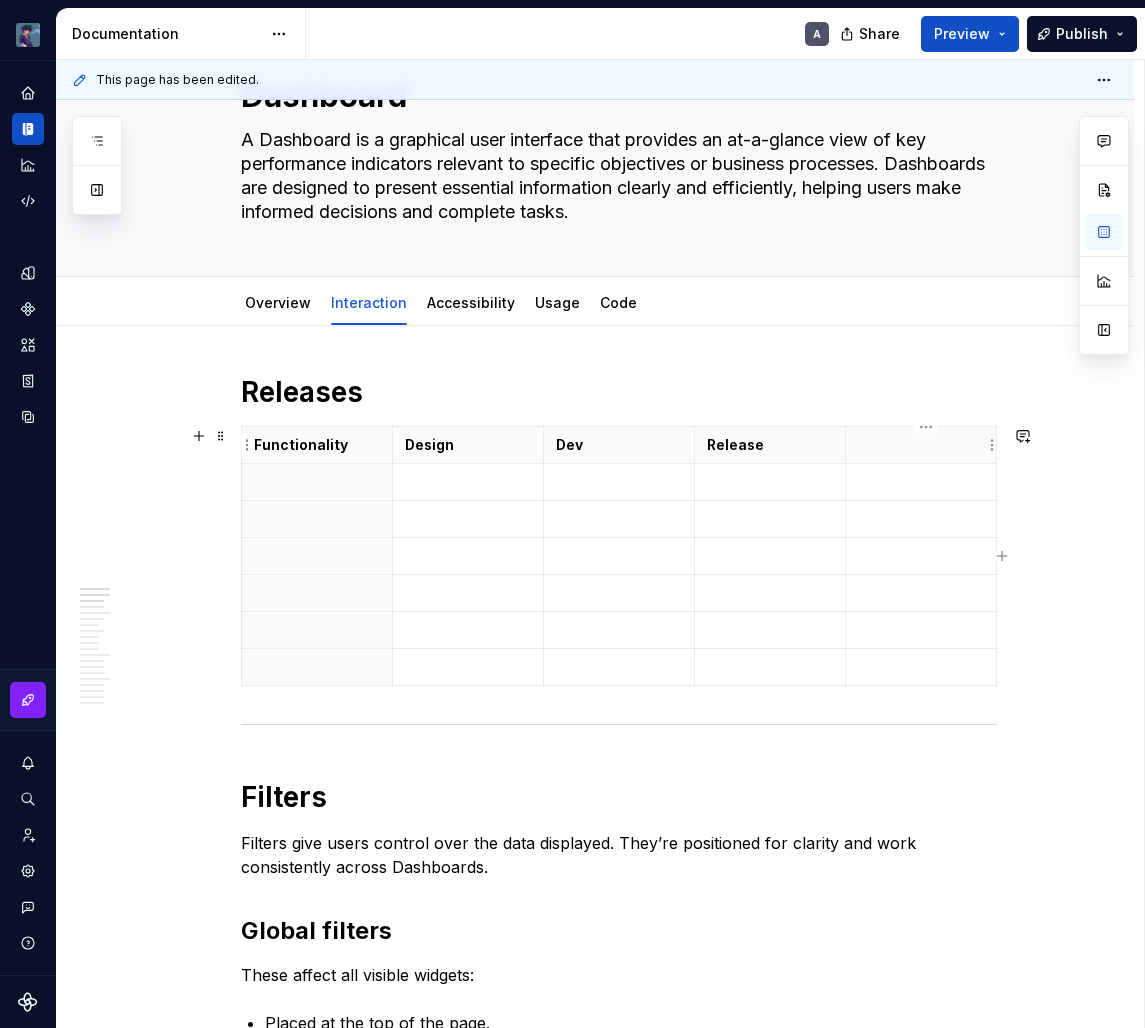 click at bounding box center (921, 445) 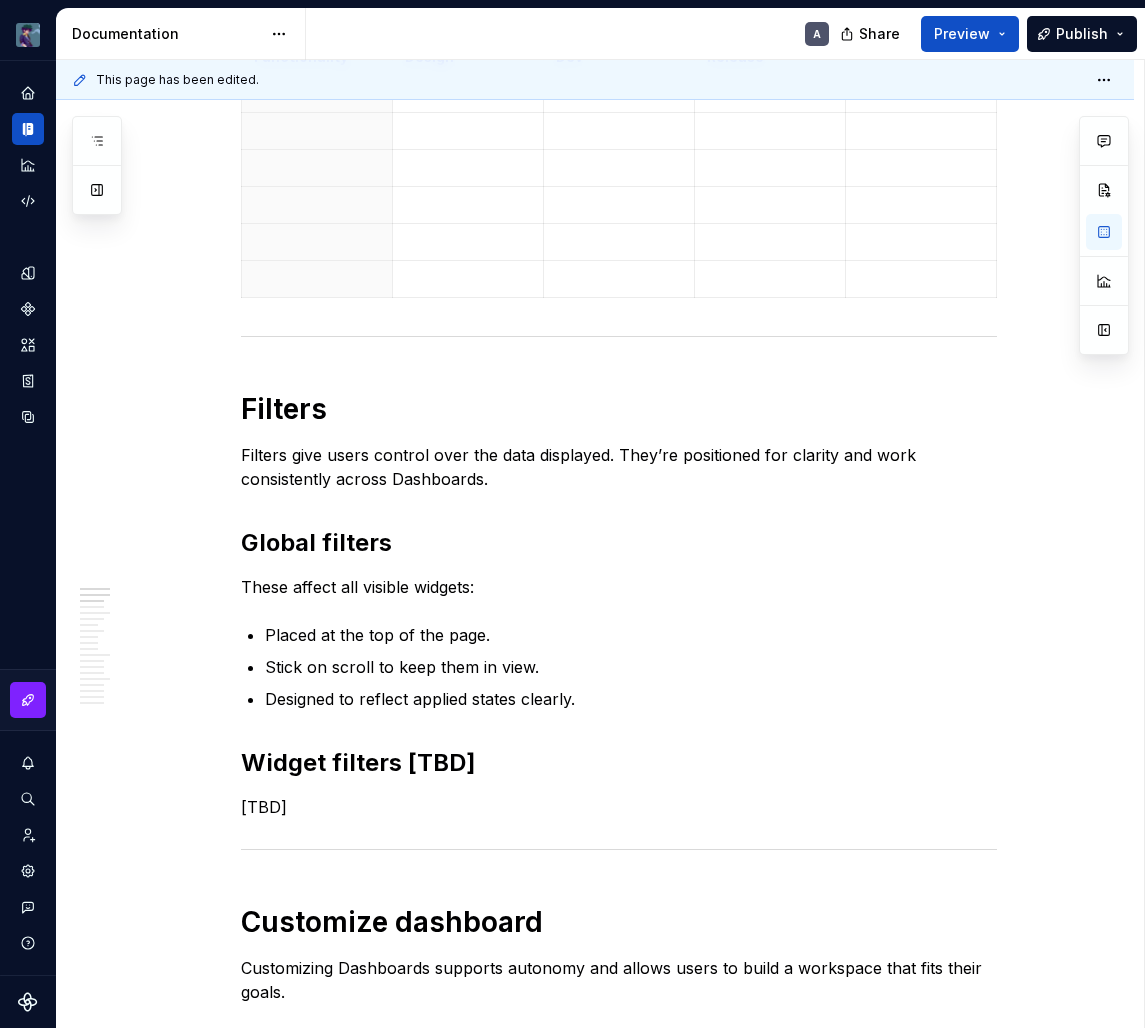 scroll, scrollTop: 0, scrollLeft: 0, axis: both 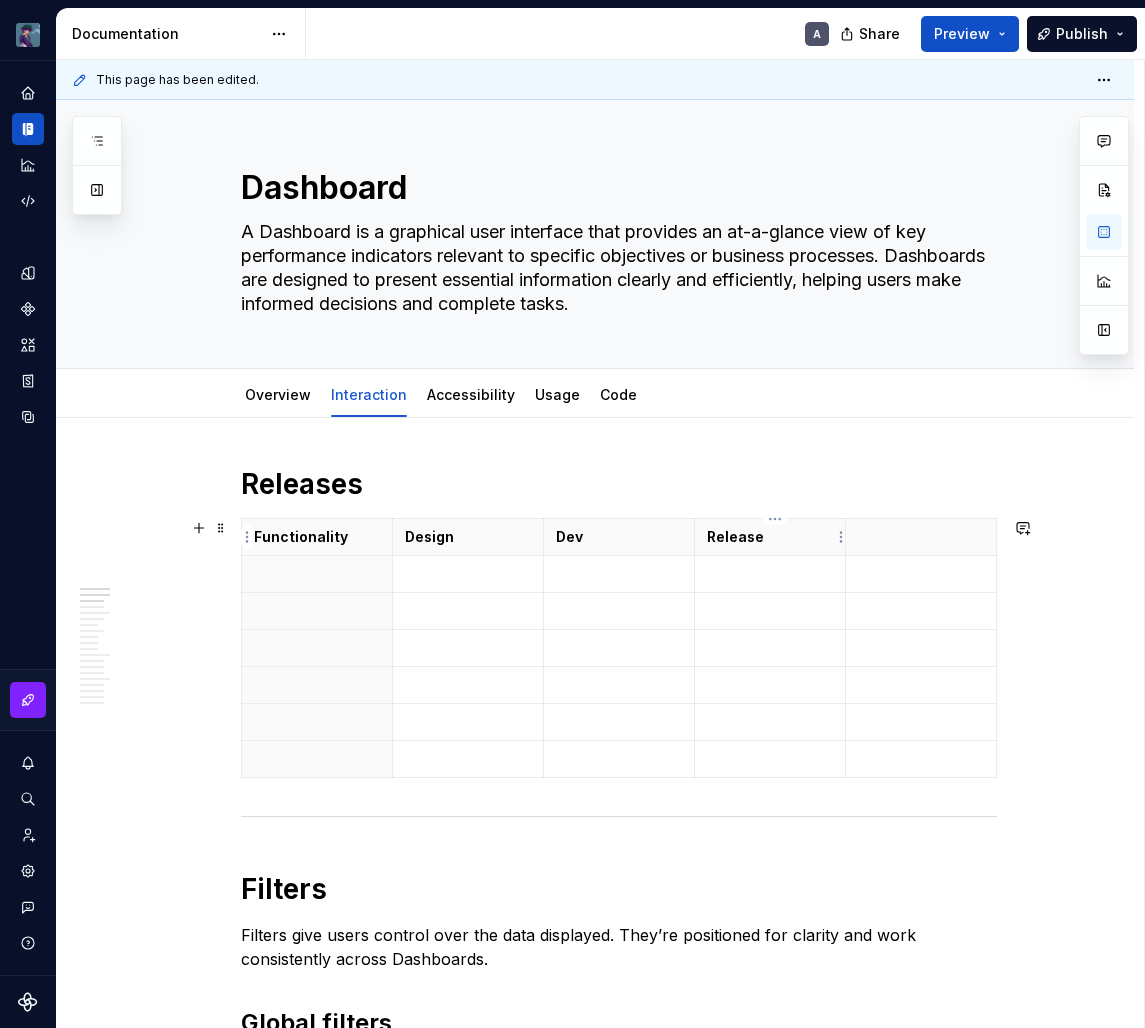 click on "Release" at bounding box center [770, 537] 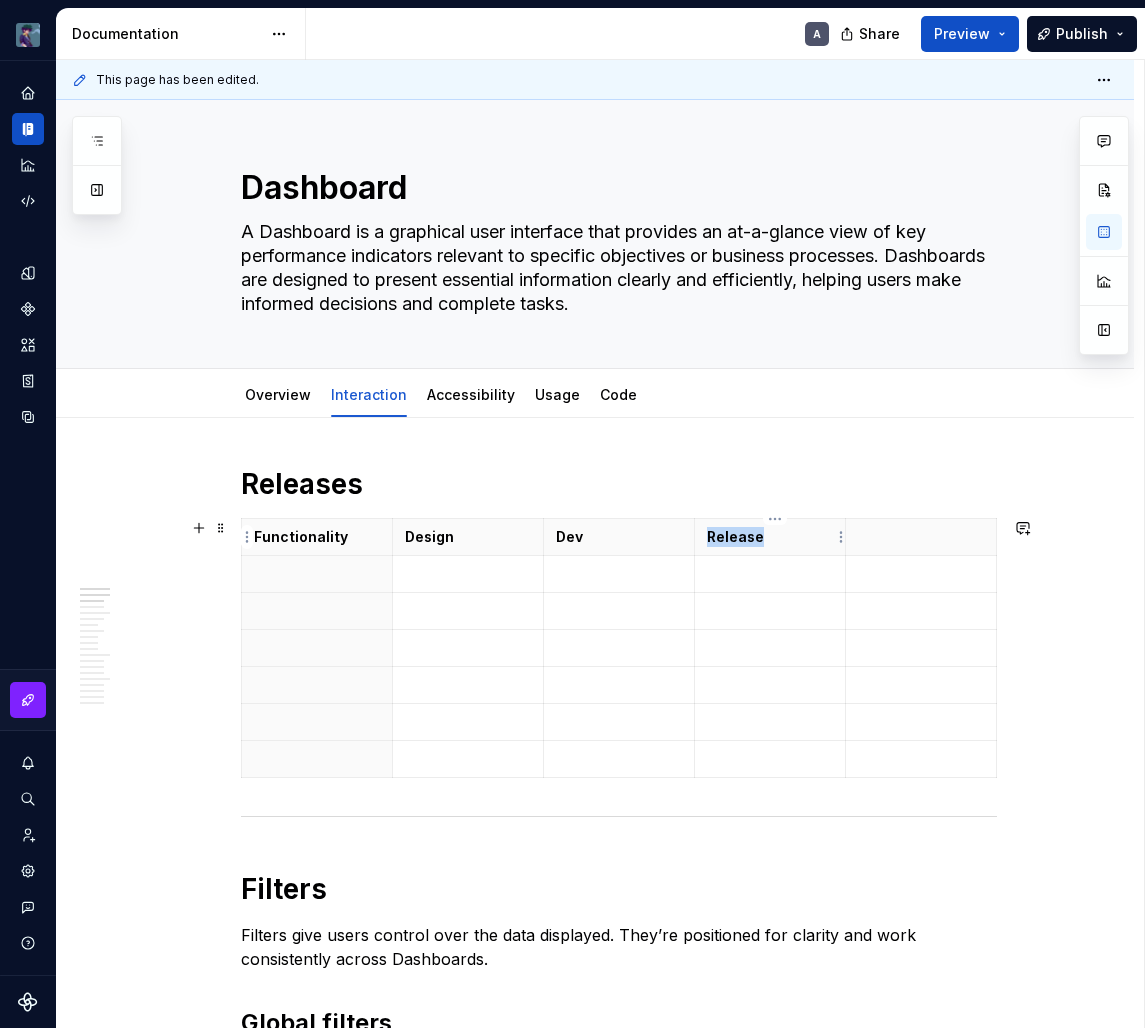 click on "Release" at bounding box center [770, 537] 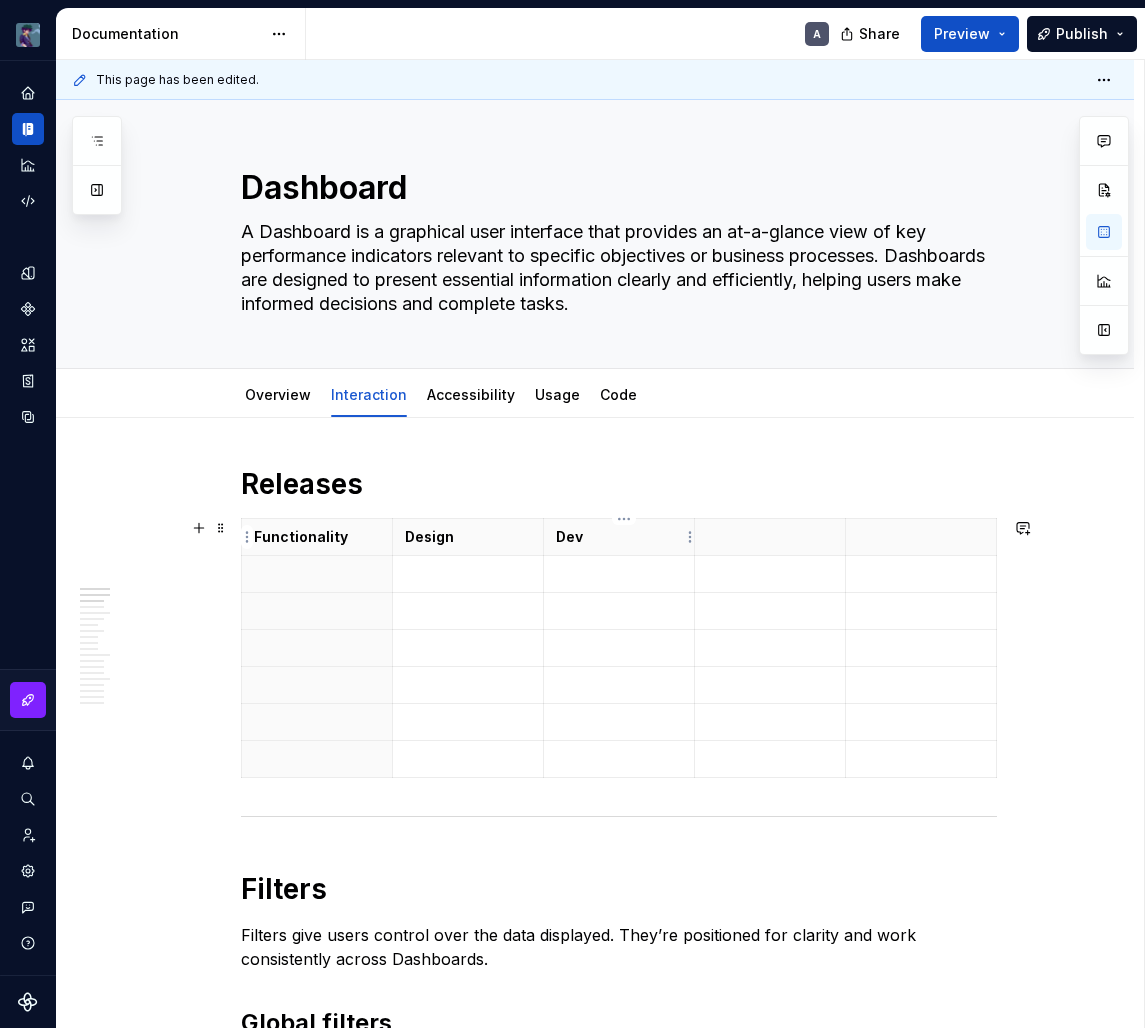 click on "Dev" at bounding box center [619, 537] 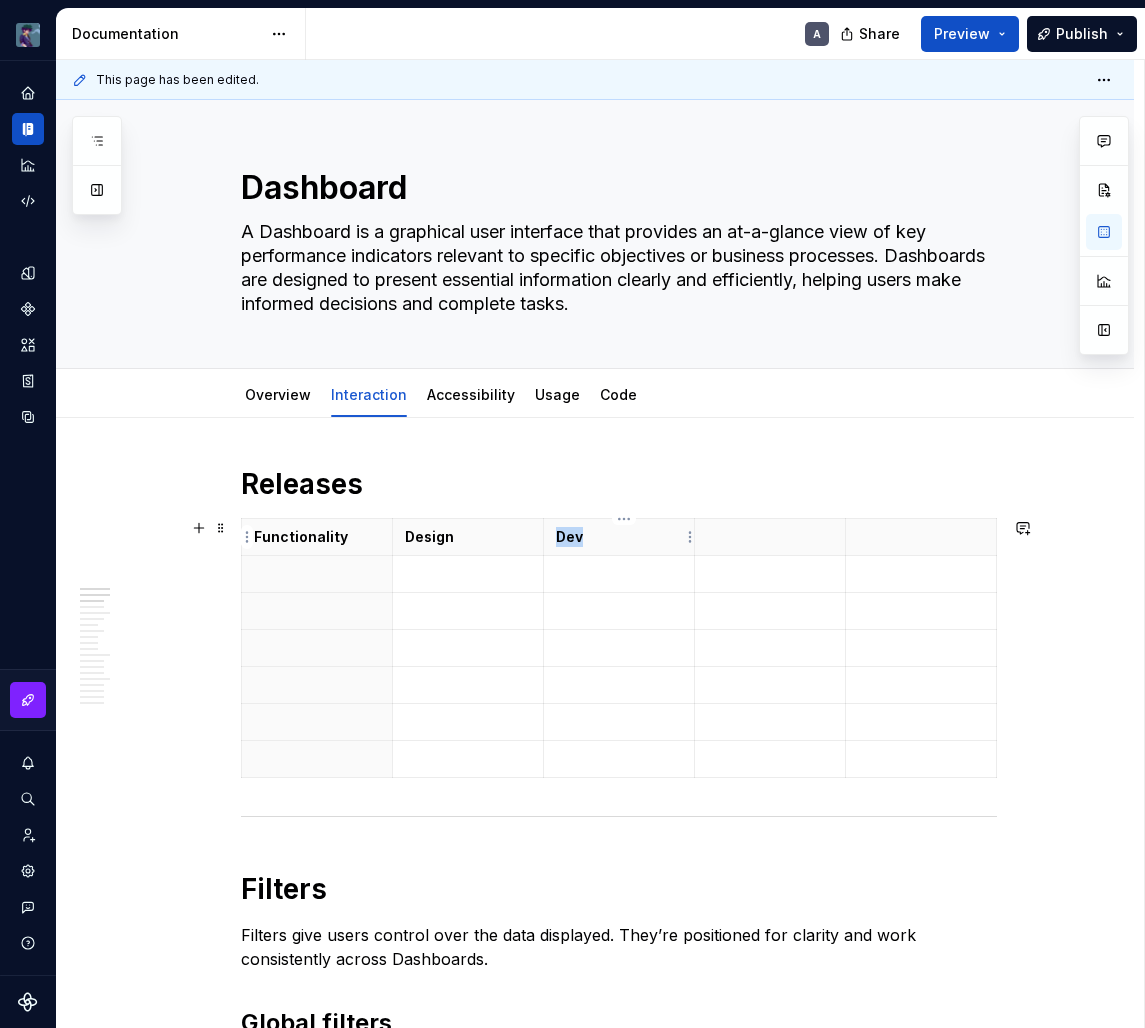 click on "Dev" at bounding box center (619, 537) 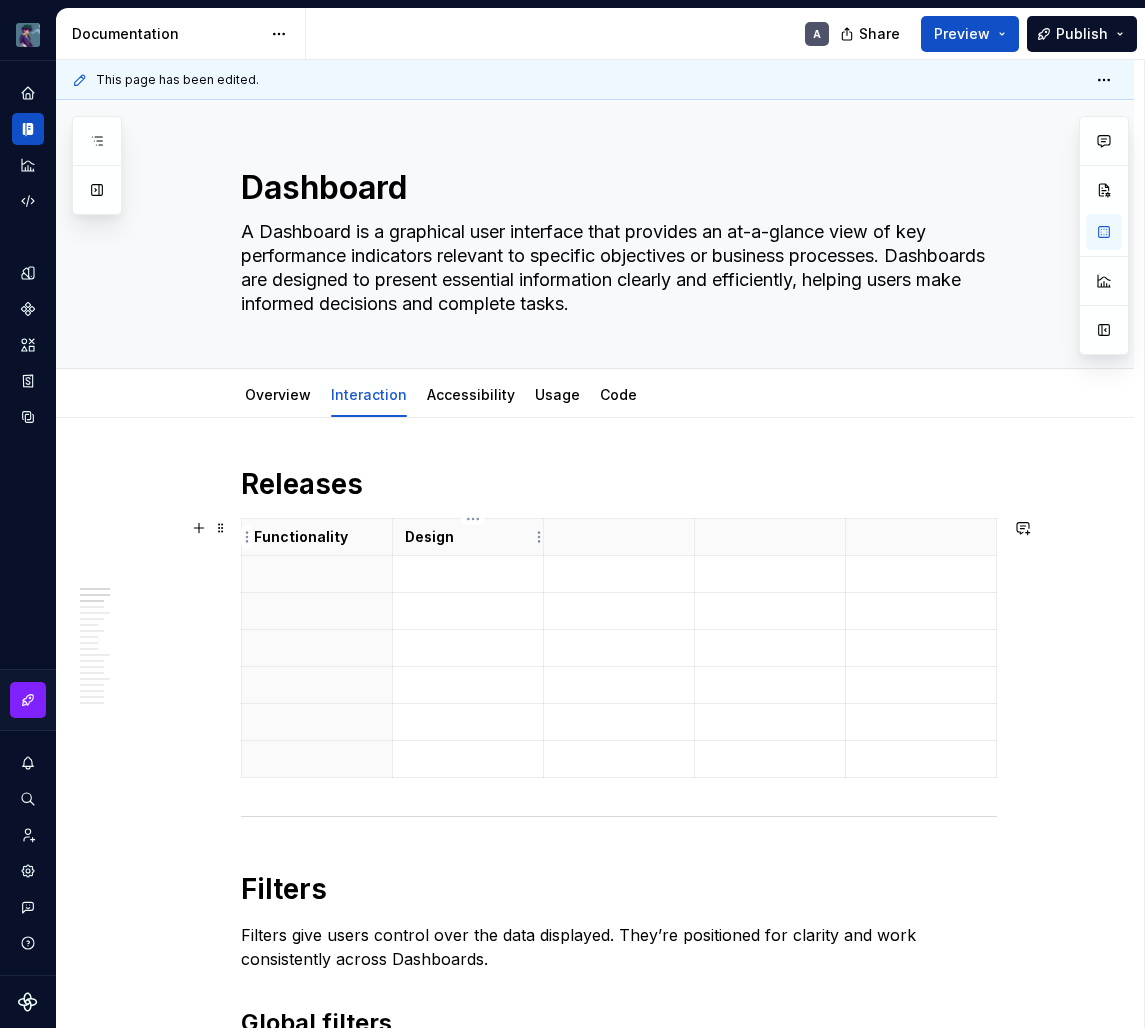 click on "Design" at bounding box center [468, 537] 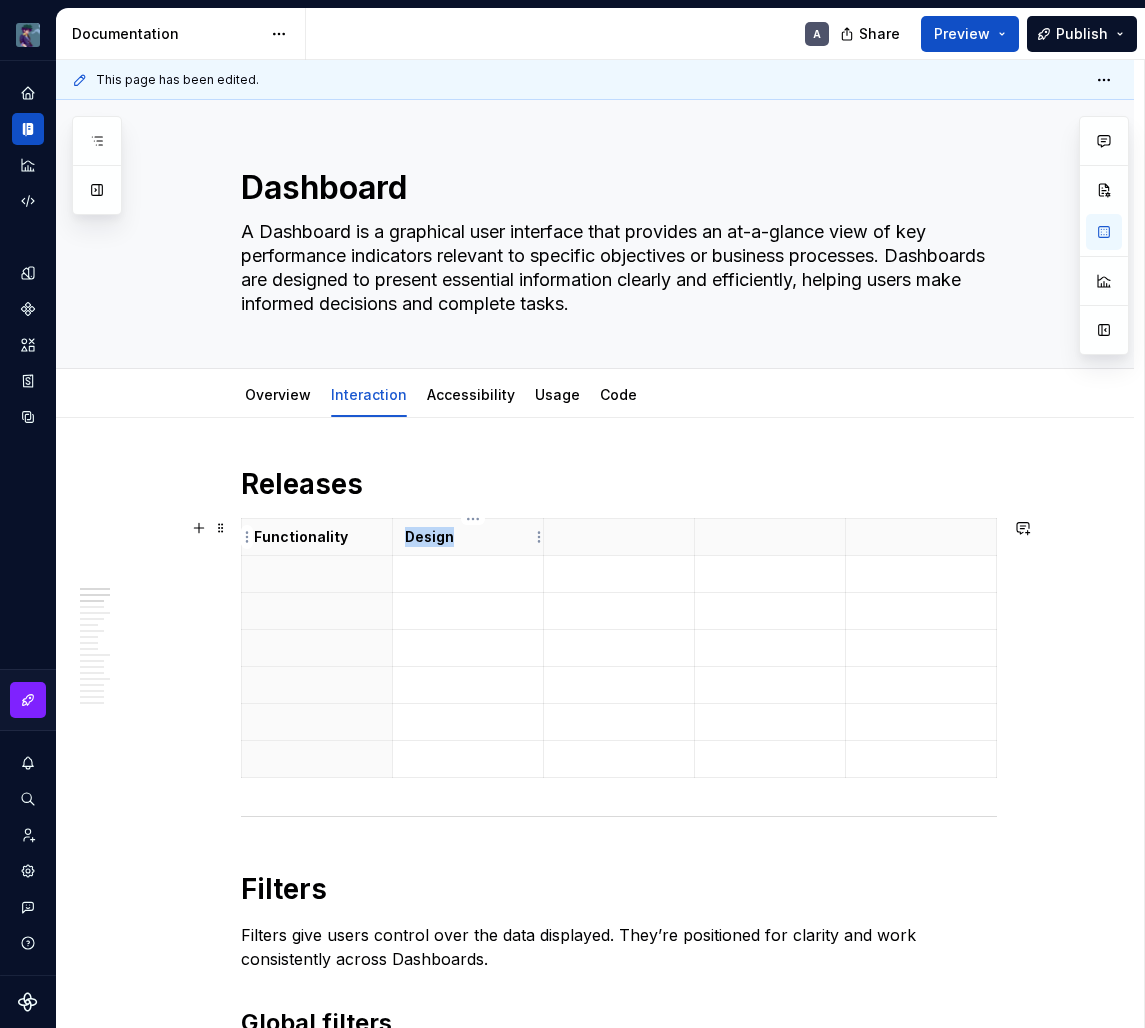 click on "Design" at bounding box center (468, 537) 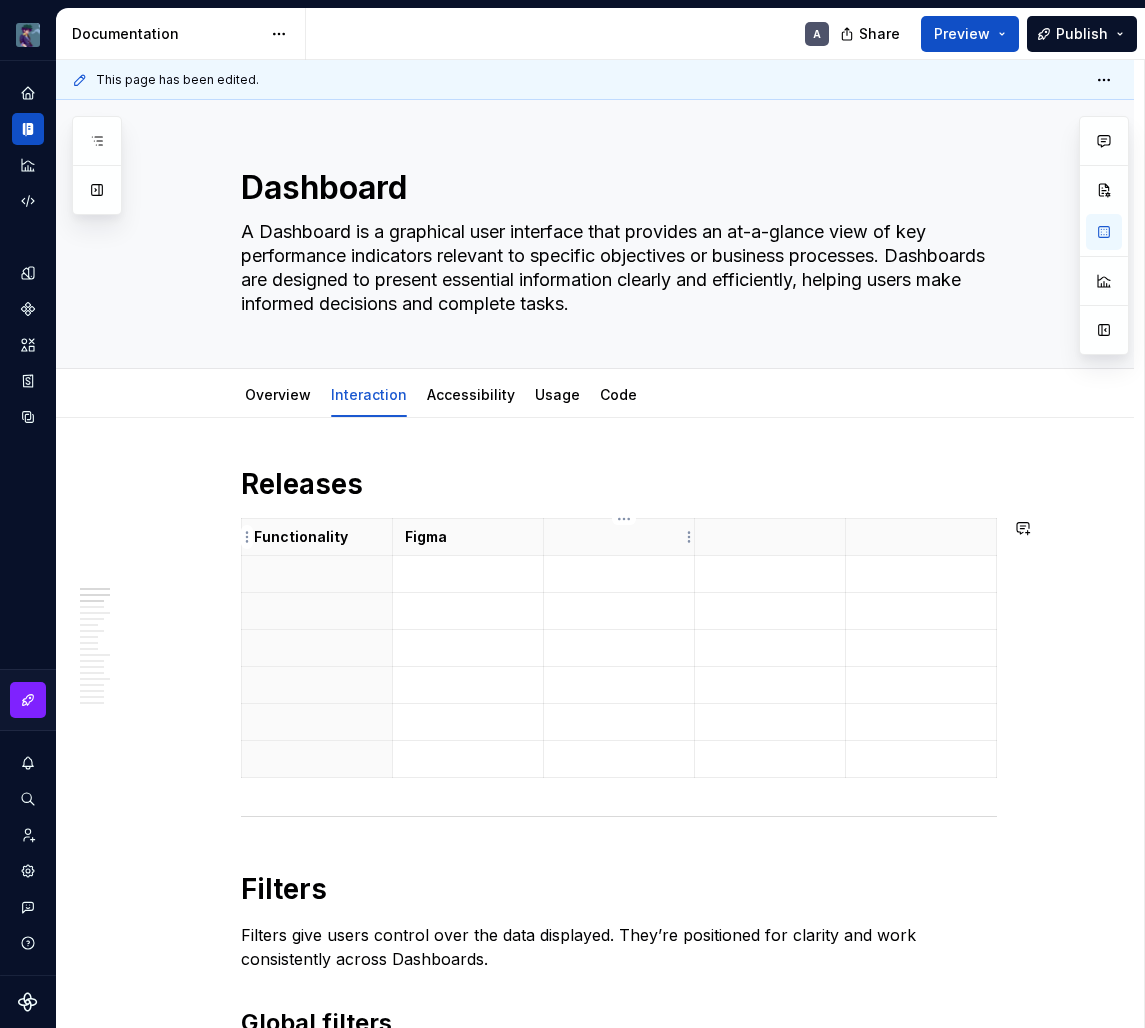 click at bounding box center [619, 537] 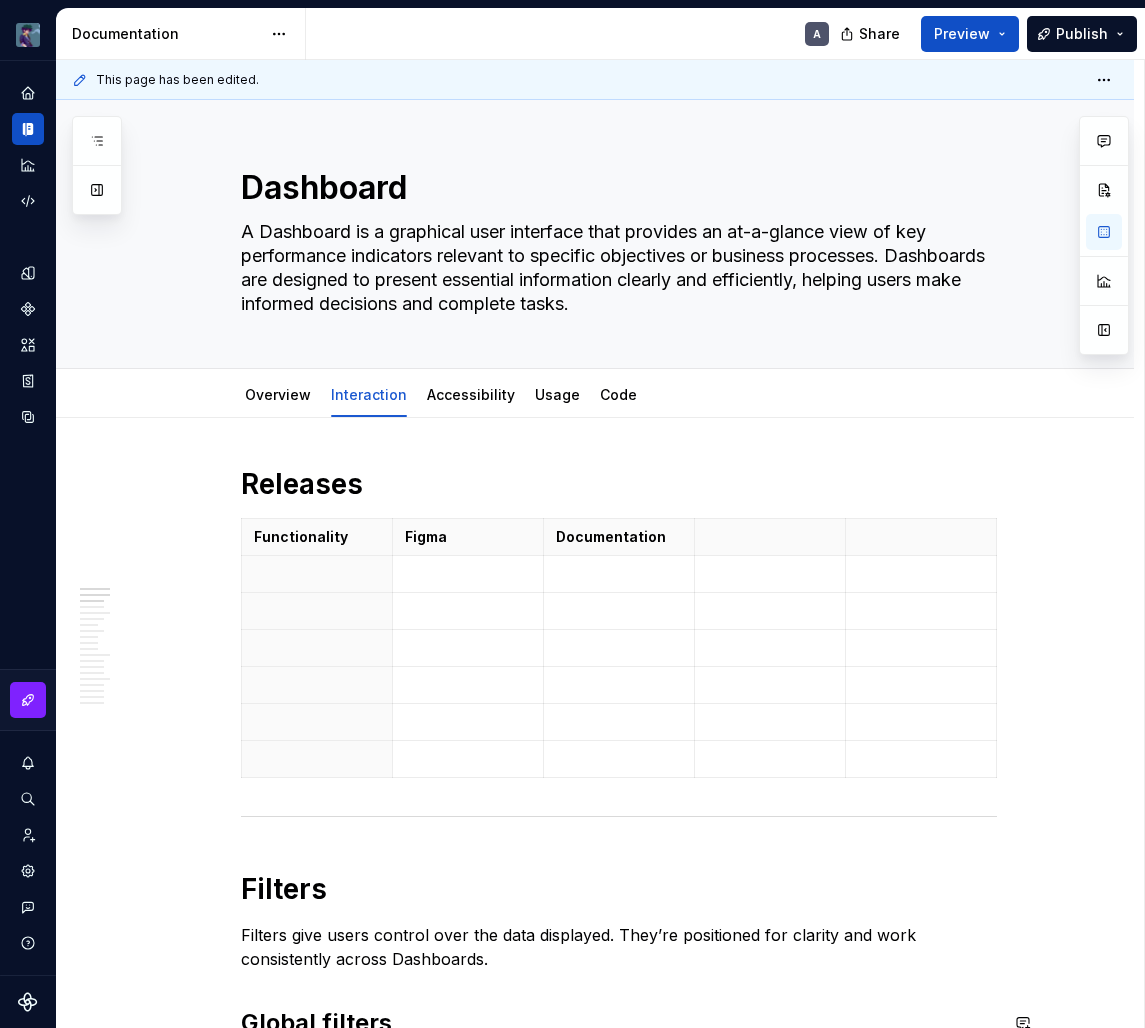 click at bounding box center (770, 537) 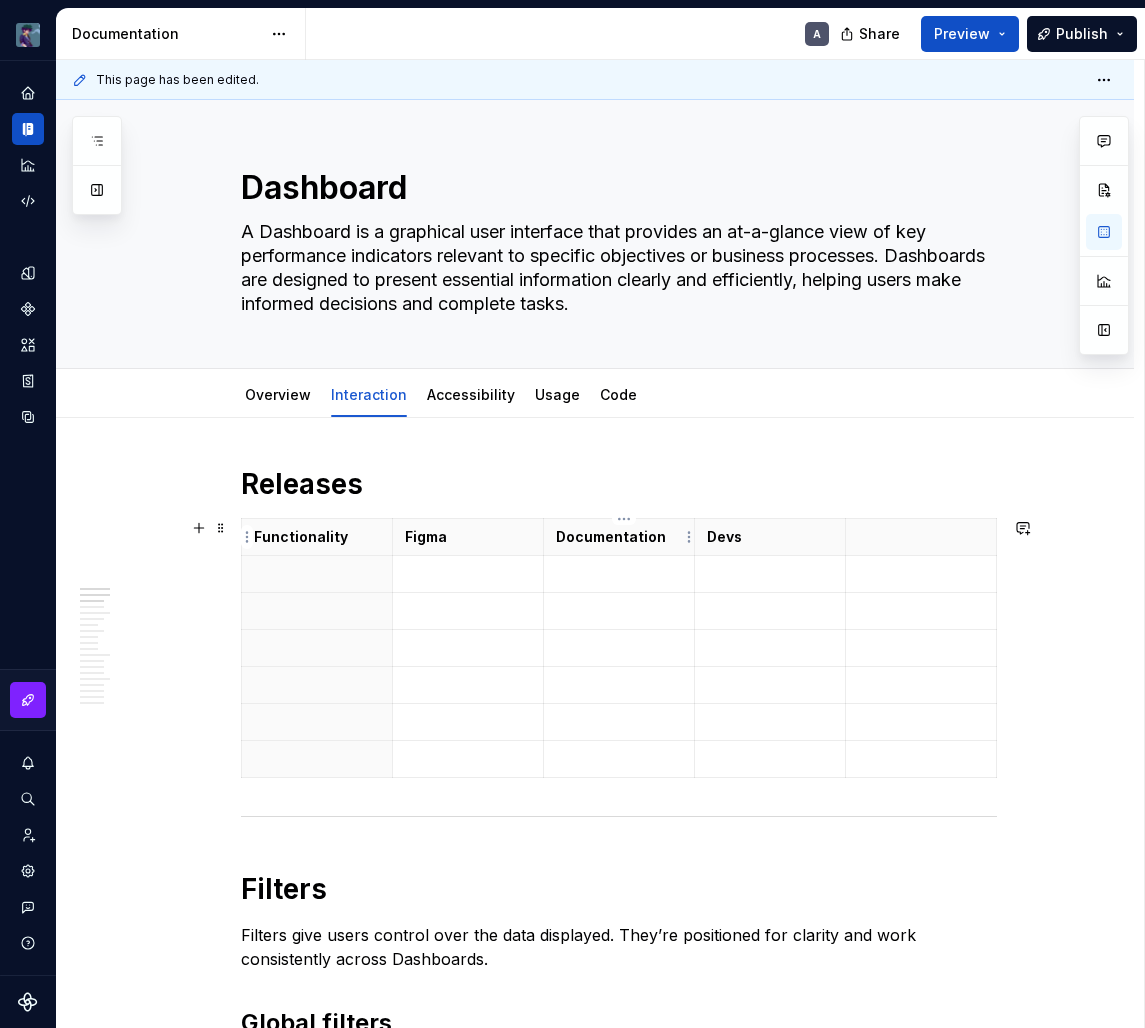 click on "Documentation" at bounding box center (619, 537) 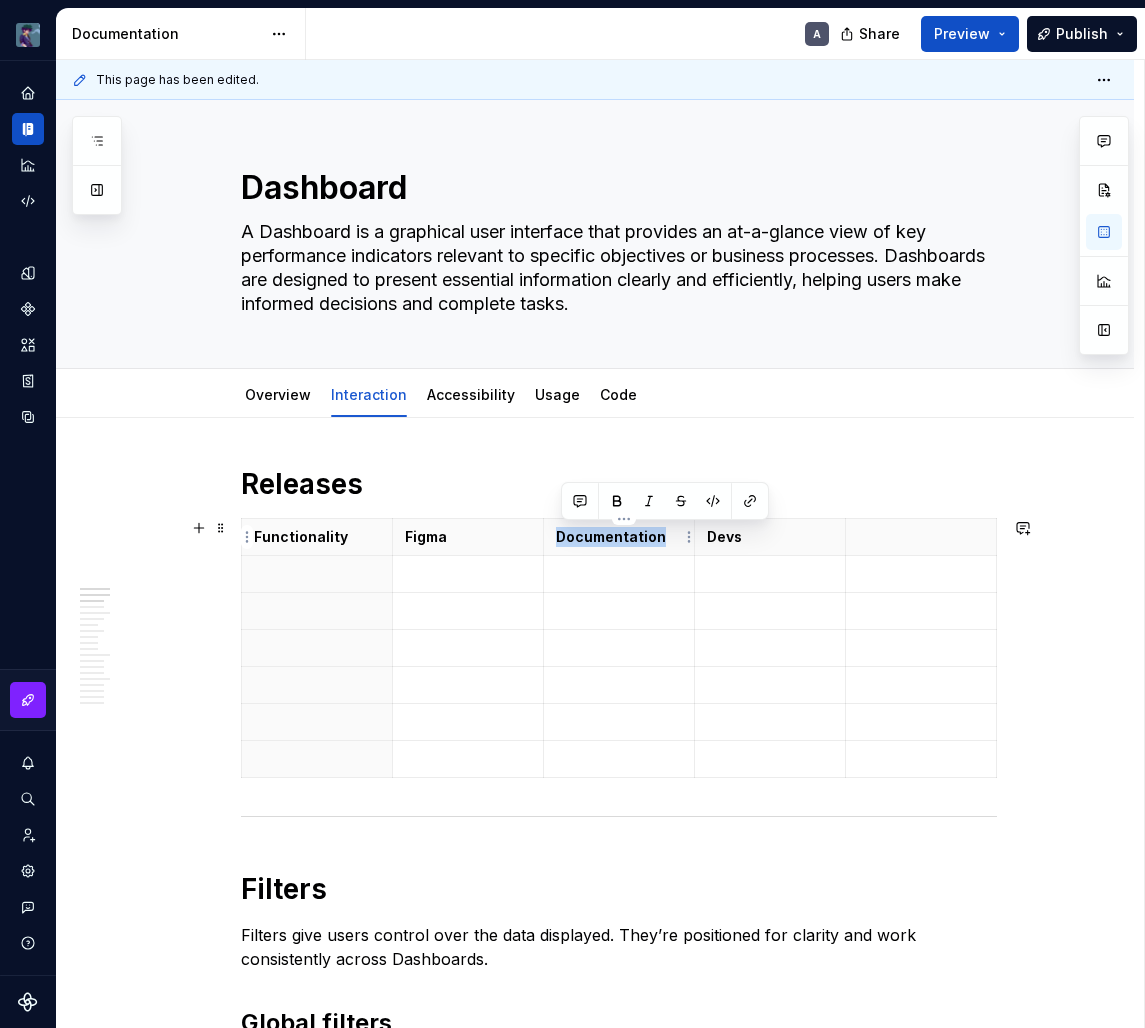 click on "Documentation" at bounding box center [619, 537] 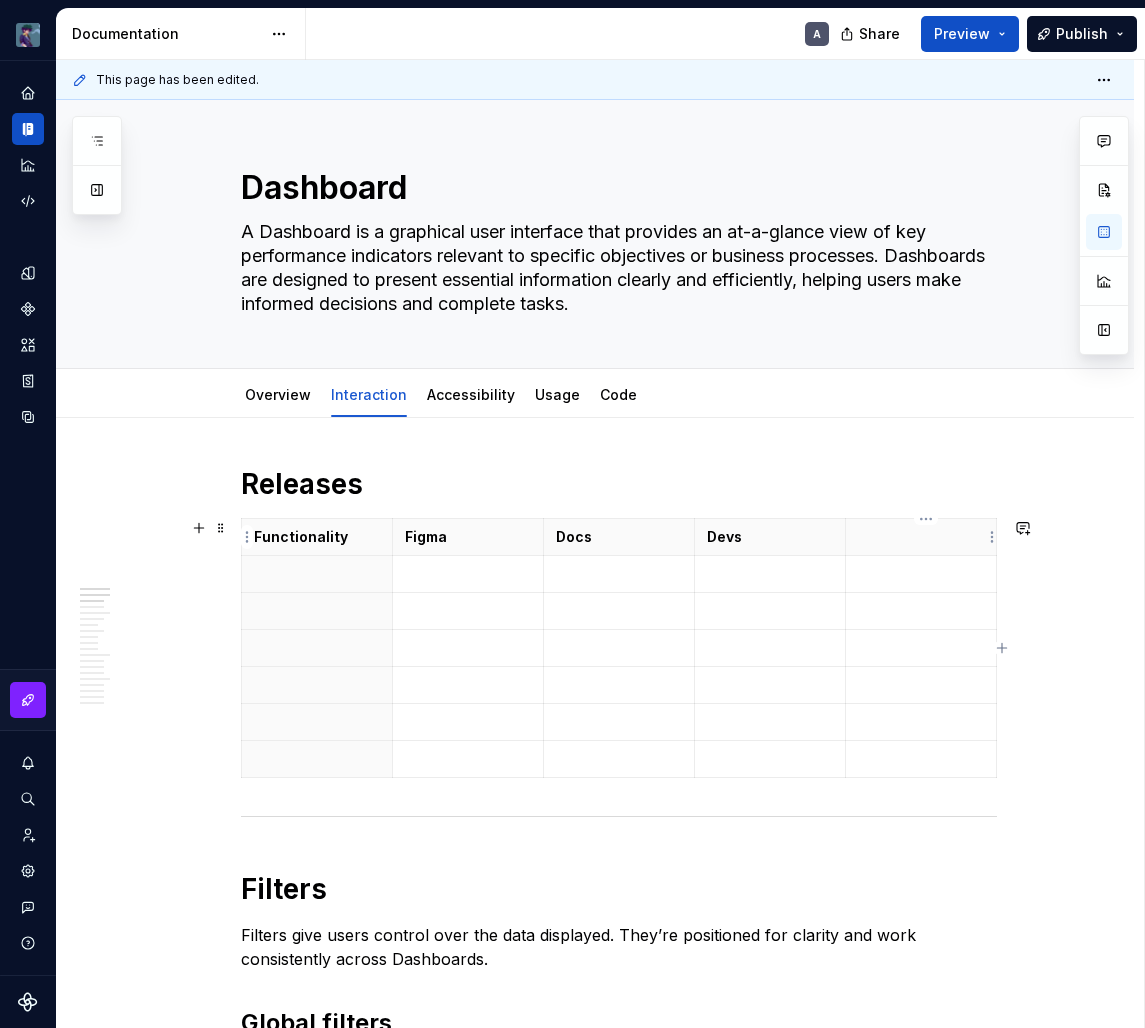 click at bounding box center [921, 537] 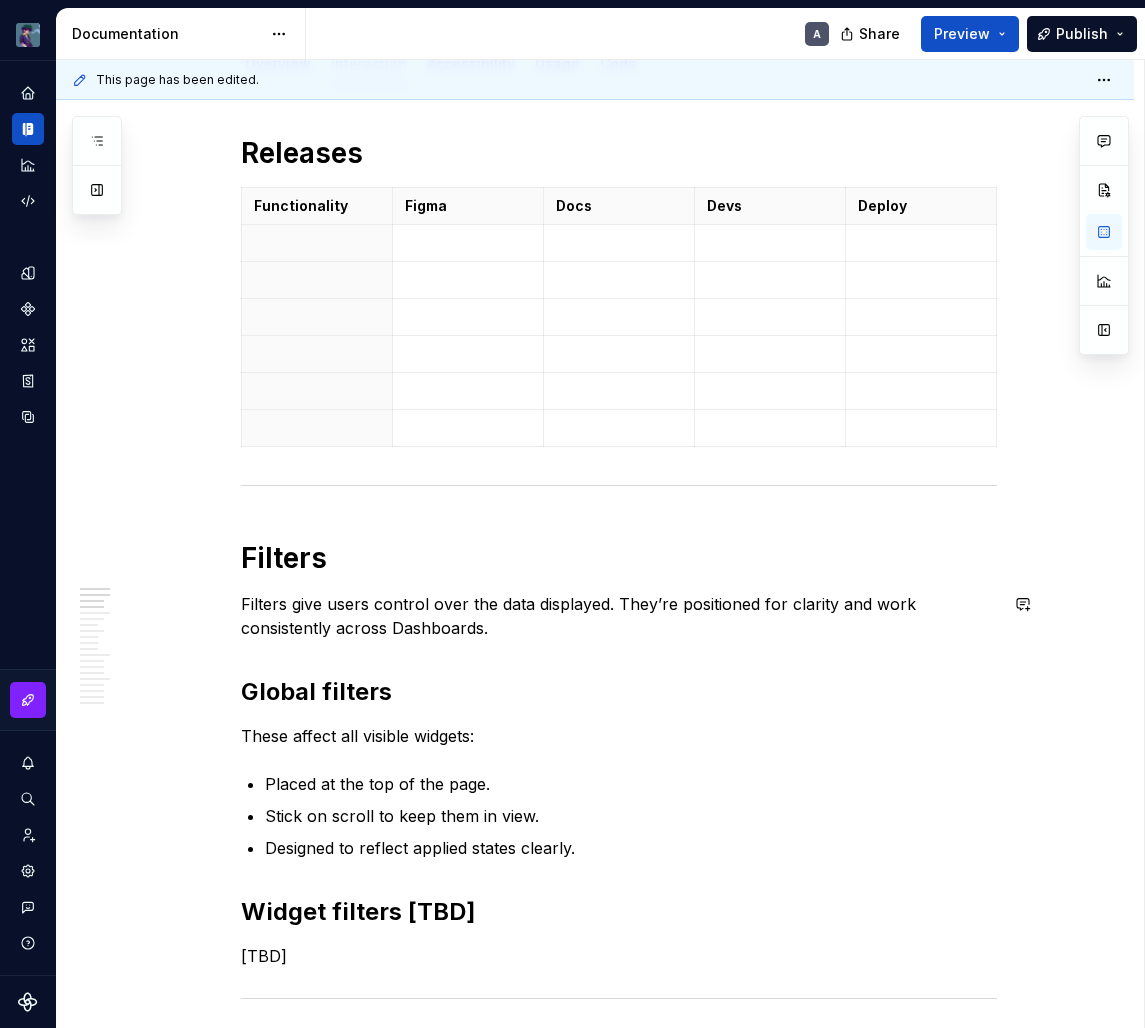 scroll, scrollTop: 303, scrollLeft: 0, axis: vertical 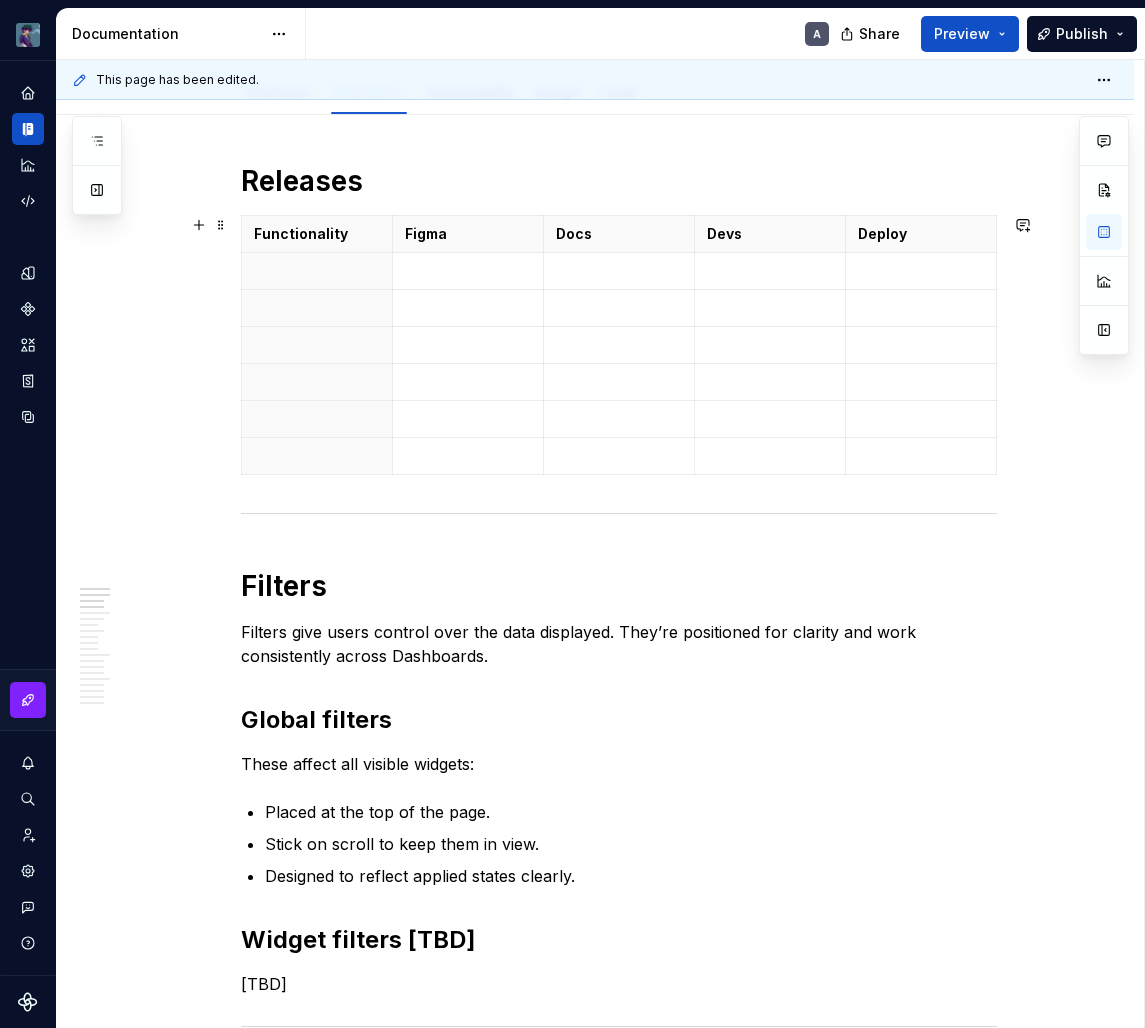 click on "Releases Functionality Figma Docs Devs Deploy Filters Filters give users control over the data displayed. They’re positioned for clarity and work consistently across Dashboards. Global filters These affect all visible widgets: Placed at the top of the page. Stick on scroll to keep them in view. Designed to reflect applied states clearly. Widget filters [TBD] [TBD] Customize dashboard Customizing Dashboards supports autonomy and allows users to build a workspace that fits their goals. Add widget Use the  + Add Widget  action to start. Opens the catalog with previews, tags, and categories. Selections reflect access rights and compatibility. Widget catalog Categorized by use case or data type. Includes previews, metadata, and usage stats. Allows search, filtering, and sorting. [PERSON_NAME]’s actions Move Supports drag and drop with snap-to-grid feedback. Highlights drop zones and prevents overlap. Resize Uses corner handles. Respects defined min/max dimensions. Widget content adapts responsively. Remove Help Guide" at bounding box center [595, 1969] 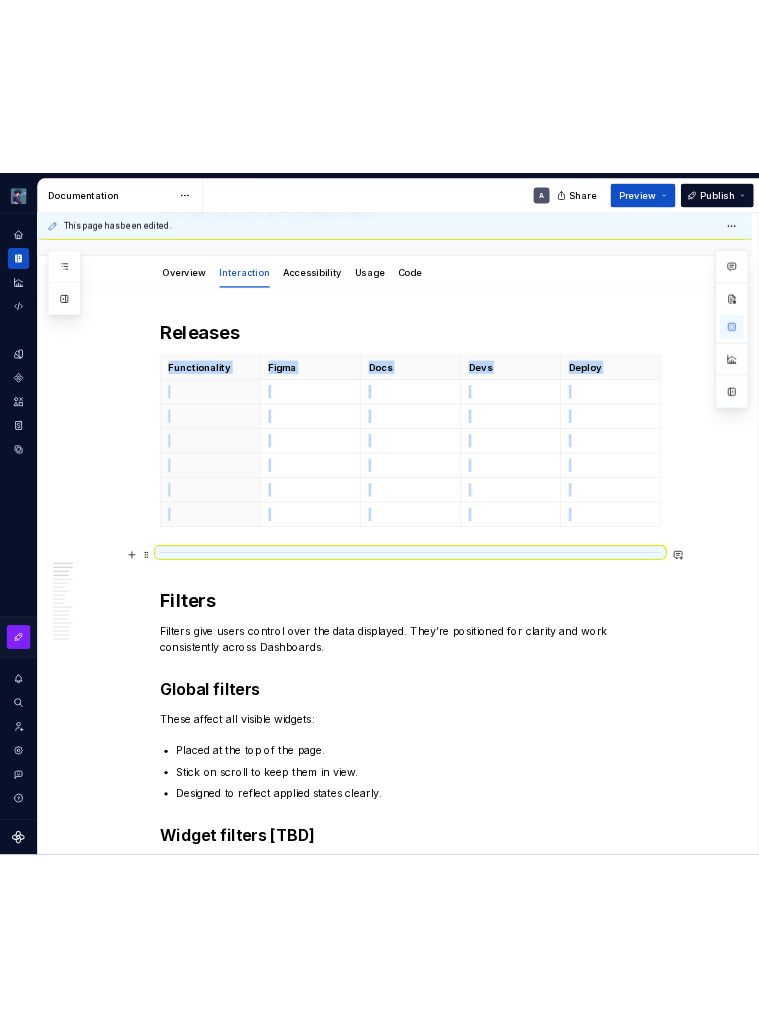 scroll, scrollTop: 236, scrollLeft: 0, axis: vertical 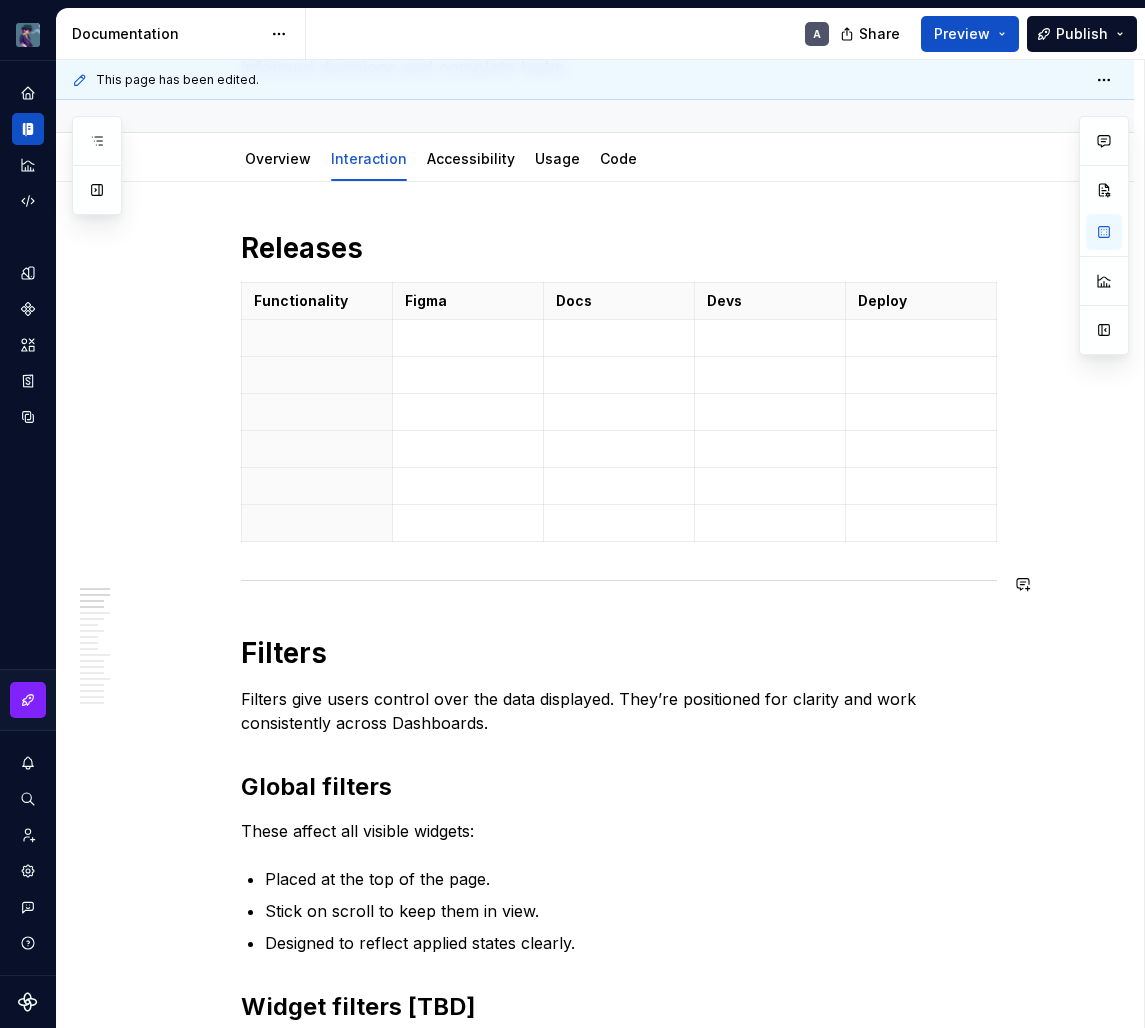 click on "Releases Functionality Figma Docs Devs Deploy Filters Filters give users control over the data displayed. They’re positioned for clarity and work consistently across Dashboards. Global filters These affect all visible widgets: Placed at the top of the page. Stick on scroll to keep them in view. Designed to reflect applied states clearly. Widget filters [TBD] [TBD] Customize dashboard Customizing Dashboards supports autonomy and allows users to build a workspace that fits their goals. Add widget Use the  + Add Widget  action to start. Opens the catalog with previews, tags, and categories. Selections reflect access rights and compatibility. Widget catalog Categorized by use case or data type. Includes previews, metadata, and usage stats. Allows search, filtering, and sorting. [PERSON_NAME]’s actions Move Supports drag and drop with snap-to-grid feedback. Highlights drop zones and prevents overlap. Resize Uses corner handles. Respects defined min/max dimensions. Widget content adapts responsively. Remove Help Guide" at bounding box center (619, 1894) 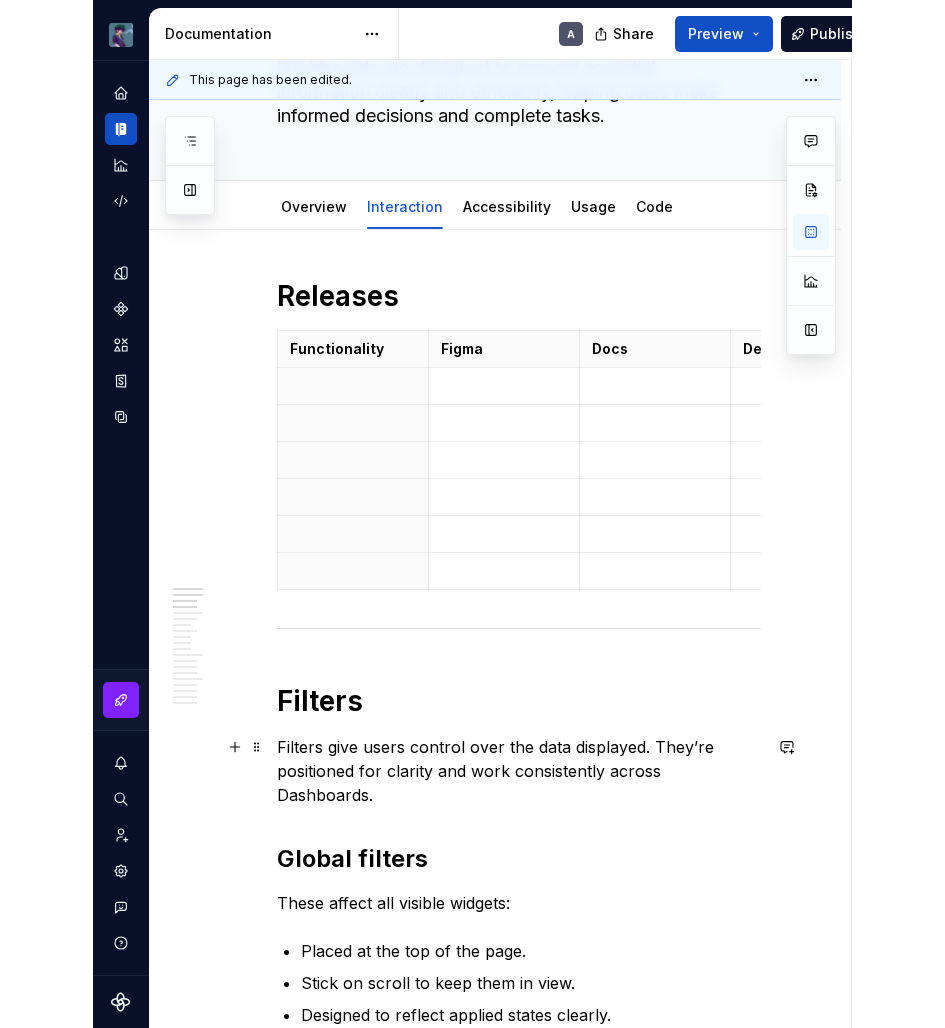 scroll, scrollTop: 284, scrollLeft: 0, axis: vertical 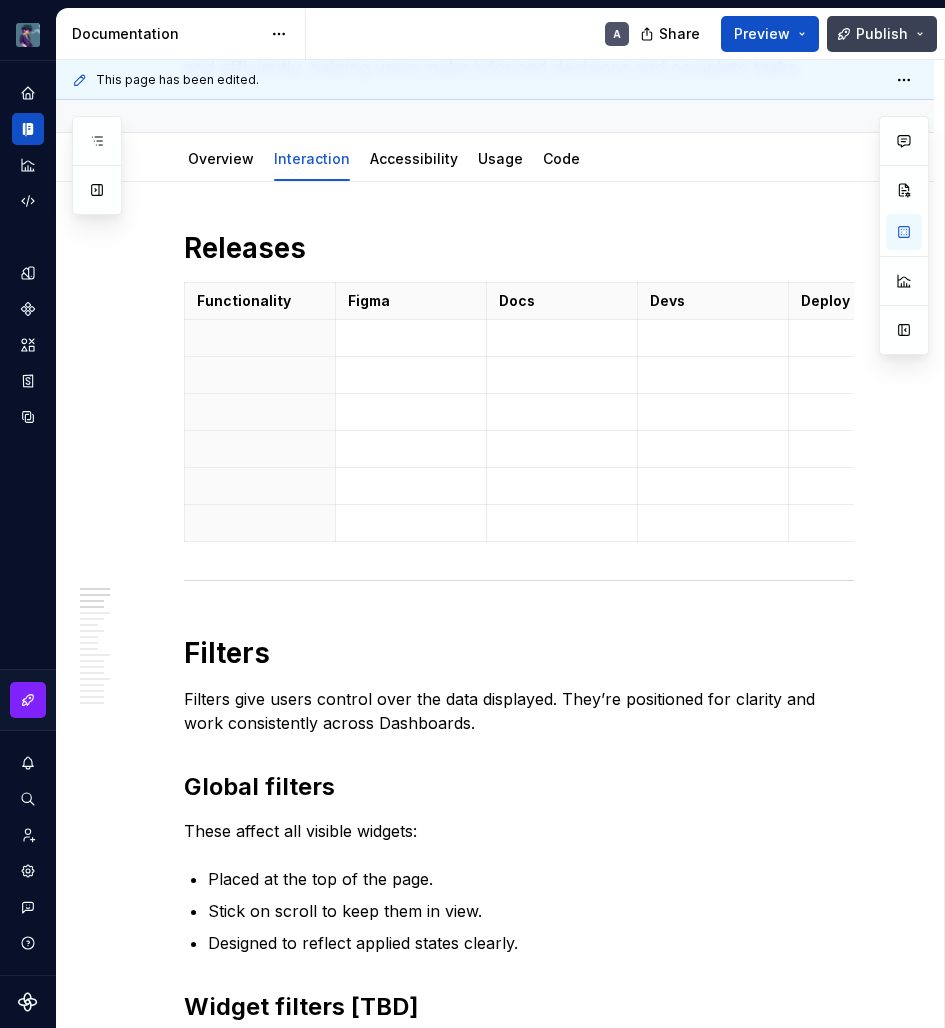 click on "Publish" at bounding box center (882, 34) 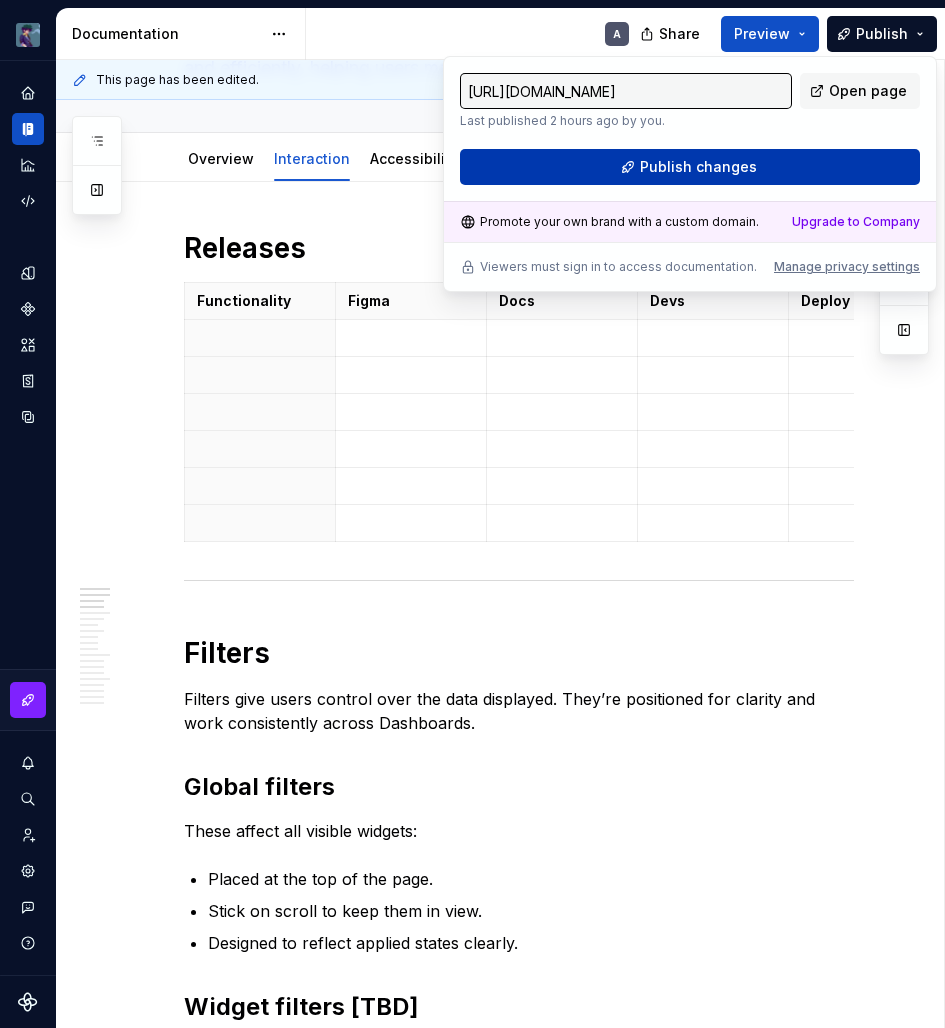 click on "Publish changes" at bounding box center [690, 167] 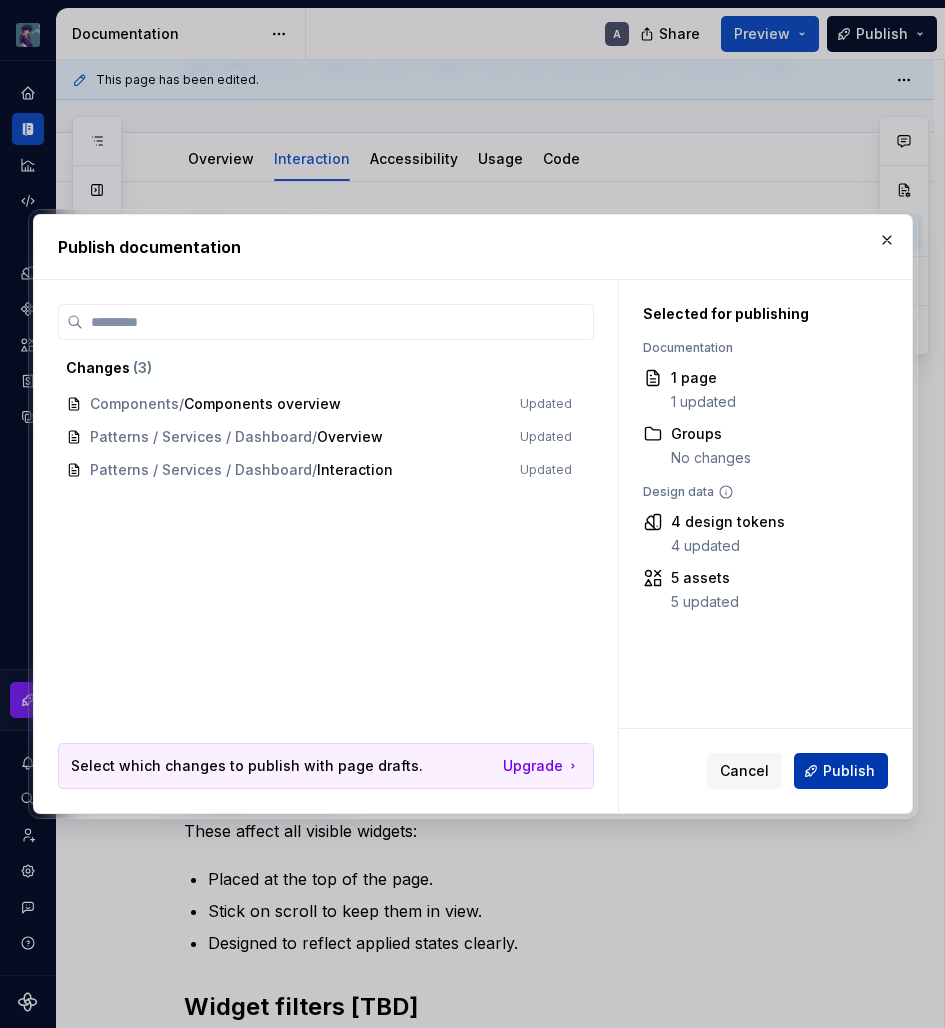 click on "Publish" at bounding box center [841, 771] 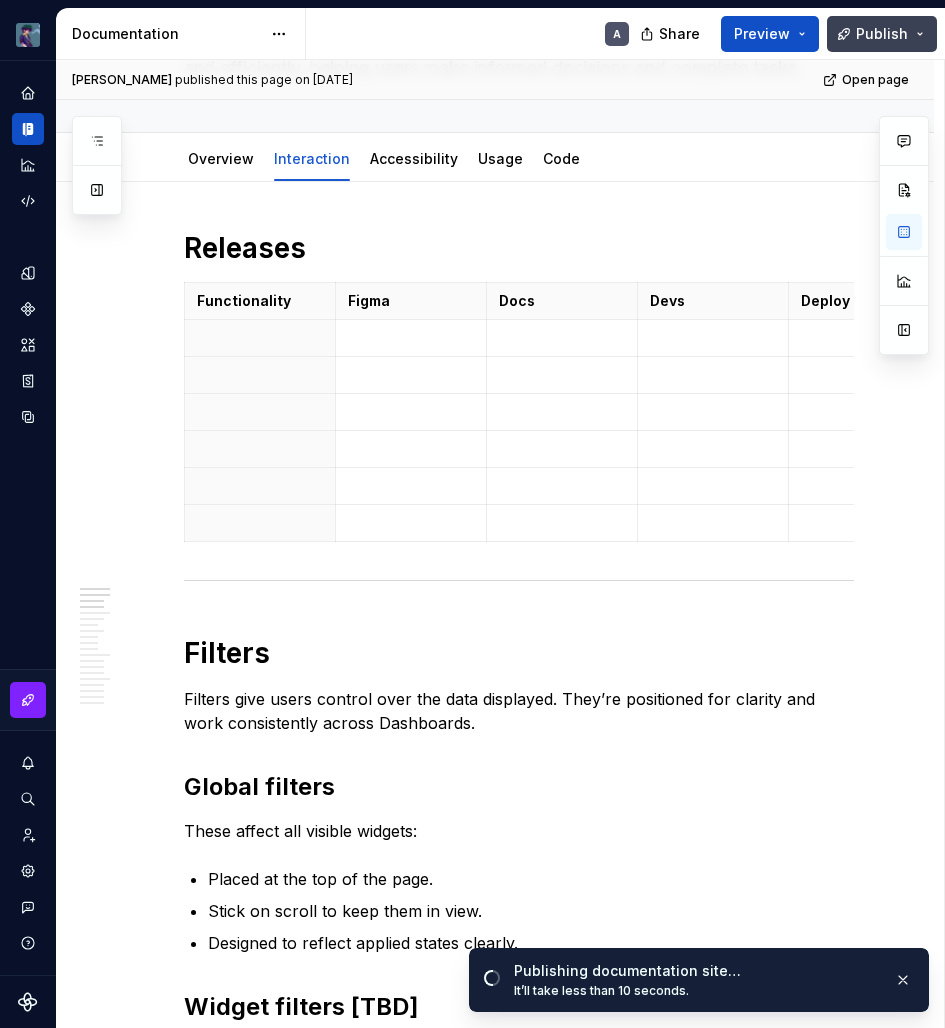 click on "Publish" at bounding box center [882, 34] 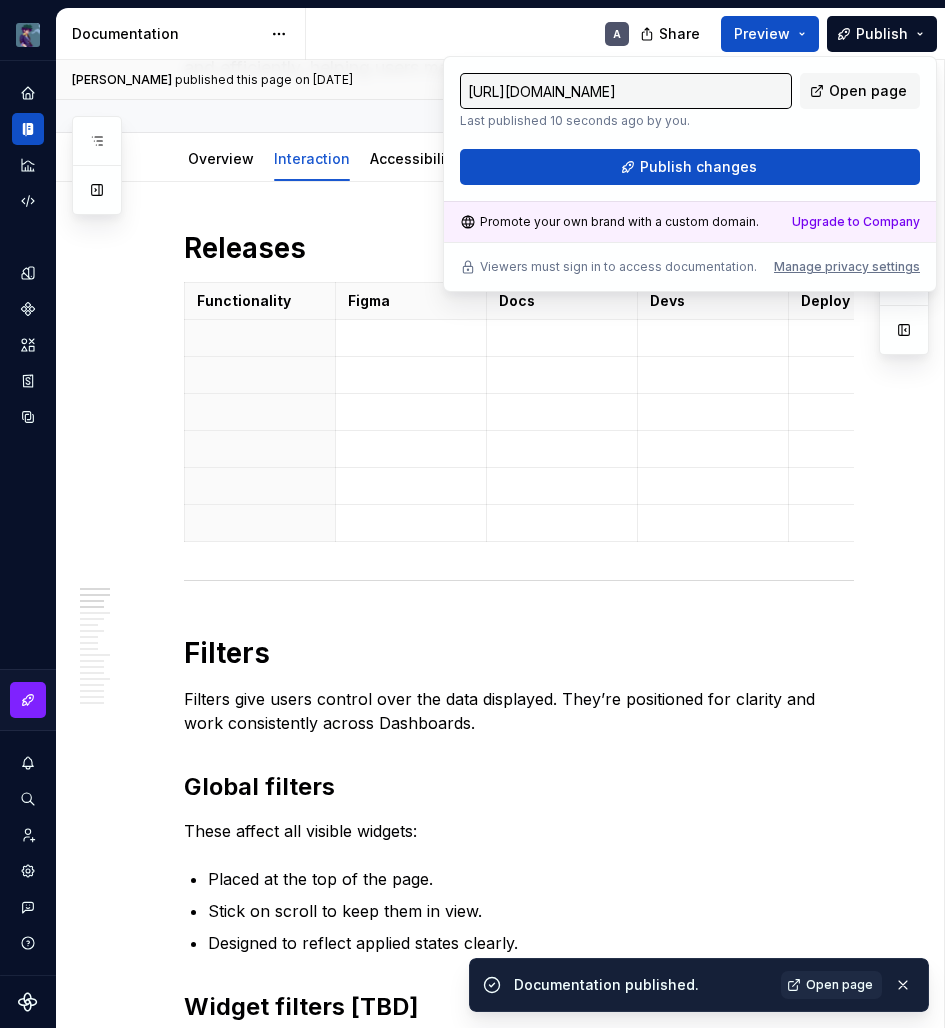 type on "*" 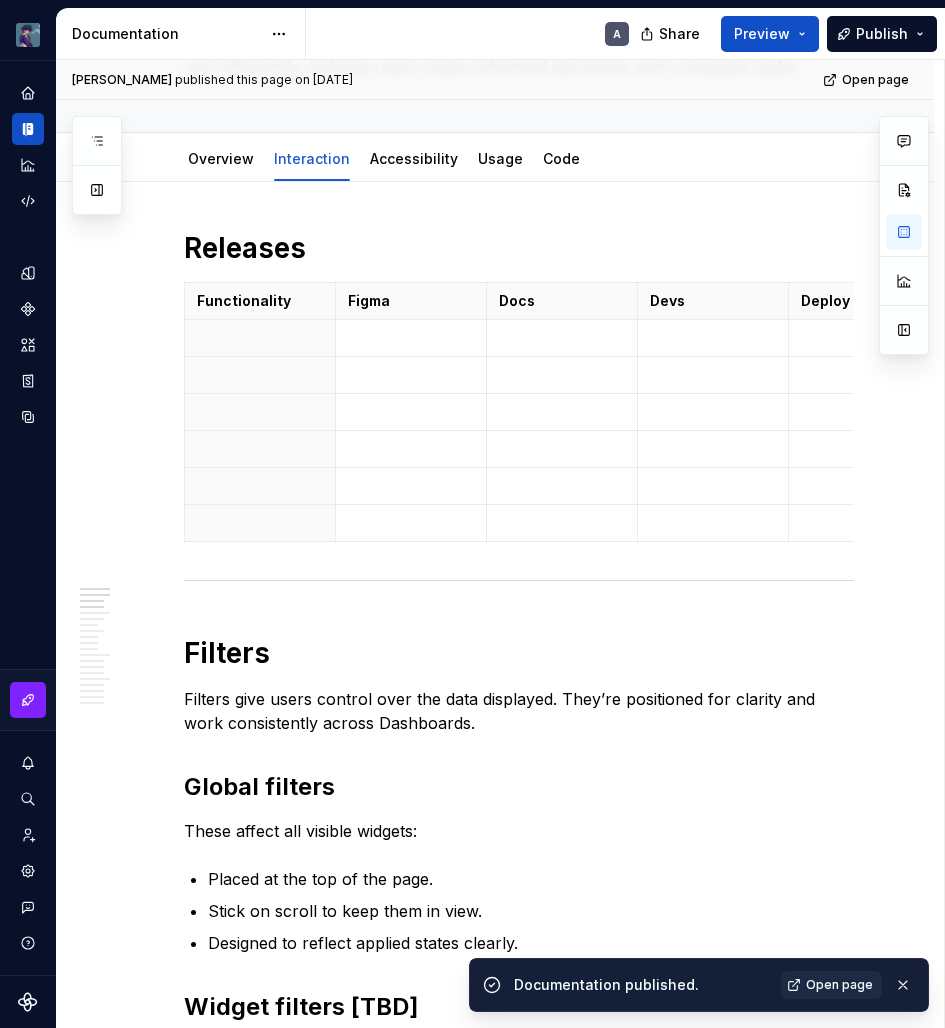 type 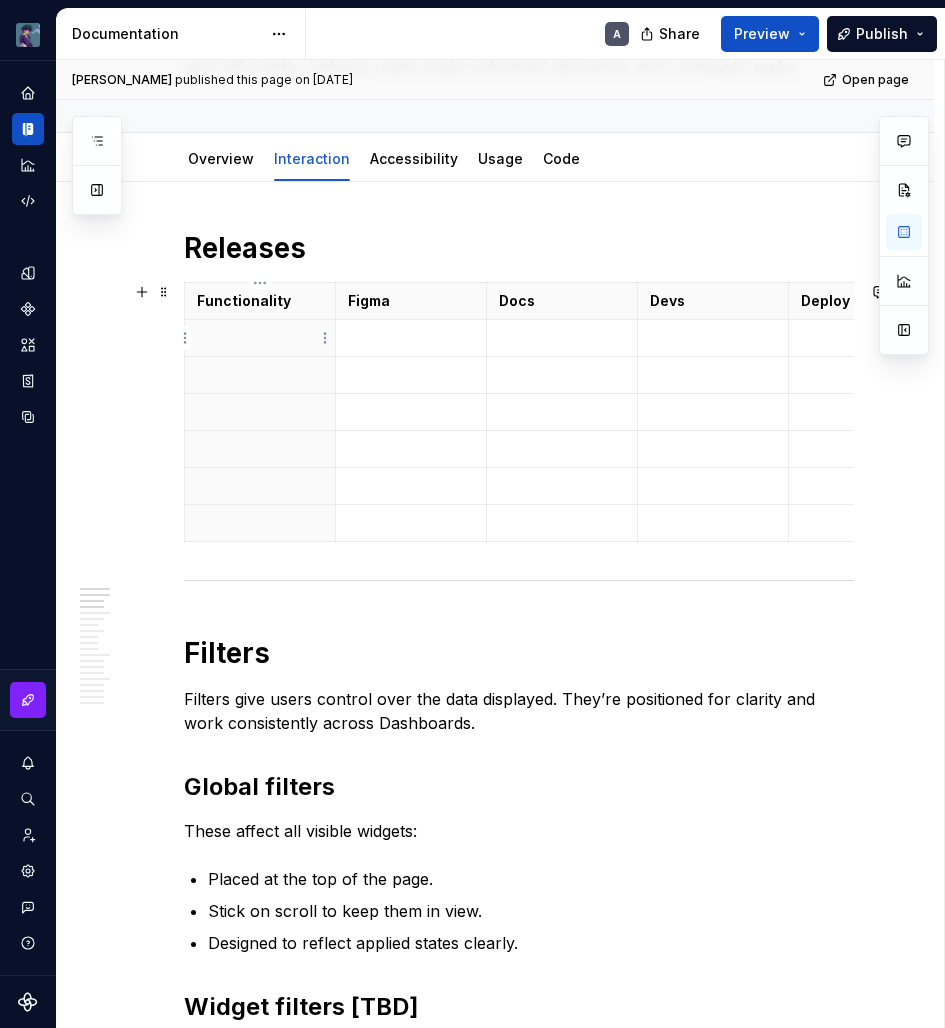 click at bounding box center [260, 338] 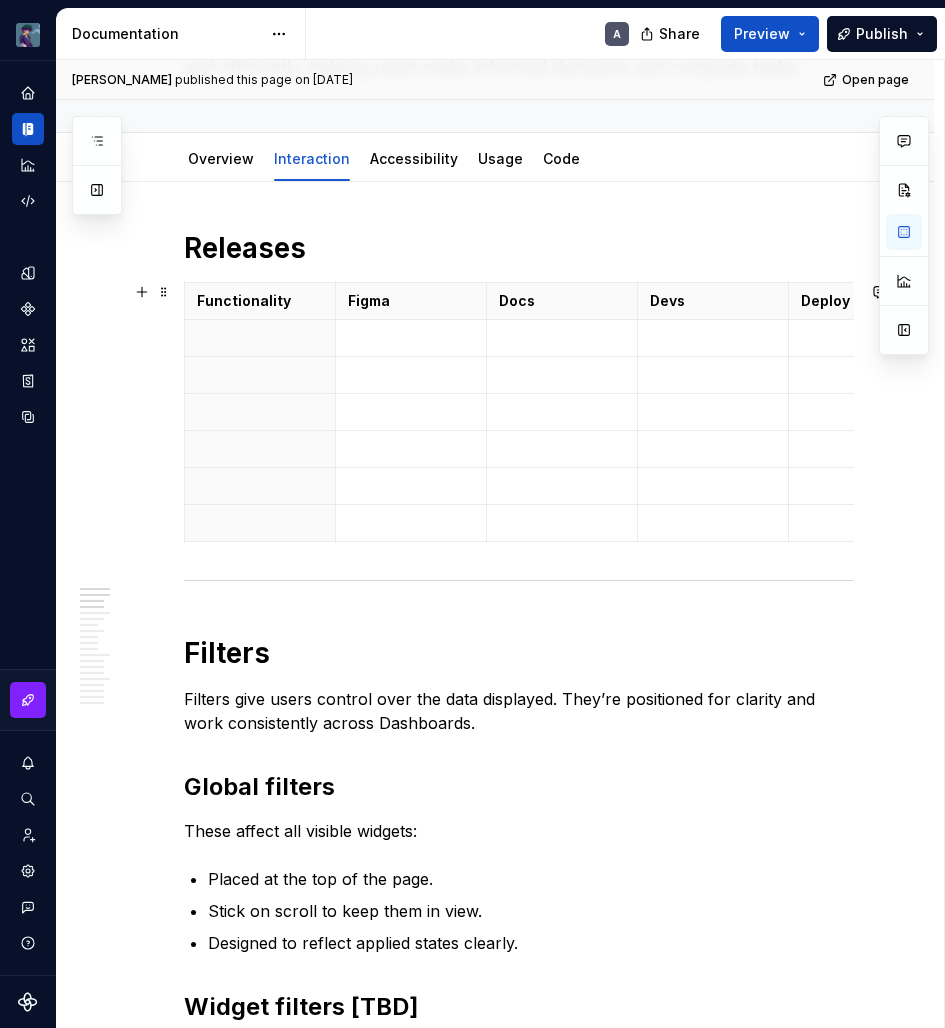 scroll, scrollTop: 231, scrollLeft: 0, axis: vertical 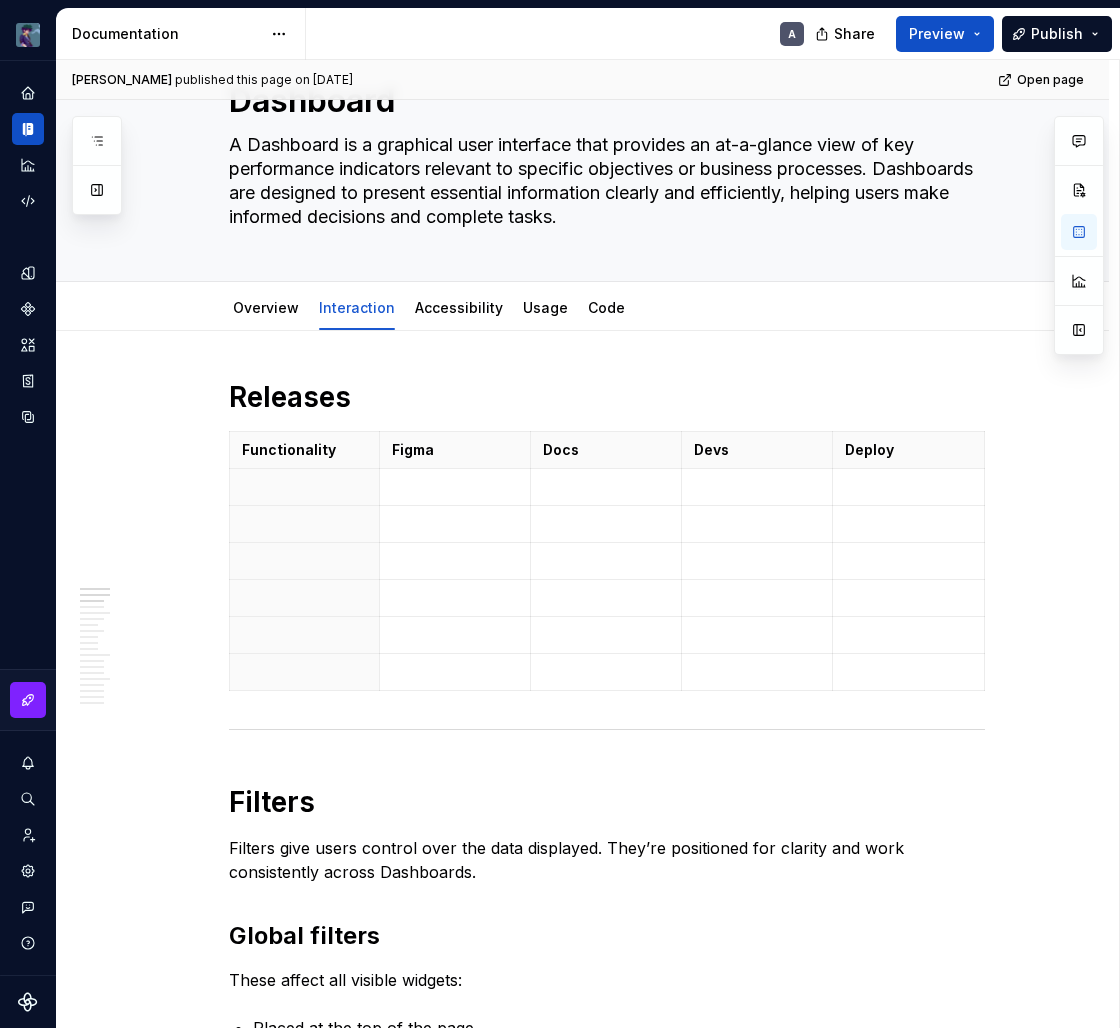click on "Releases Functionality Figma Docs Devs Deploy Filters Filters give users control over the data displayed. They’re positioned for clarity and work consistently across Dashboards. Global filters These affect all visible widgets: Placed at the top of the page. Stick on scroll to keep them in view. Designed to reflect applied states clearly. Widget filters [TBD] [TBD] Customize dashboard Customizing Dashboards supports autonomy and allows users to build a workspace that fits their goals. Add widget Use the  + Add Widget  action to start. Opens the catalog with previews, tags, and categories. Selections reflect access rights and compatibility. Widget catalog Categorized by use case or data type. Includes previews, metadata, and usage stats. Allows search, filtering, and sorting. [PERSON_NAME]’s actions Move Supports drag and drop with snap-to-grid feedback. Highlights drop zones and prevents overlap. Resize Uses corner handles. Respects defined min/max dimensions. Widget content adapts responsively. Remove Help Guide" at bounding box center (582, 2185) 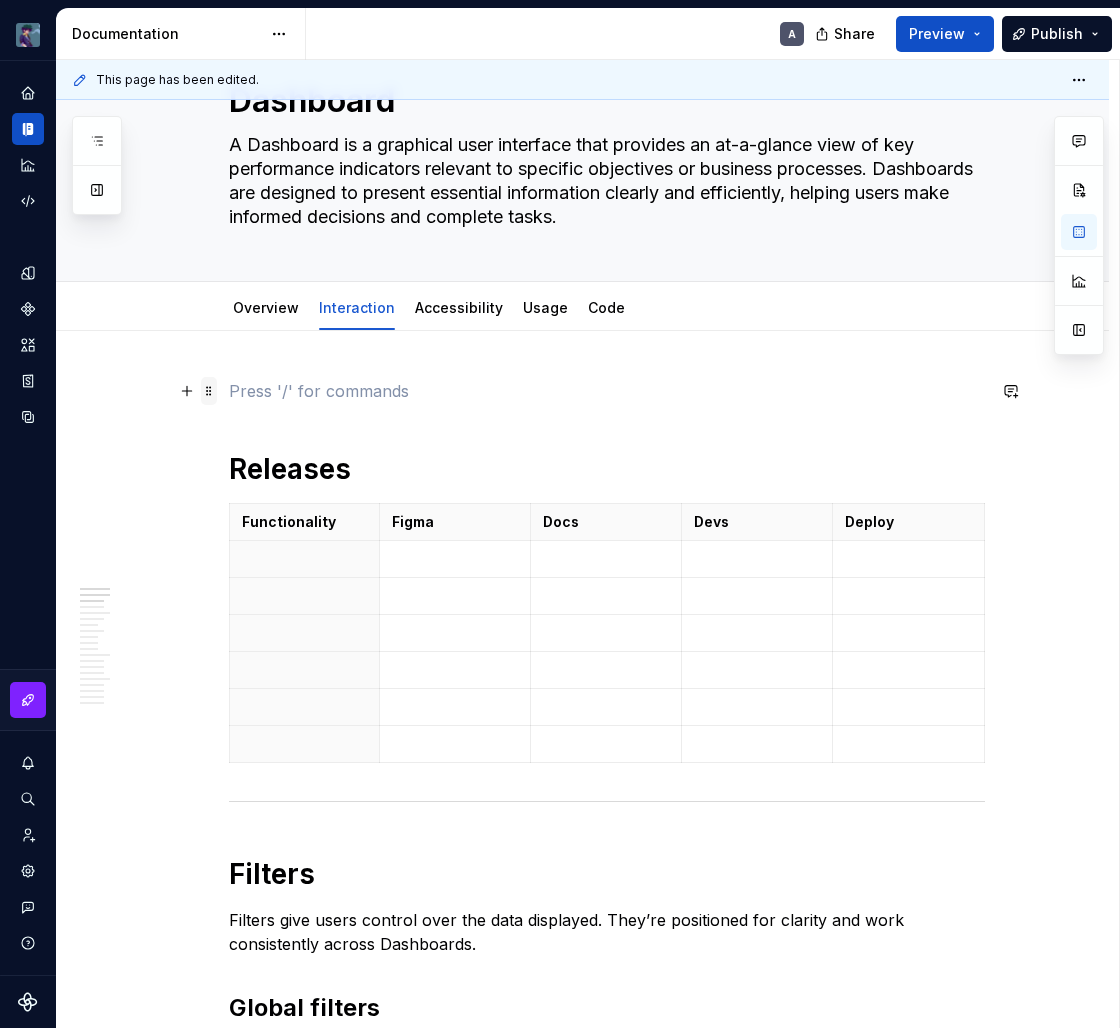 click at bounding box center [209, 391] 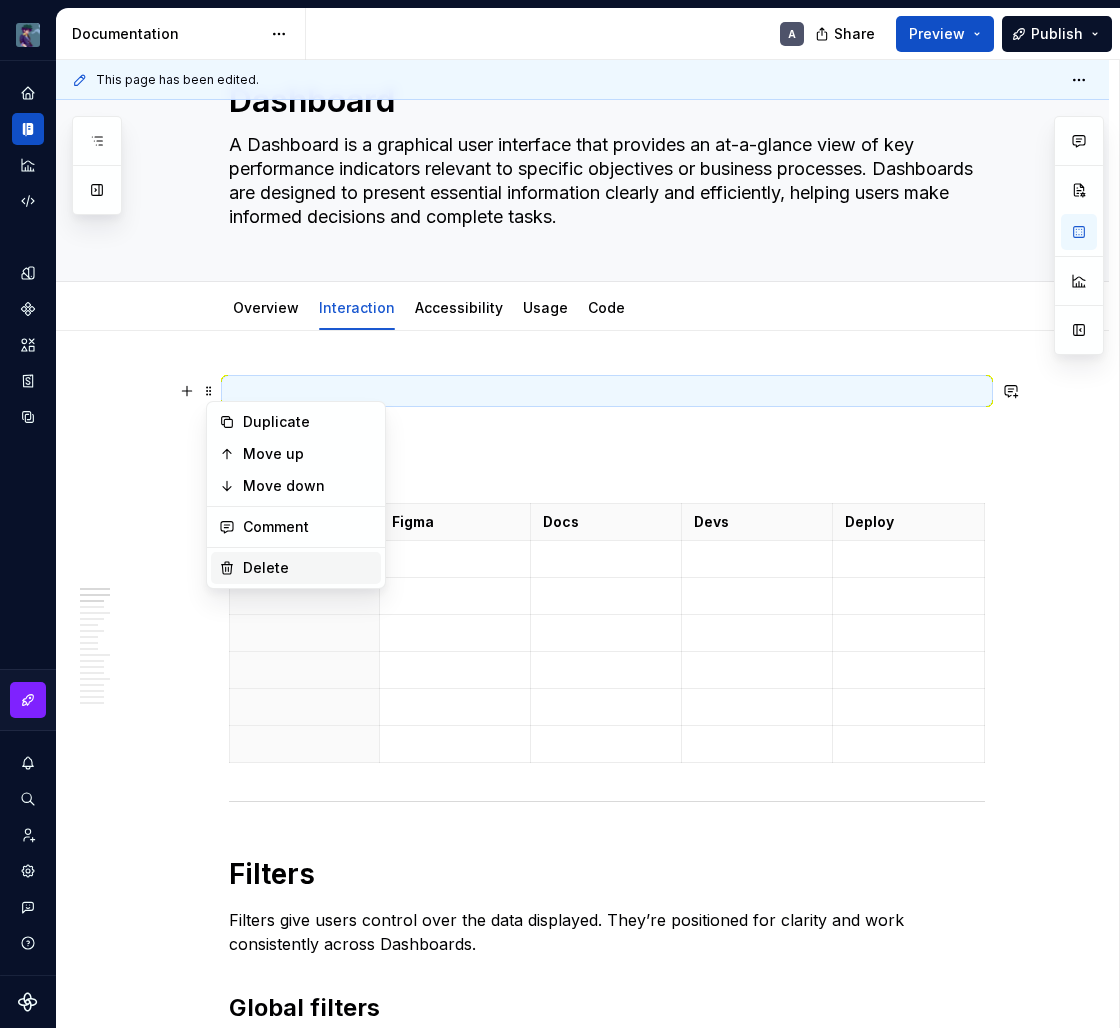 click on "Delete" at bounding box center [296, 568] 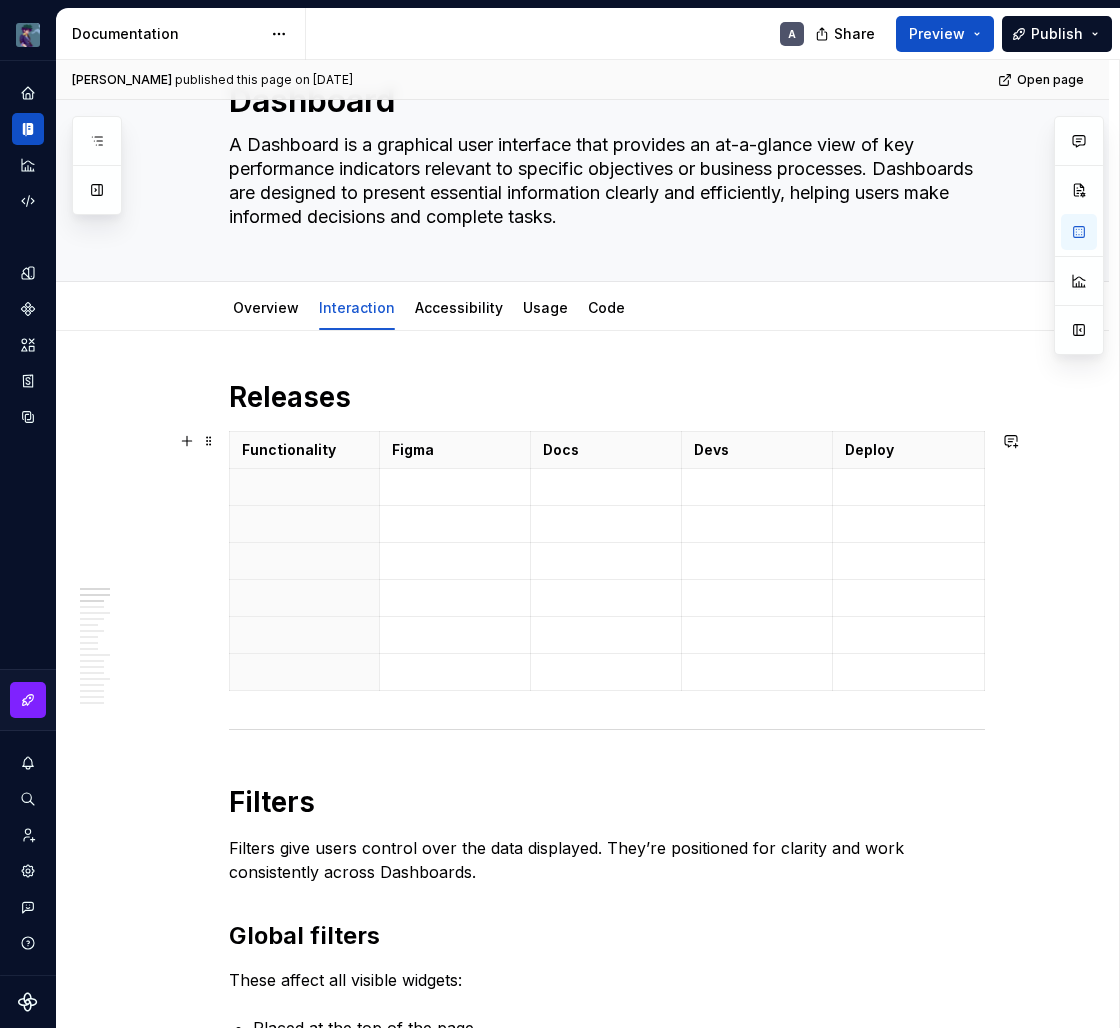 scroll, scrollTop: 229, scrollLeft: 0, axis: vertical 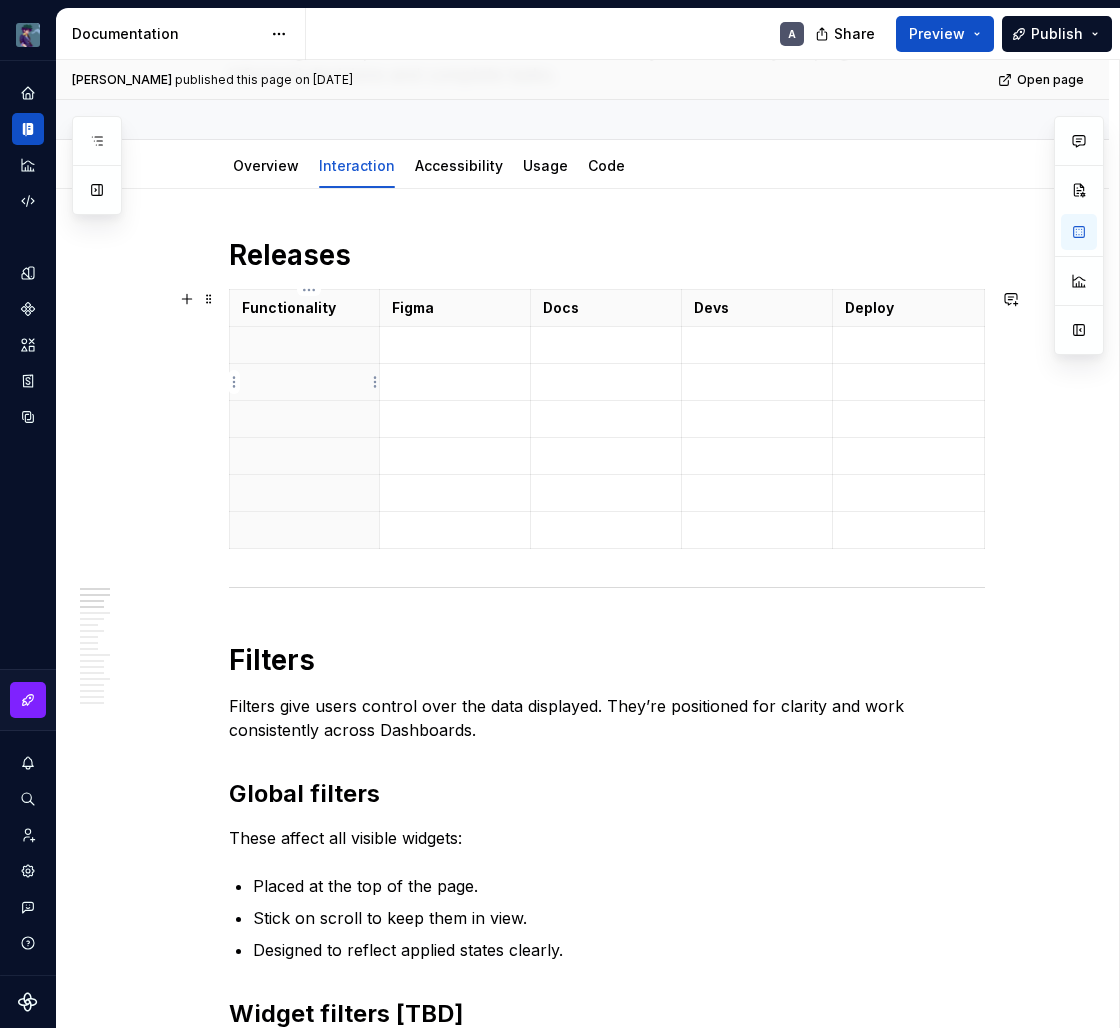 click at bounding box center [305, 345] 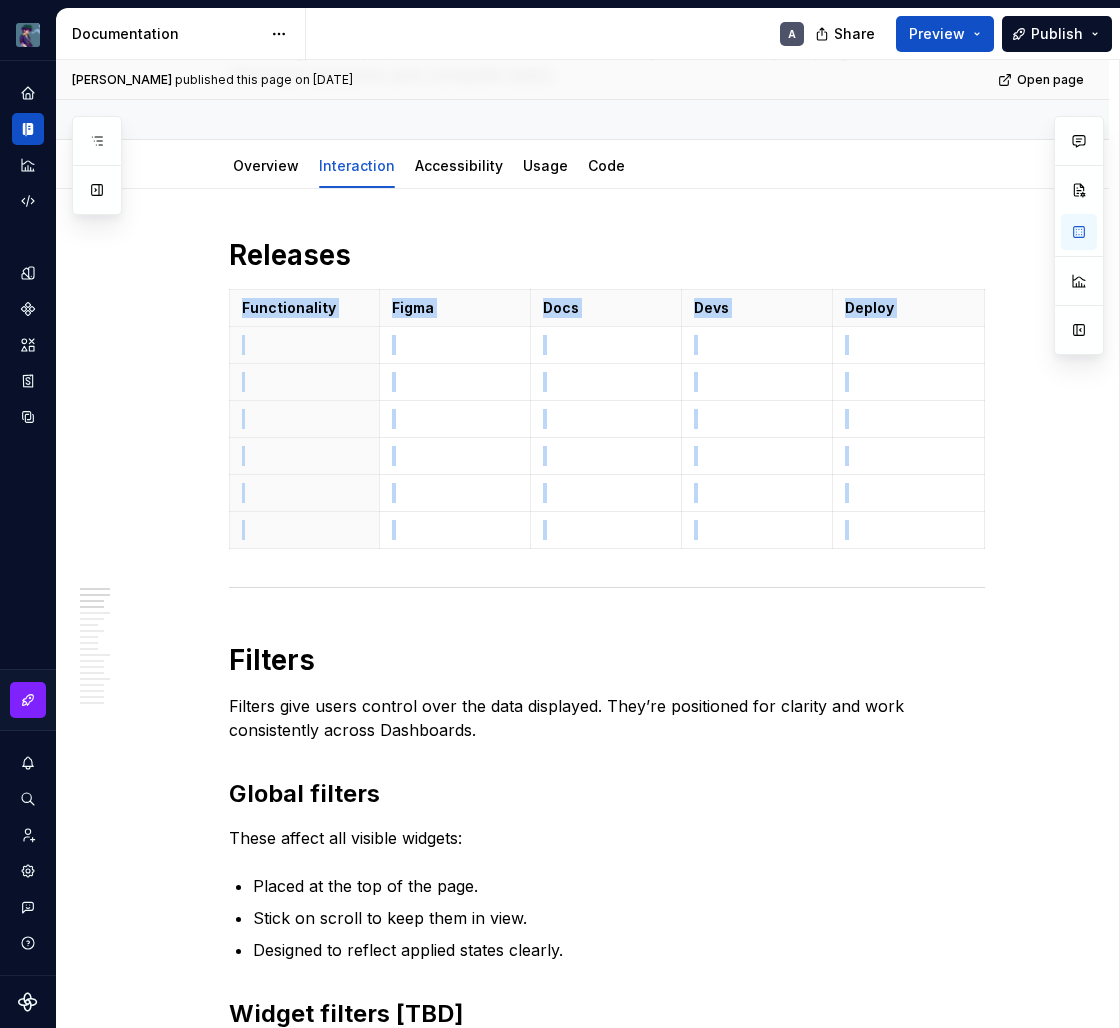 click at bounding box center [607, 587] 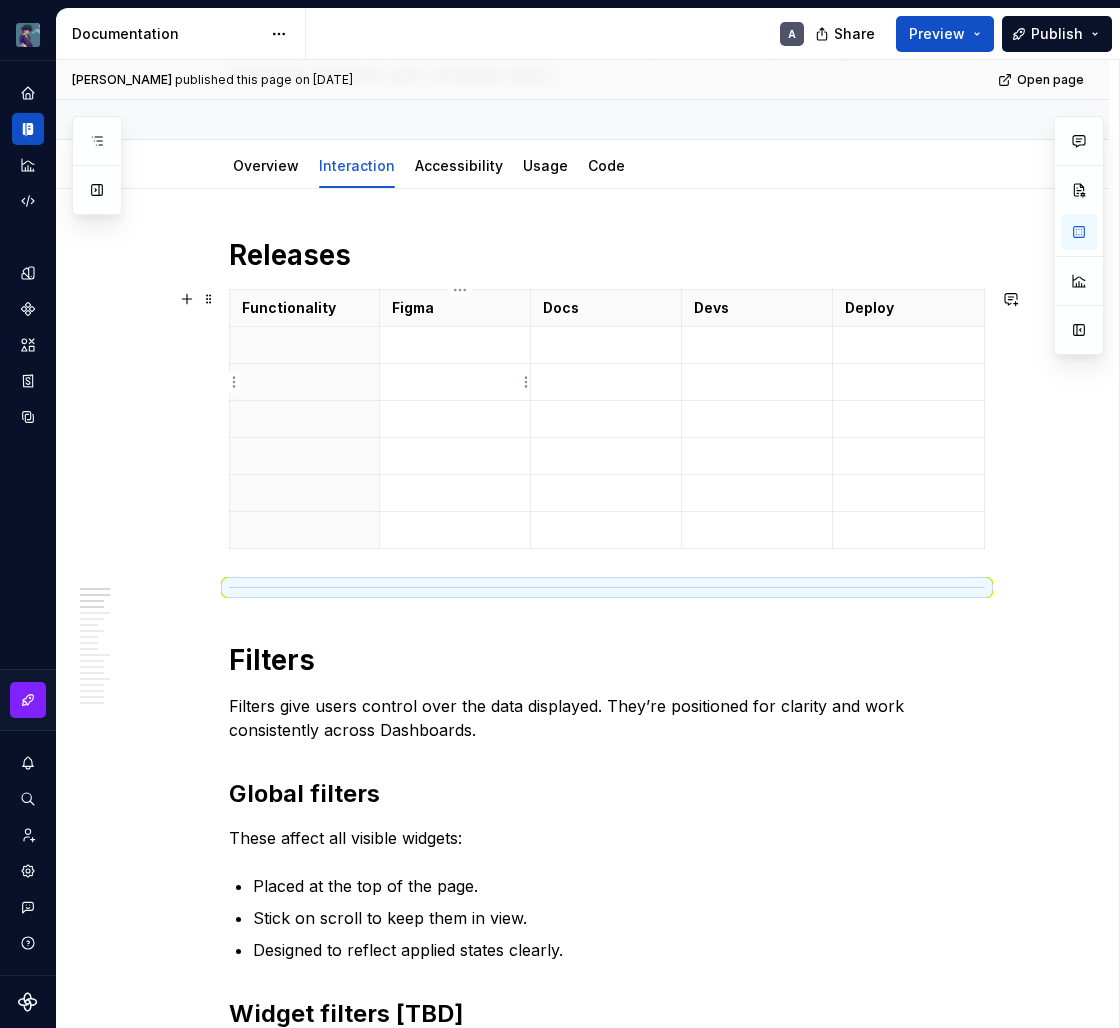 click at bounding box center (455, 382) 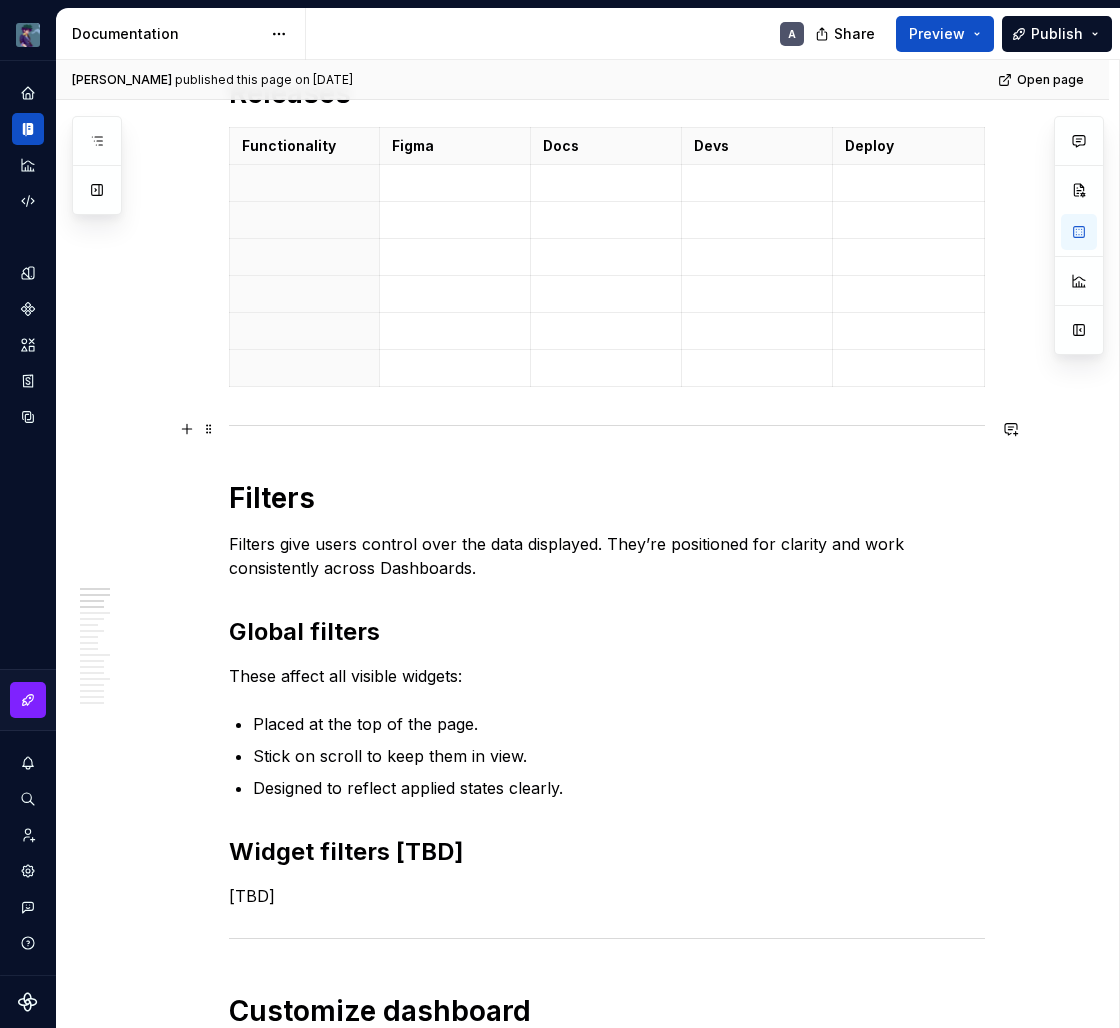 scroll, scrollTop: 214, scrollLeft: 0, axis: vertical 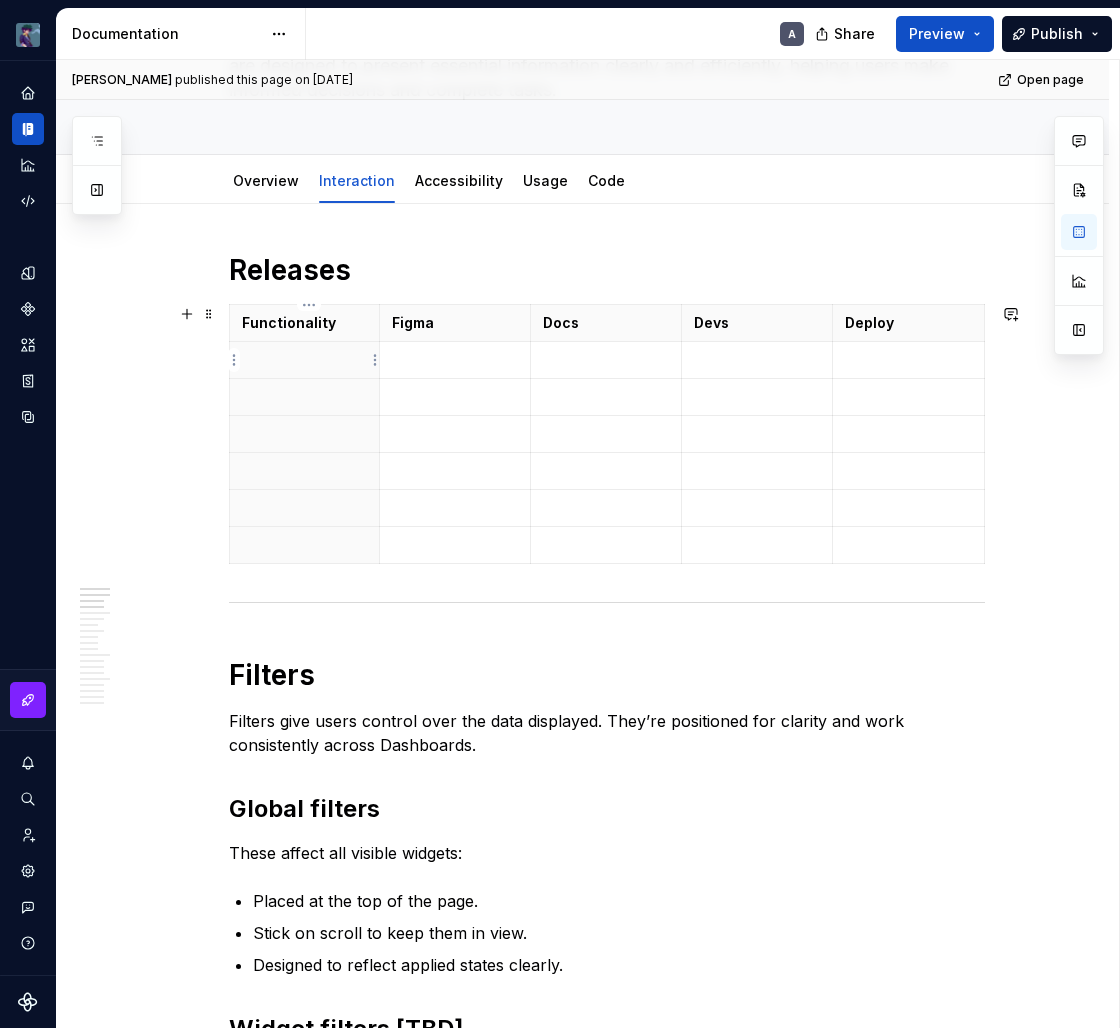 click at bounding box center (305, 360) 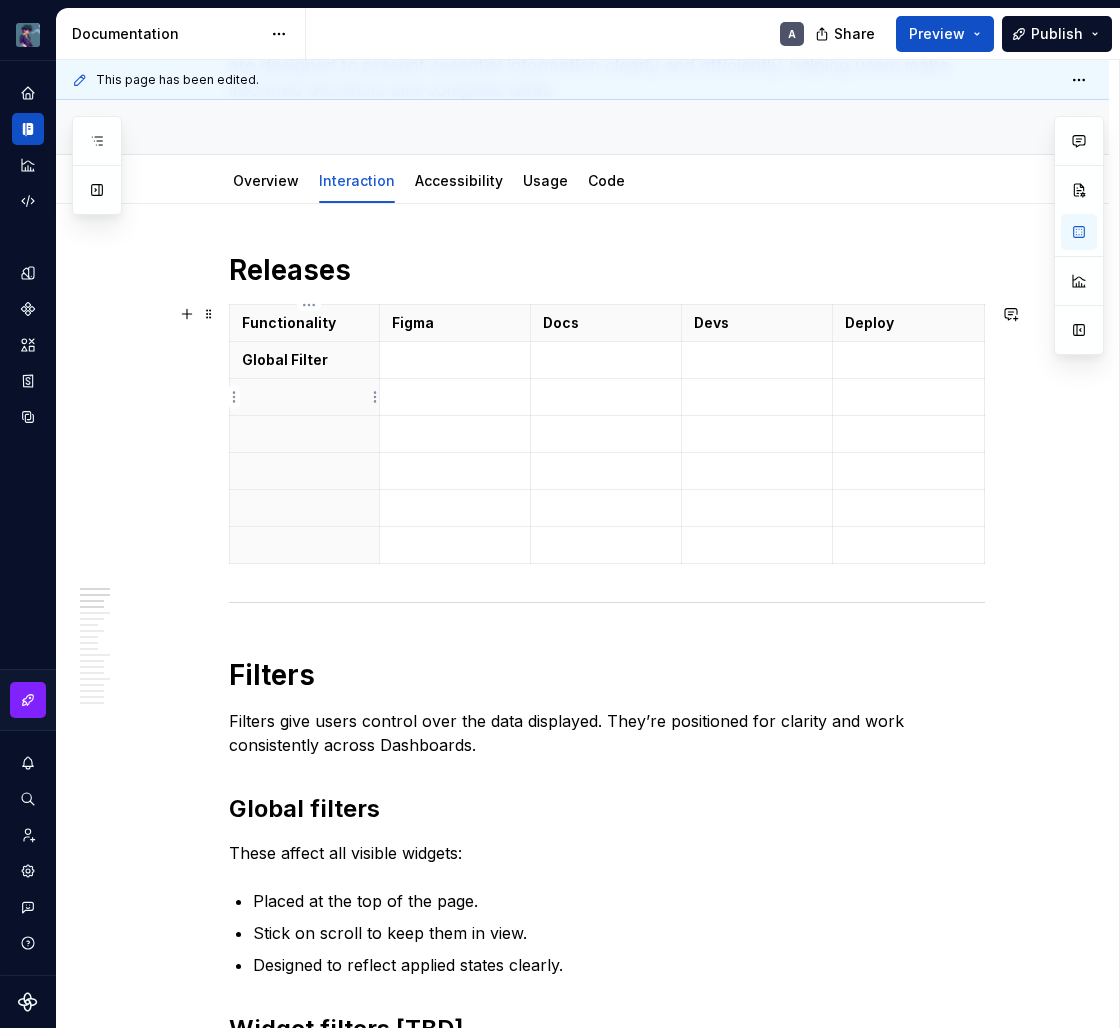 click at bounding box center [305, 397] 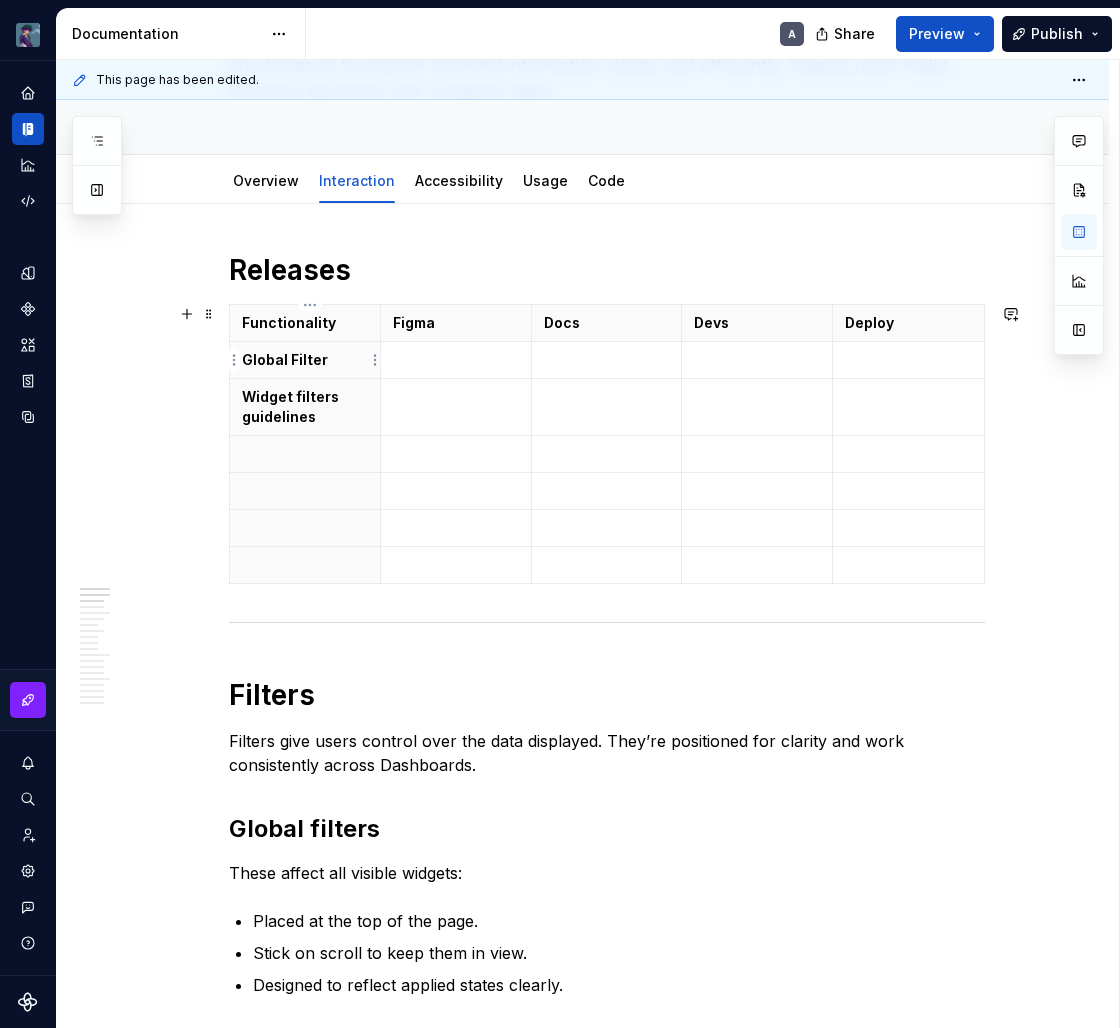 click on "Global Filter" at bounding box center [305, 360] 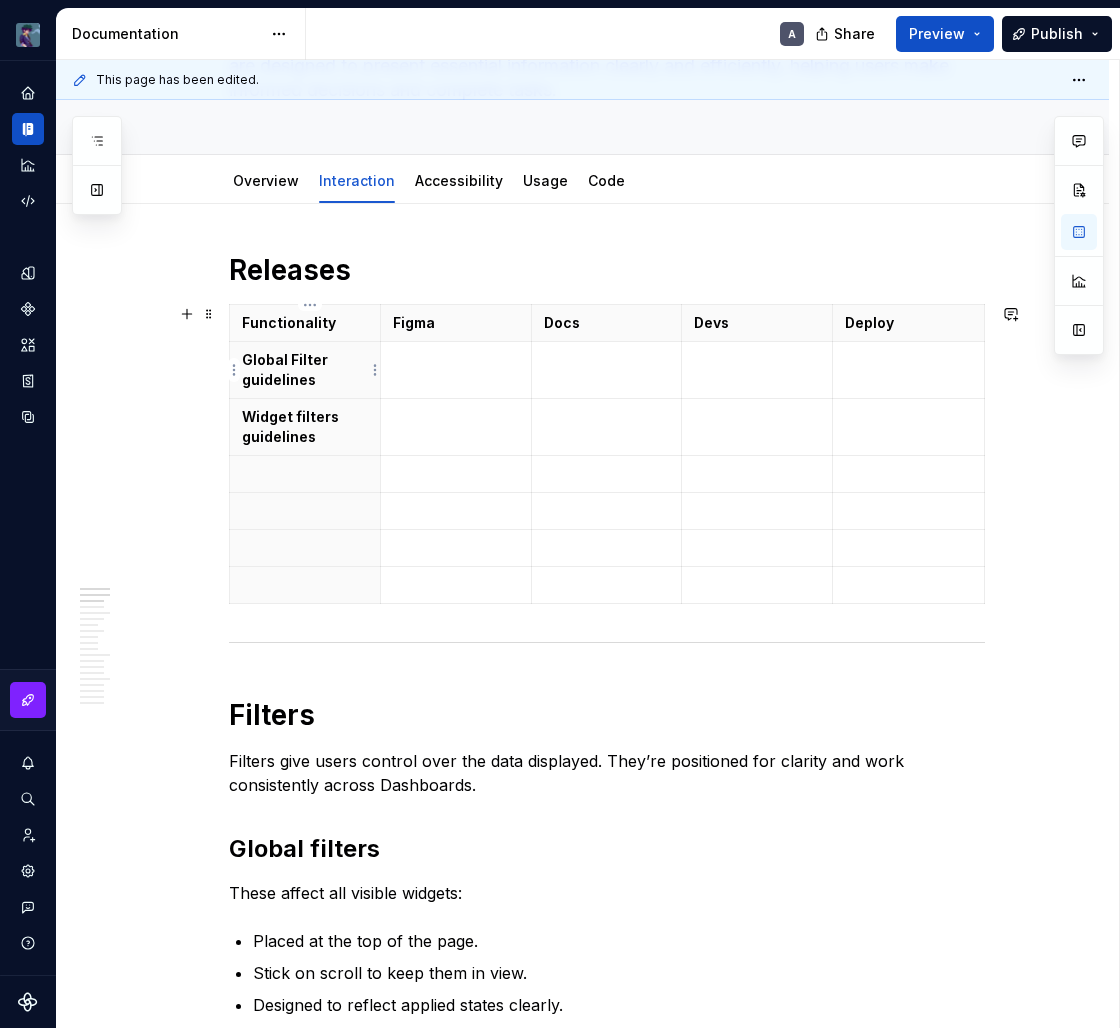 click on "Global Filter guidelines" at bounding box center [305, 370] 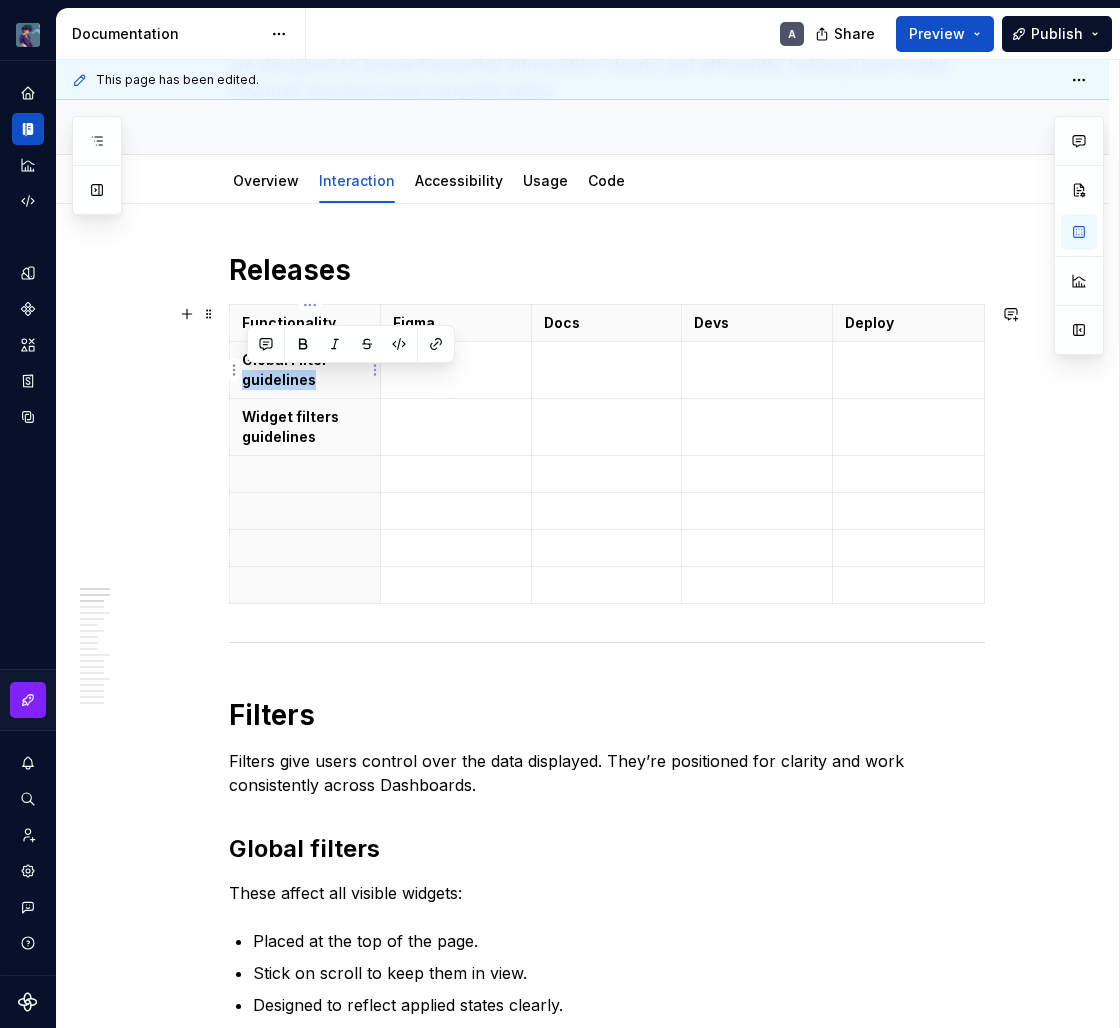 click on "Global Filter guidelines" at bounding box center (305, 370) 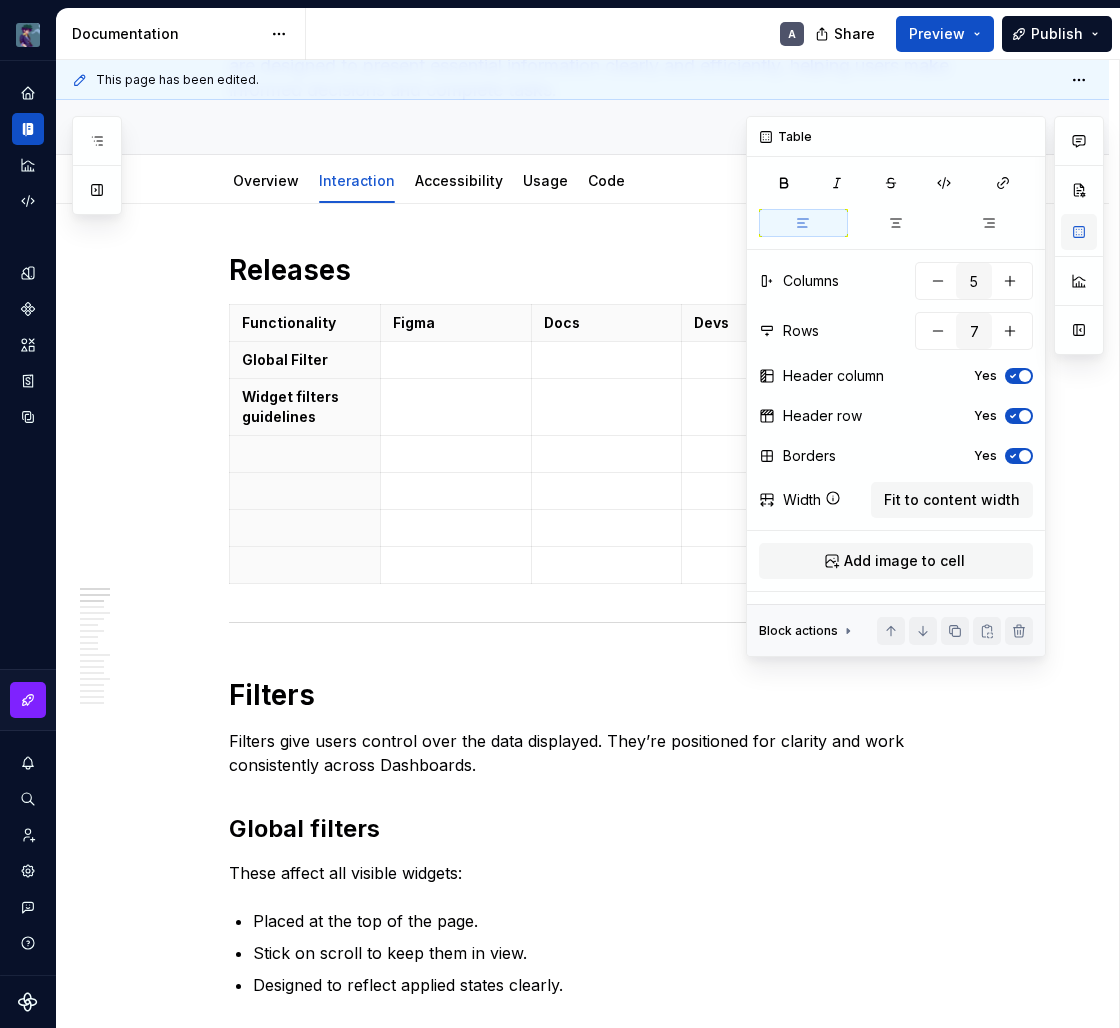 click at bounding box center (1079, 232) 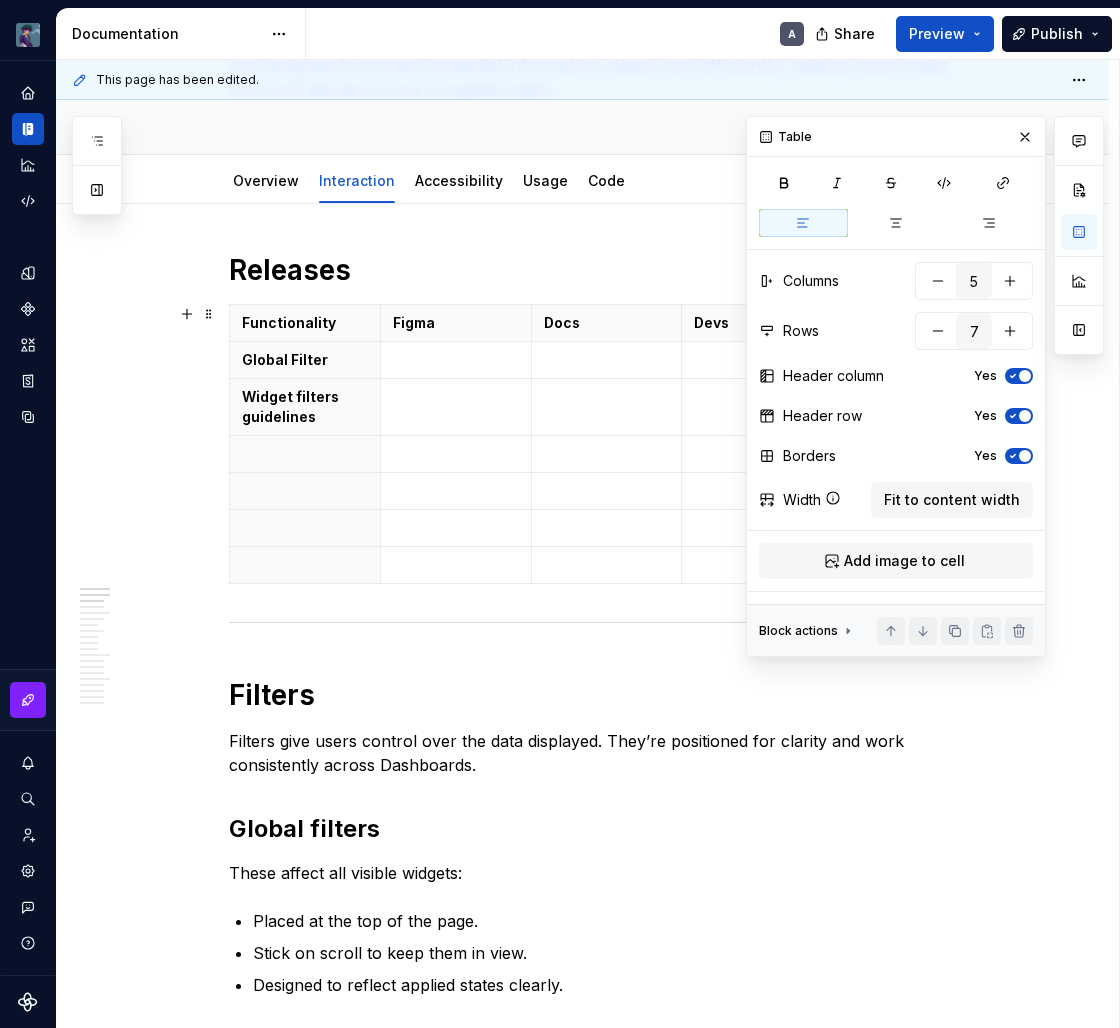 click 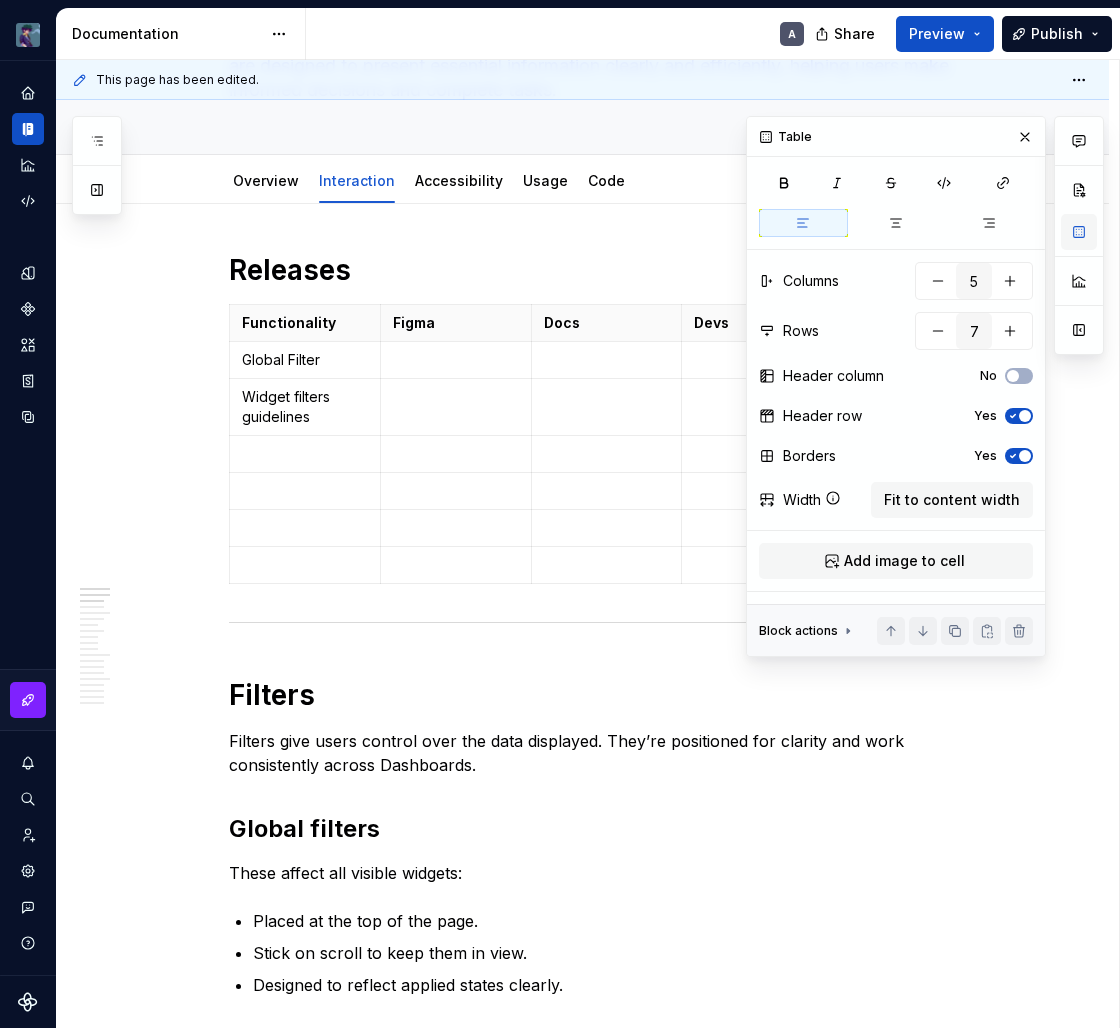 click at bounding box center (1079, 232) 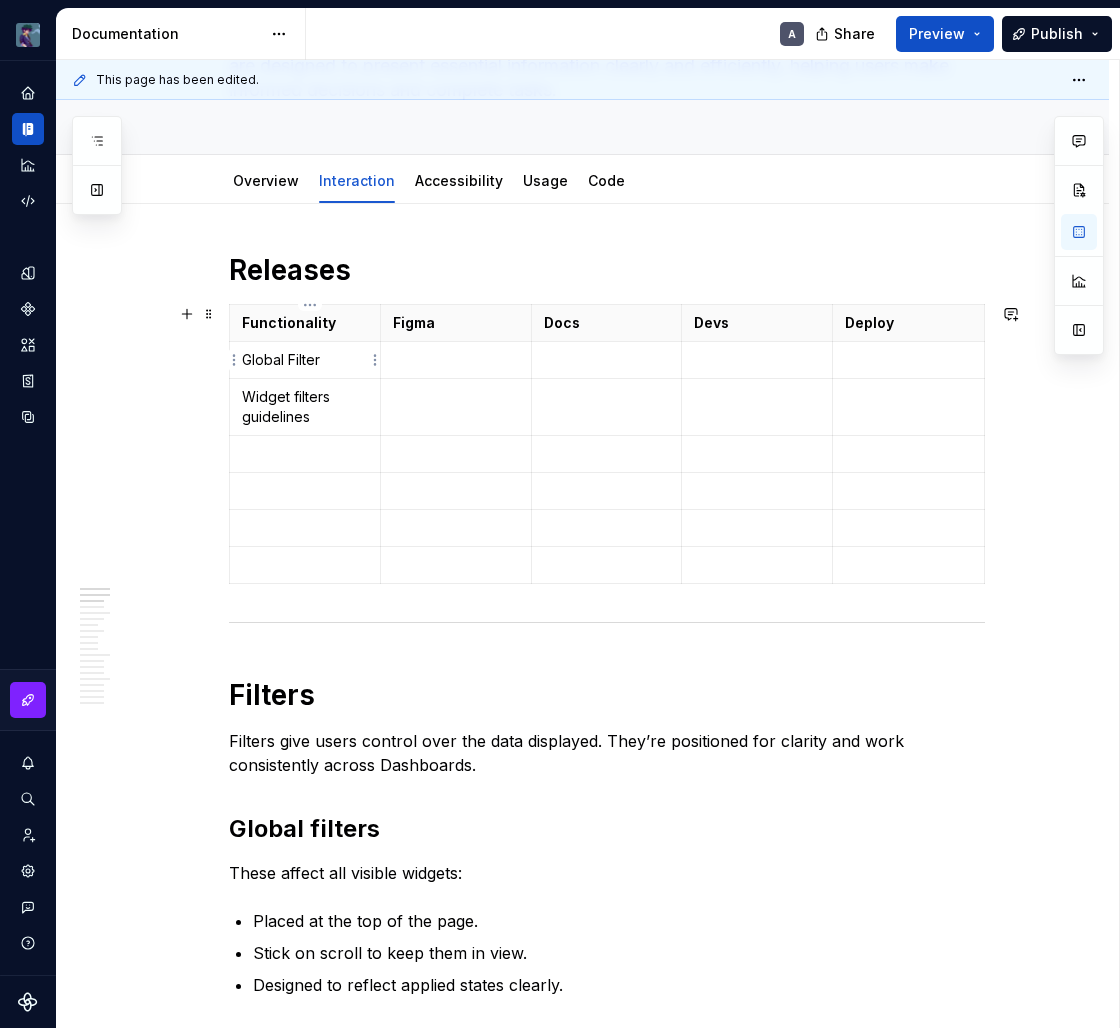 click on "Global Filter" at bounding box center (305, 360) 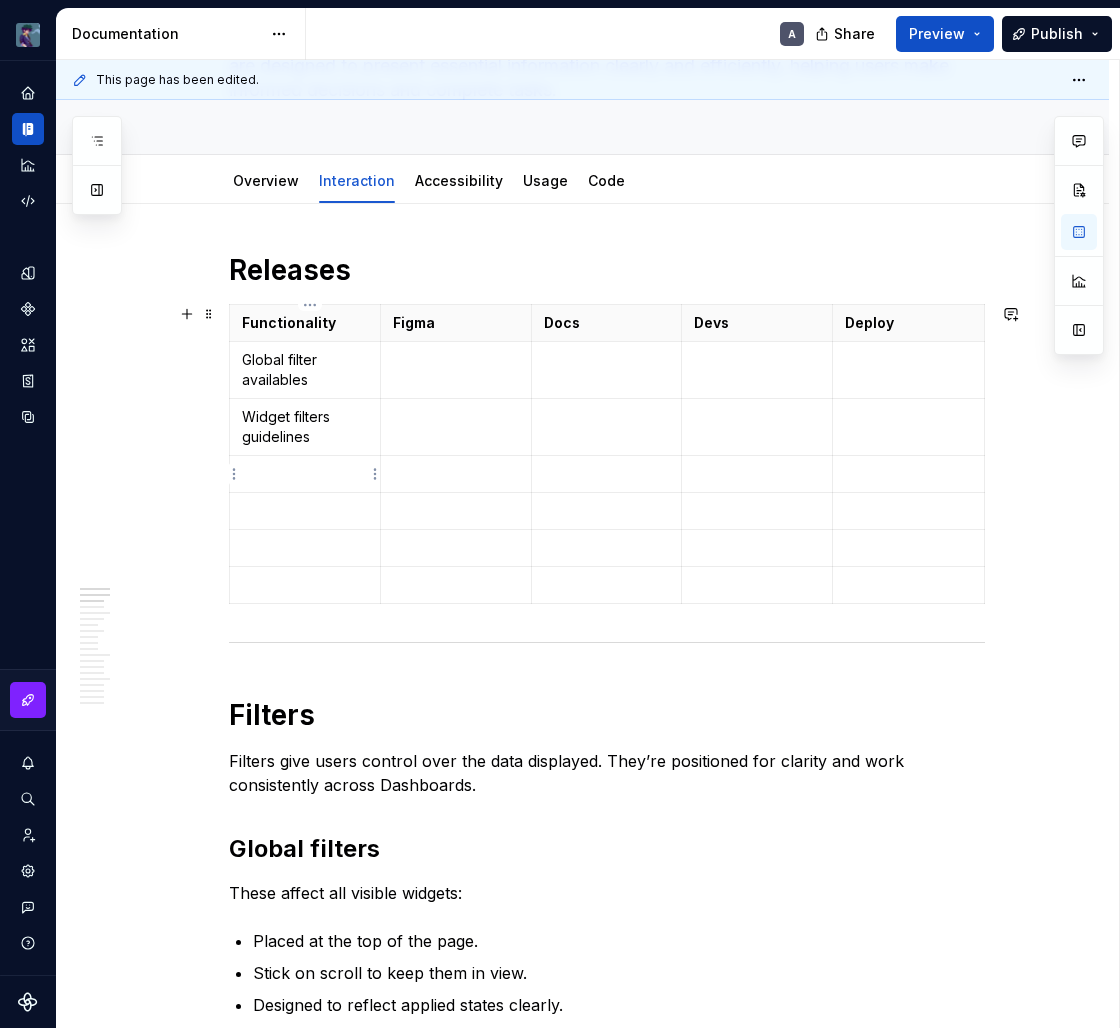 click at bounding box center [305, 474] 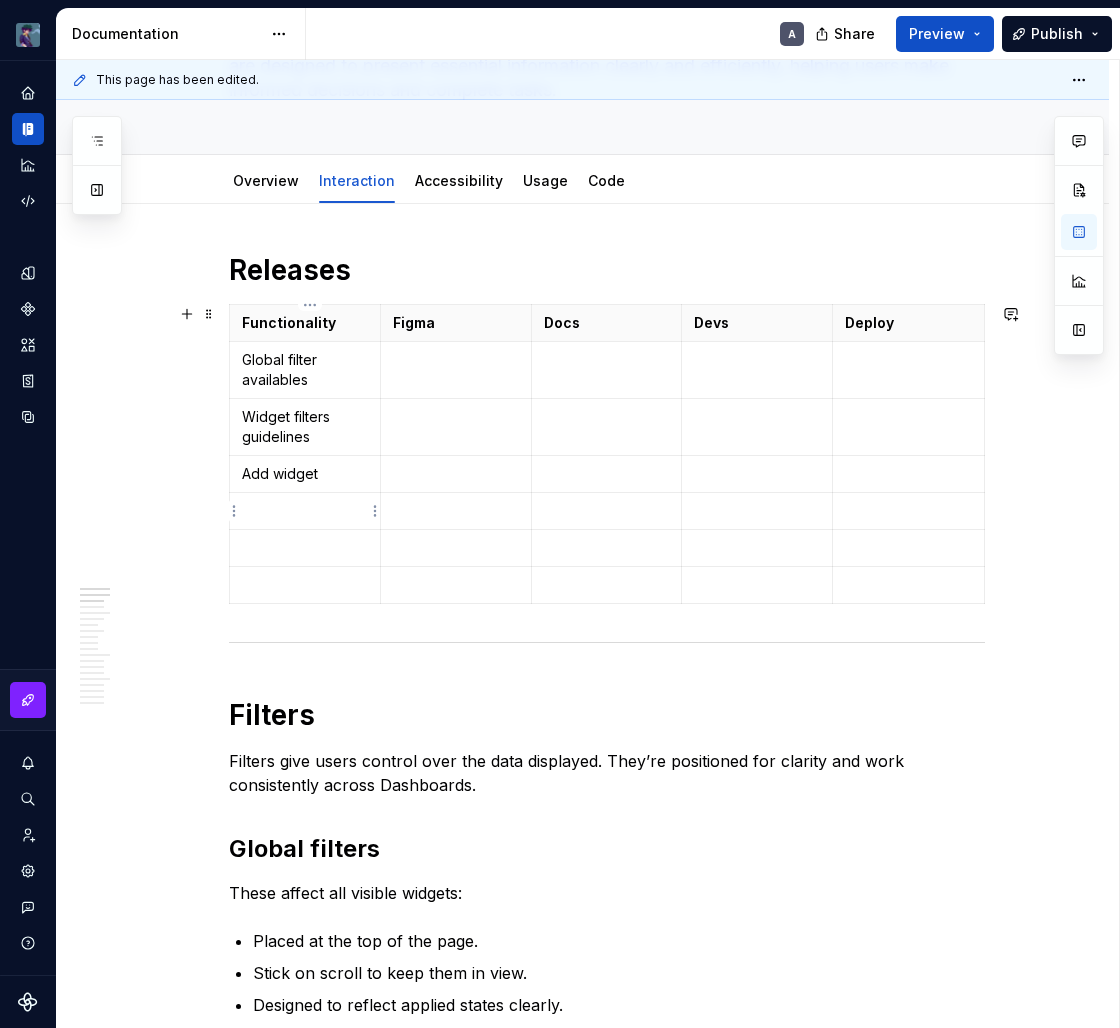 click at bounding box center (305, 511) 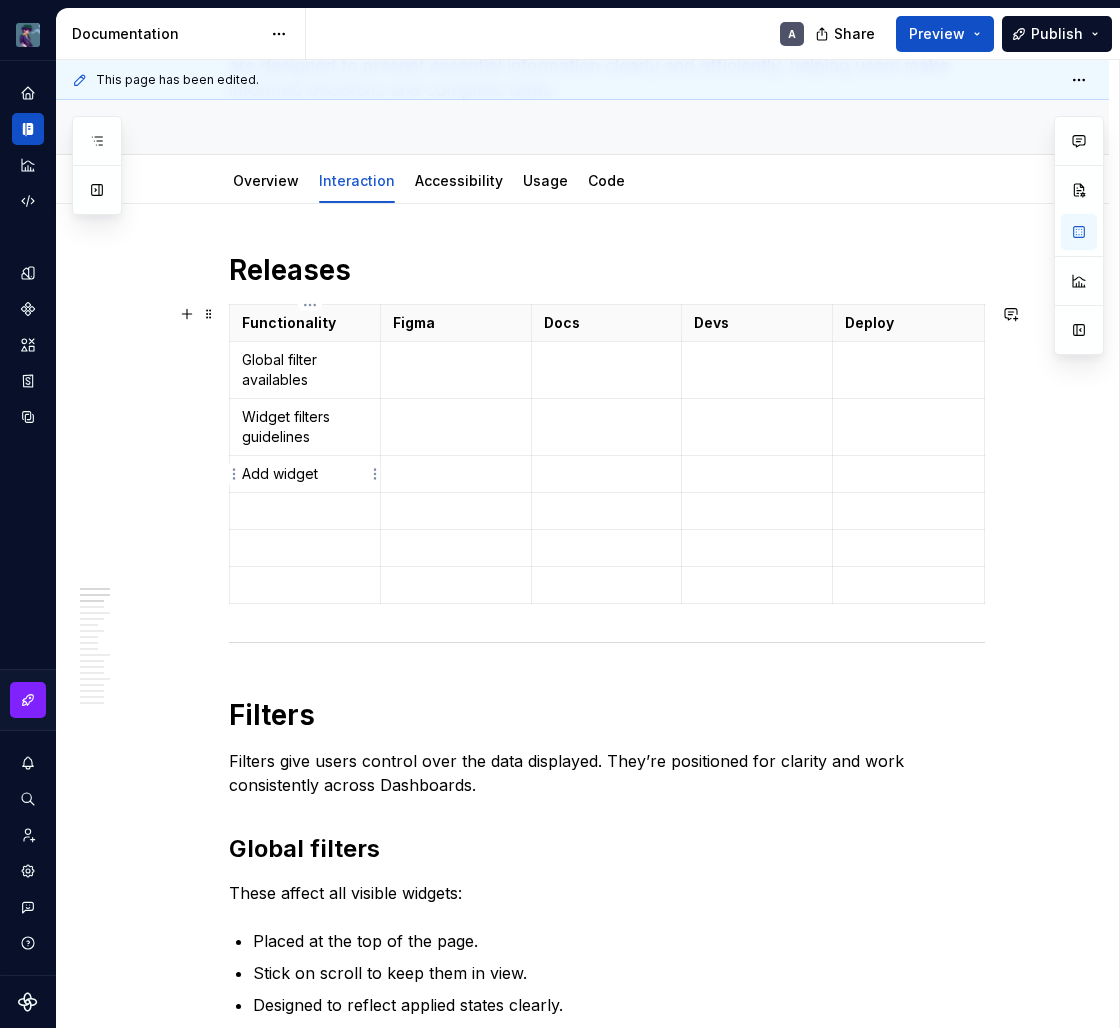 click on "Add widget" at bounding box center [305, 474] 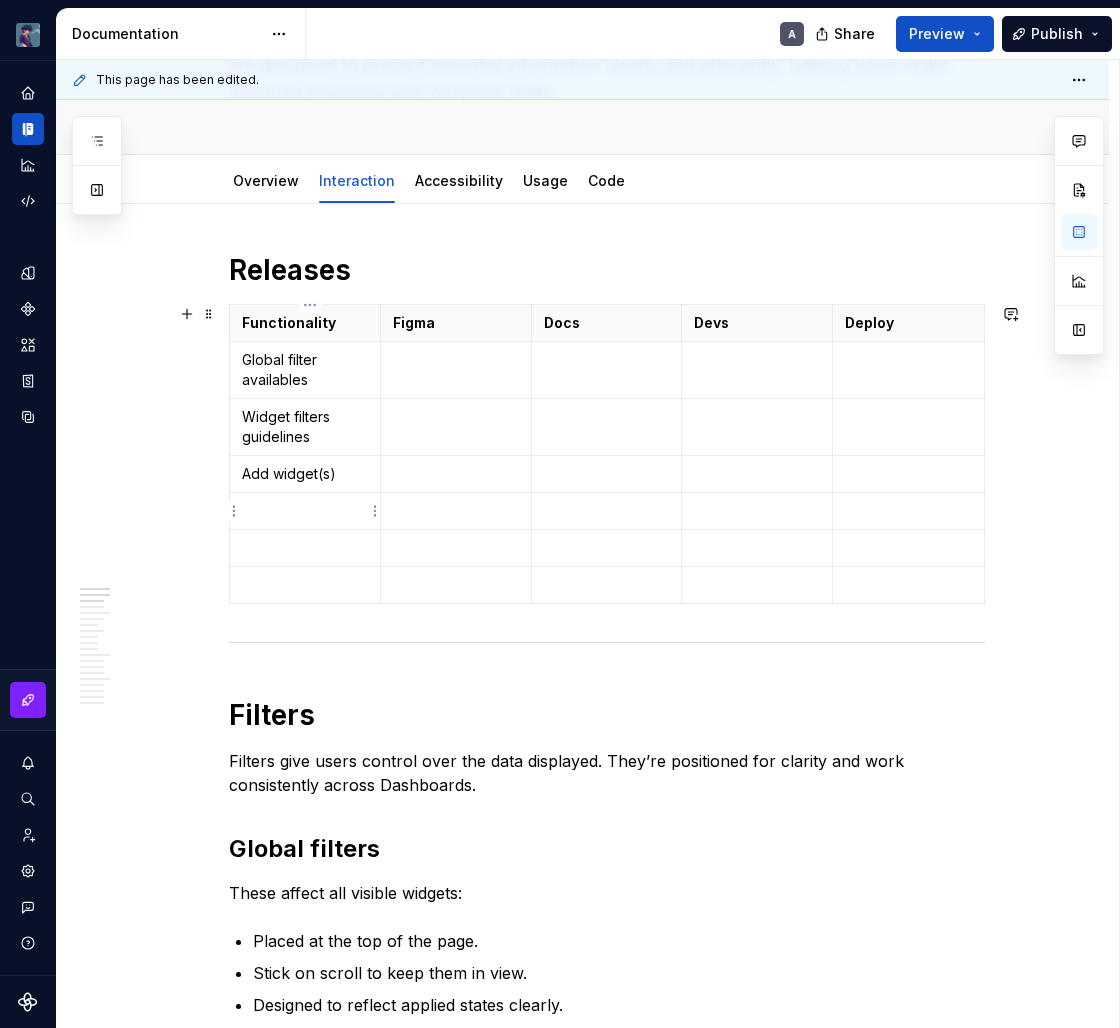 click at bounding box center (305, 511) 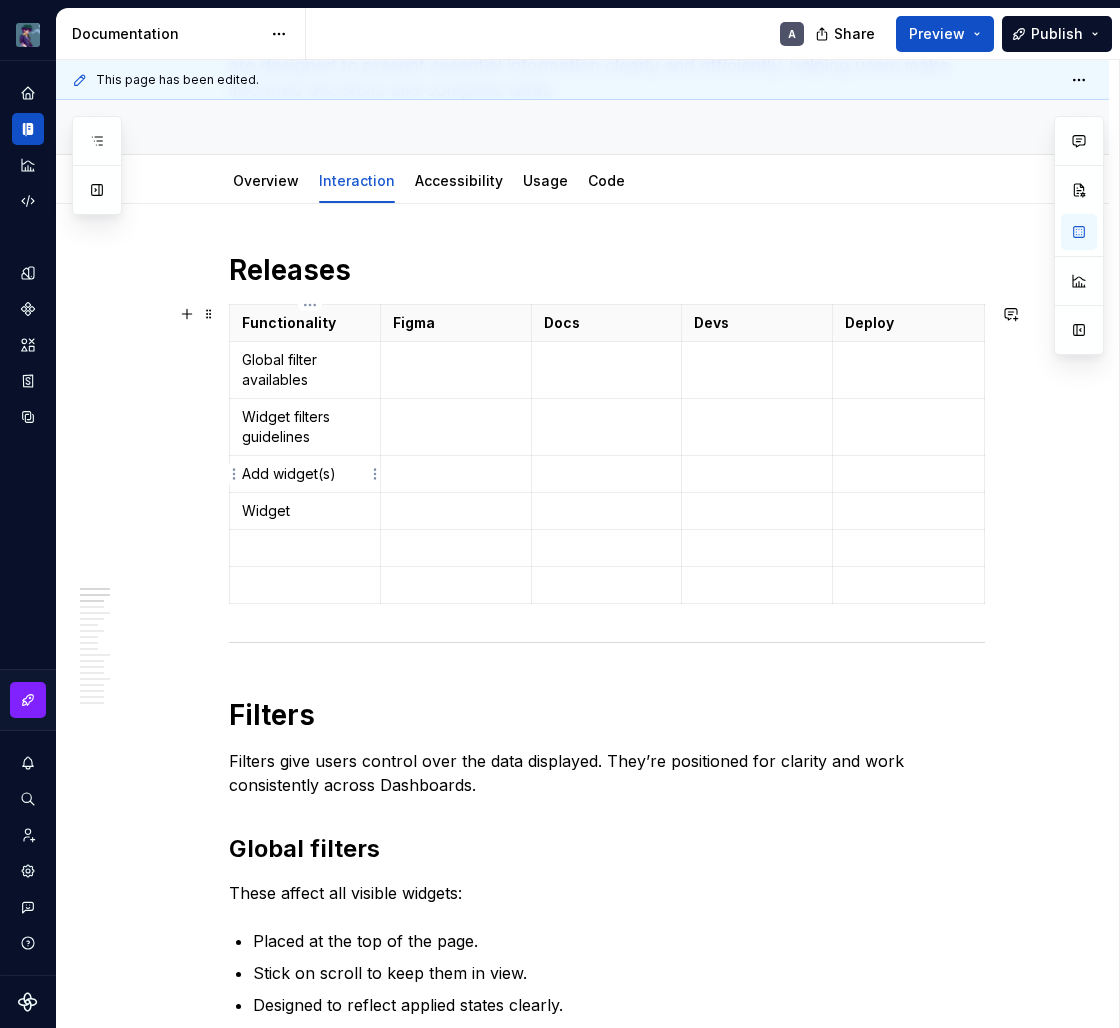 click on "Add widget(s)" at bounding box center (305, 474) 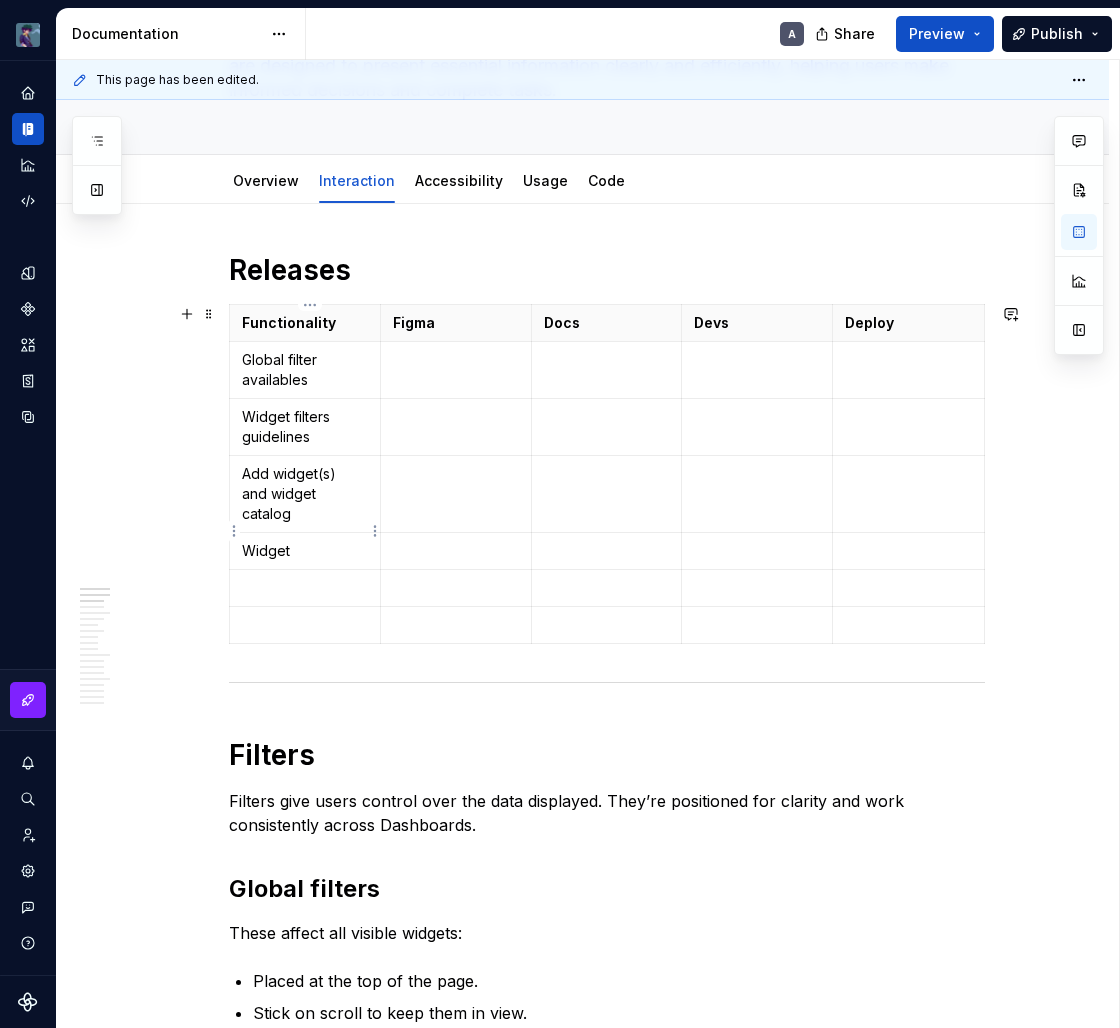 click on "Widget" at bounding box center (304, 551) 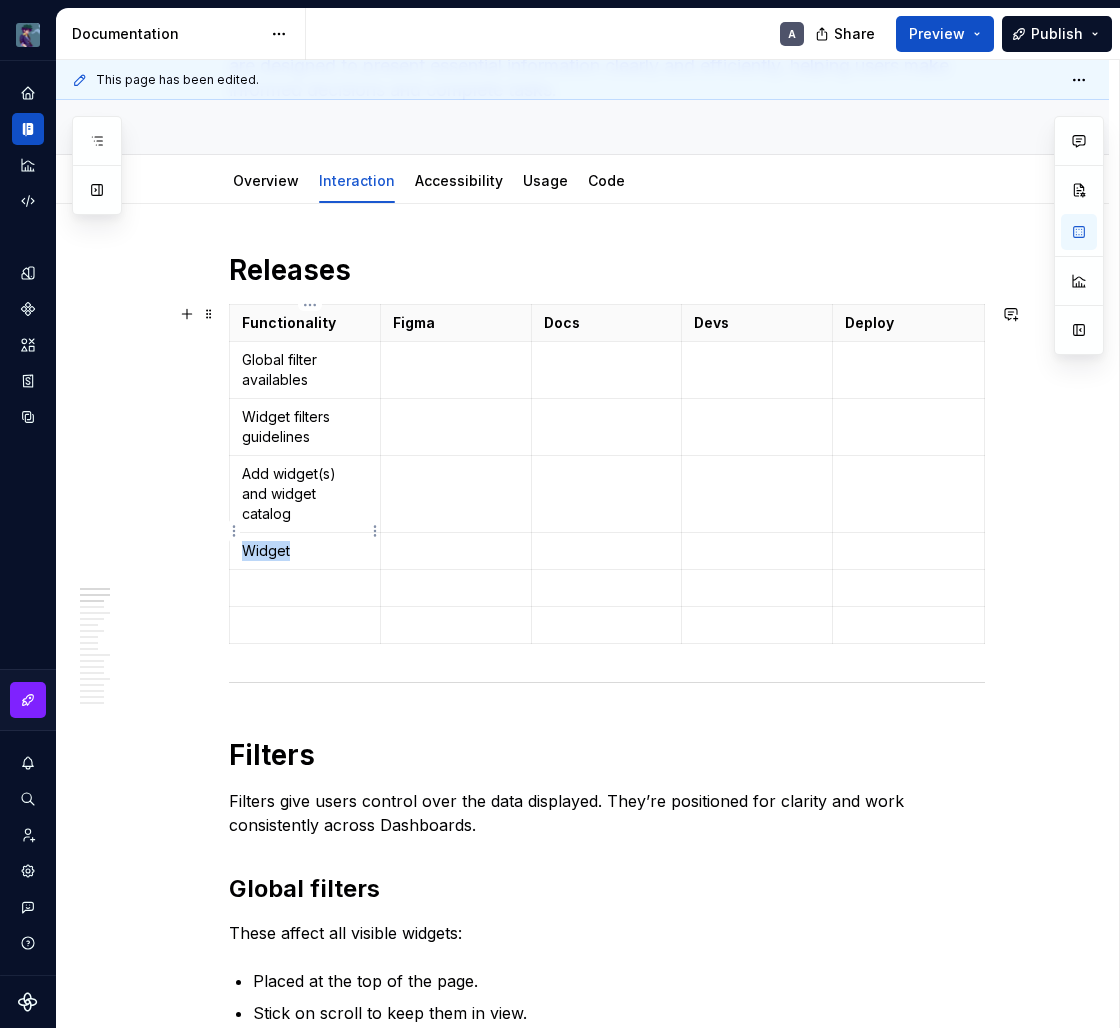 click on "Widget" at bounding box center [305, 551] 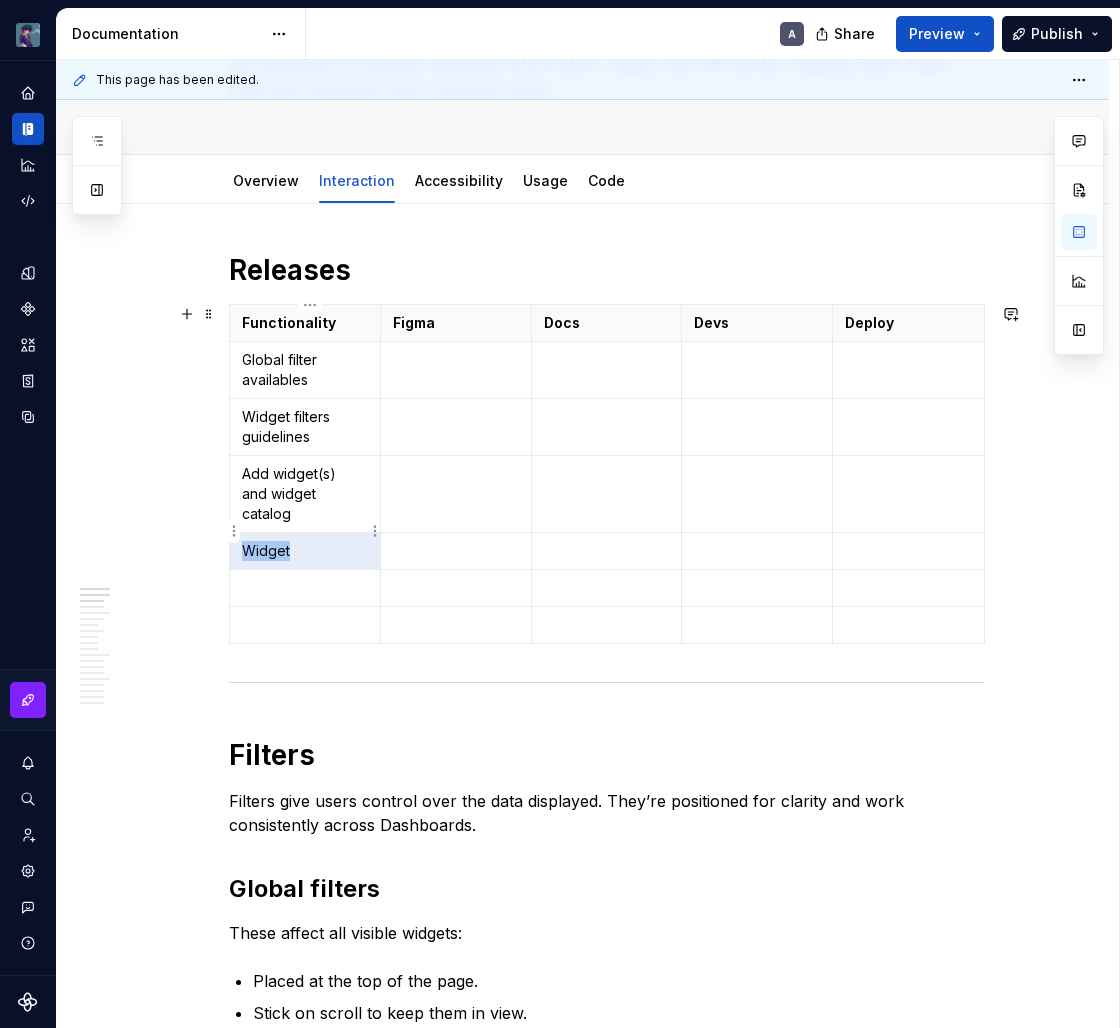click on "Widget" at bounding box center (305, 551) 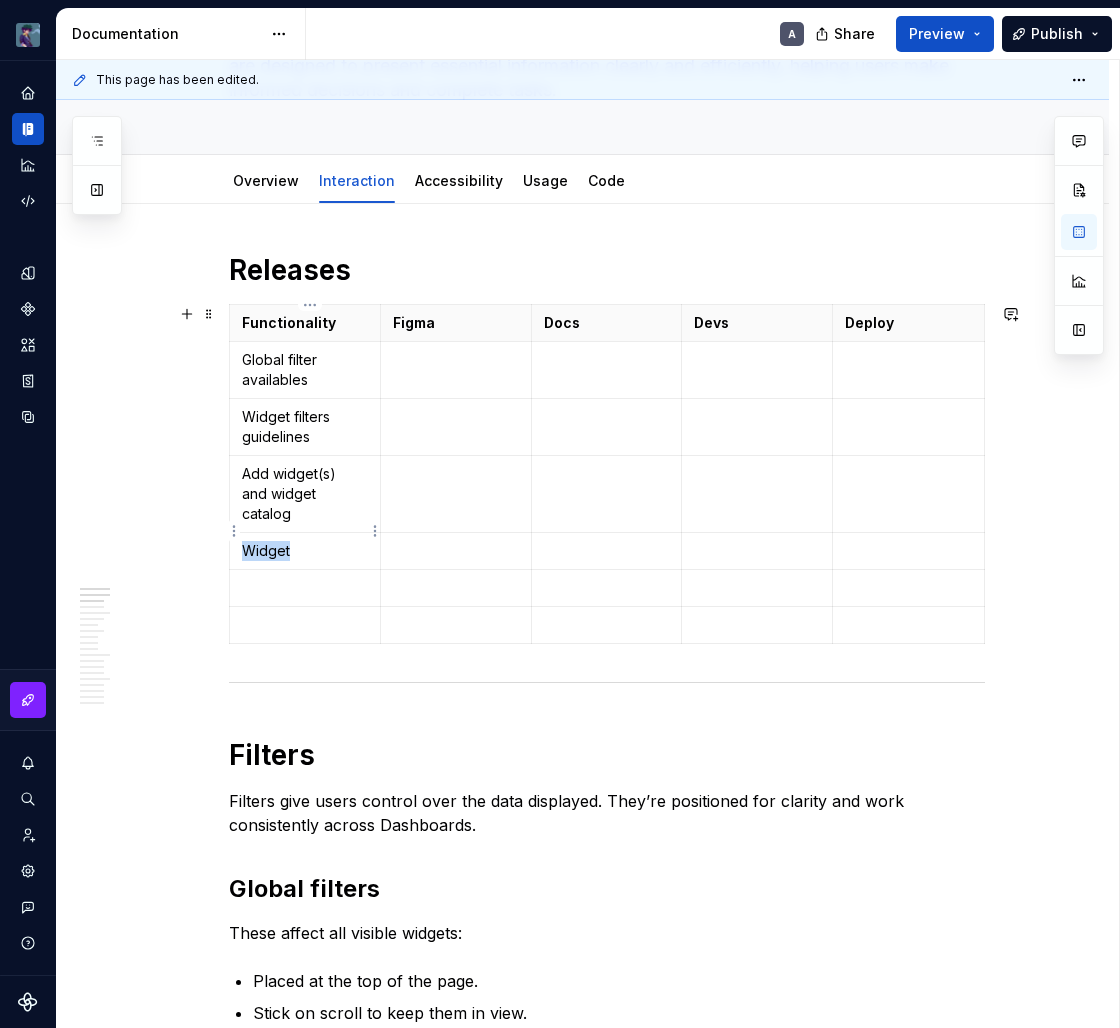 click on "Widget" at bounding box center [305, 551] 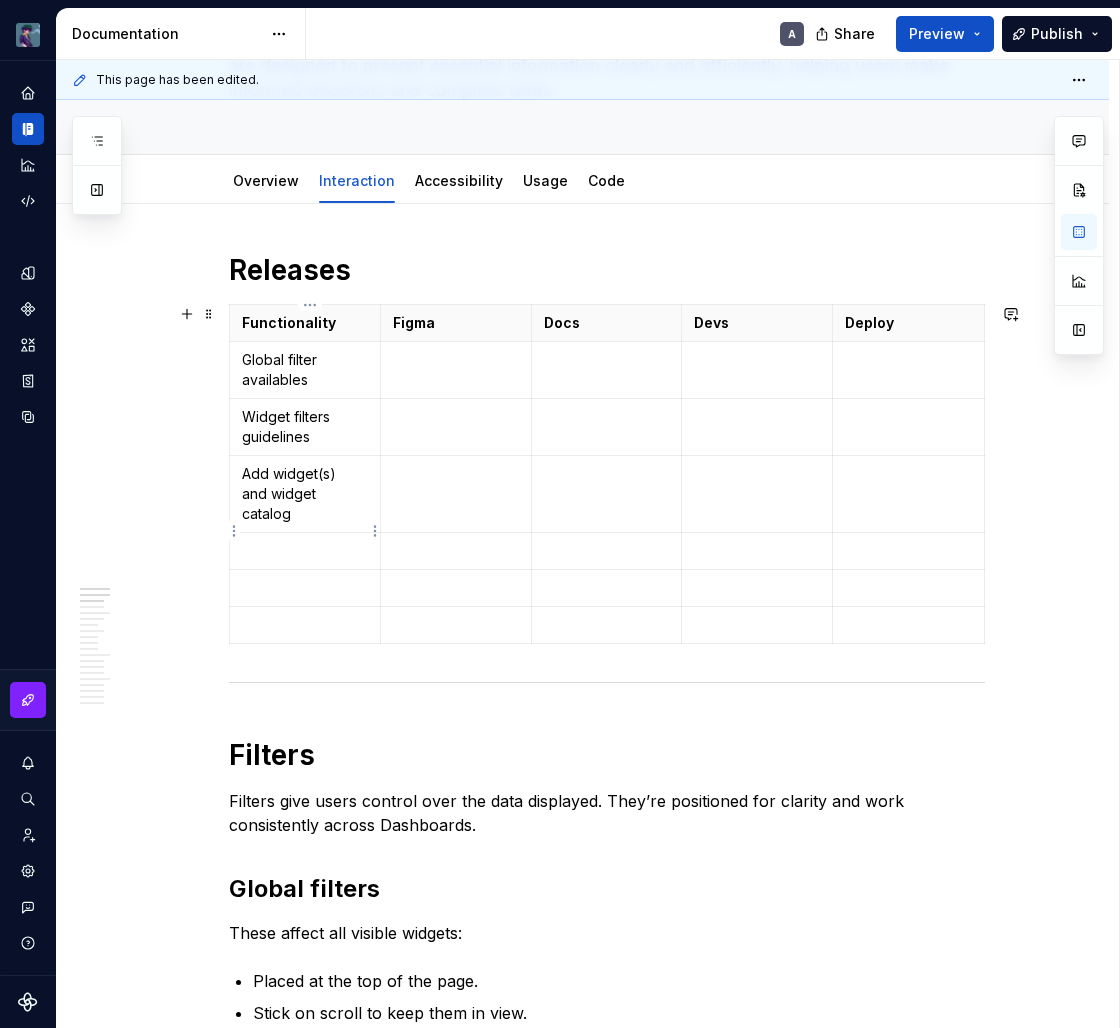 click at bounding box center (305, 551) 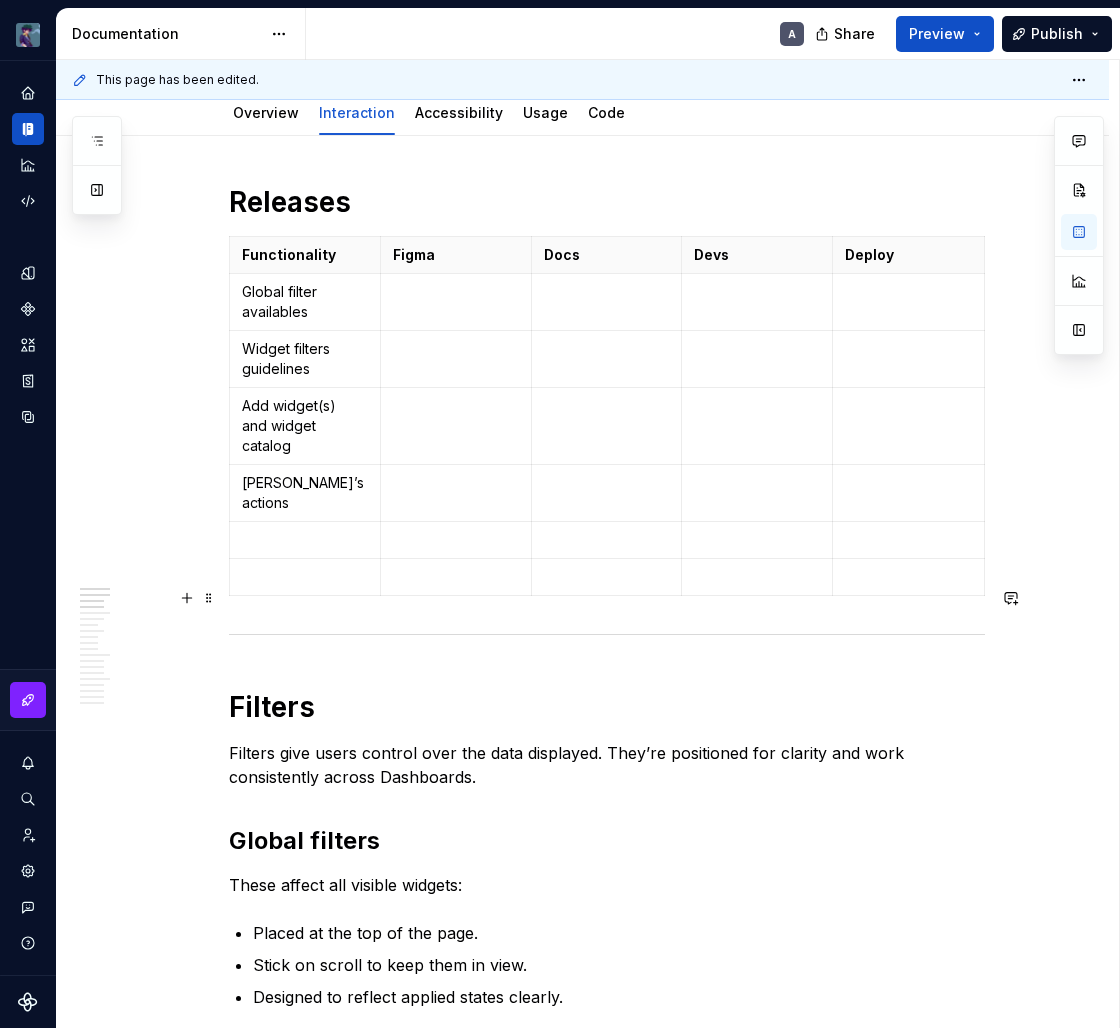 scroll, scrollTop: 308, scrollLeft: 0, axis: vertical 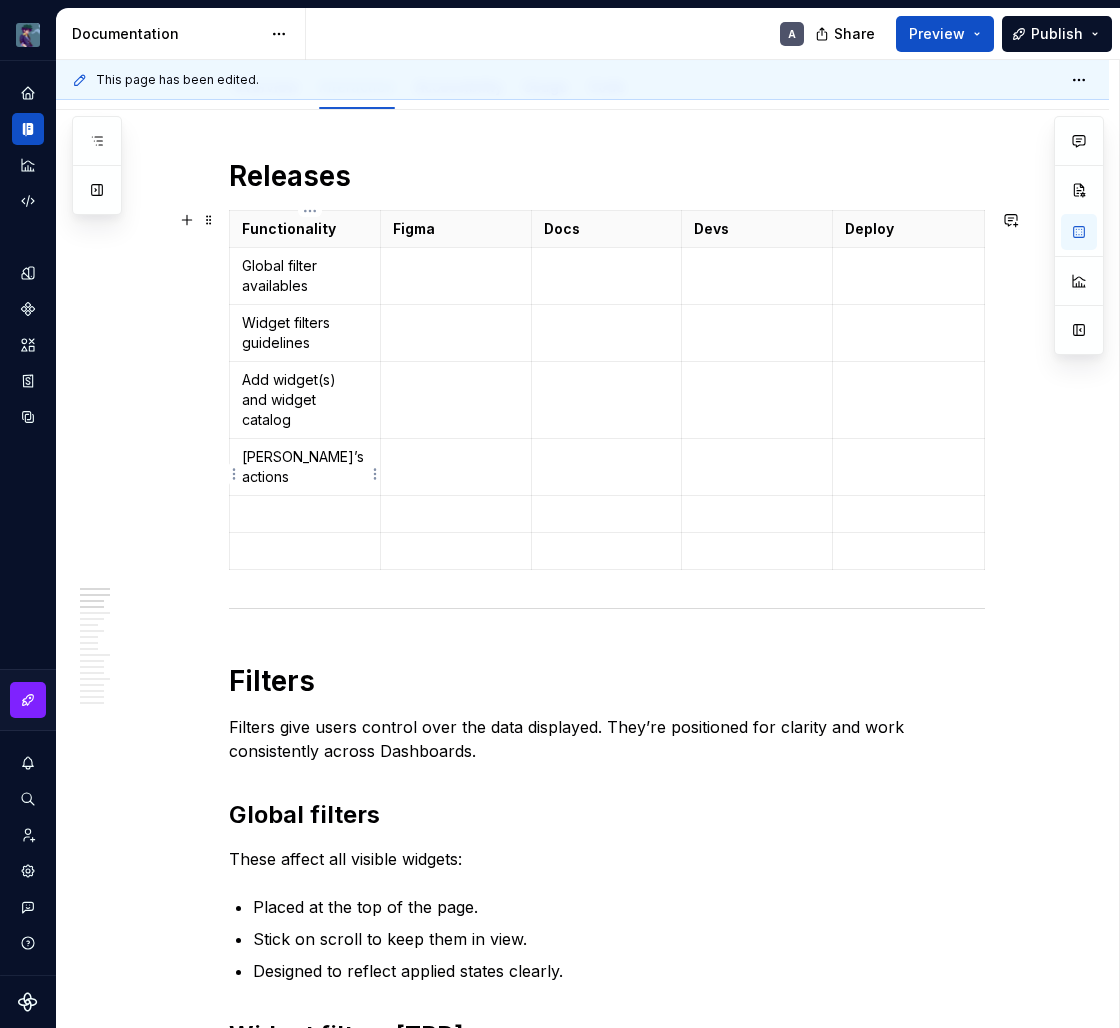 click at bounding box center (305, 514) 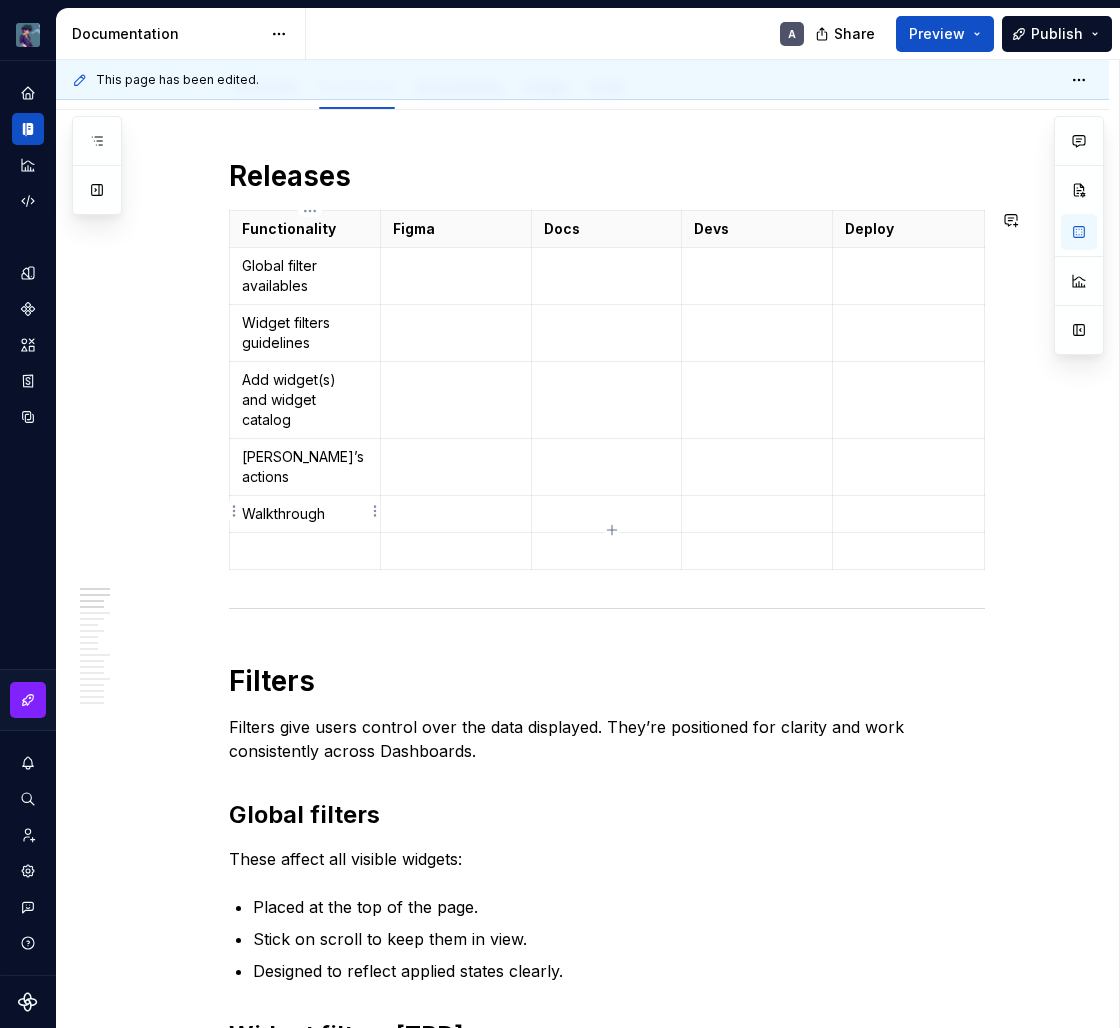 click at bounding box center (304, 551) 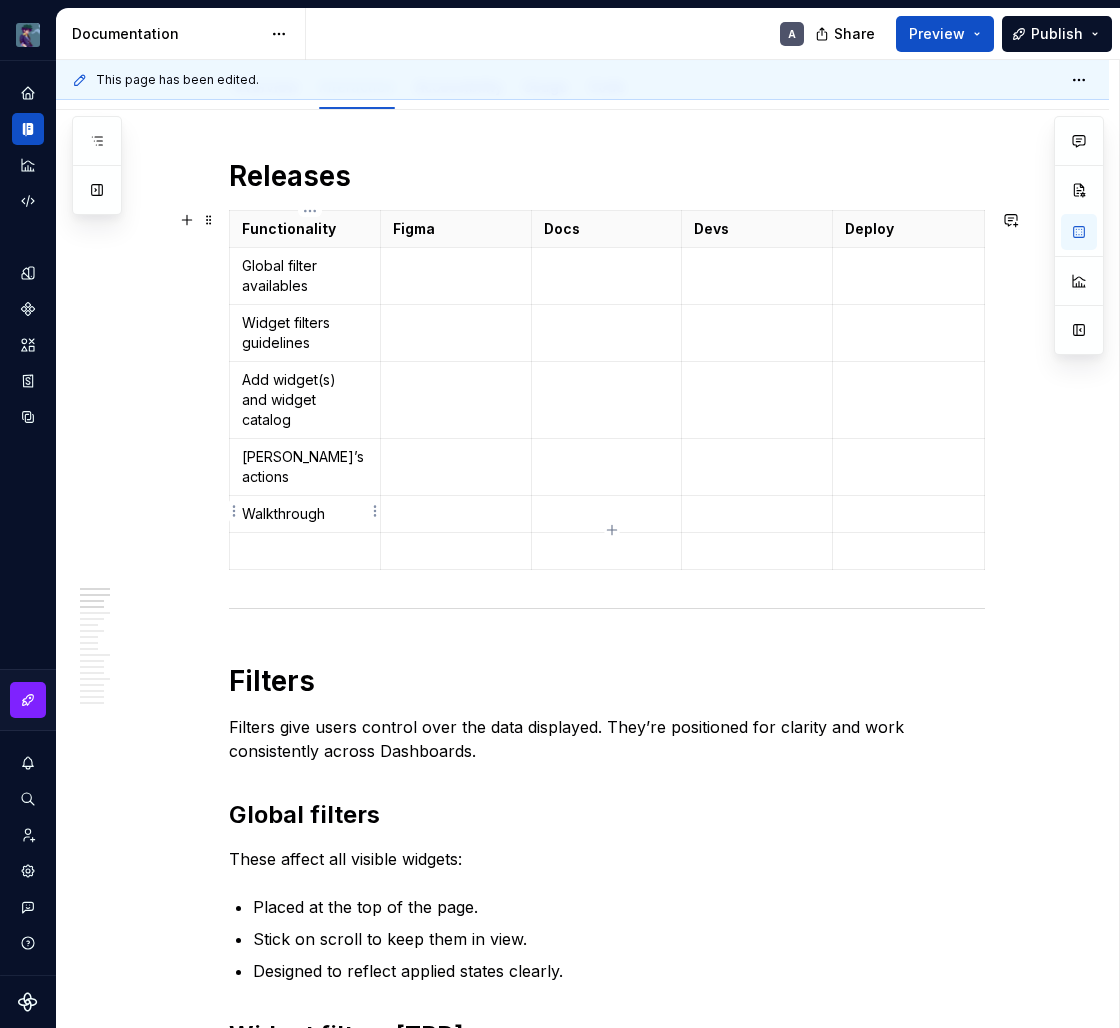 click at bounding box center [305, 551] 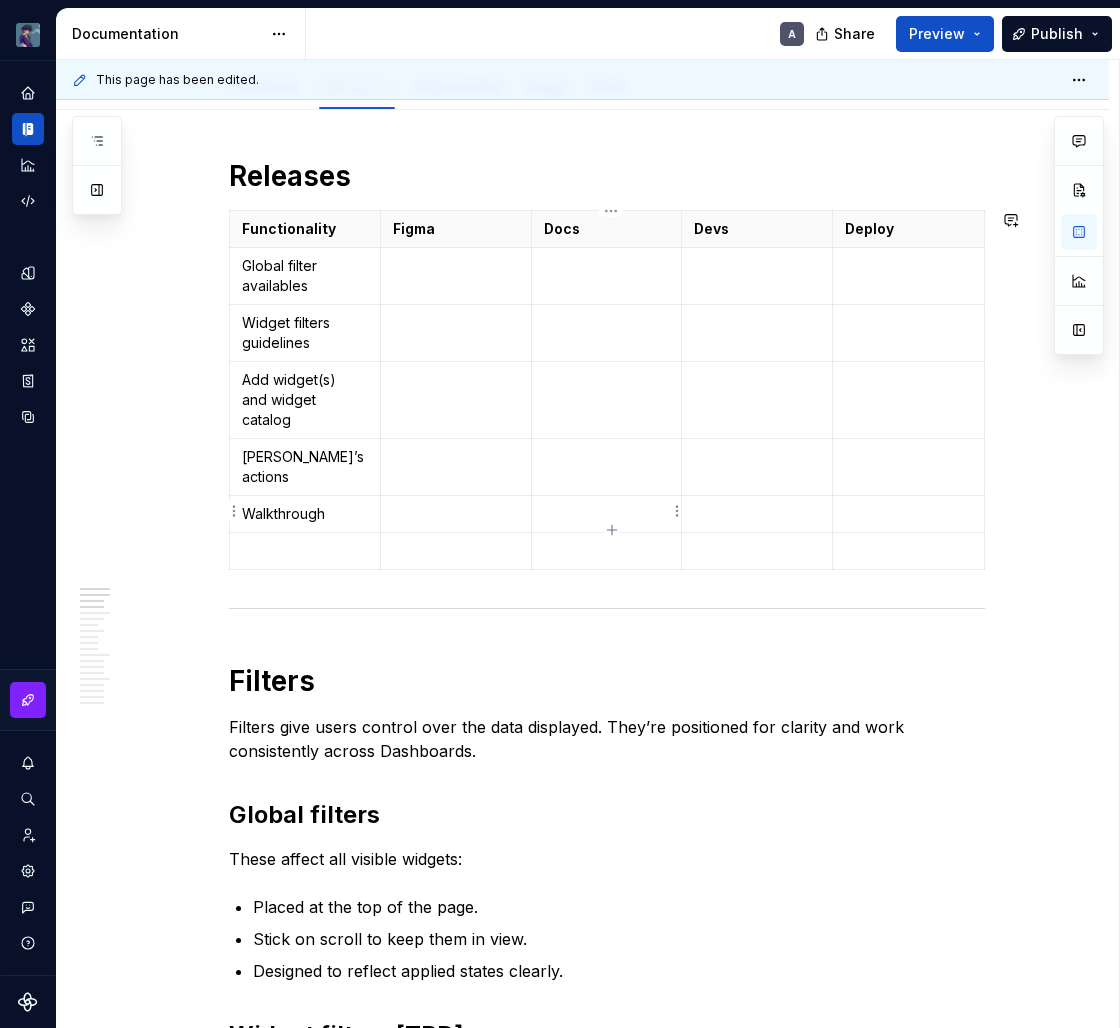click 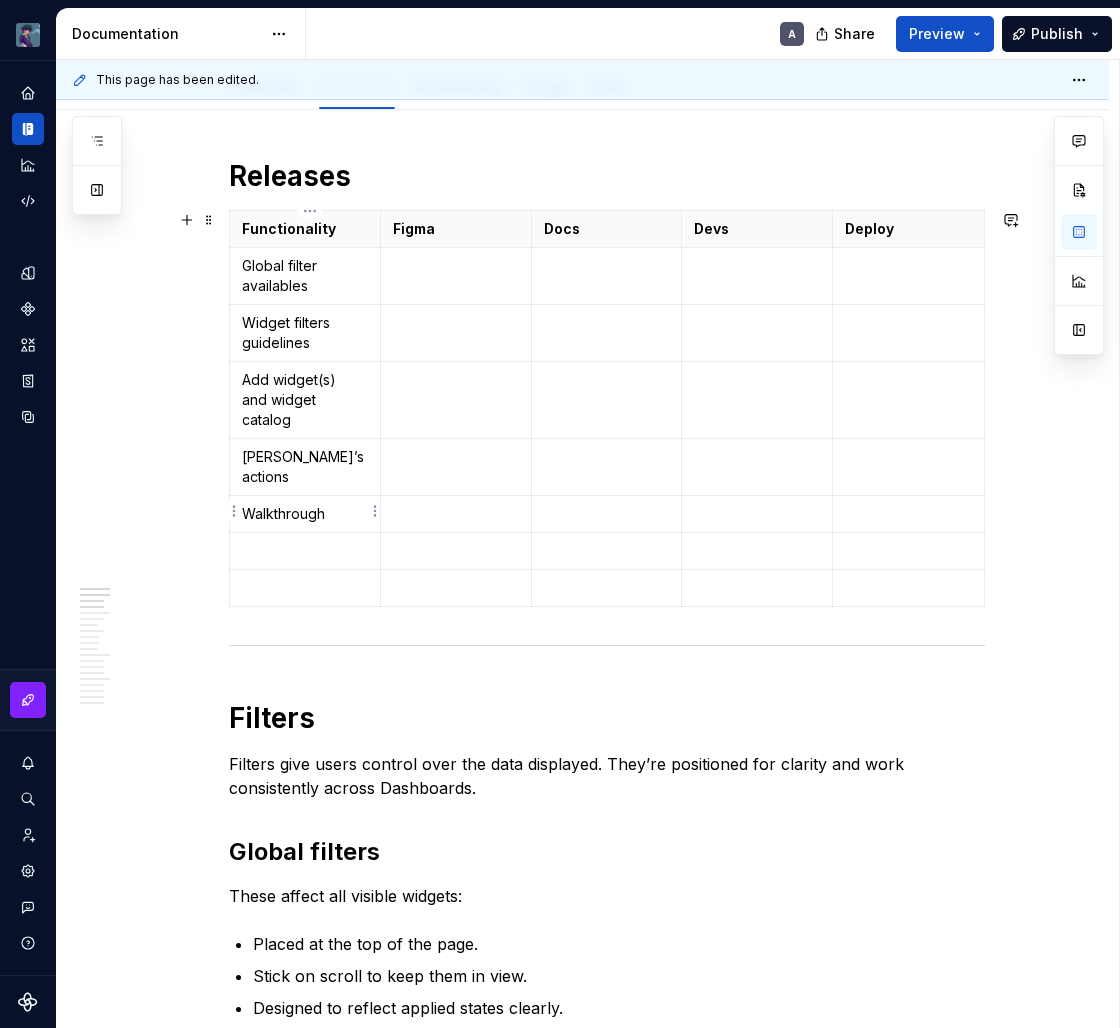 click at bounding box center [305, 551] 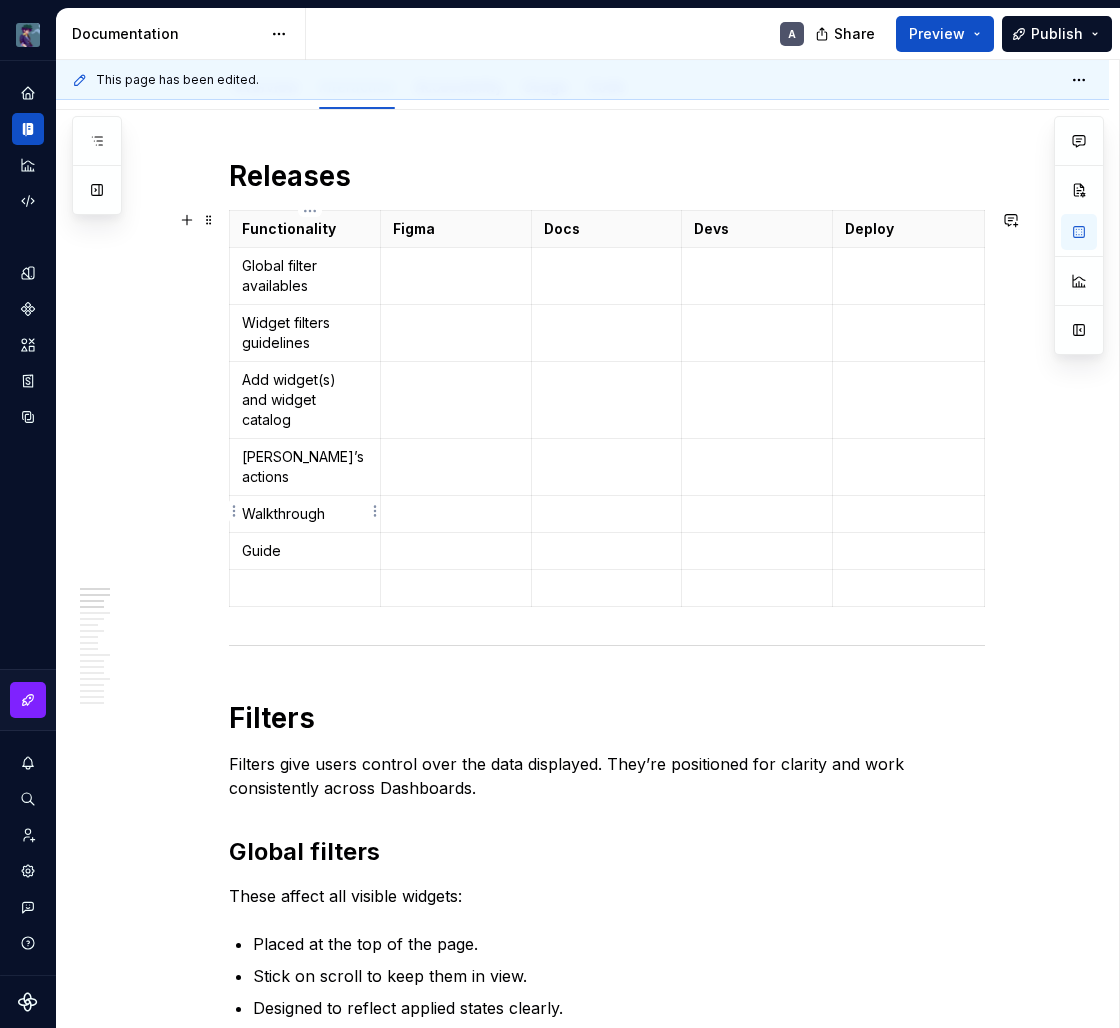 click at bounding box center (305, 588) 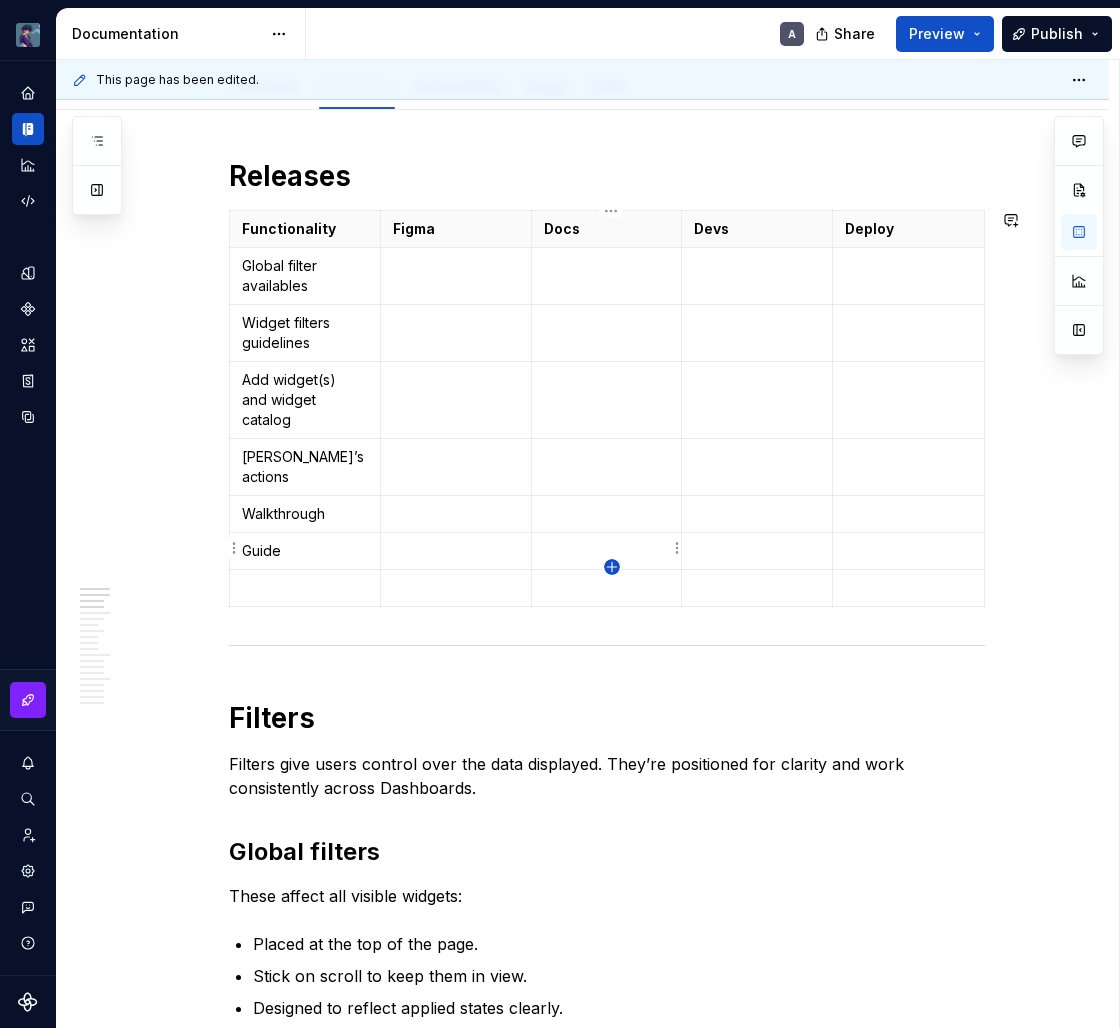 click 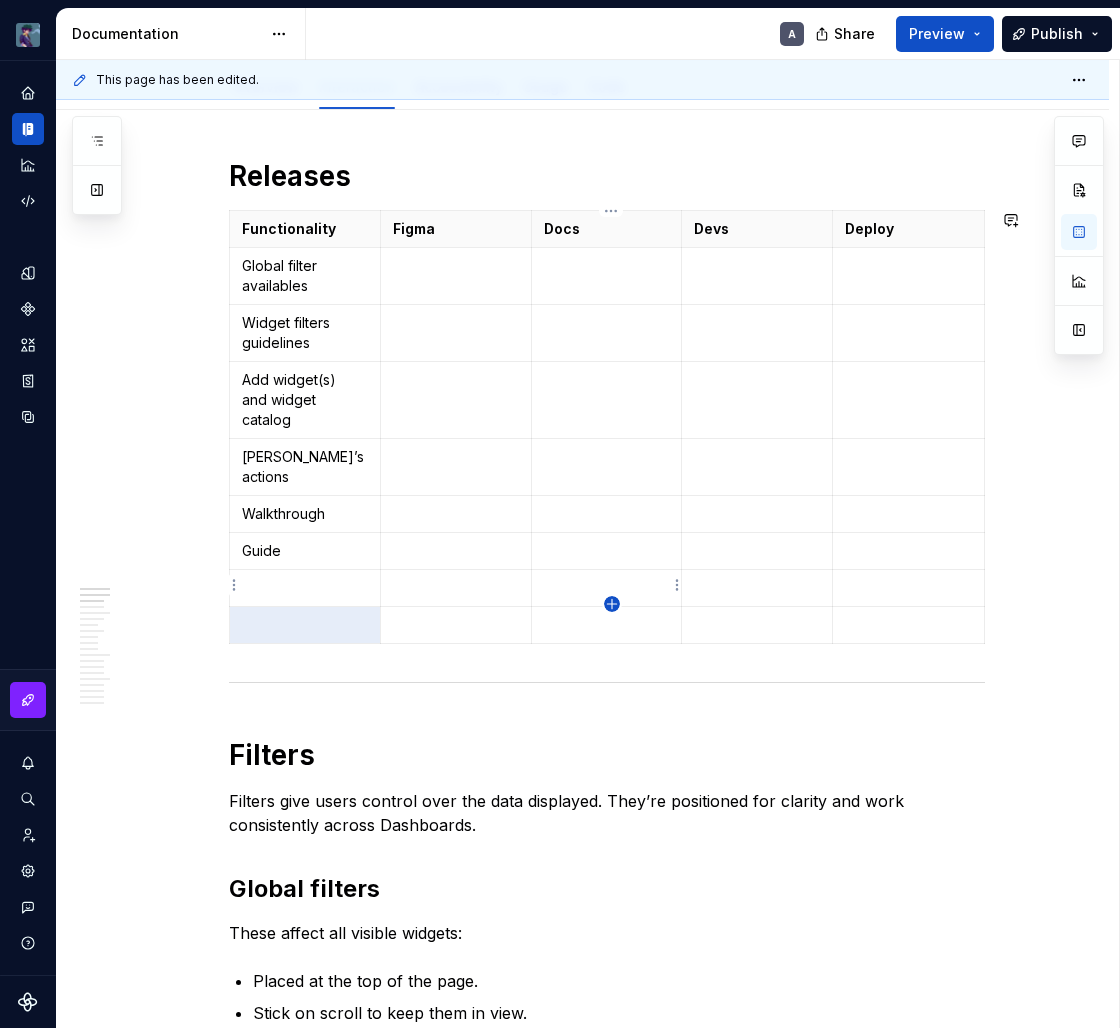 click 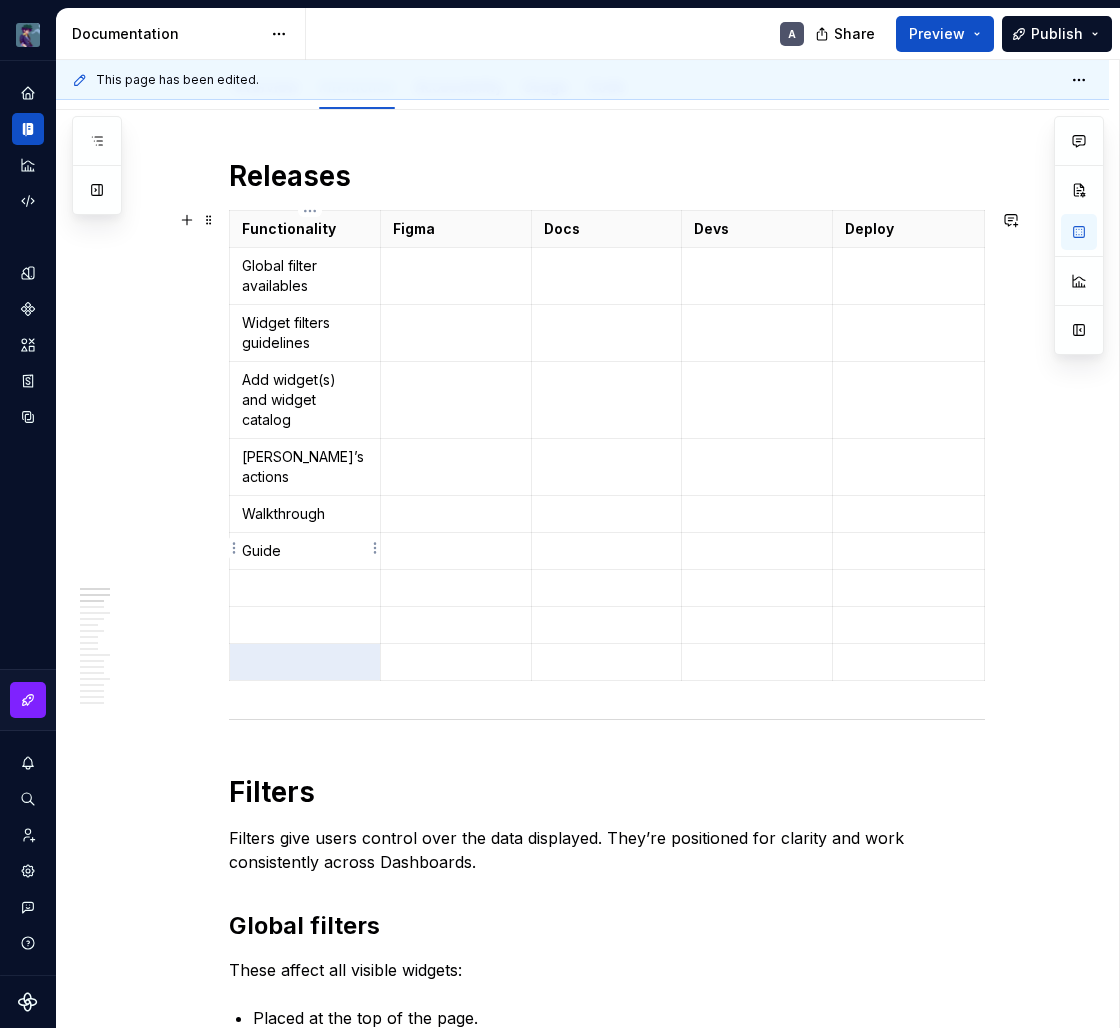 click at bounding box center [305, 588] 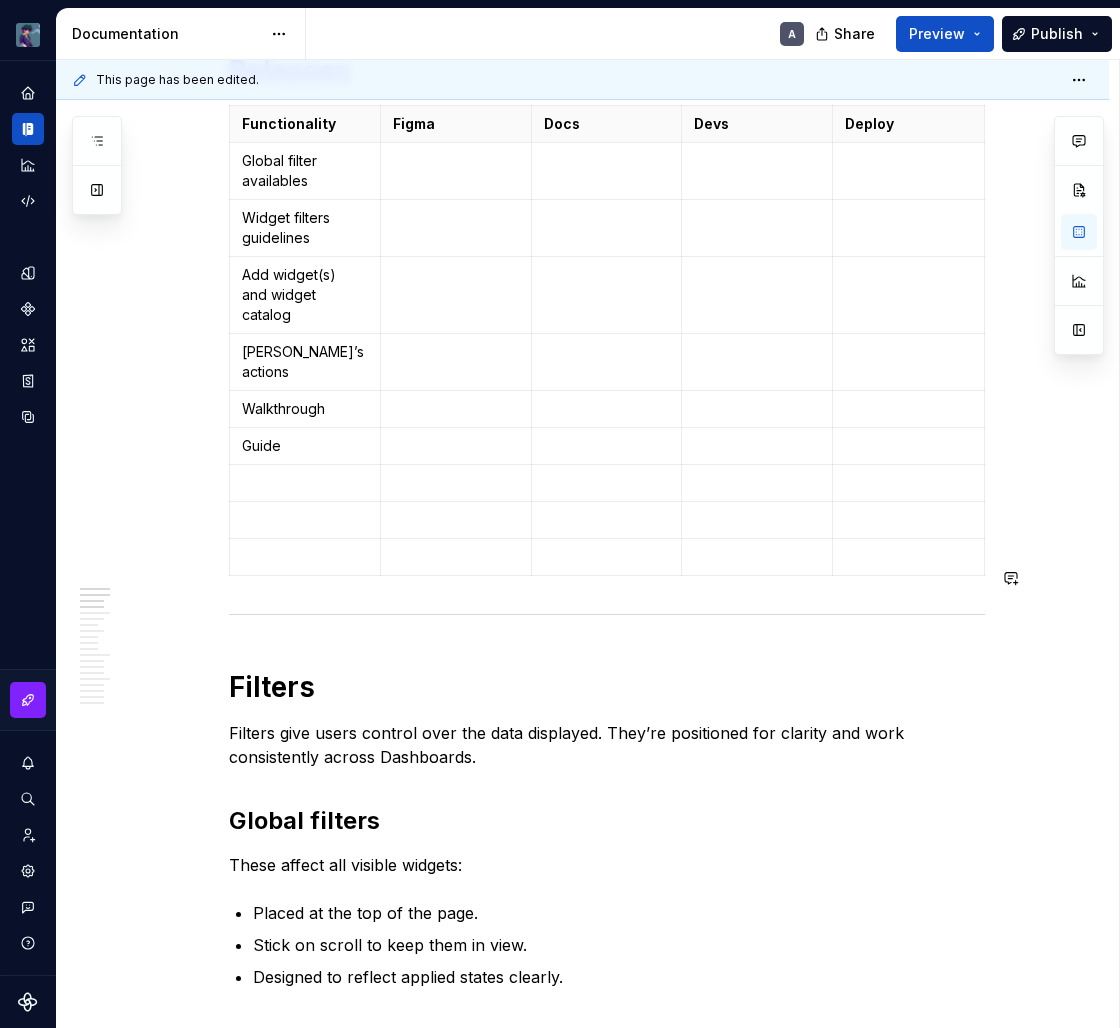 scroll, scrollTop: 384, scrollLeft: 0, axis: vertical 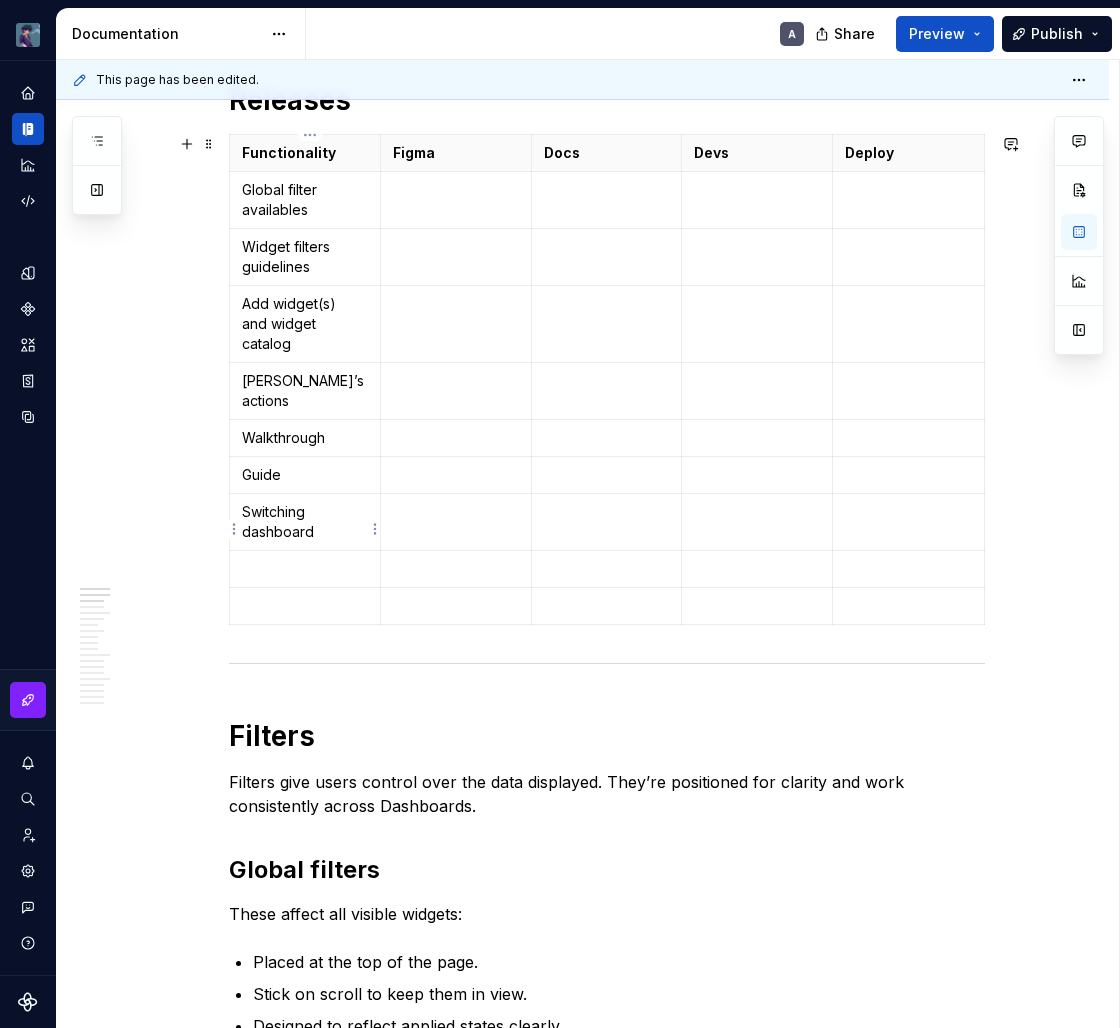 click at bounding box center (305, 569) 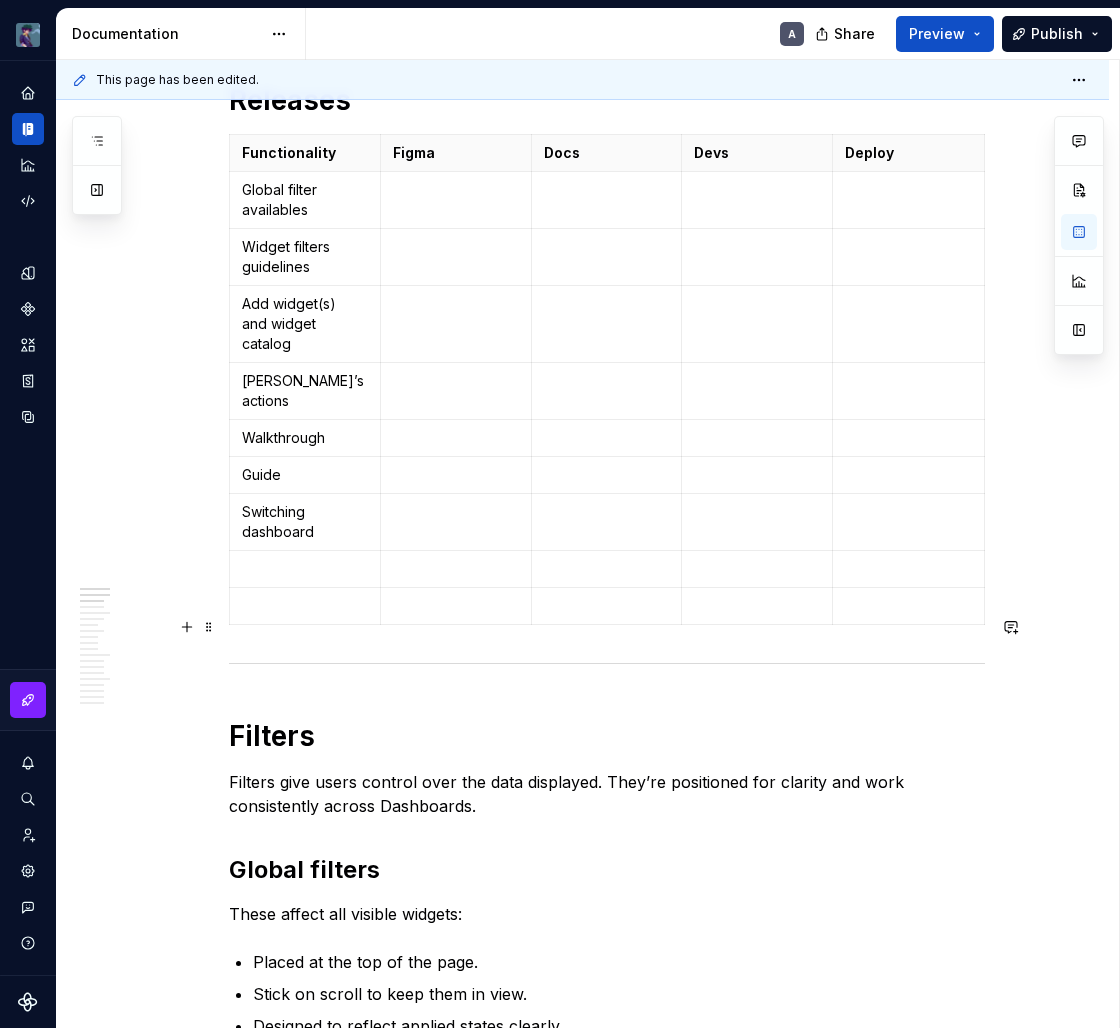 scroll, scrollTop: 368, scrollLeft: 0, axis: vertical 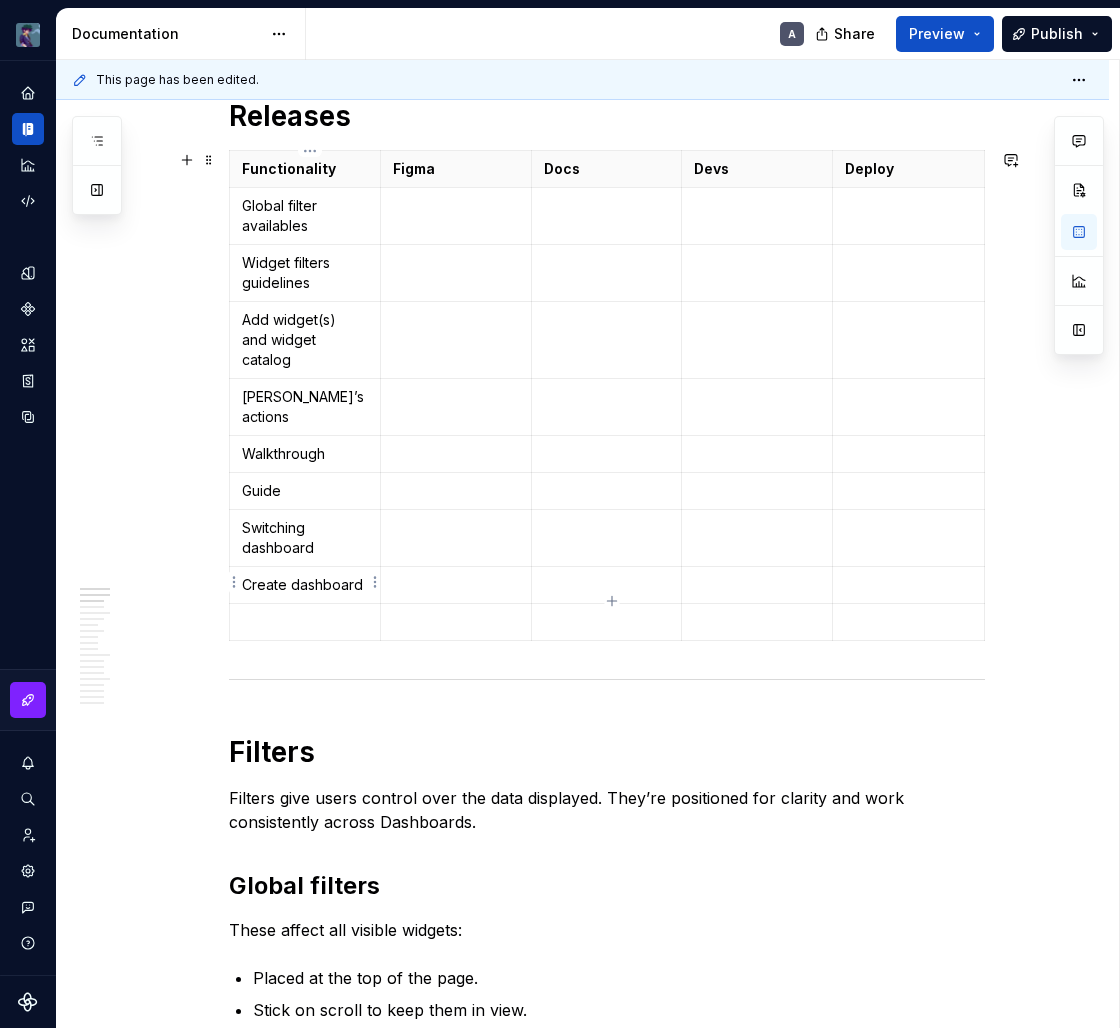 click at bounding box center [305, 622] 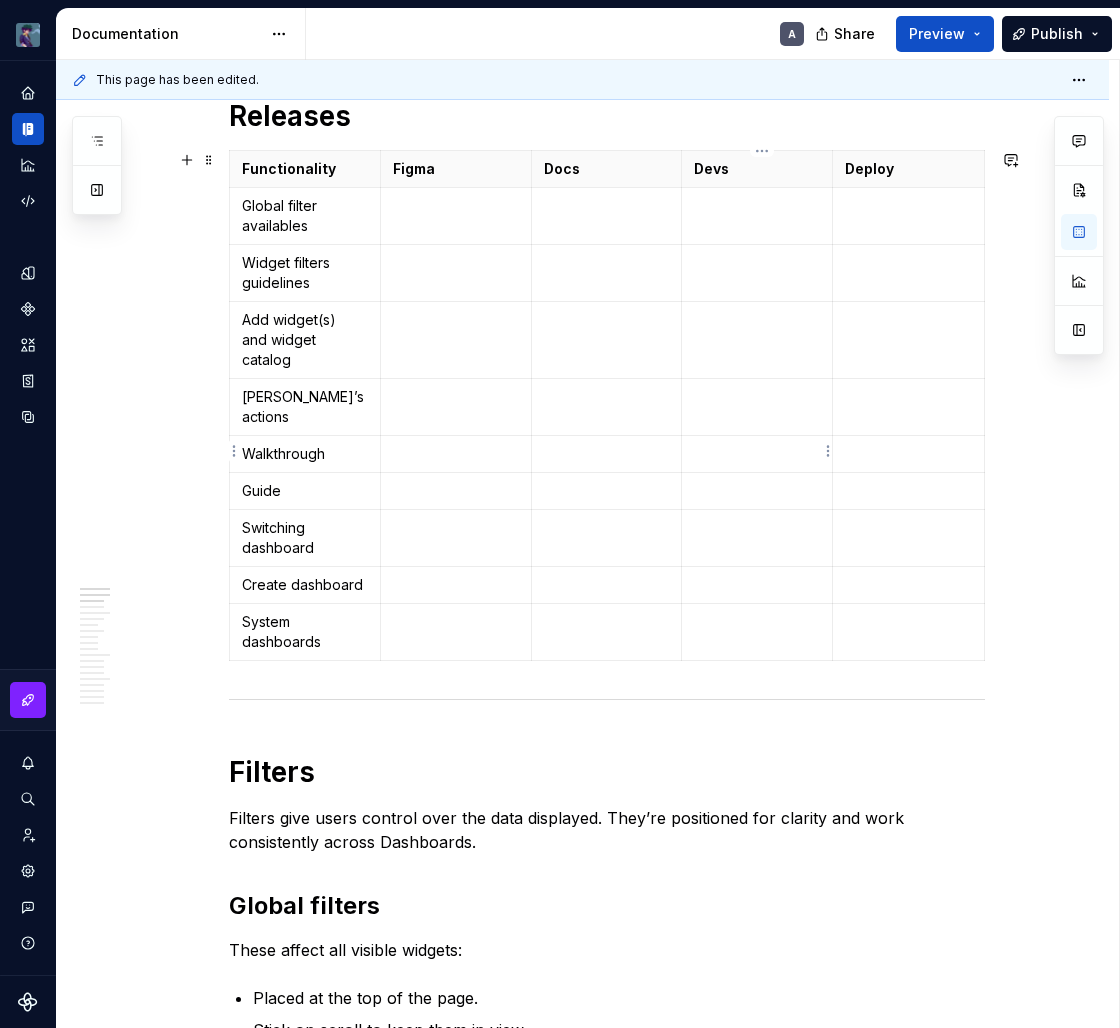 click at bounding box center (456, 397) 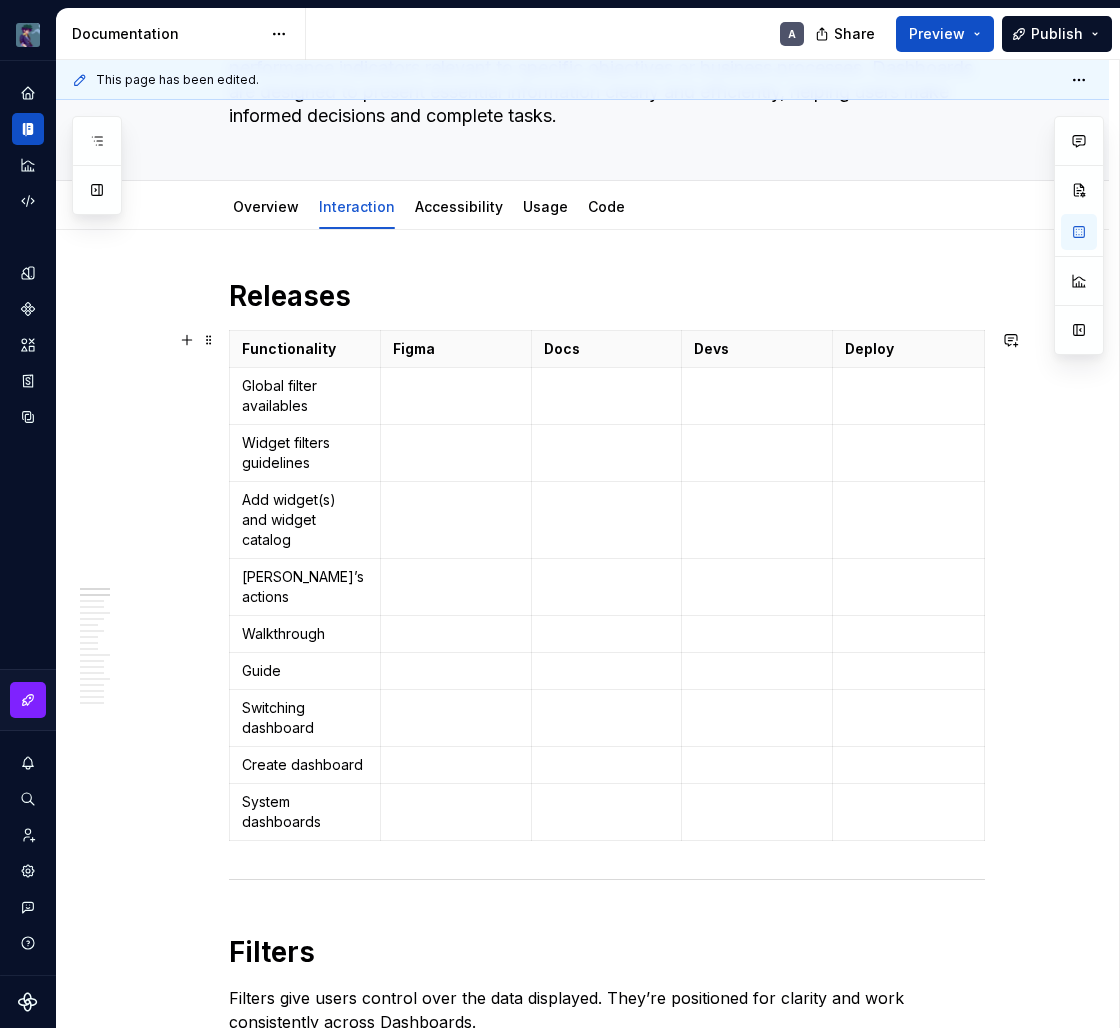 scroll, scrollTop: 191, scrollLeft: 0, axis: vertical 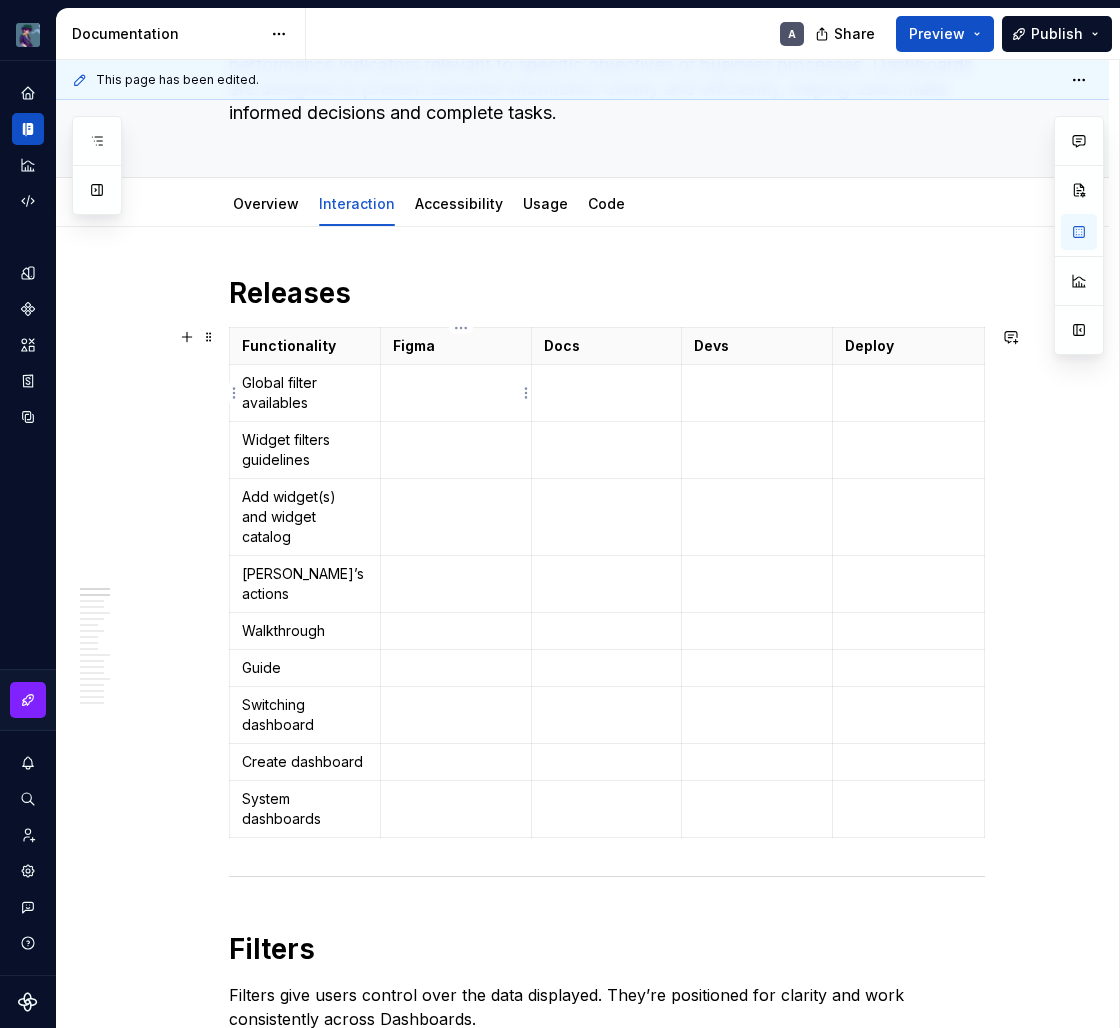 click at bounding box center (455, 393) 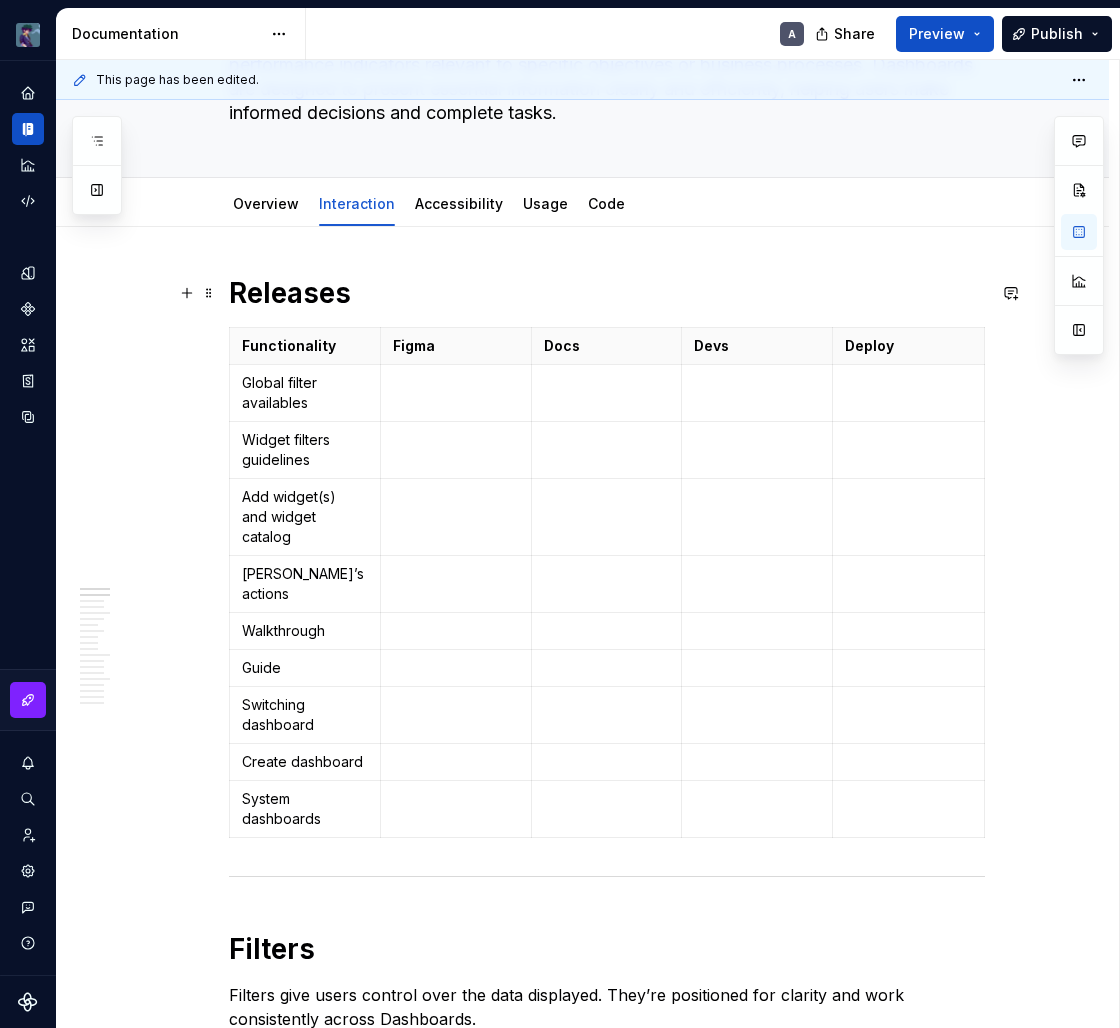 click on "Releases" at bounding box center [607, 293] 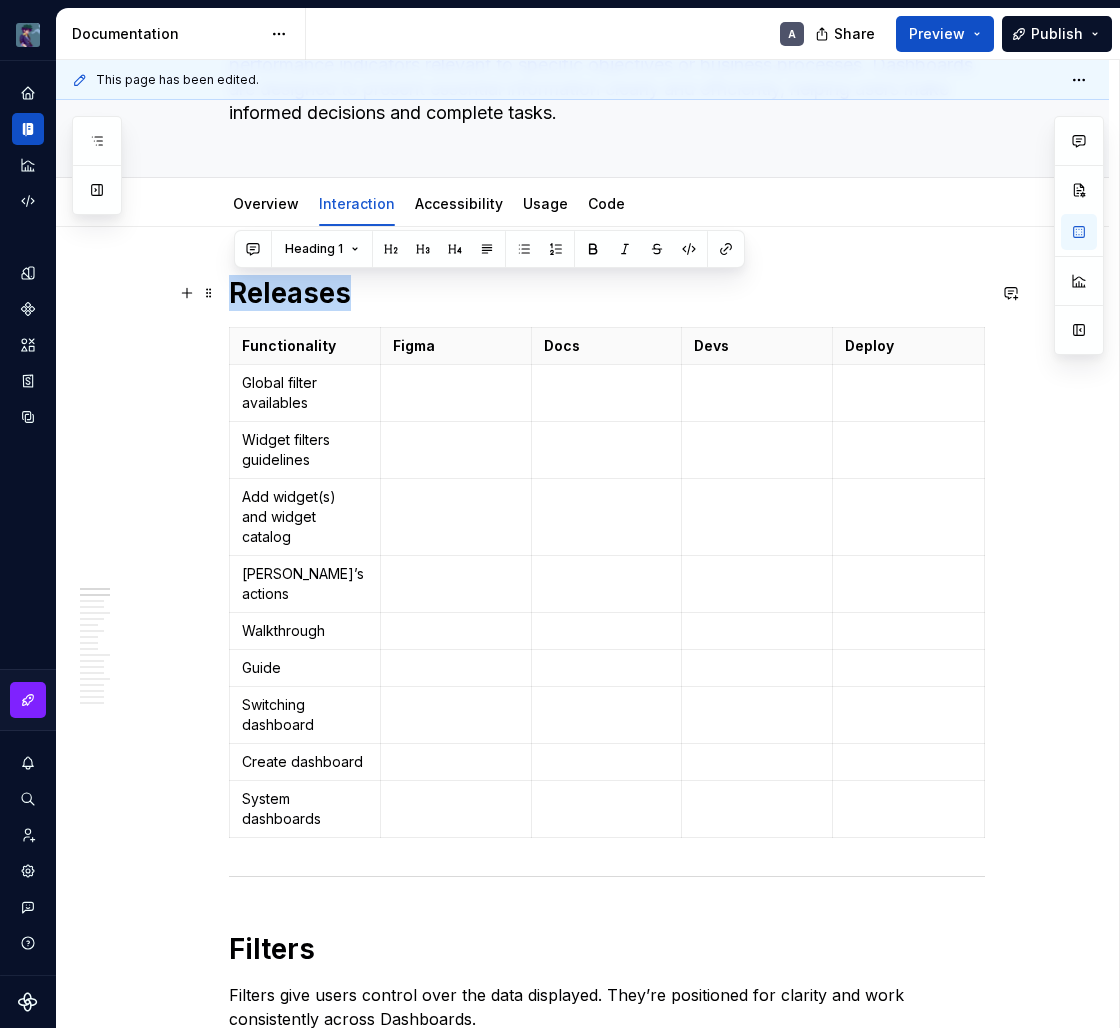 click on "Releases" at bounding box center (607, 293) 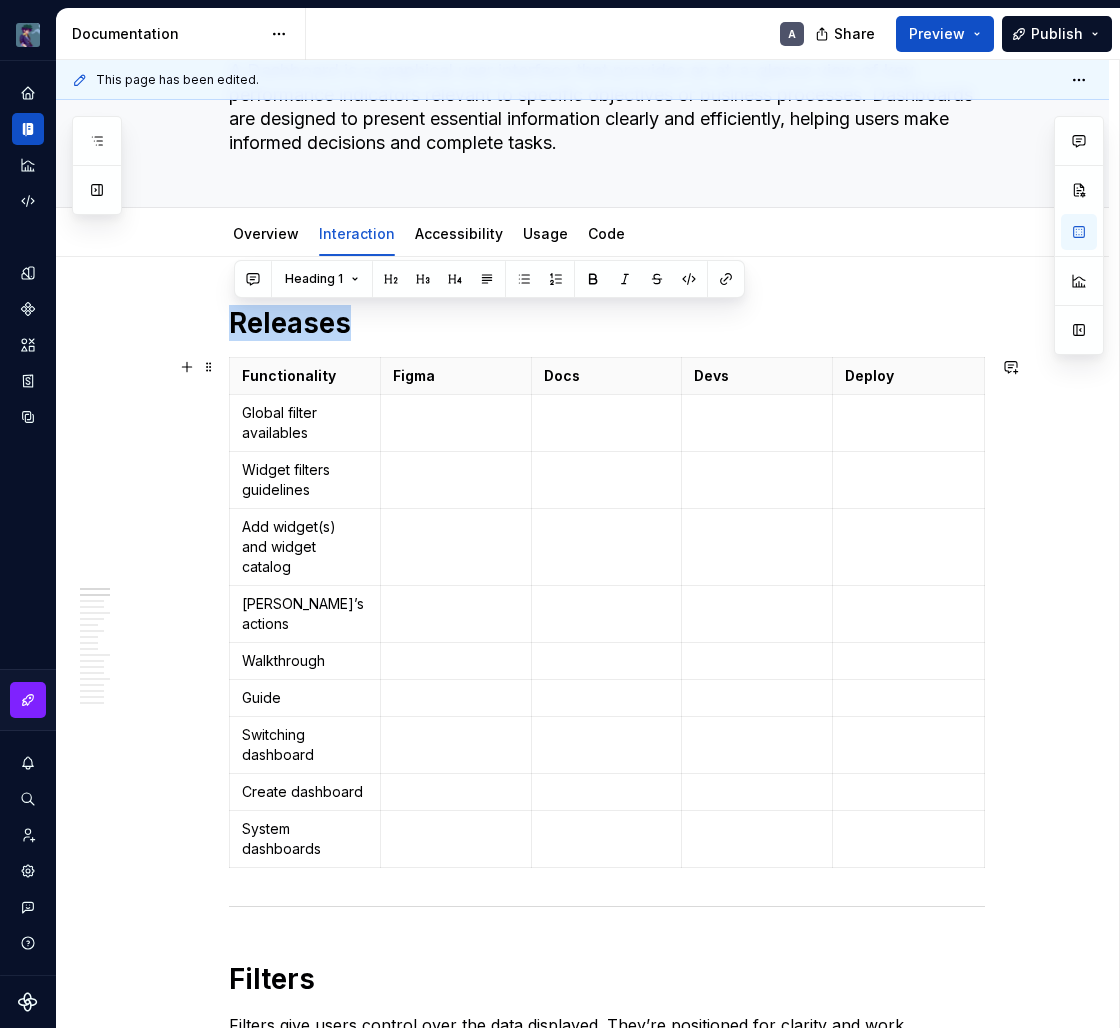 scroll, scrollTop: 143, scrollLeft: 0, axis: vertical 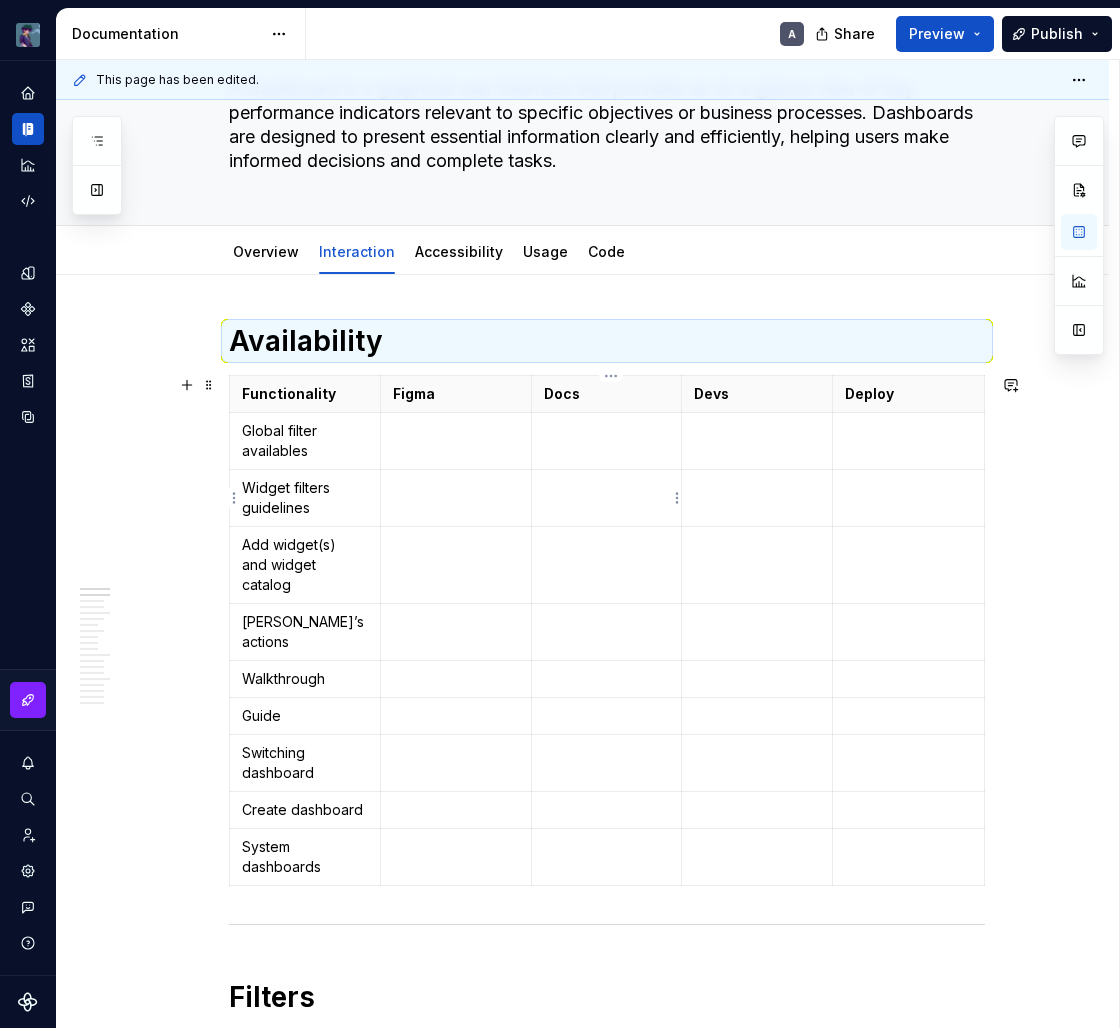 click at bounding box center [607, 488] 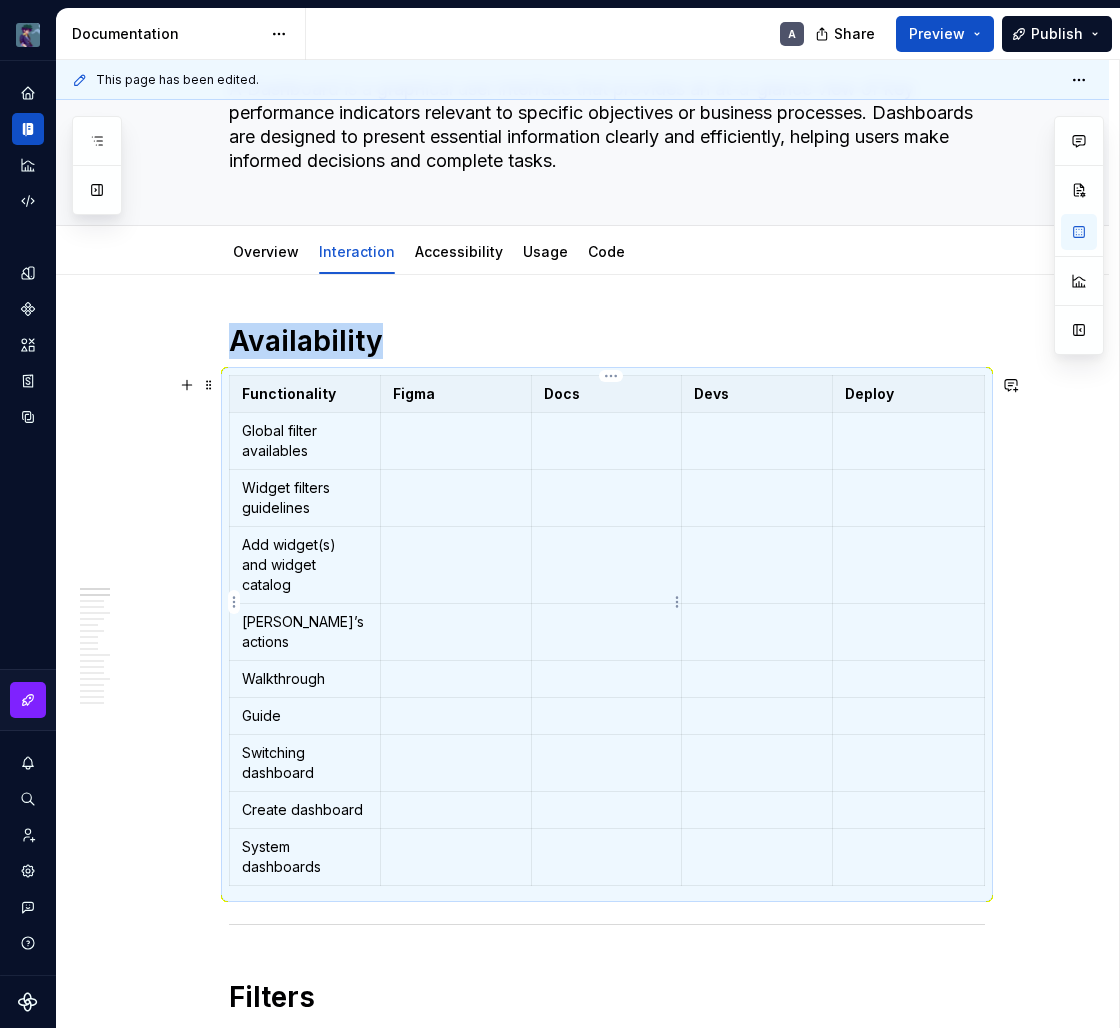 click at bounding box center (456, 622) 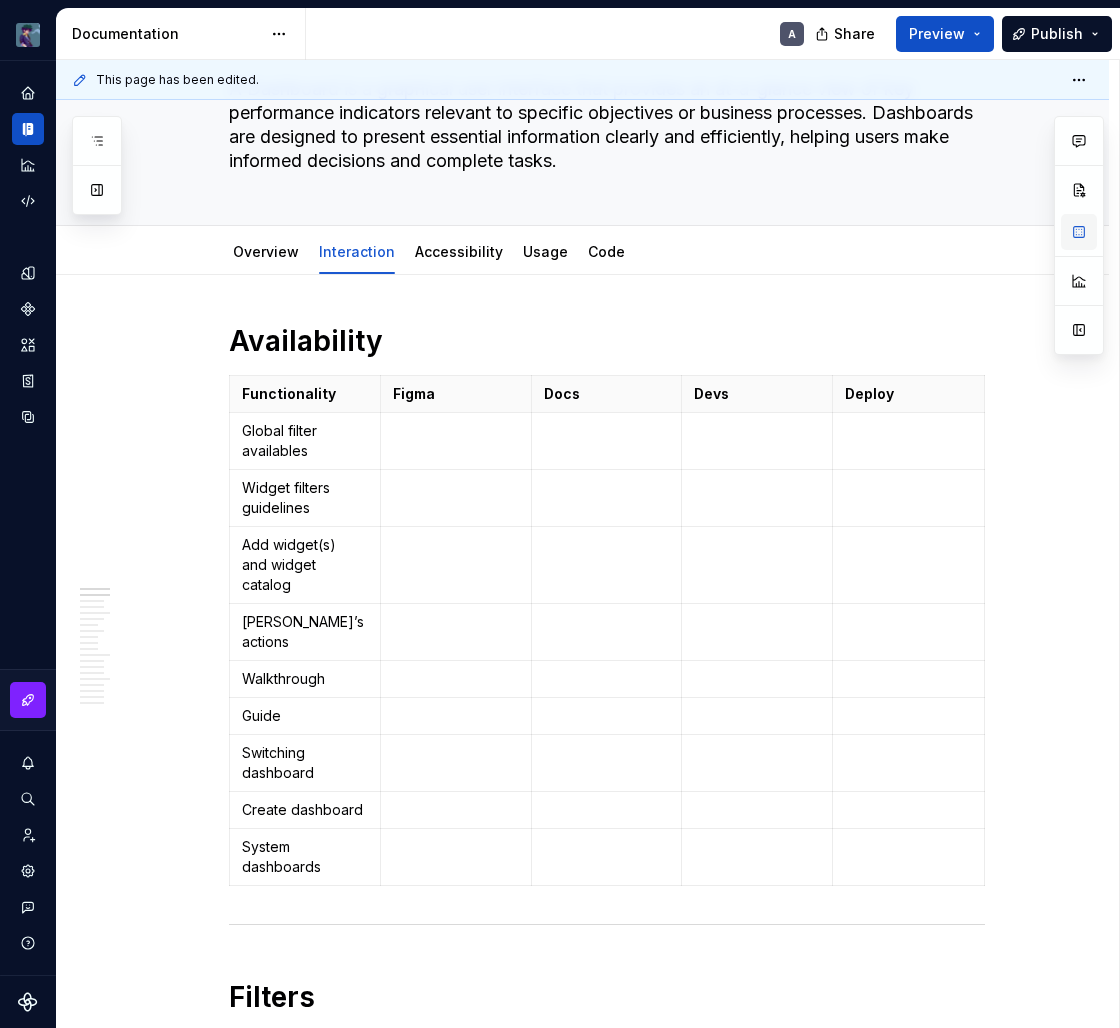 click at bounding box center [1079, 232] 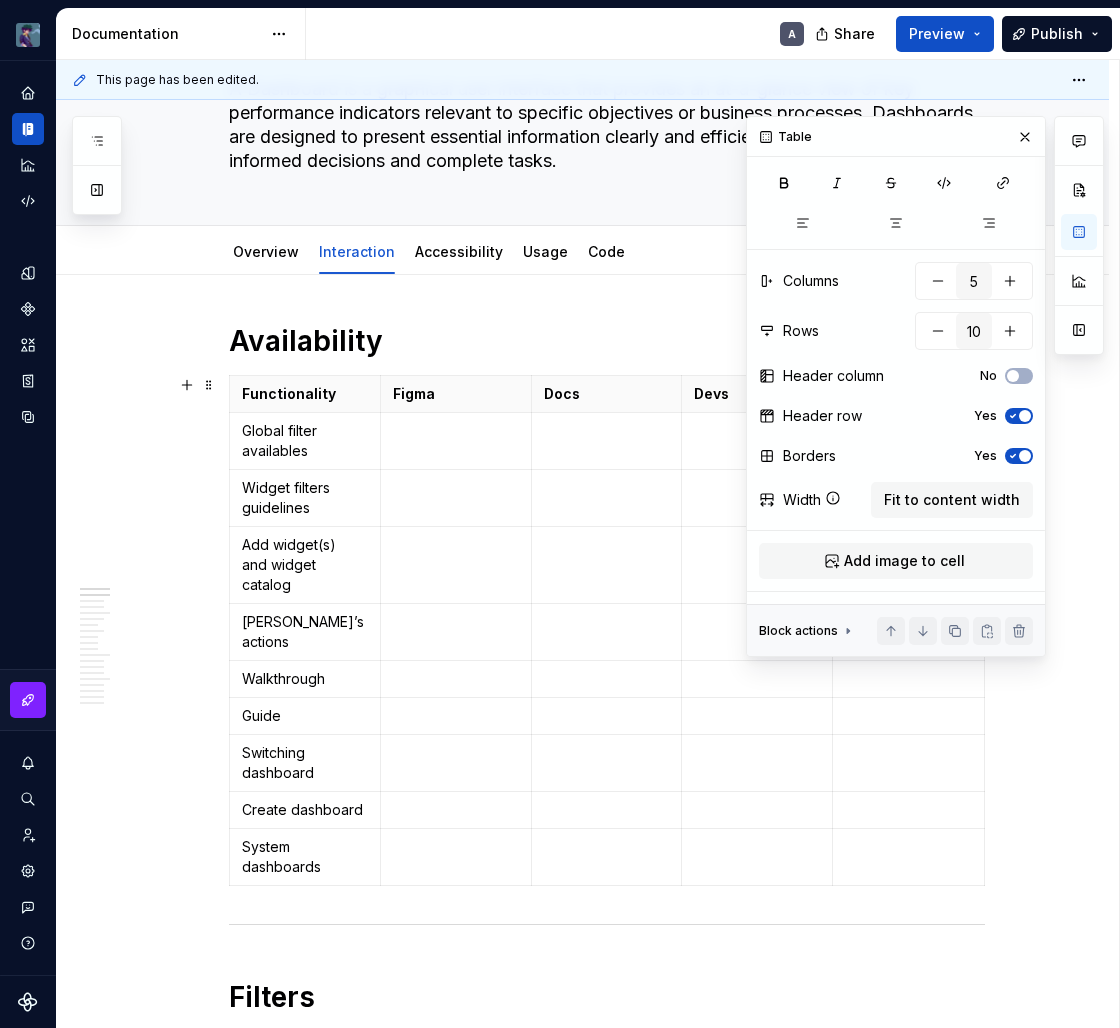 click 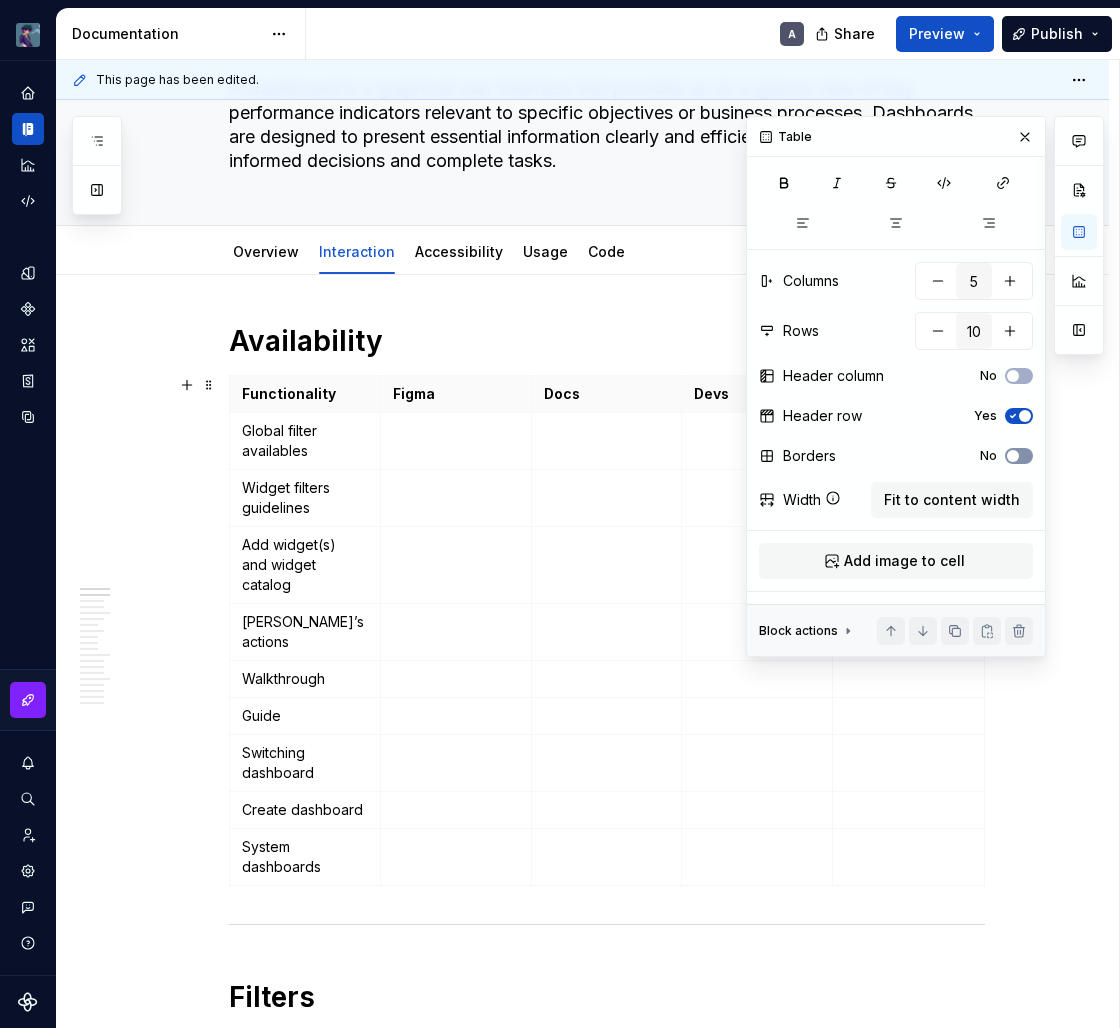 click at bounding box center [1013, 456] 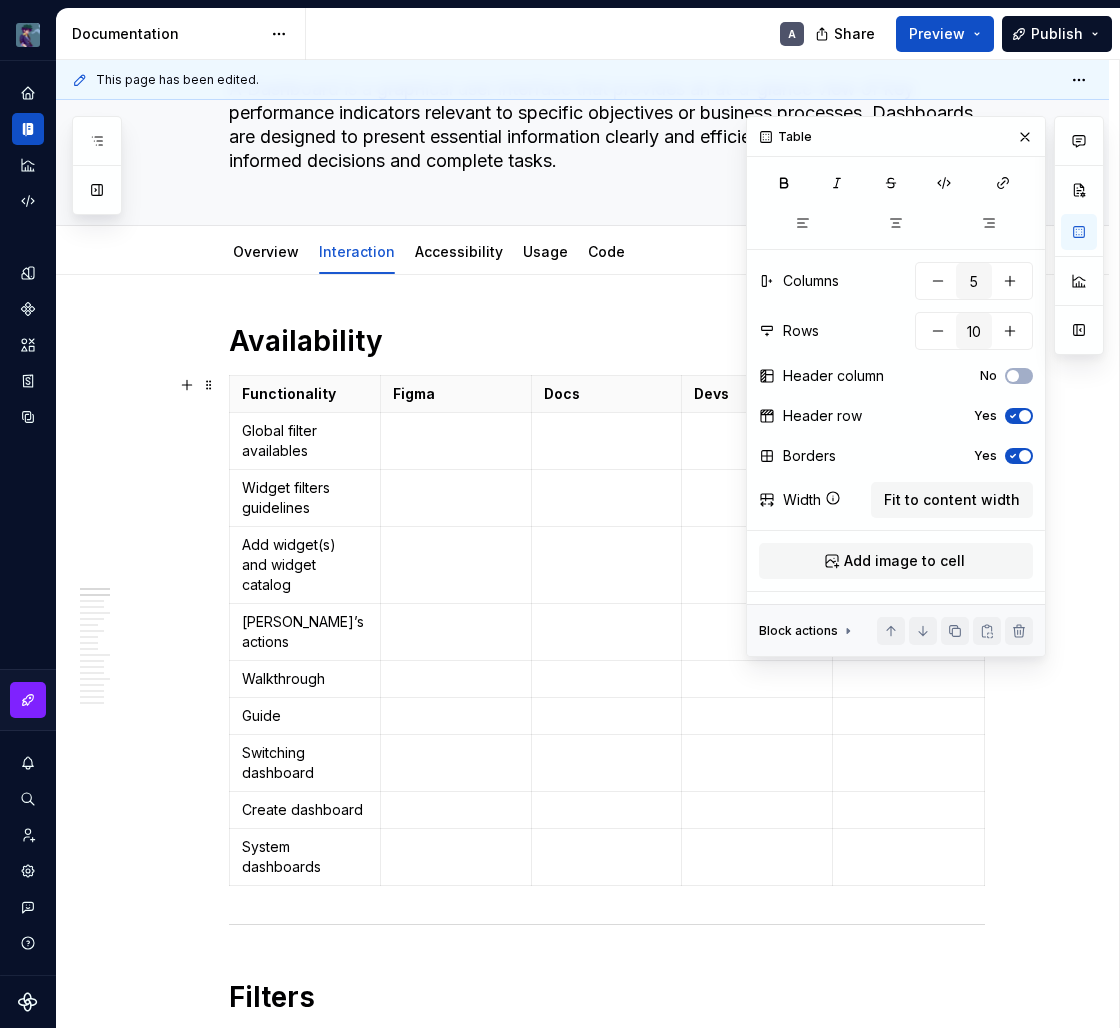click 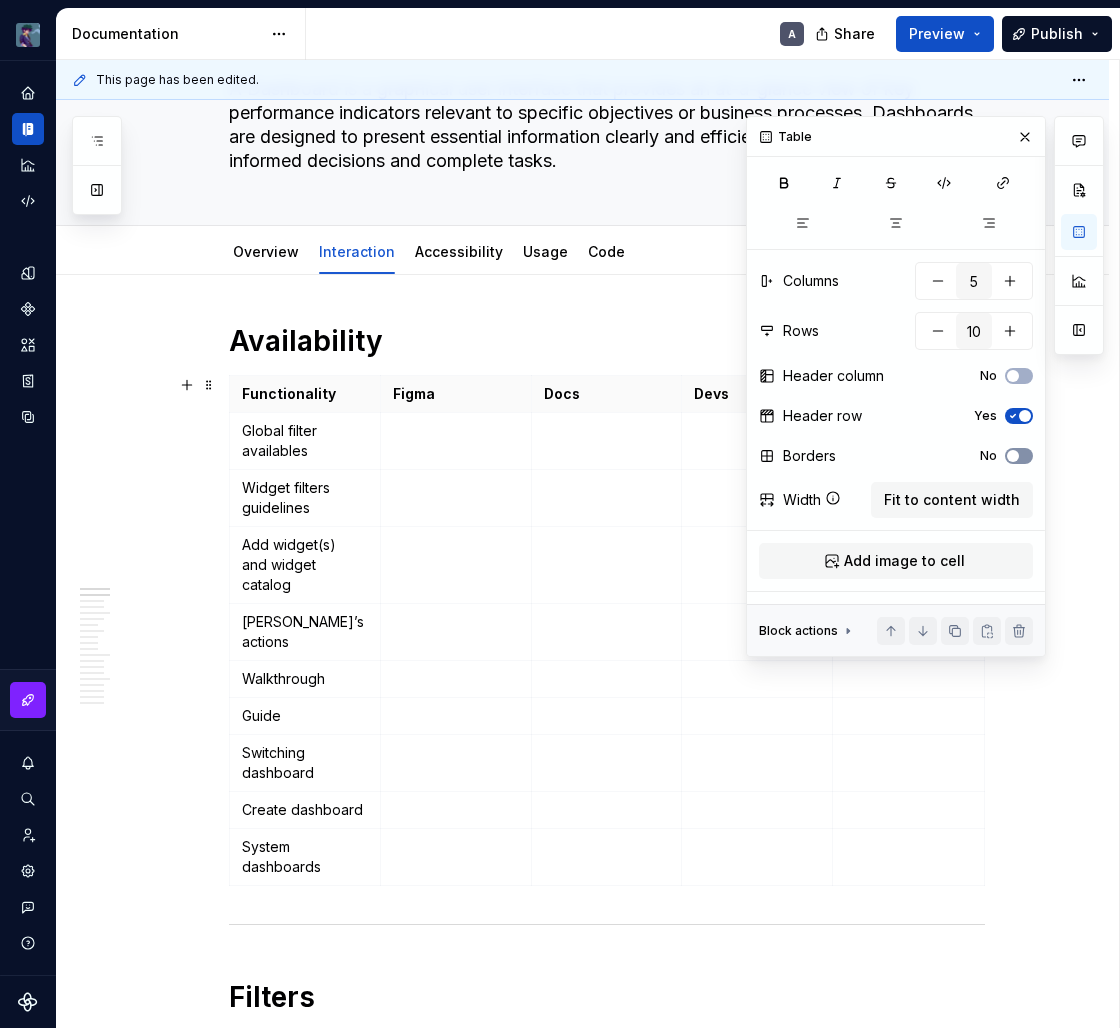click at bounding box center (1013, 456) 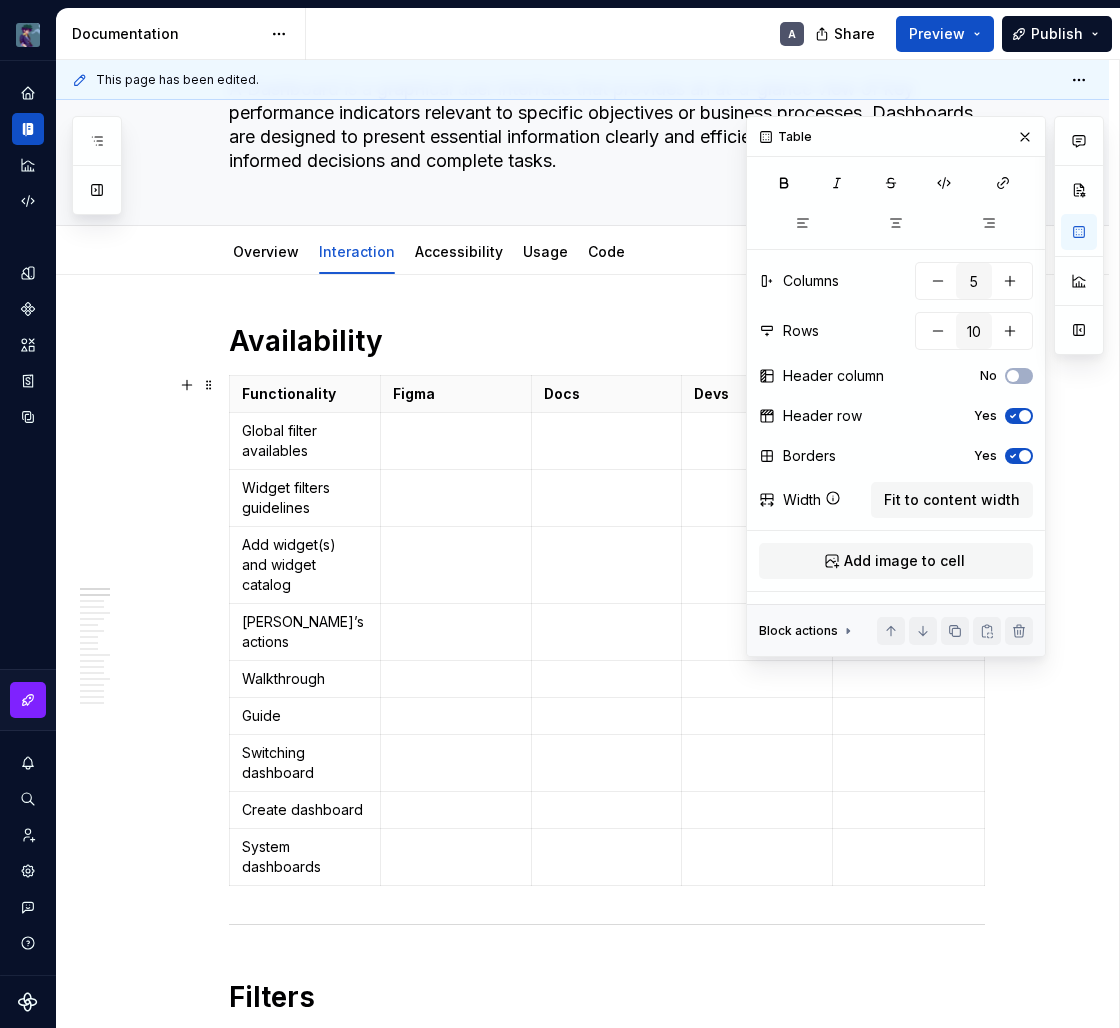 click on "Header row Yes" at bounding box center [896, 416] 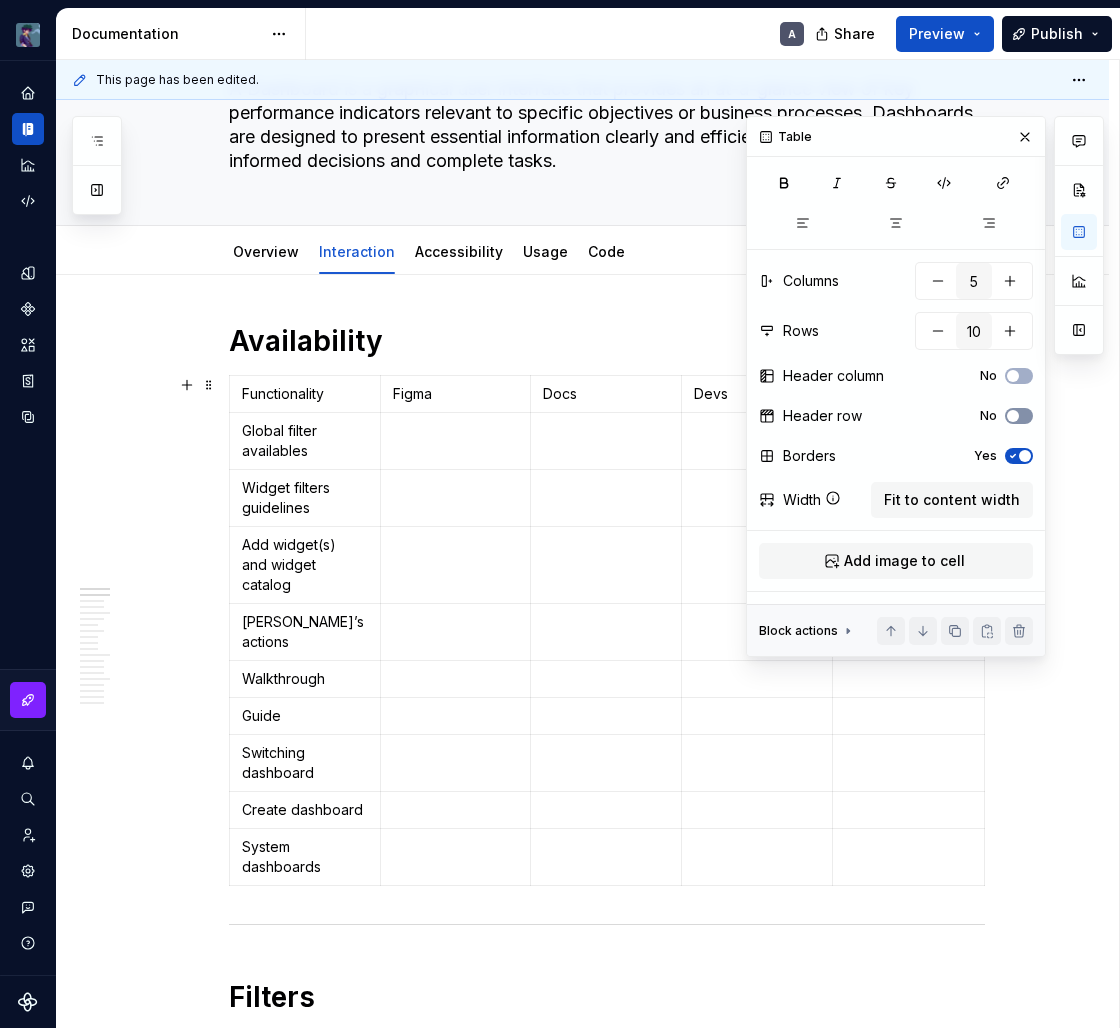 click at bounding box center (1013, 416) 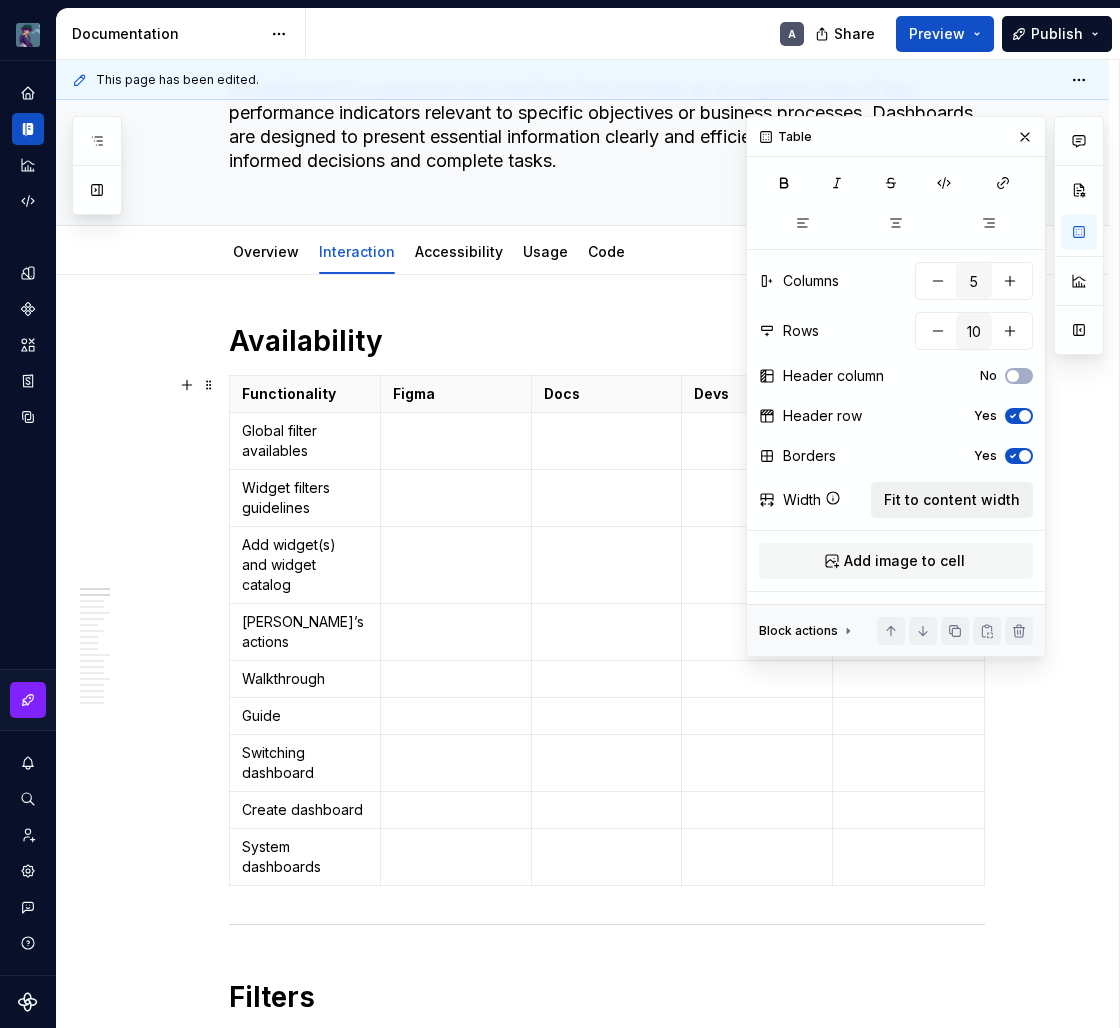 click on "Fit to content width" at bounding box center [952, 500] 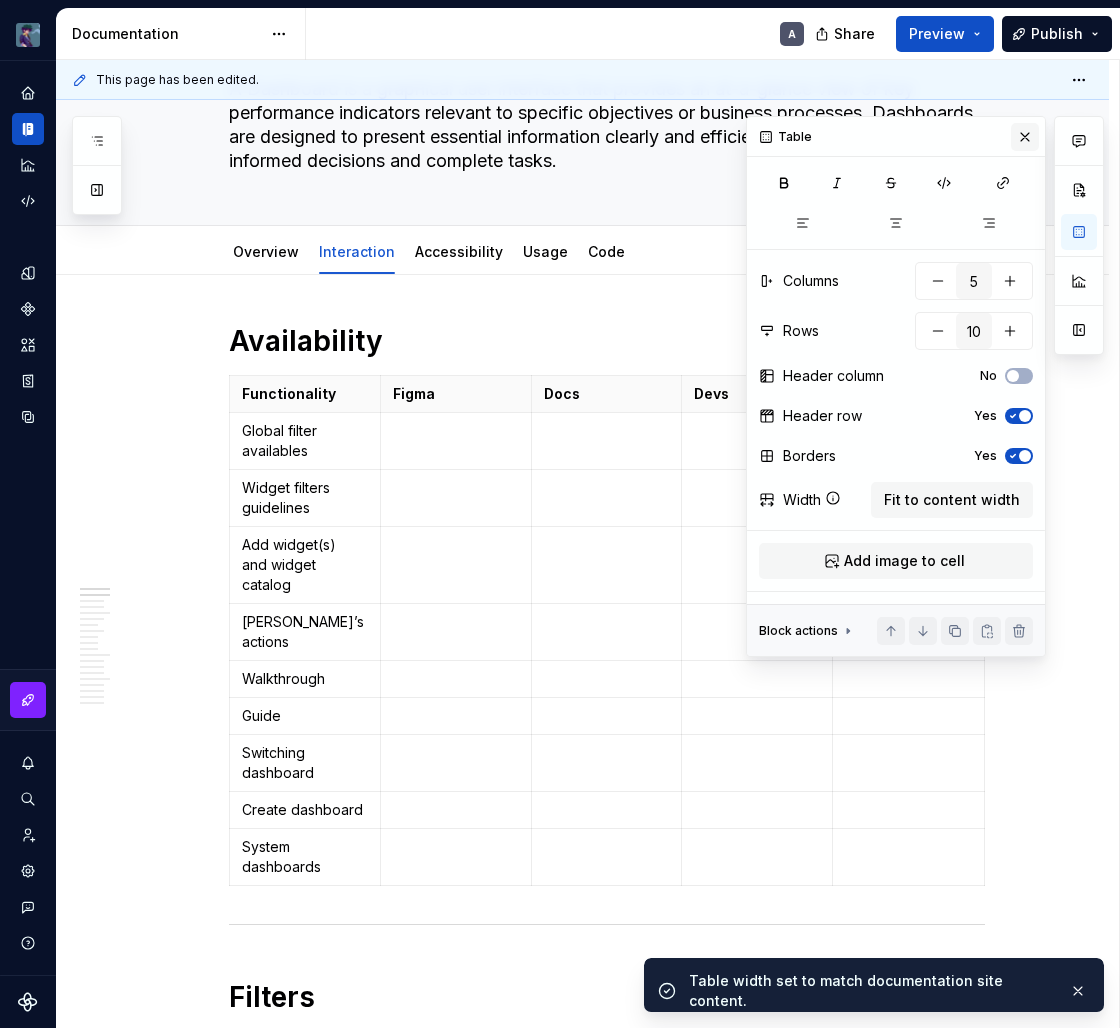 click at bounding box center (1025, 137) 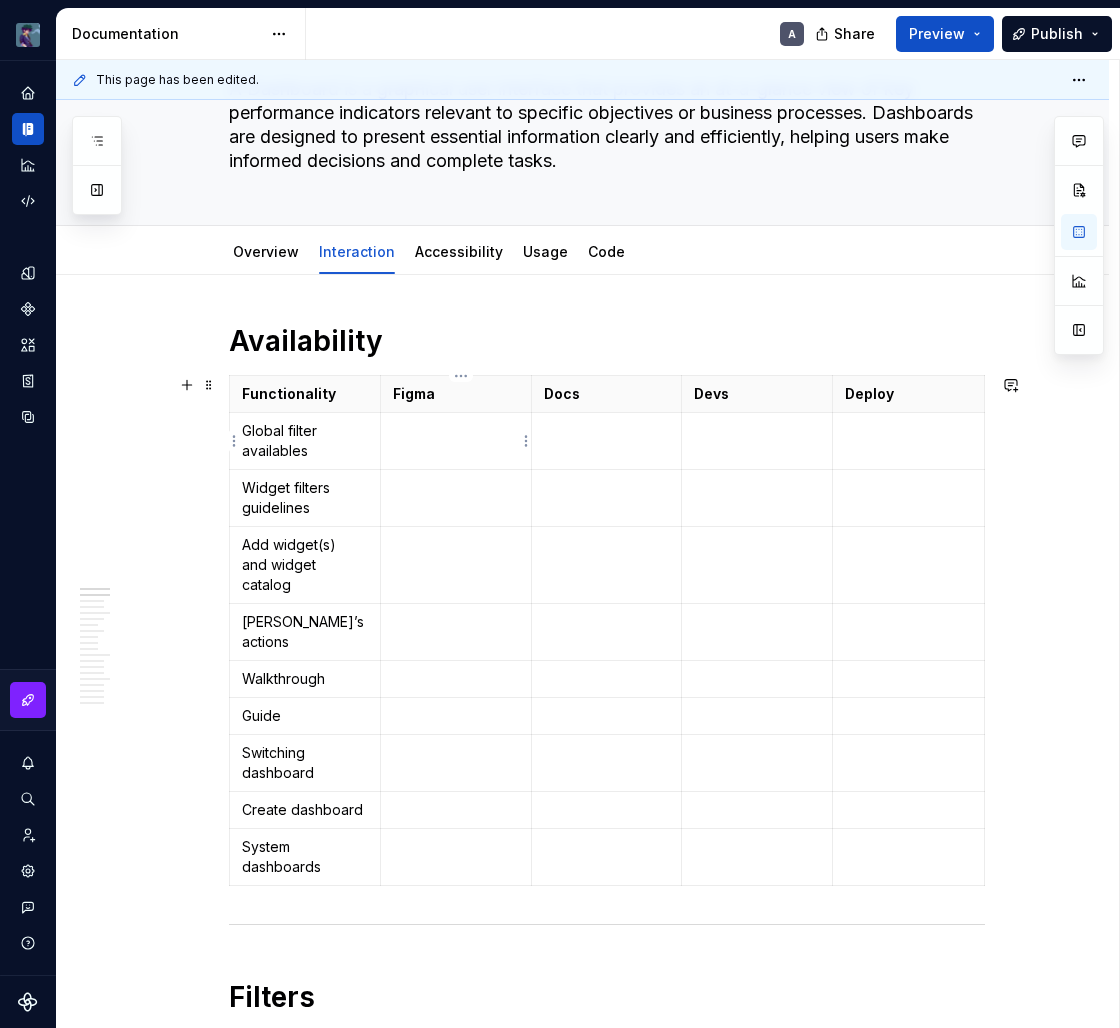 click at bounding box center (456, 431) 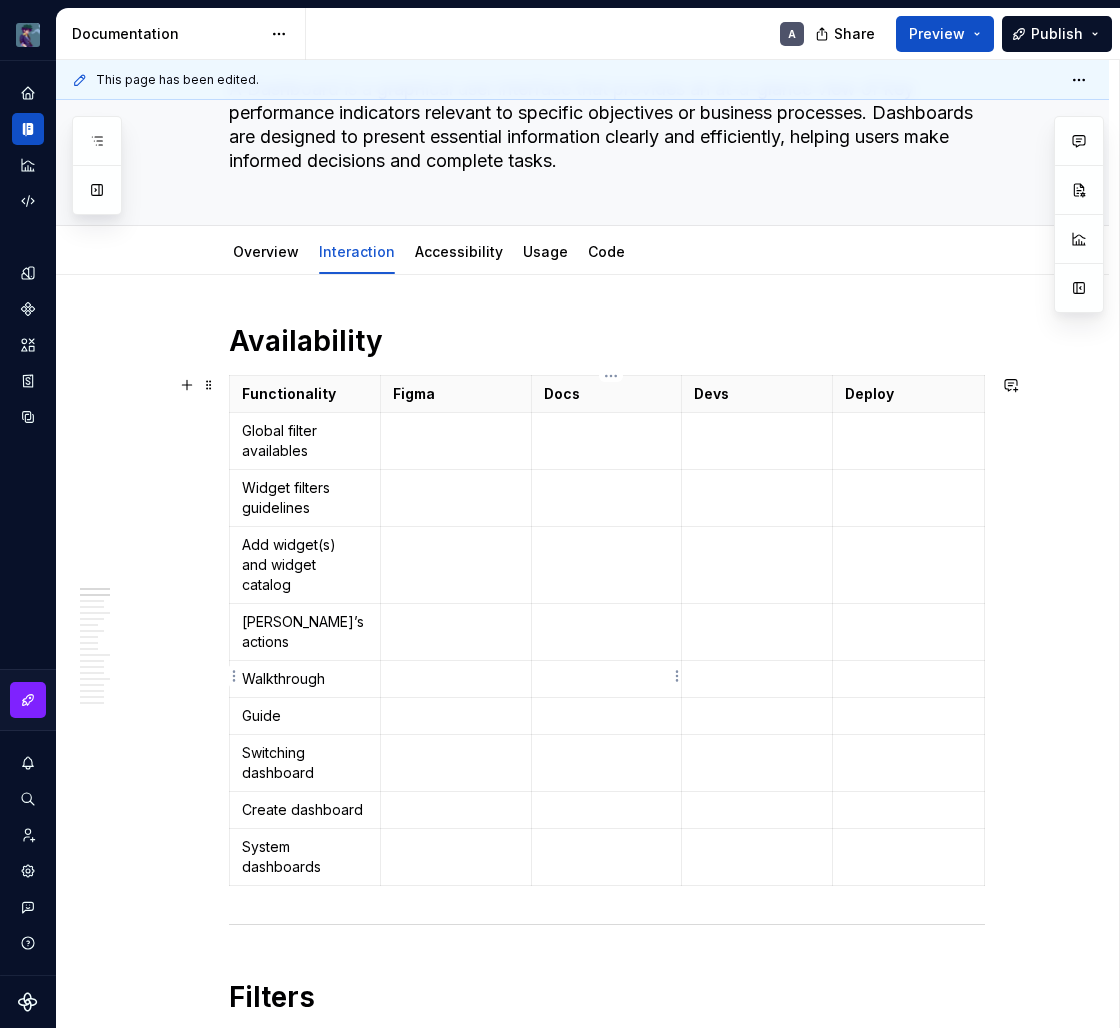 click at bounding box center [606, 716] 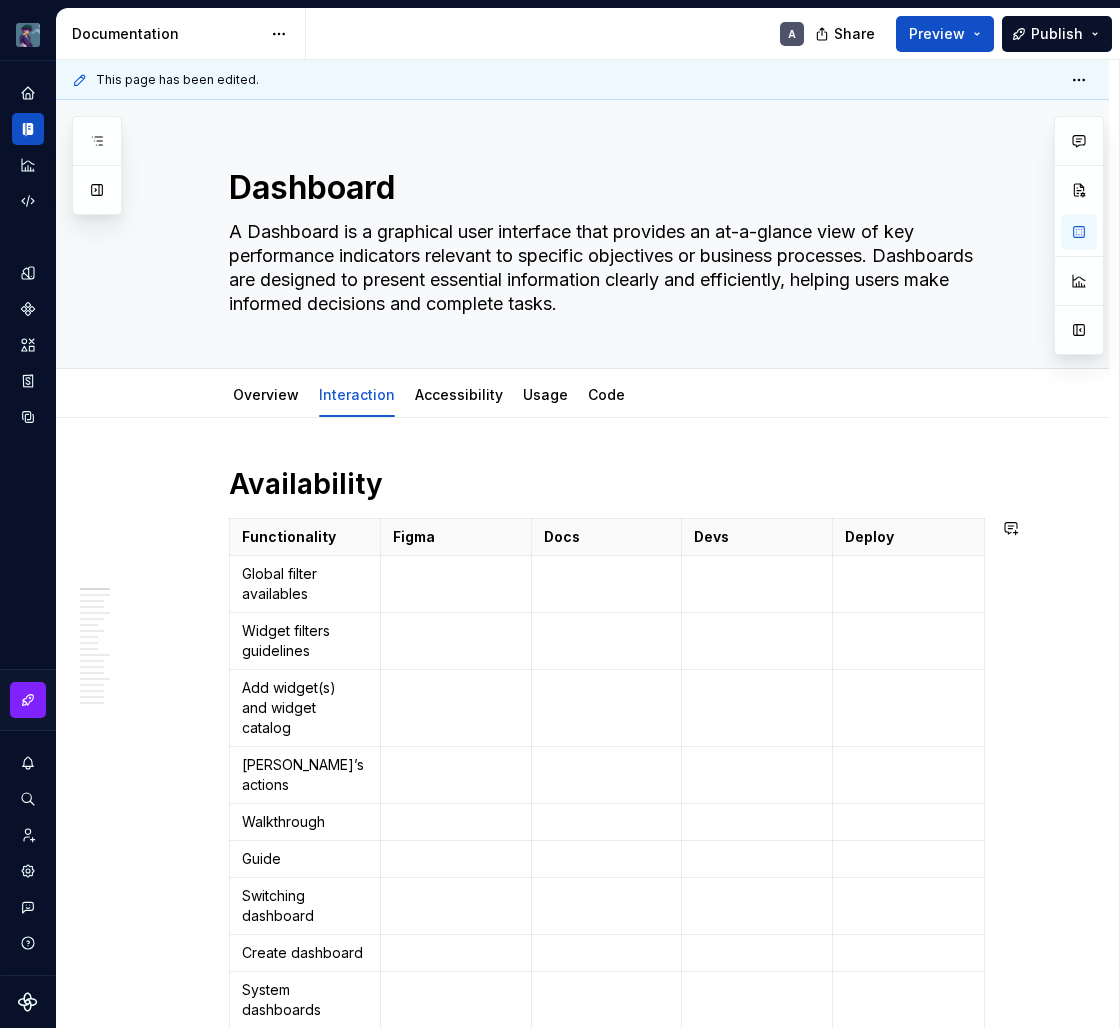 scroll, scrollTop: 199, scrollLeft: 0, axis: vertical 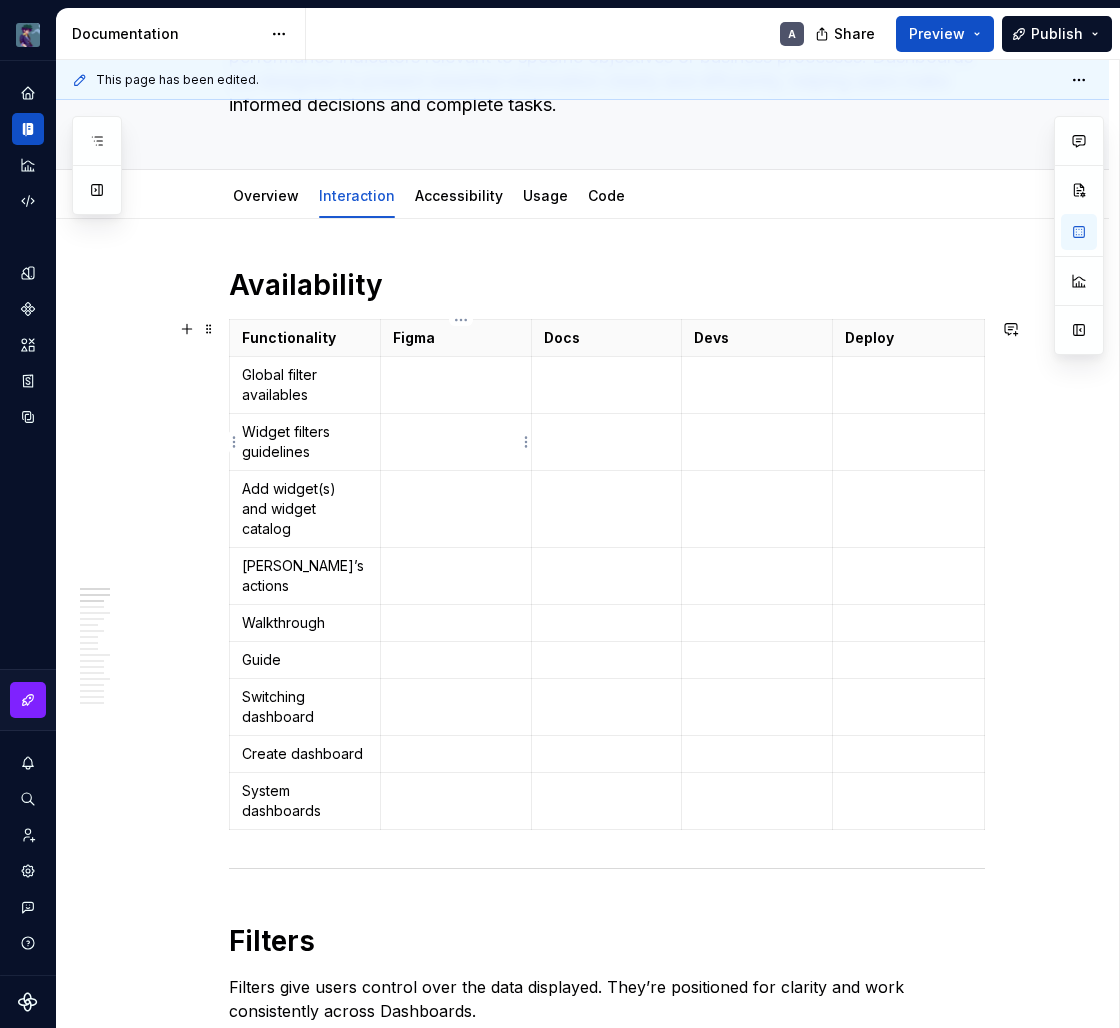 click at bounding box center [455, 442] 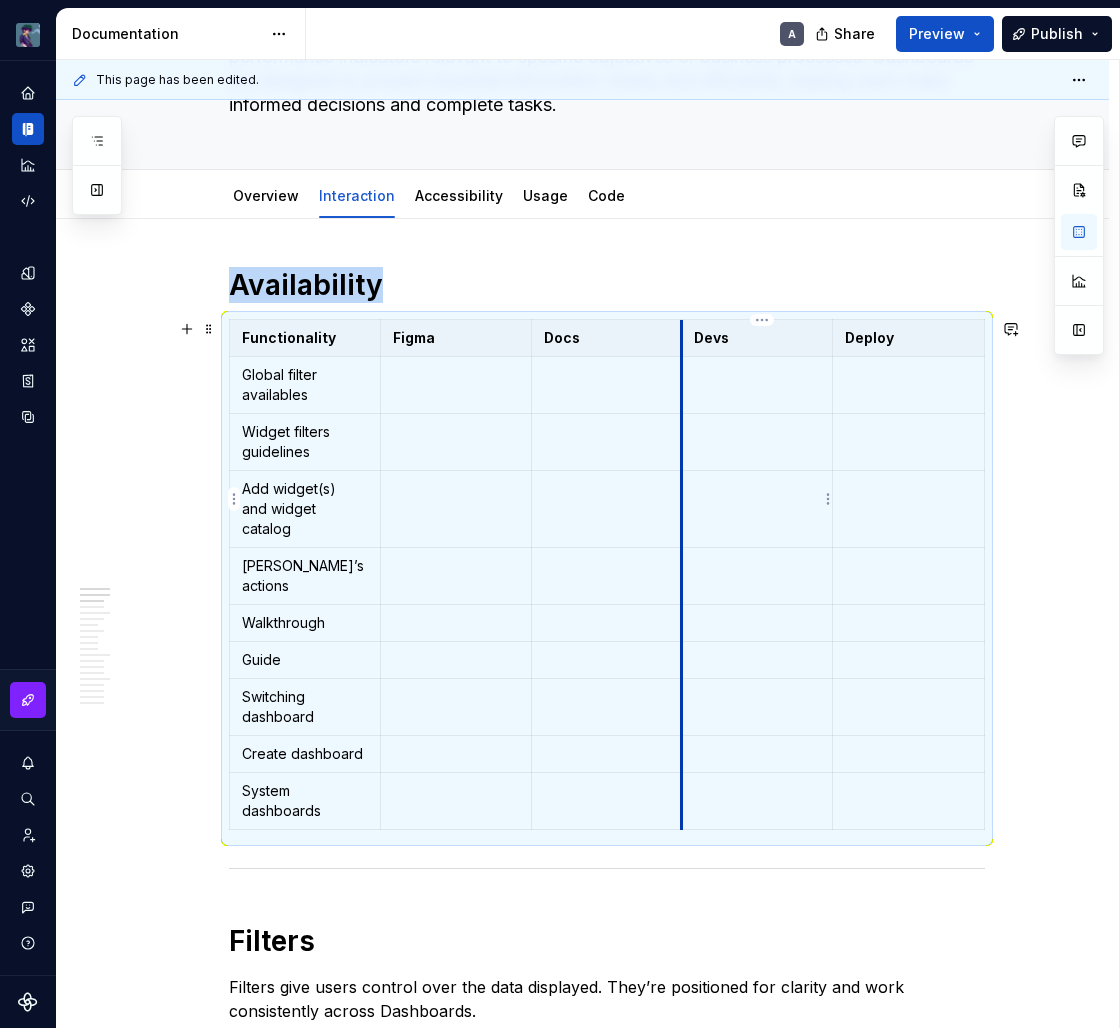 click at bounding box center (757, 509) 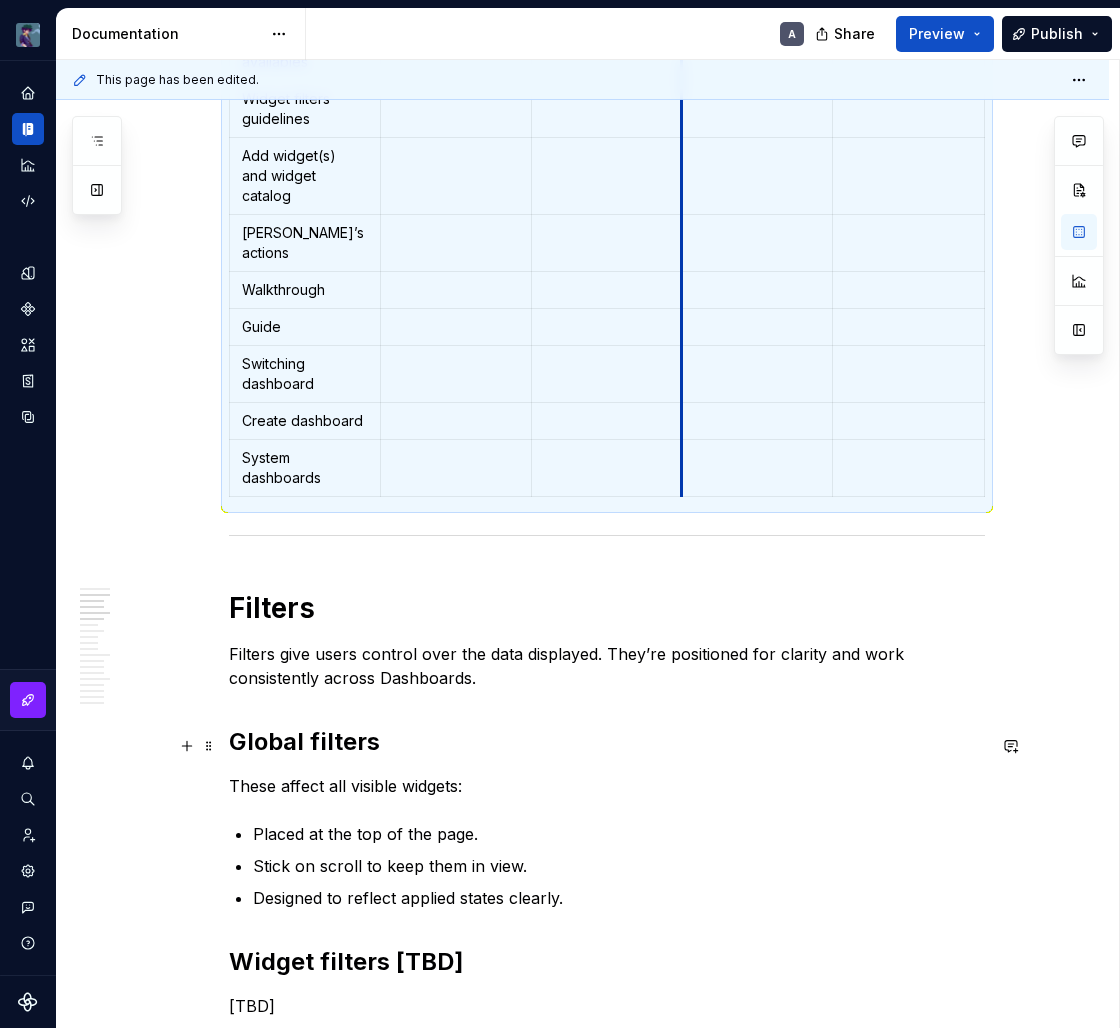 scroll, scrollTop: 795, scrollLeft: 0, axis: vertical 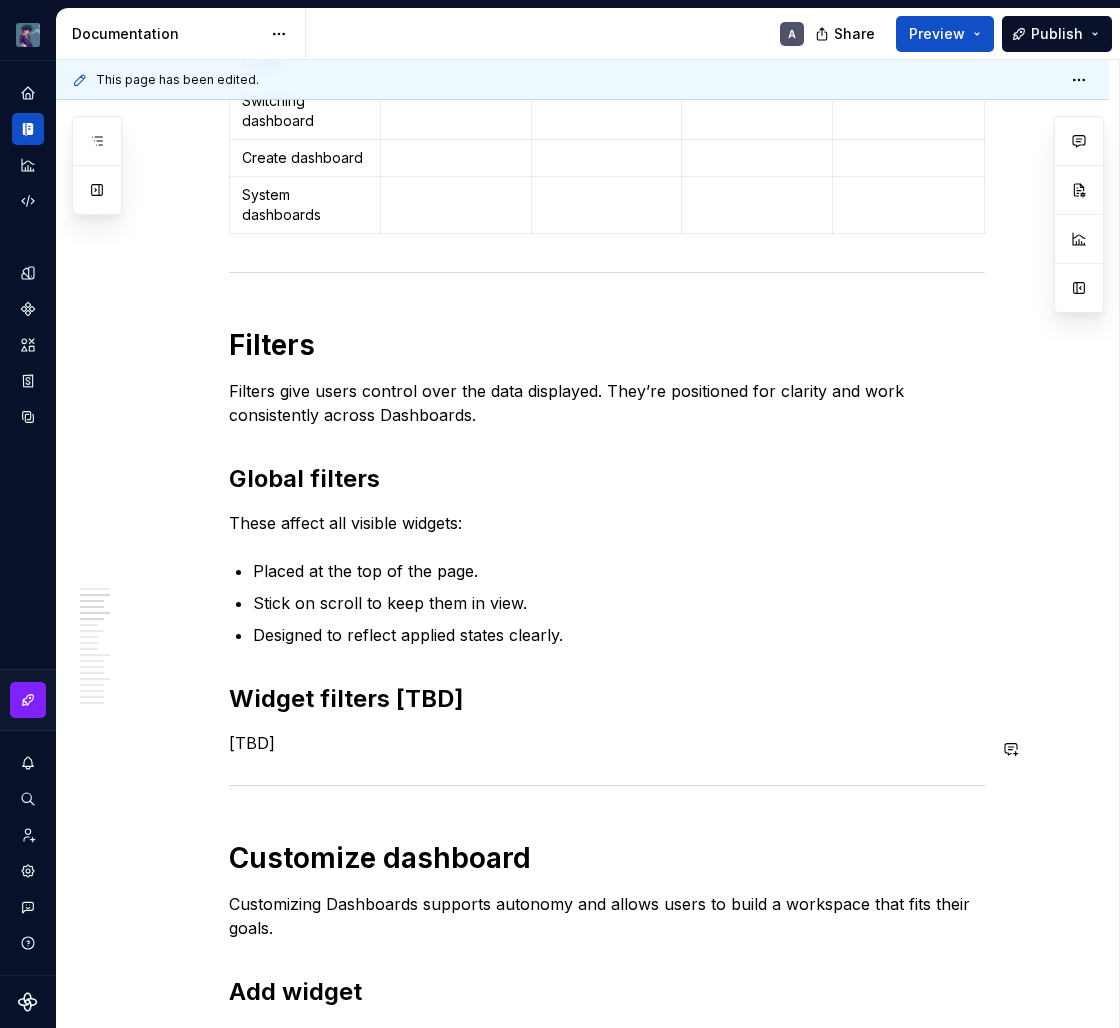 click on "Availability Functionality Figma Docs Devs Deploy Global filter availables  Widget filters guidelines Add widget(s) and widget catalog Widget’s actions Walkthrough Guide Switching dashboard Create dashboard System dashboards Filters Filters give users control over the data displayed. They’re positioned for clarity and work consistently across Dashboards. Global filters These affect all visible widgets: Placed at the top of the page. Stick on scroll to keep them in view. Designed to reflect applied states clearly. Widget filters [TBD] [TBD] Customize dashboard Customizing Dashboards supports autonomy and allows users to build a workspace that fits their goals. Add widget Use the  + Add Widget  action to start. Opens the catalog with previews, tags, and categories. Selections reflect access rights and compatibility. Widget catalog Categorized by use case or data type. Includes previews, metadata, and usage stats. Allows search, filtering, and sorting. Widget’s actions Move Resize Uses corner handles. Help" at bounding box center [607, 1460] 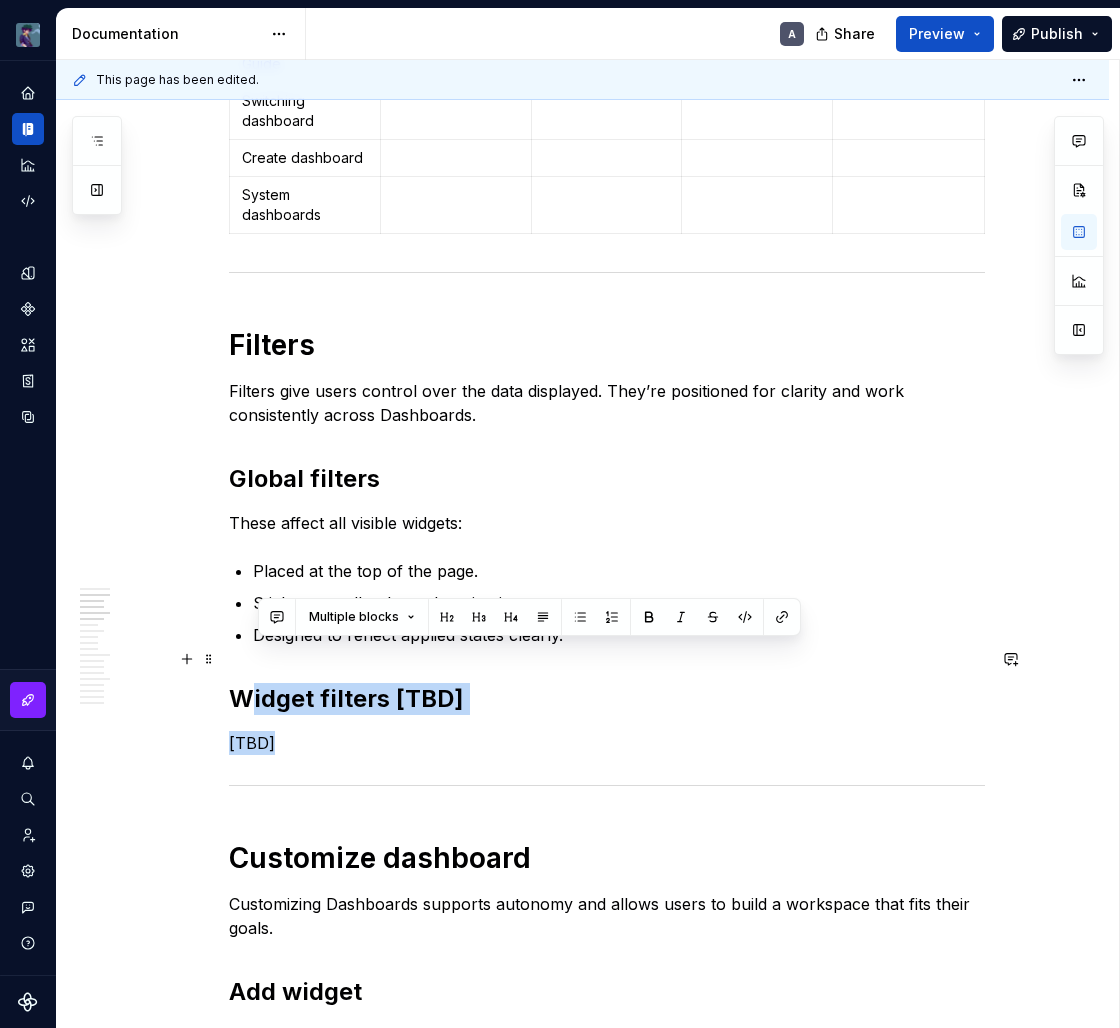 drag, startPoint x: 341, startPoint y: 714, endPoint x: 219, endPoint y: 672, distance: 129.02713 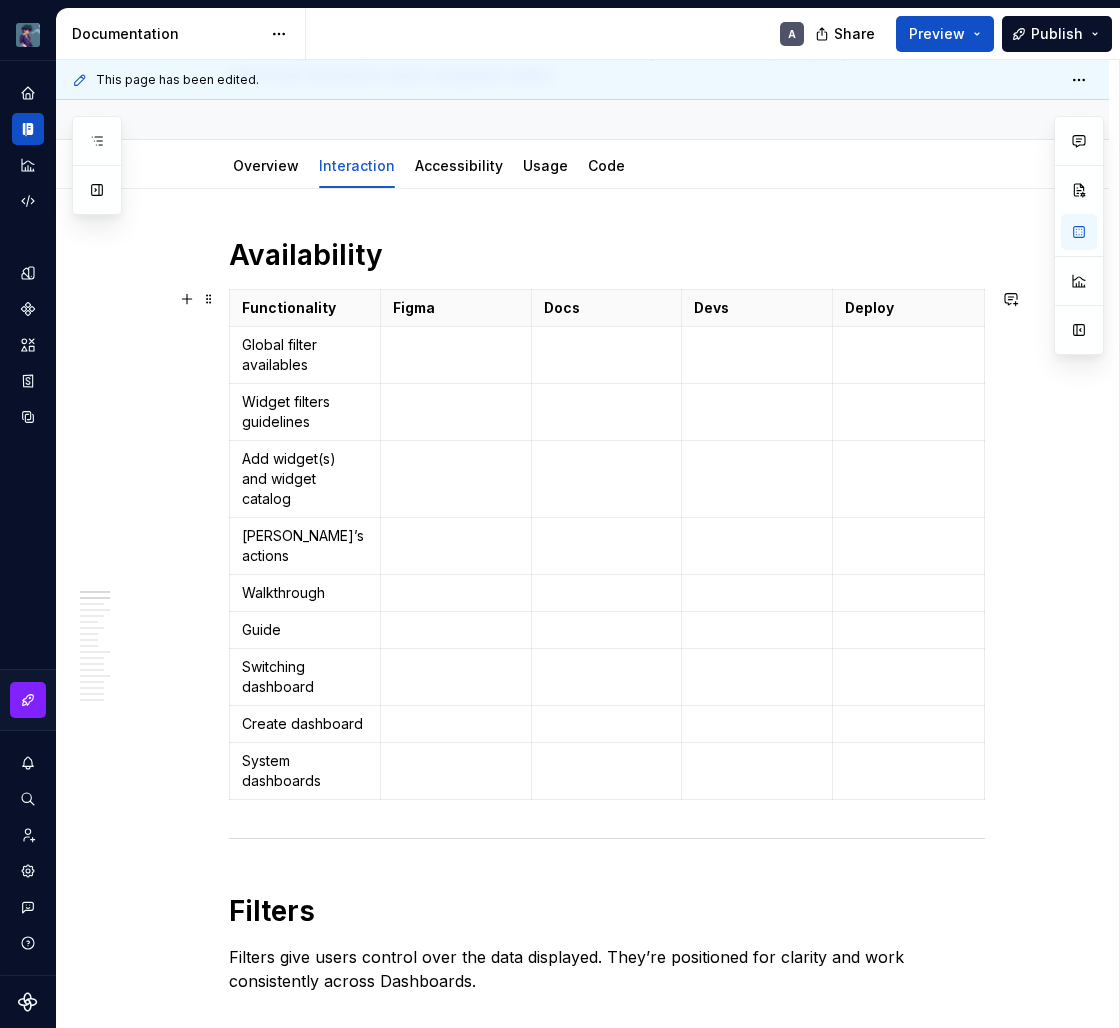 scroll, scrollTop: 176, scrollLeft: 0, axis: vertical 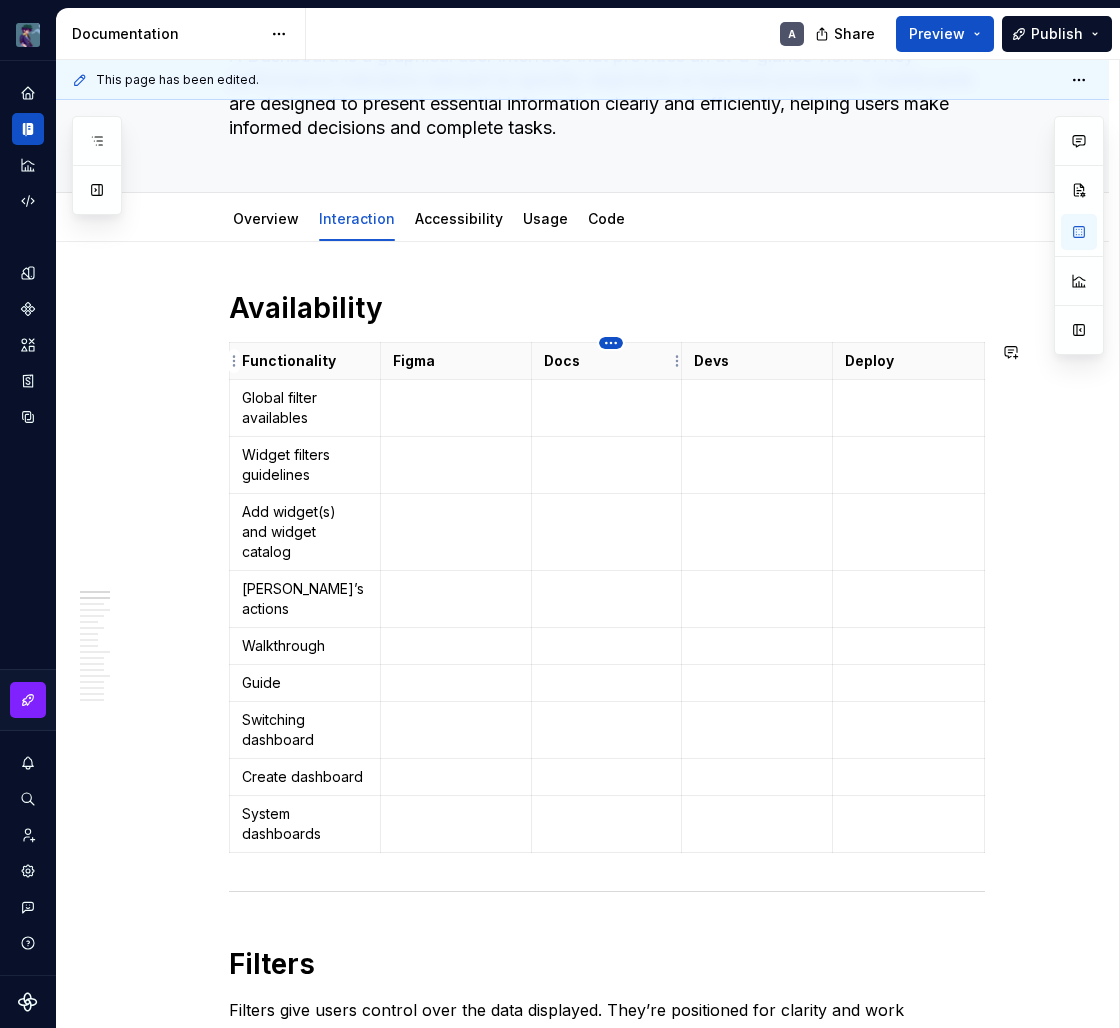 click on "vaporoso A Design system data Documentation A Share Preview Publish Pages Add
Accessibility guide for tree Page tree.
Navigate the tree with the arrow keys. Common tree hotkeys apply. Further keybindings are available:
enter to execute primary action on focused item
f2 to start renaming the focused item
escape to abort renaming an item
control+d to start dragging selected items
Guidelines Components Patterns Patterns overview Services Dashboard Overview Interaction A Accessibility Usage Code Changes Patterns / Services / Dashboard  /  Interaction Upgrade to Enterprise to turn on approval workflow View edited pages by status when selecting which pages to publish. Learn more Contact us This page has been edited. Dashboard Edit header Overview Interaction Accessibility Usage Code Availability Filters Global filters Customize dashboard Add widget Widget catalog Widget’s actions Move Resize Remove Help Walkthrough Notifications and alerts" at bounding box center (560, 514) 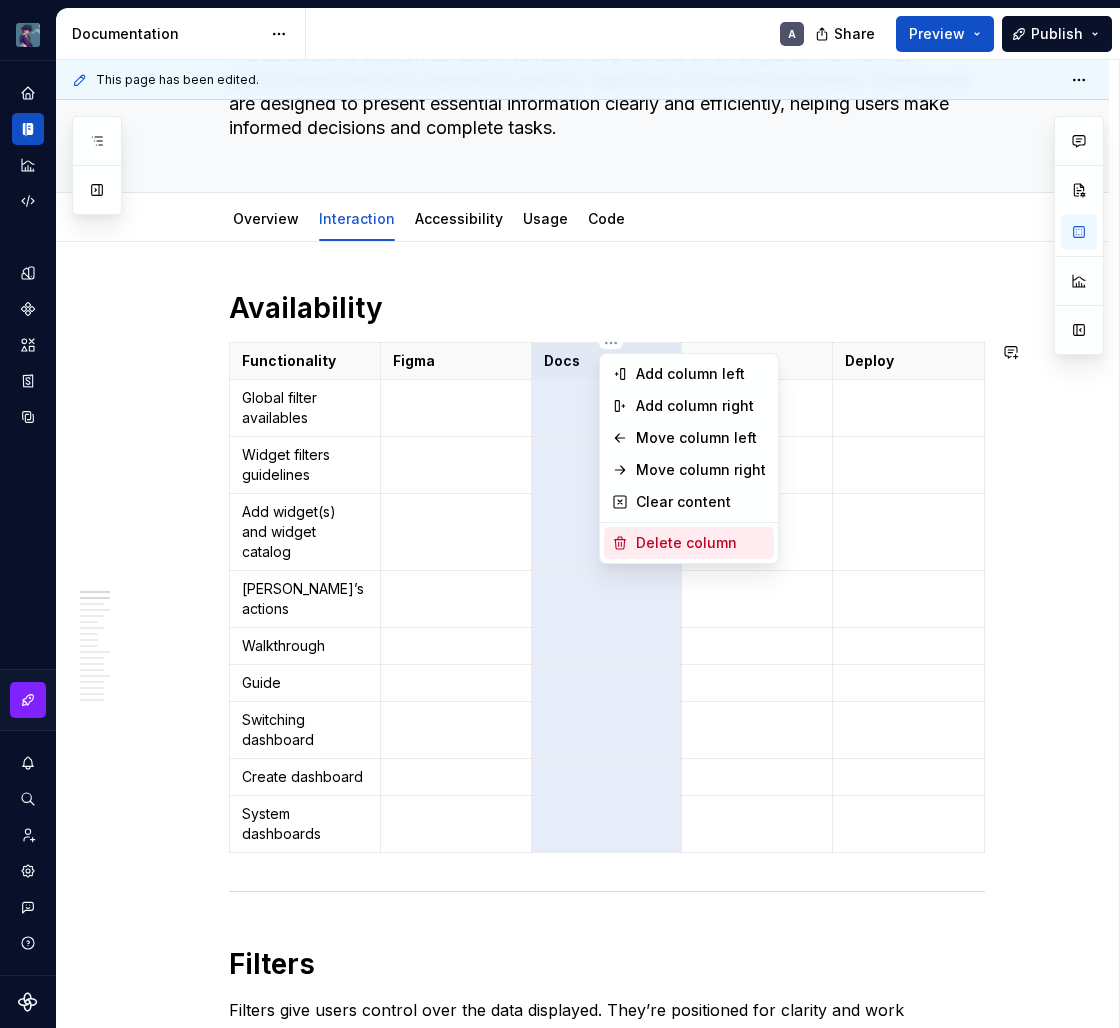 click on "Delete column" at bounding box center [701, 543] 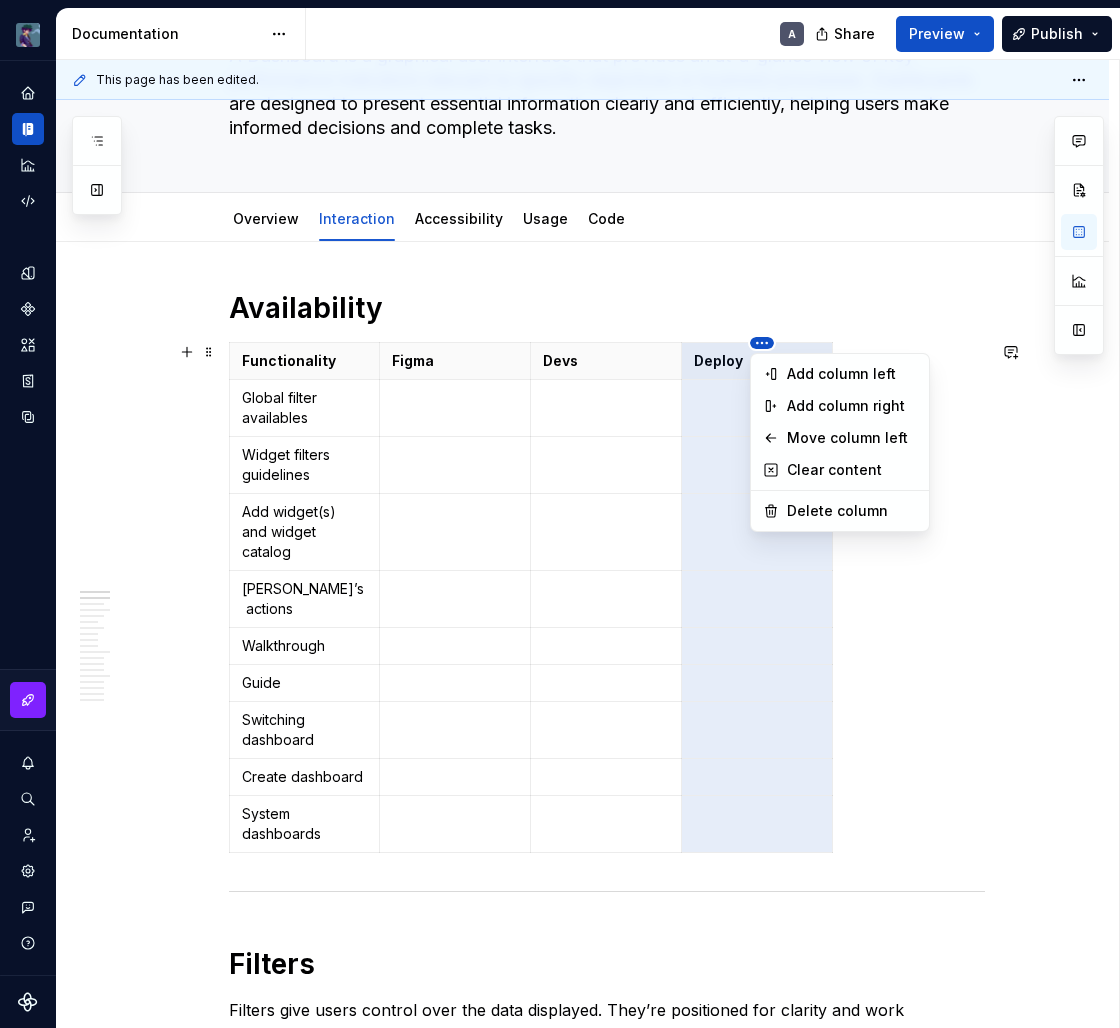 click on "vaporoso A Design system data Documentation A Share Preview Publish Pages Add
Accessibility guide for tree Page tree.
Navigate the tree with the arrow keys. Common tree hotkeys apply. Further keybindings are available:
enter to execute primary action on focused item
f2 to start renaming the focused item
escape to abort renaming an item
control+d to start dragging selected items
Guidelines Components Patterns Patterns overview Services Dashboard Overview Interaction A Accessibility Usage Code Changes Patterns / Services / Dashboard  /  Interaction Upgrade to Enterprise to turn on approval workflow View edited pages by status when selecting which pages to publish. Learn more Contact us This page has been edited. Dashboard Edit header Overview Interaction Accessibility Usage Code Availability Filters Global filters Customize dashboard Add widget Widget catalog Widget’s actions Move Resize Remove Help Walkthrough Notifications and alerts" at bounding box center (560, 514) 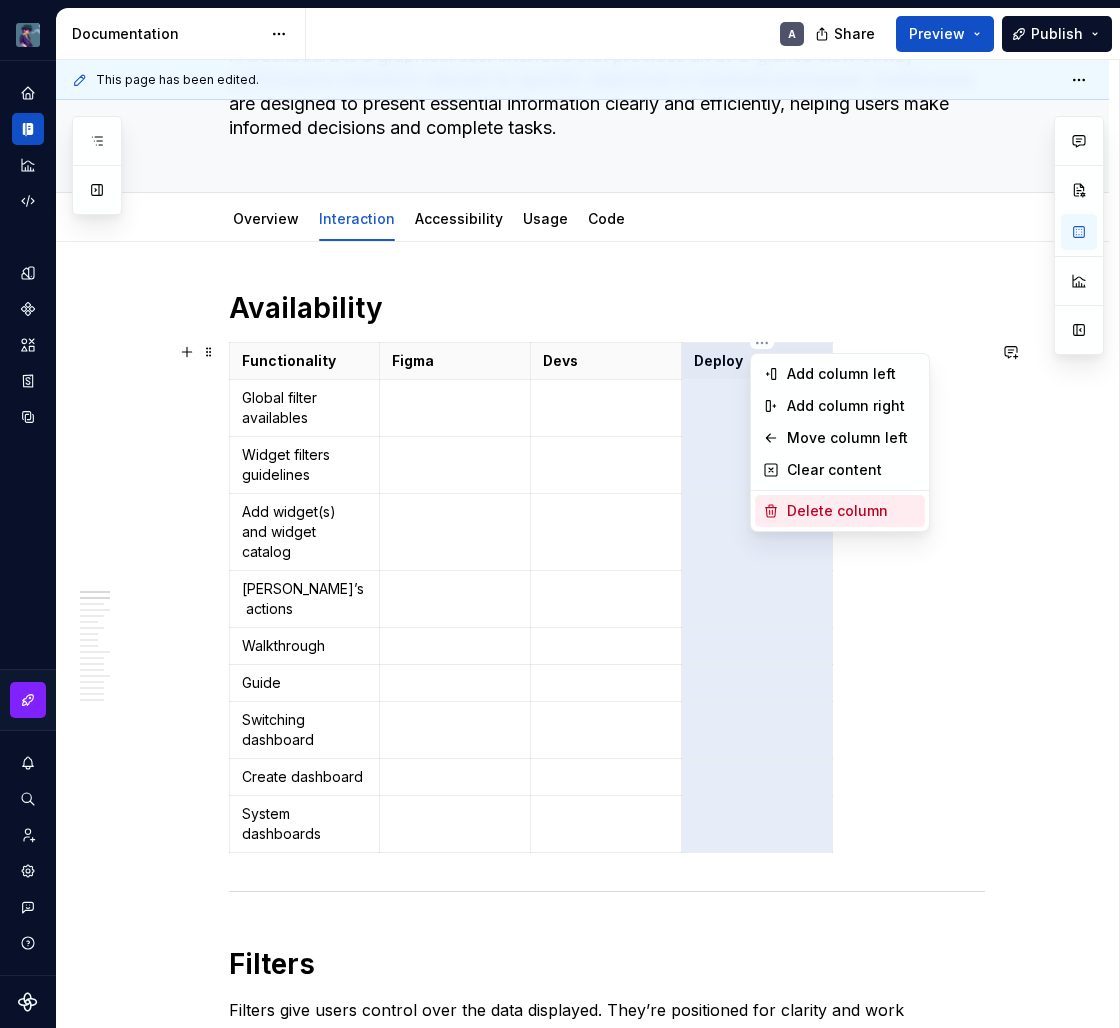 click on "Delete column" at bounding box center [852, 511] 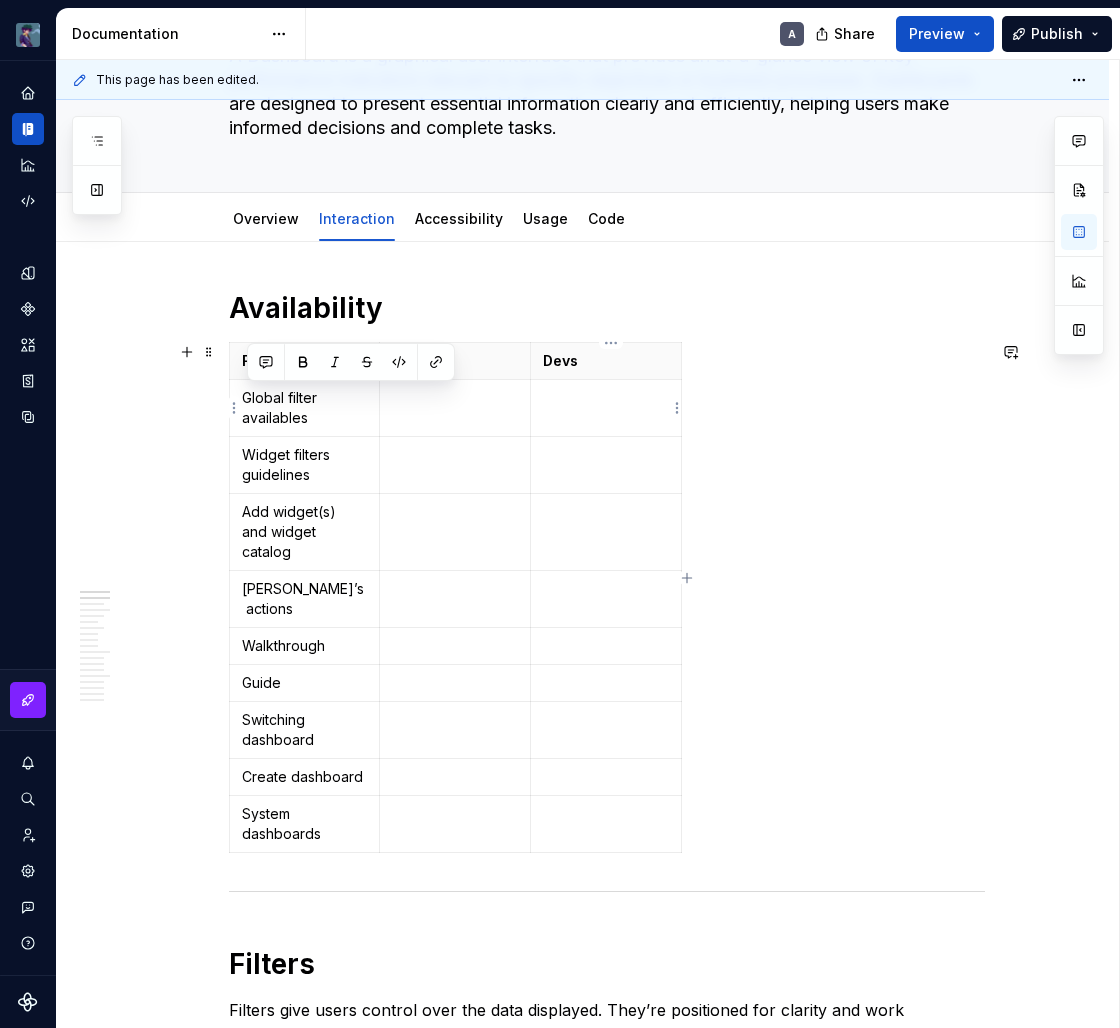 click at bounding box center [606, 408] 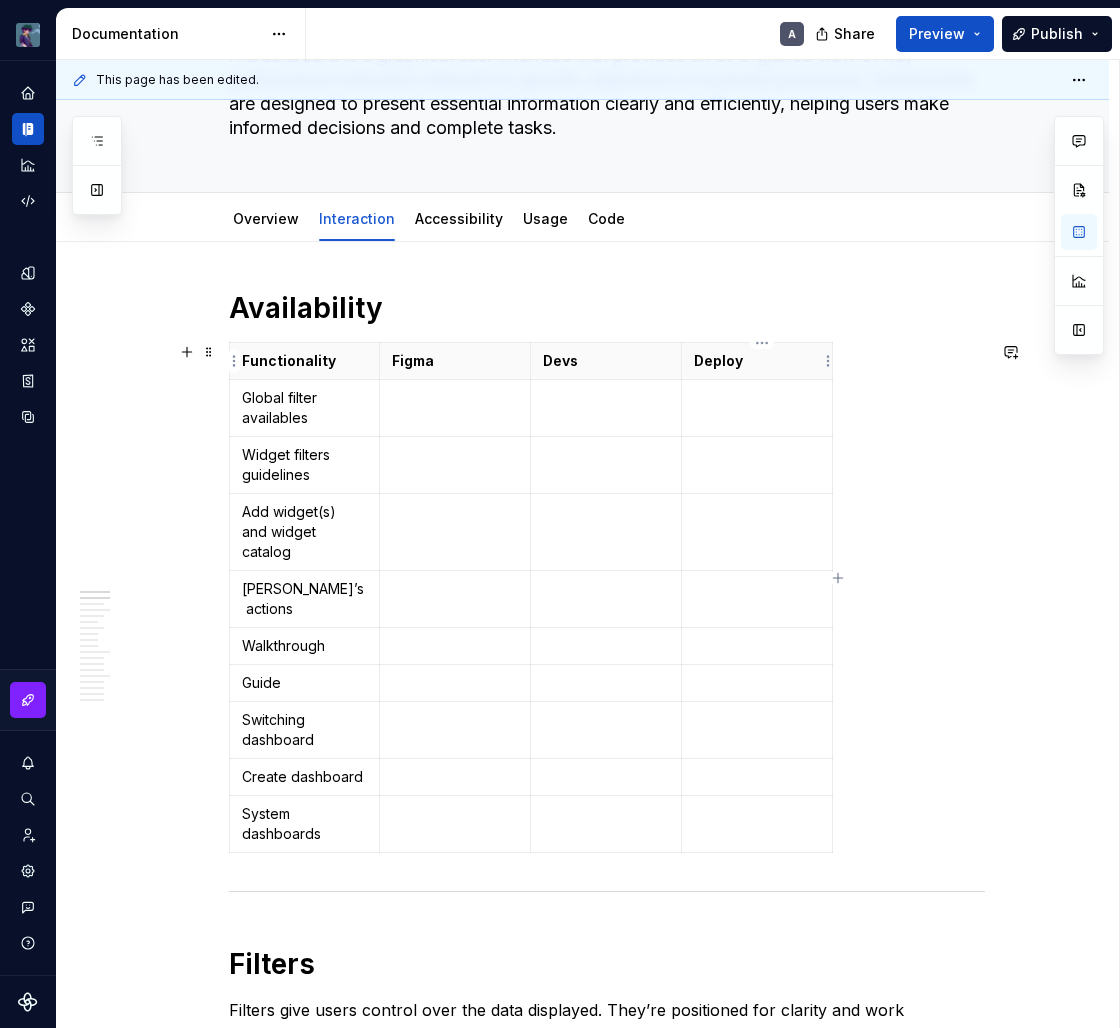 click on "Deploy" at bounding box center (757, 361) 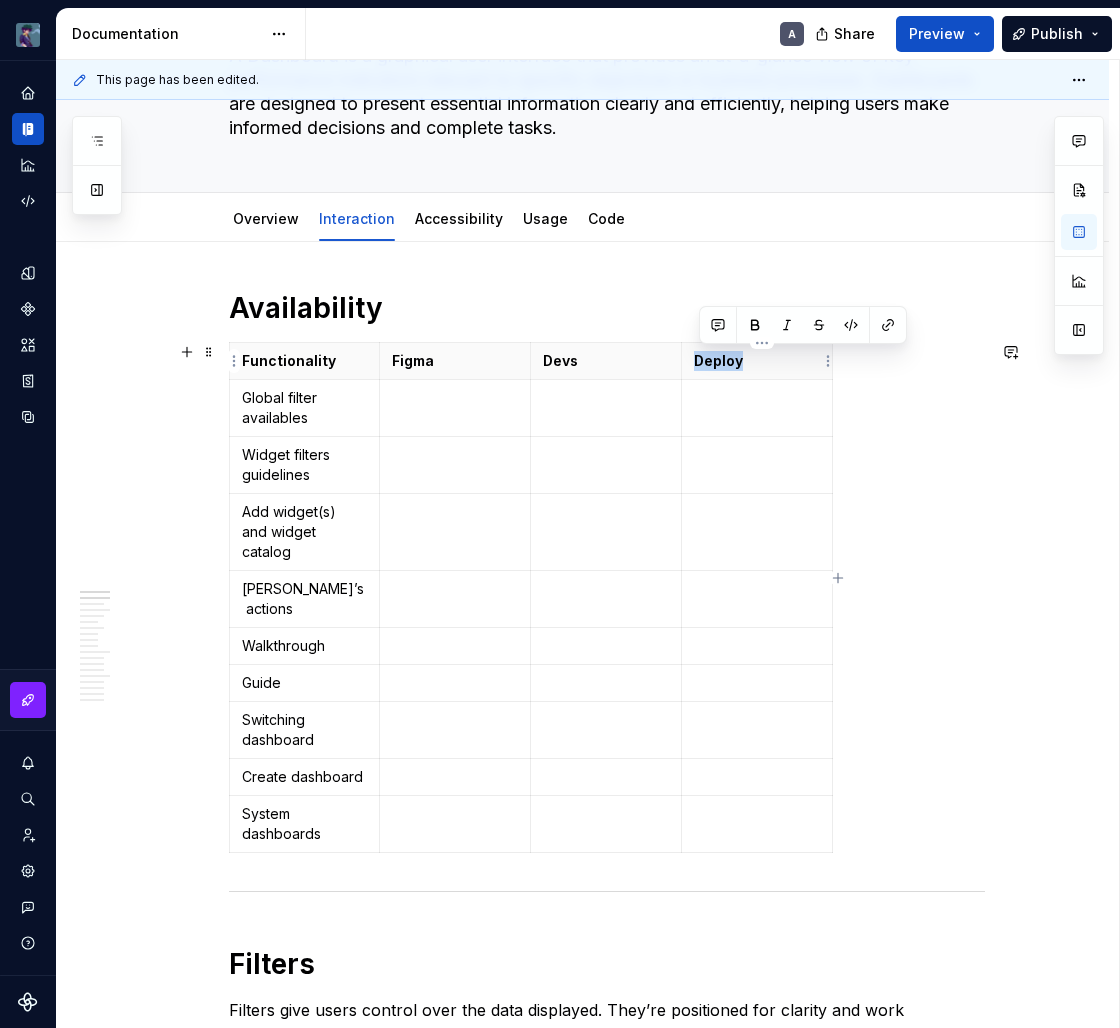 click on "Deploy" at bounding box center [757, 361] 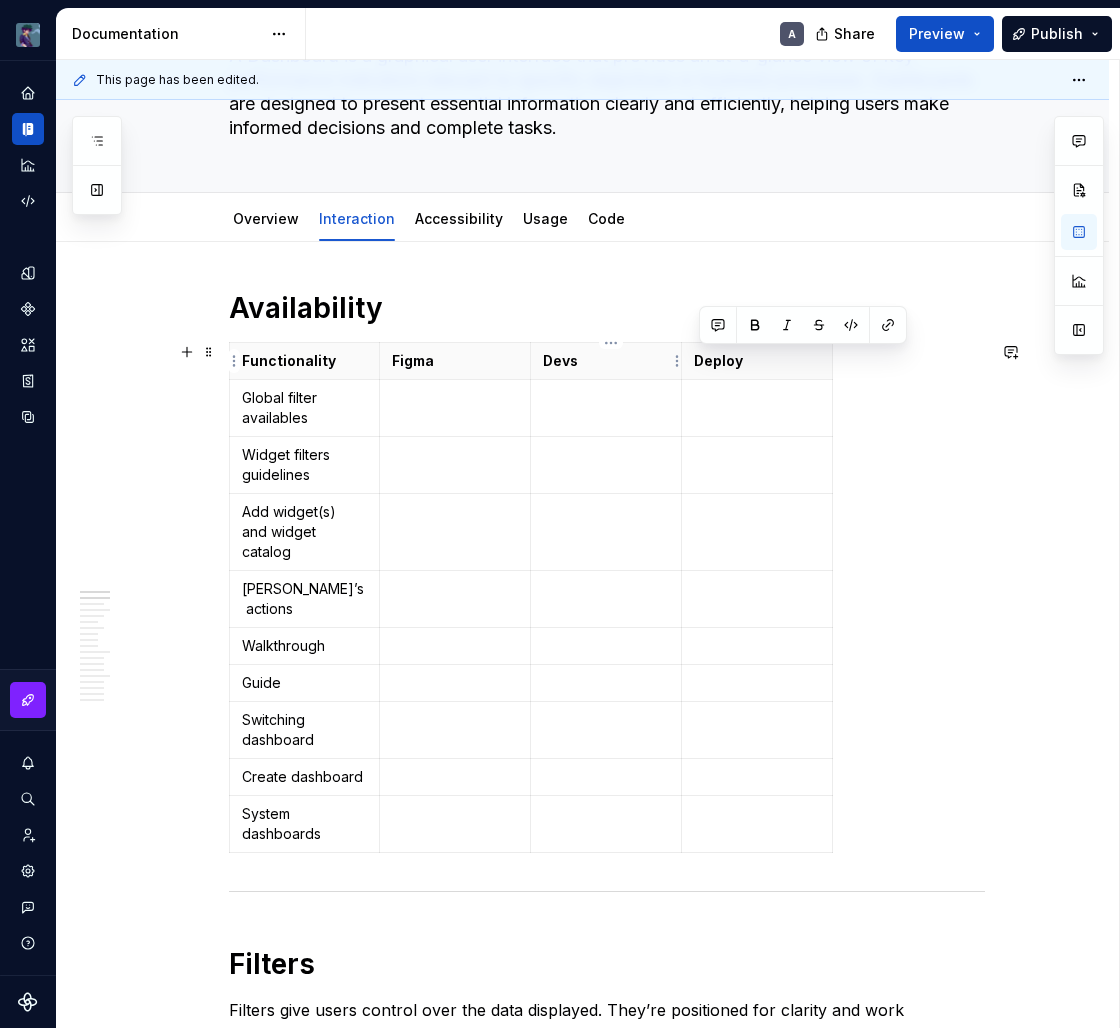 click on "Devs" at bounding box center [606, 361] 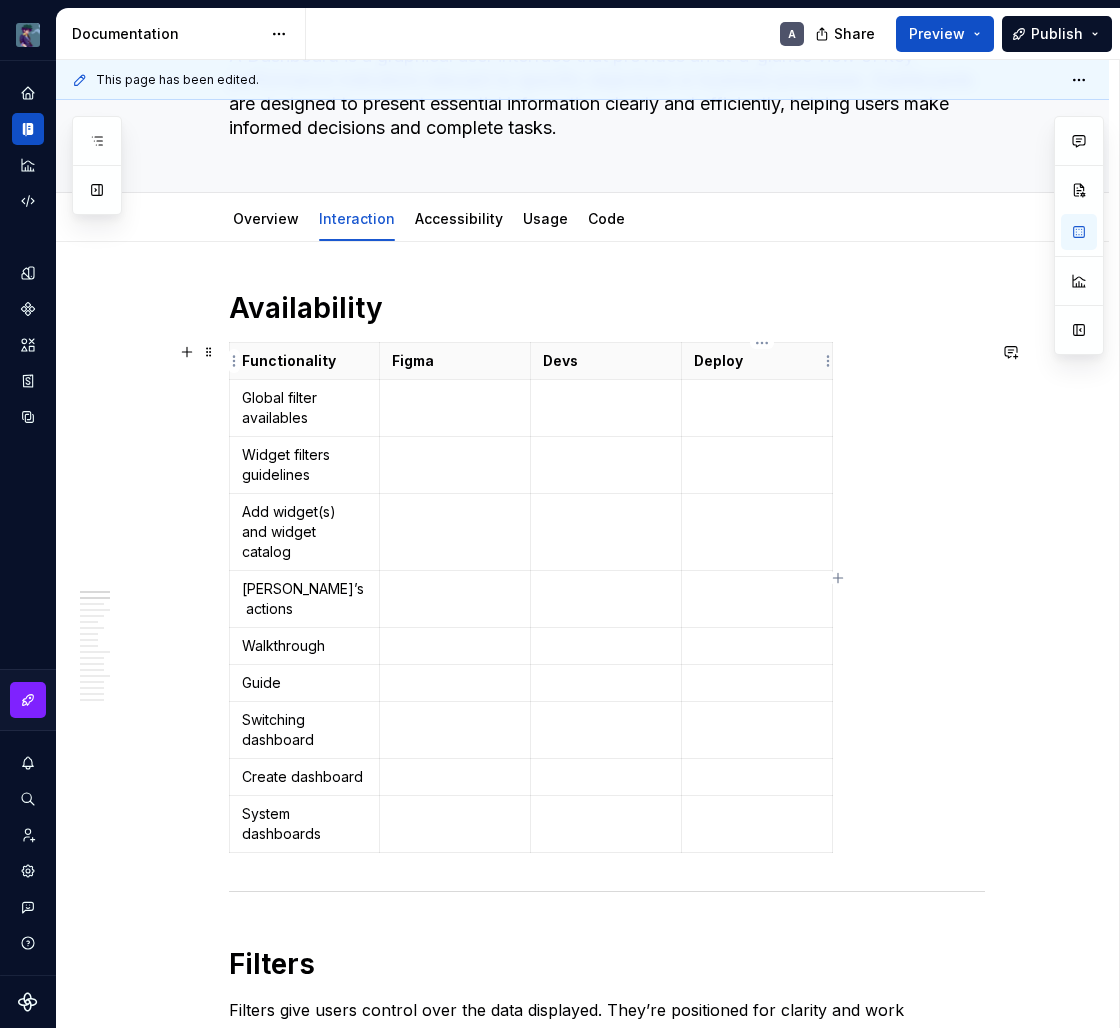 click on "Deploy" at bounding box center [757, 361] 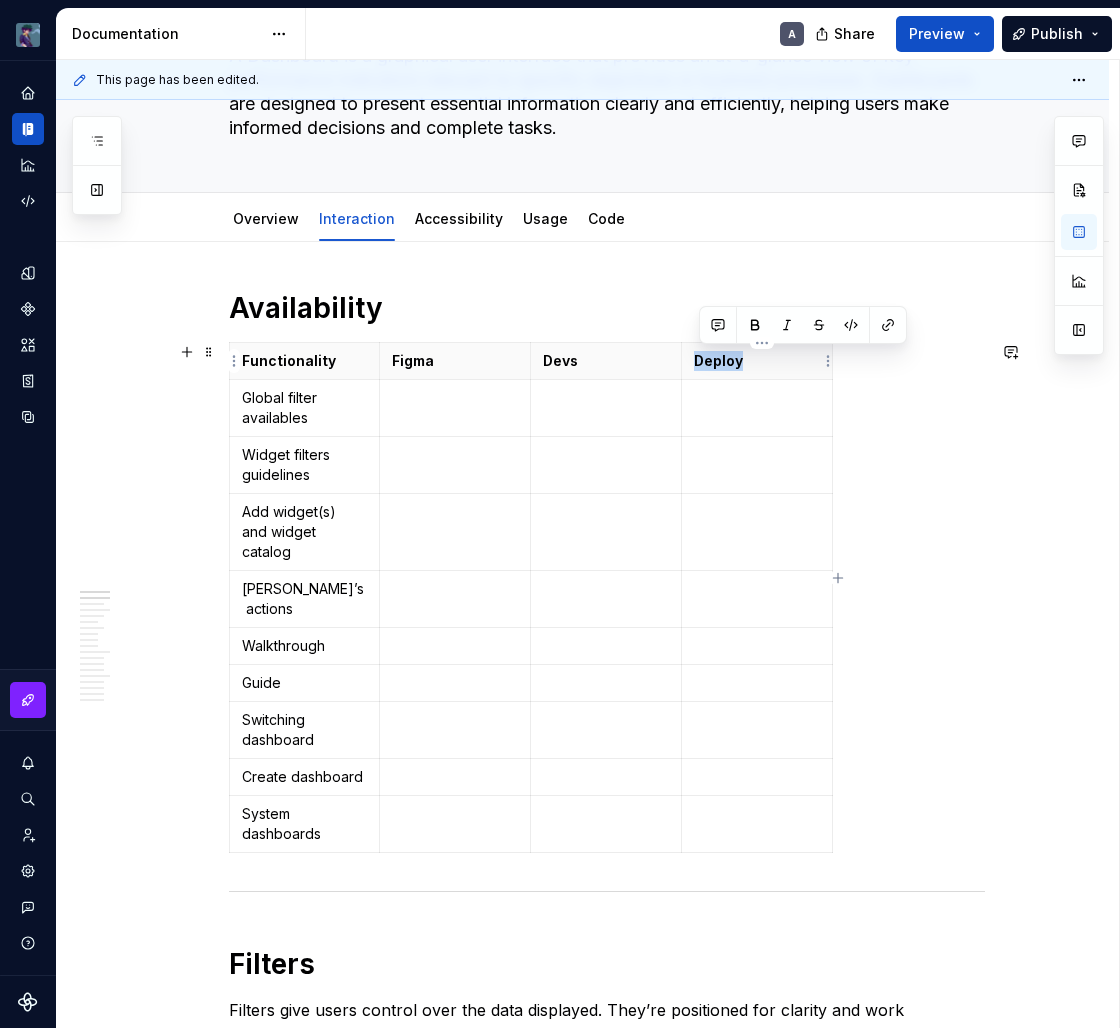 click on "Deploy" at bounding box center (757, 361) 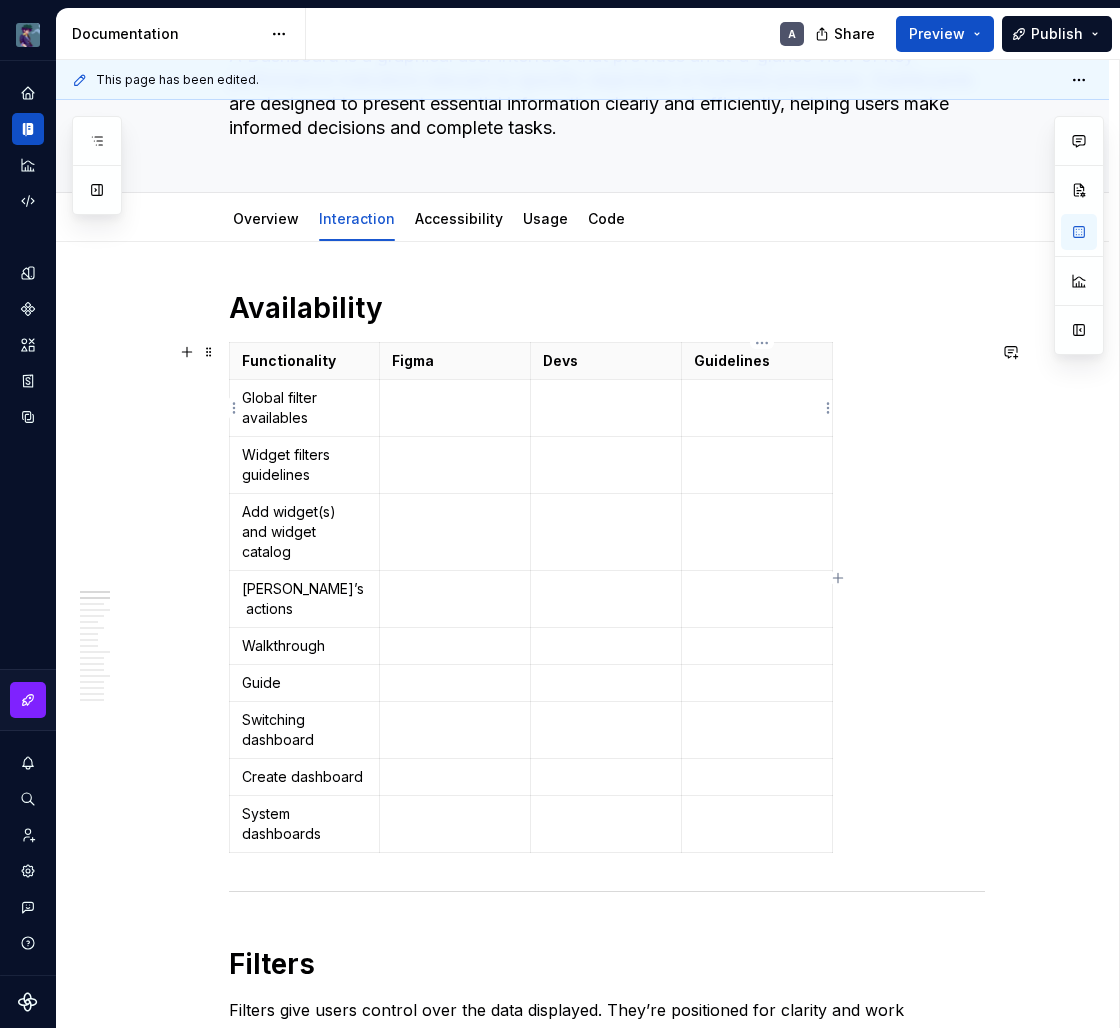 click at bounding box center [757, 408] 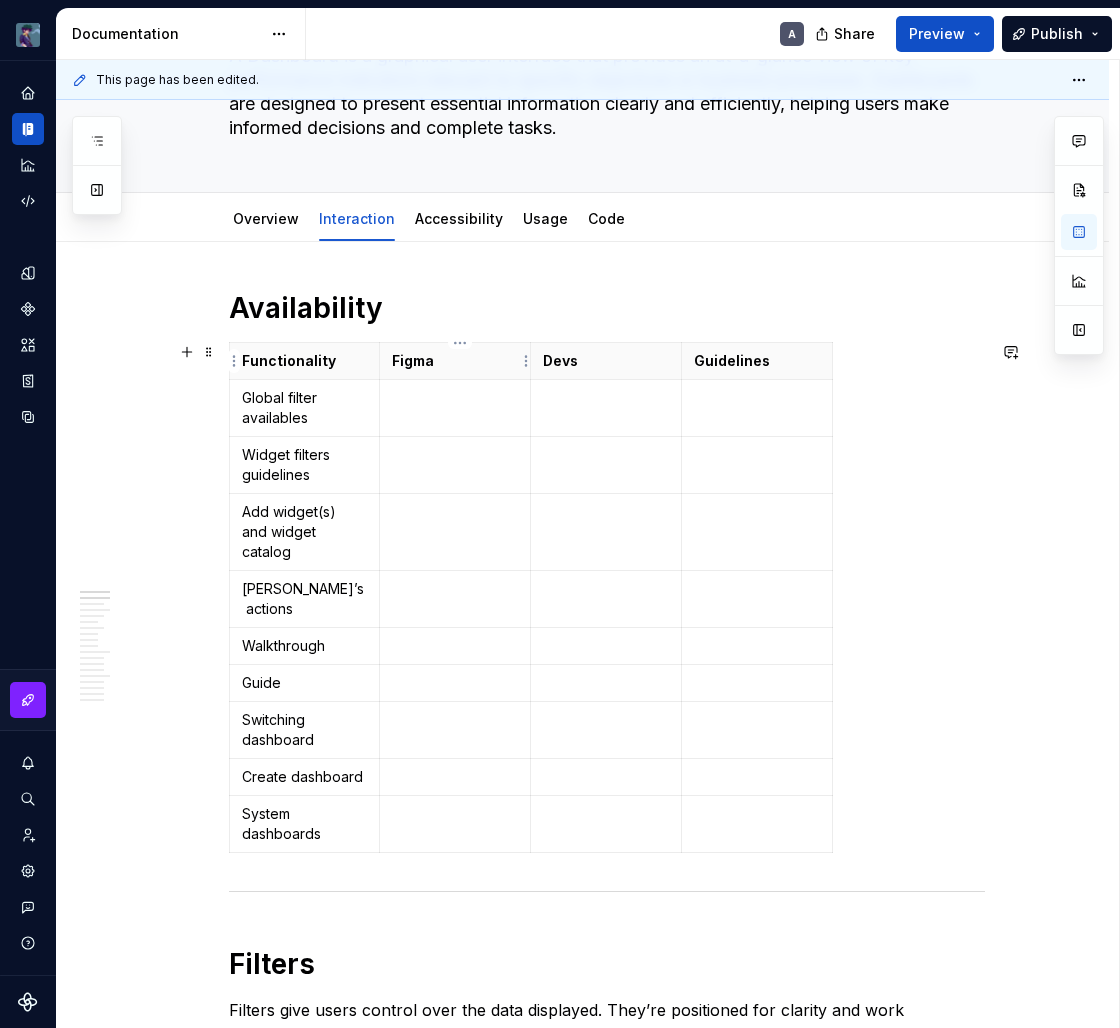 click on "Figma" at bounding box center [455, 361] 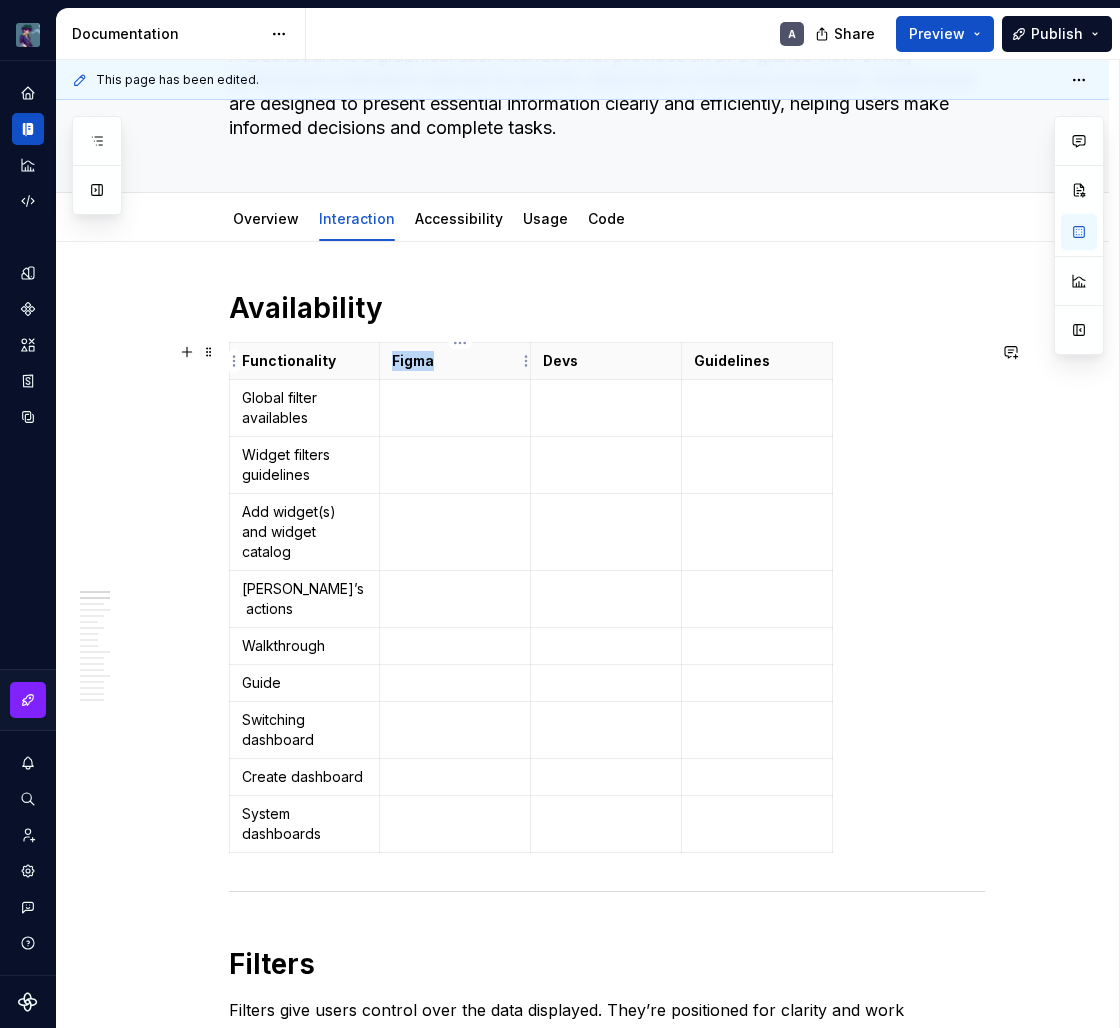 click on "Figma" at bounding box center (455, 361) 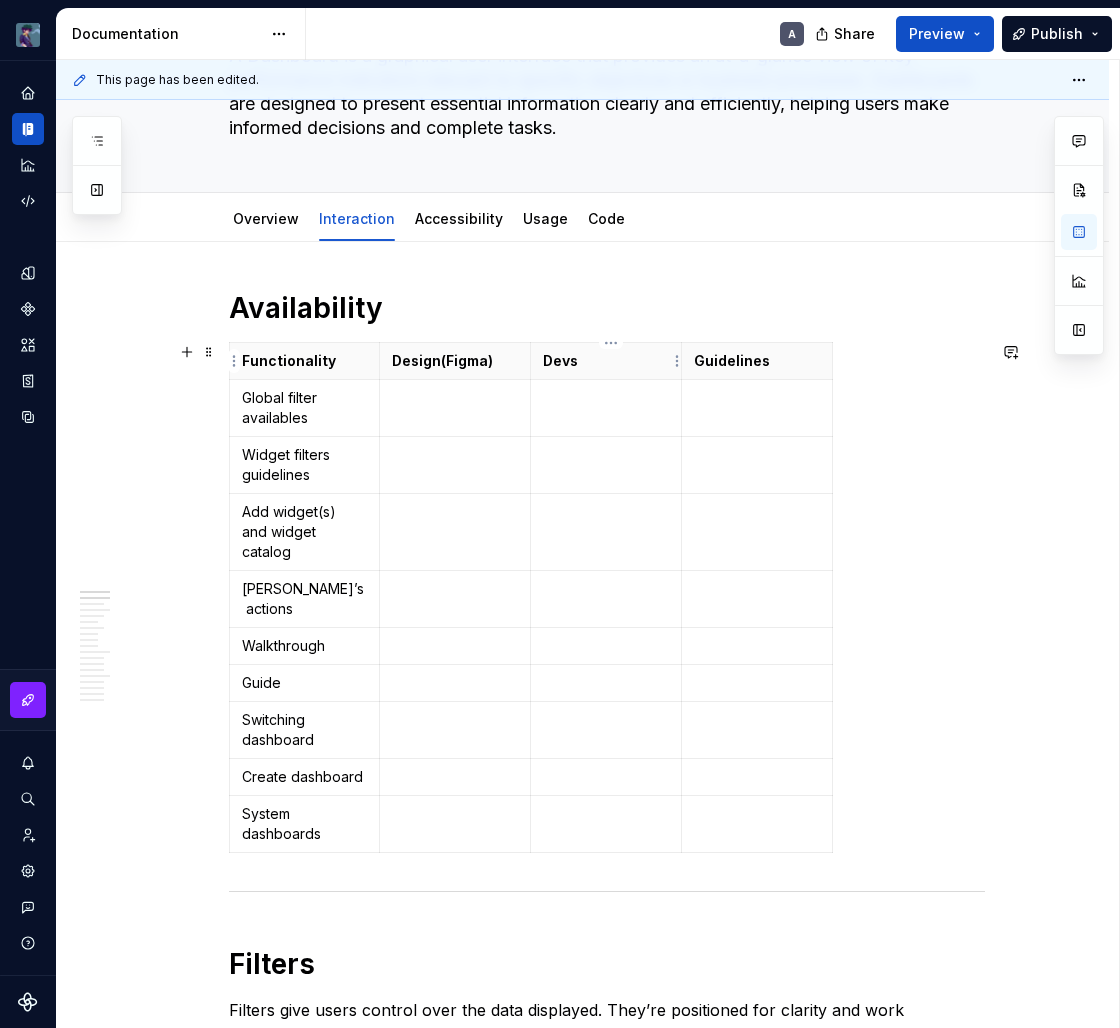 click on "Devs" at bounding box center (606, 361) 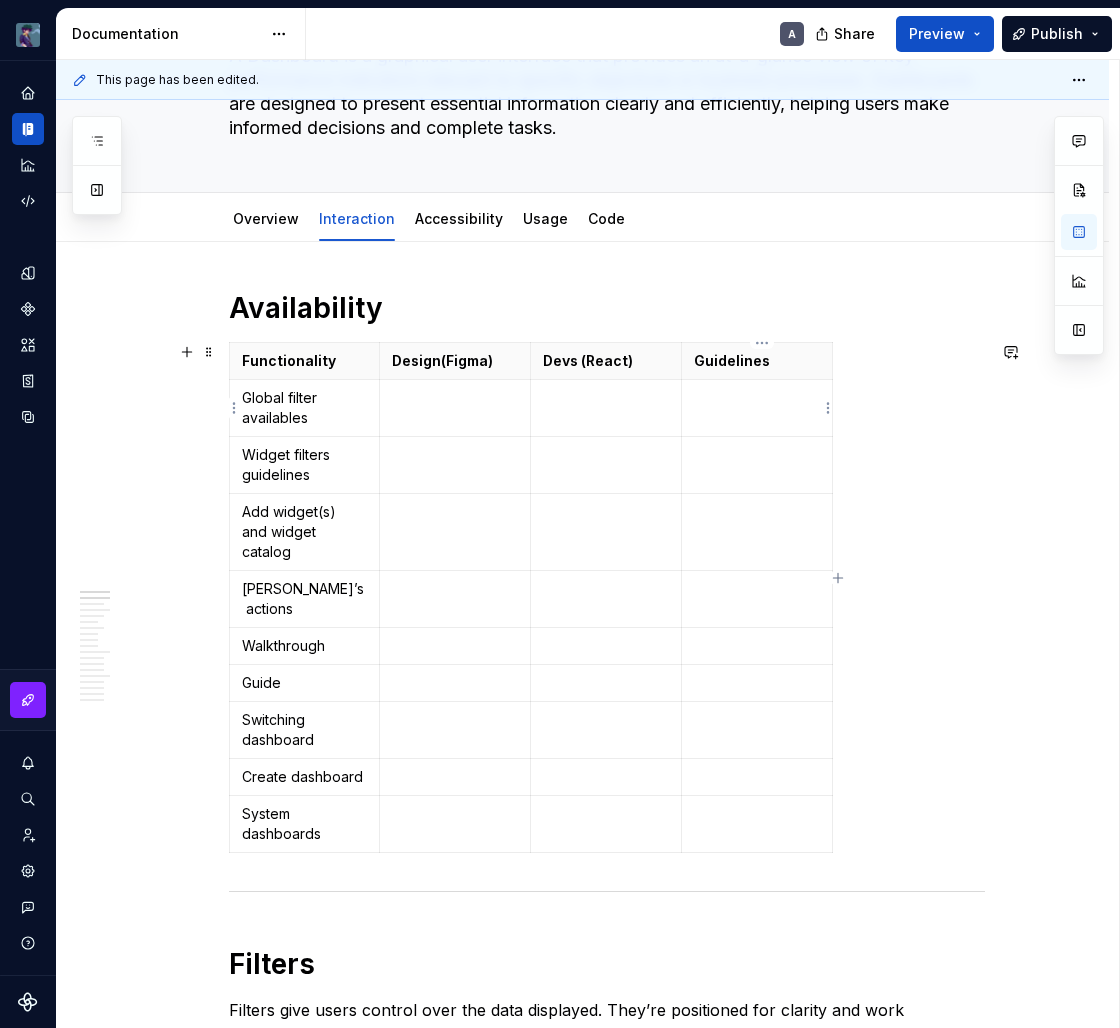 click at bounding box center (757, 408) 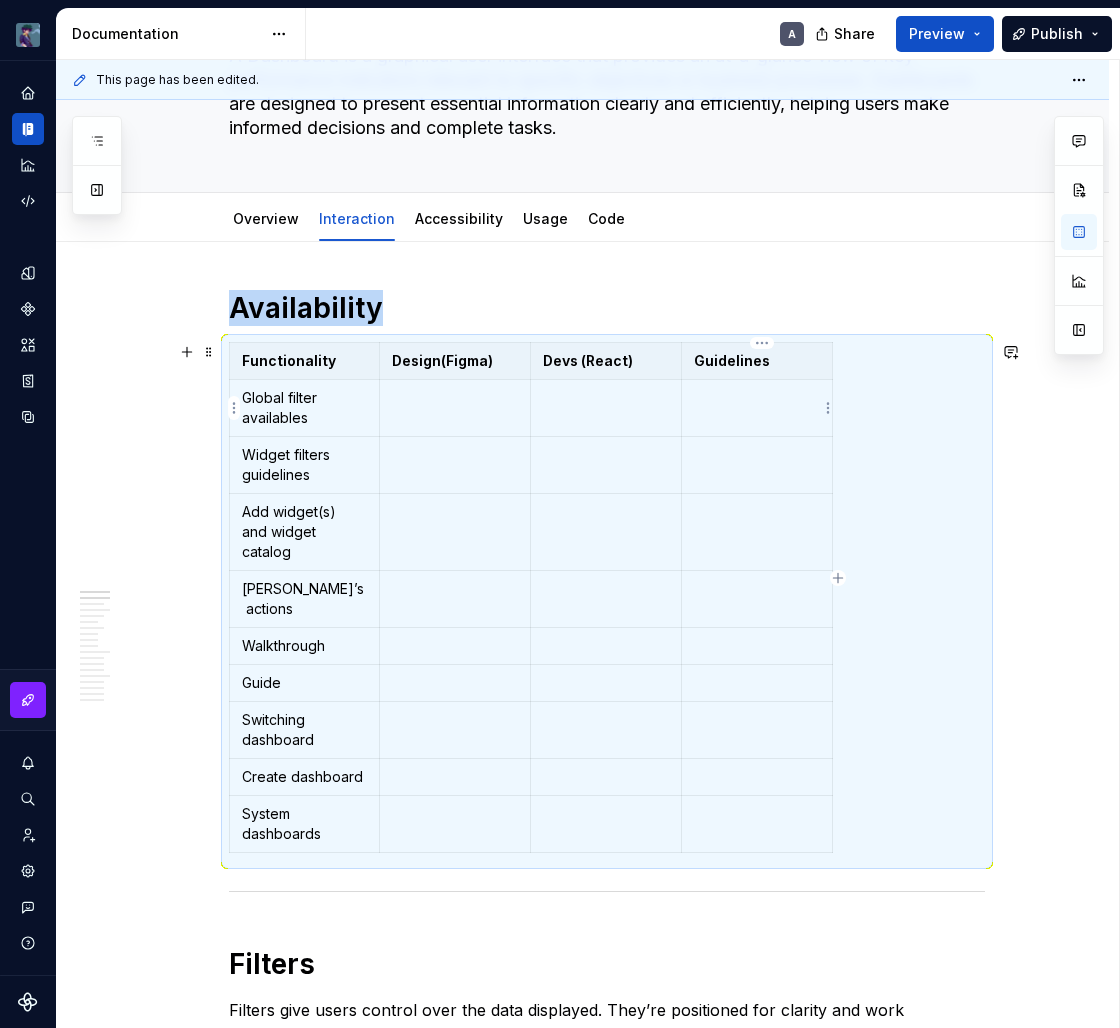 click at bounding box center [757, 408] 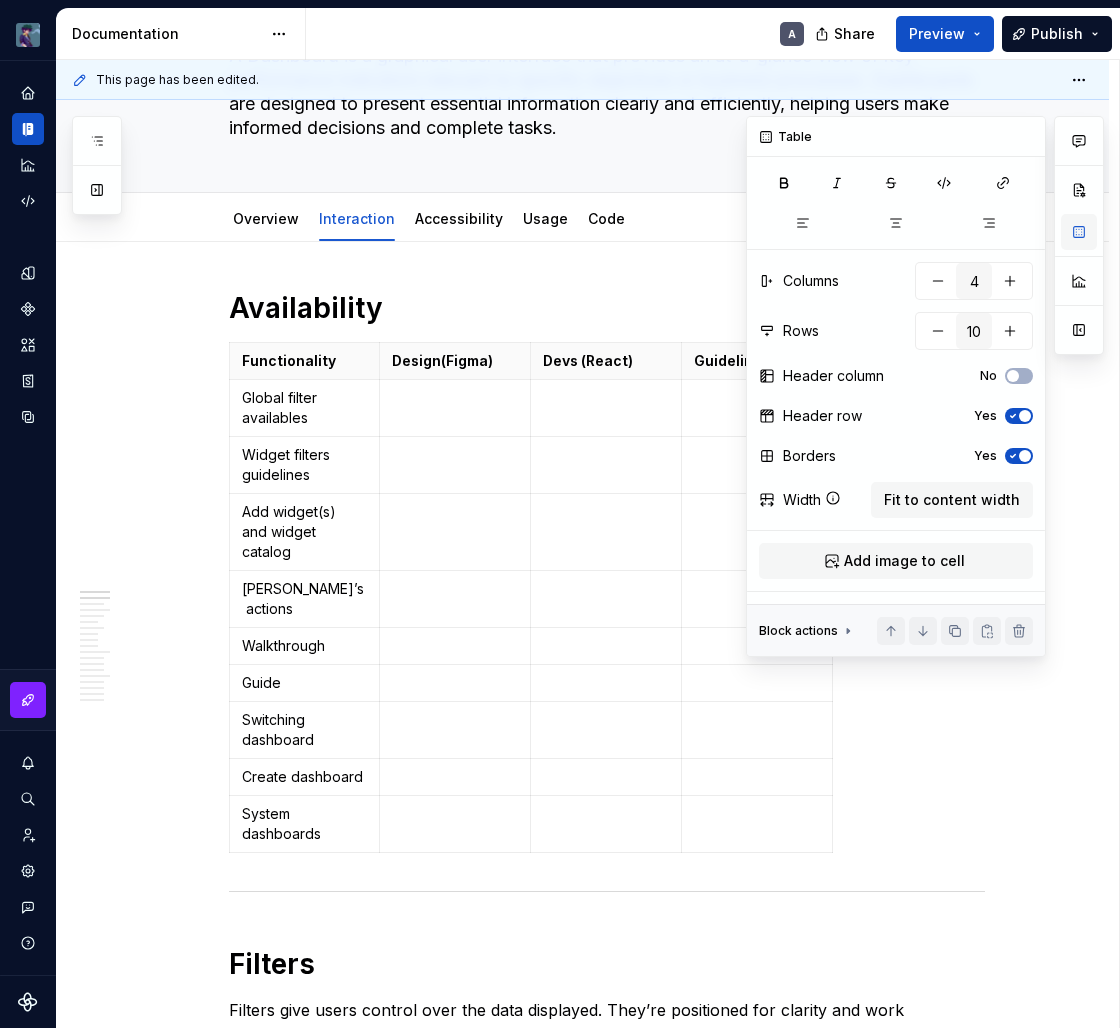 click at bounding box center (1079, 232) 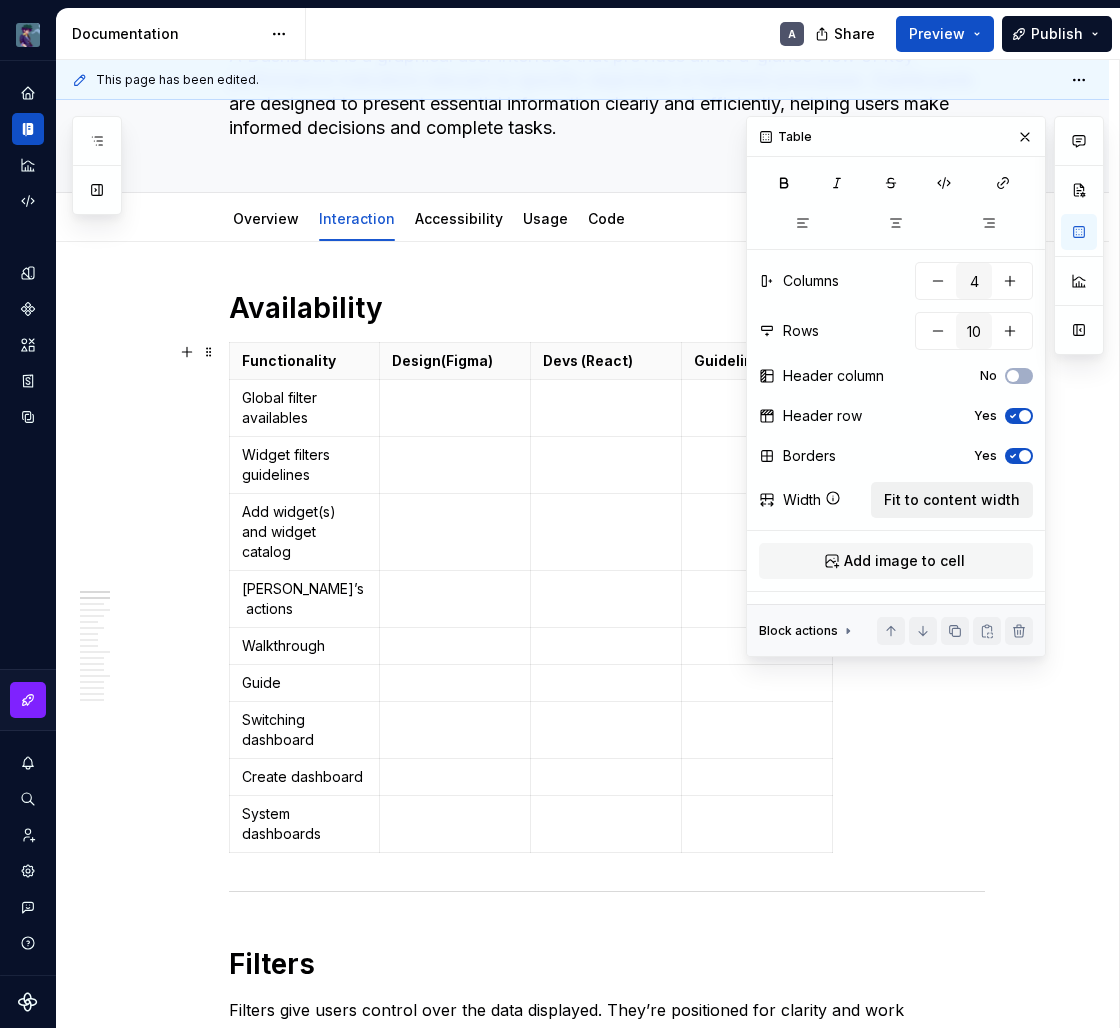 click on "Fit to content width" at bounding box center (952, 500) 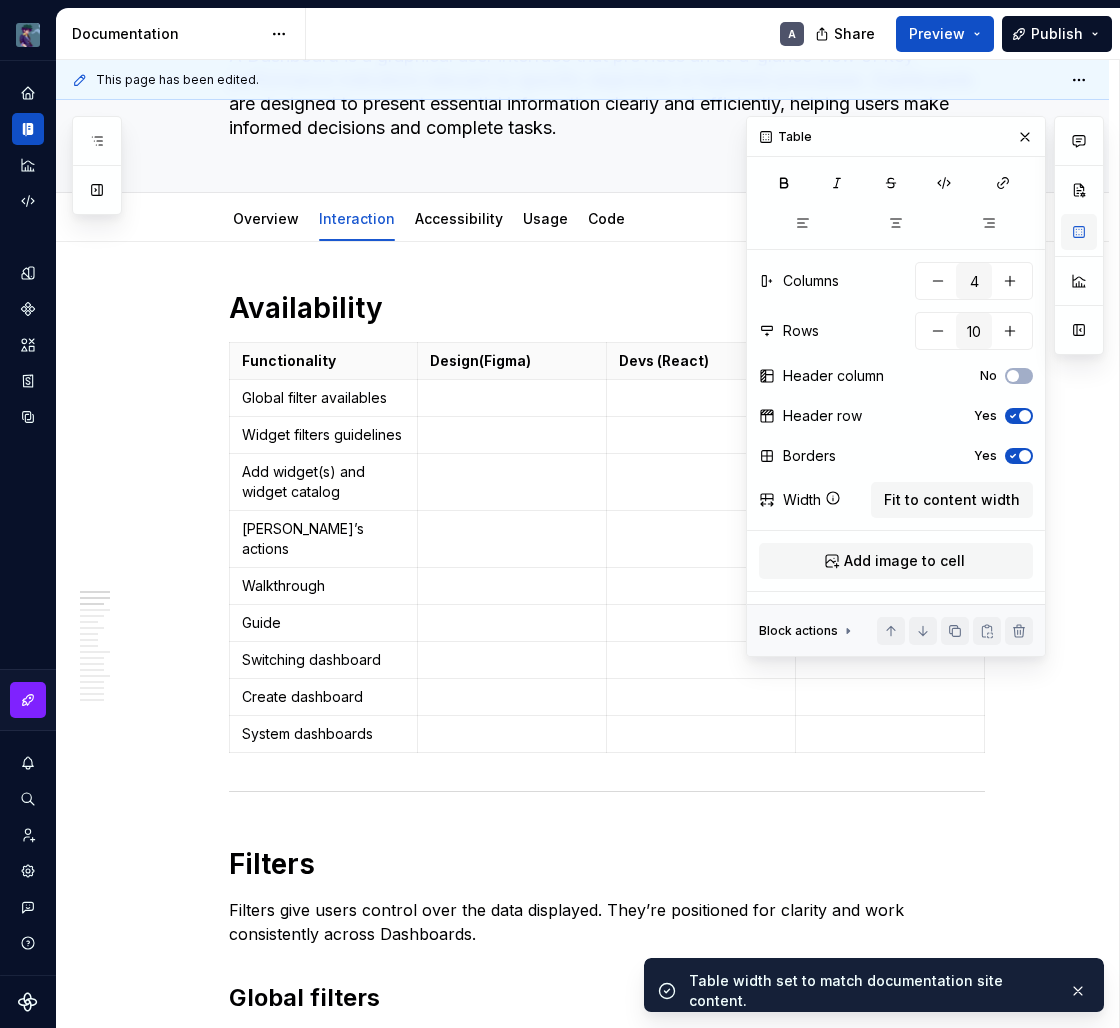 click at bounding box center [1079, 232] 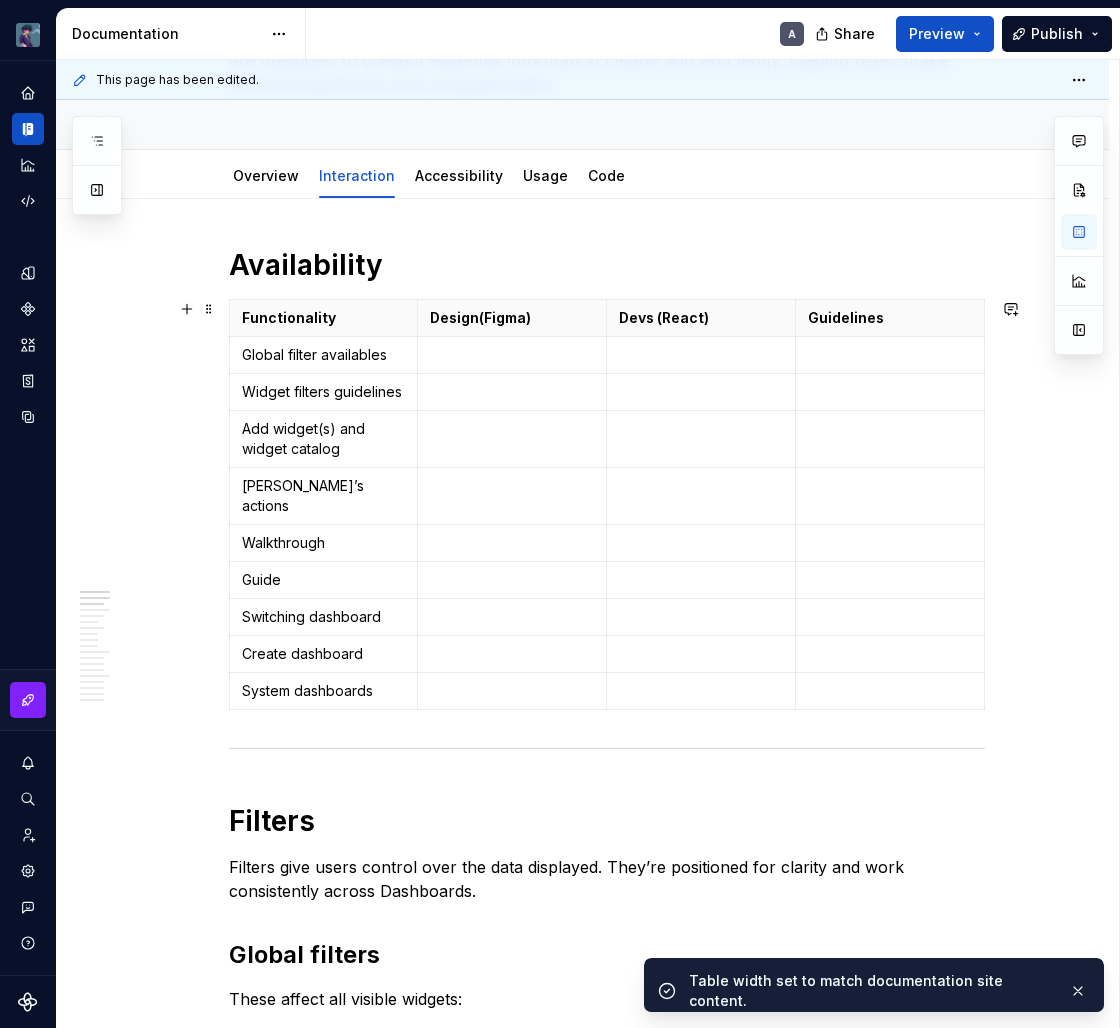 scroll, scrollTop: 232, scrollLeft: 0, axis: vertical 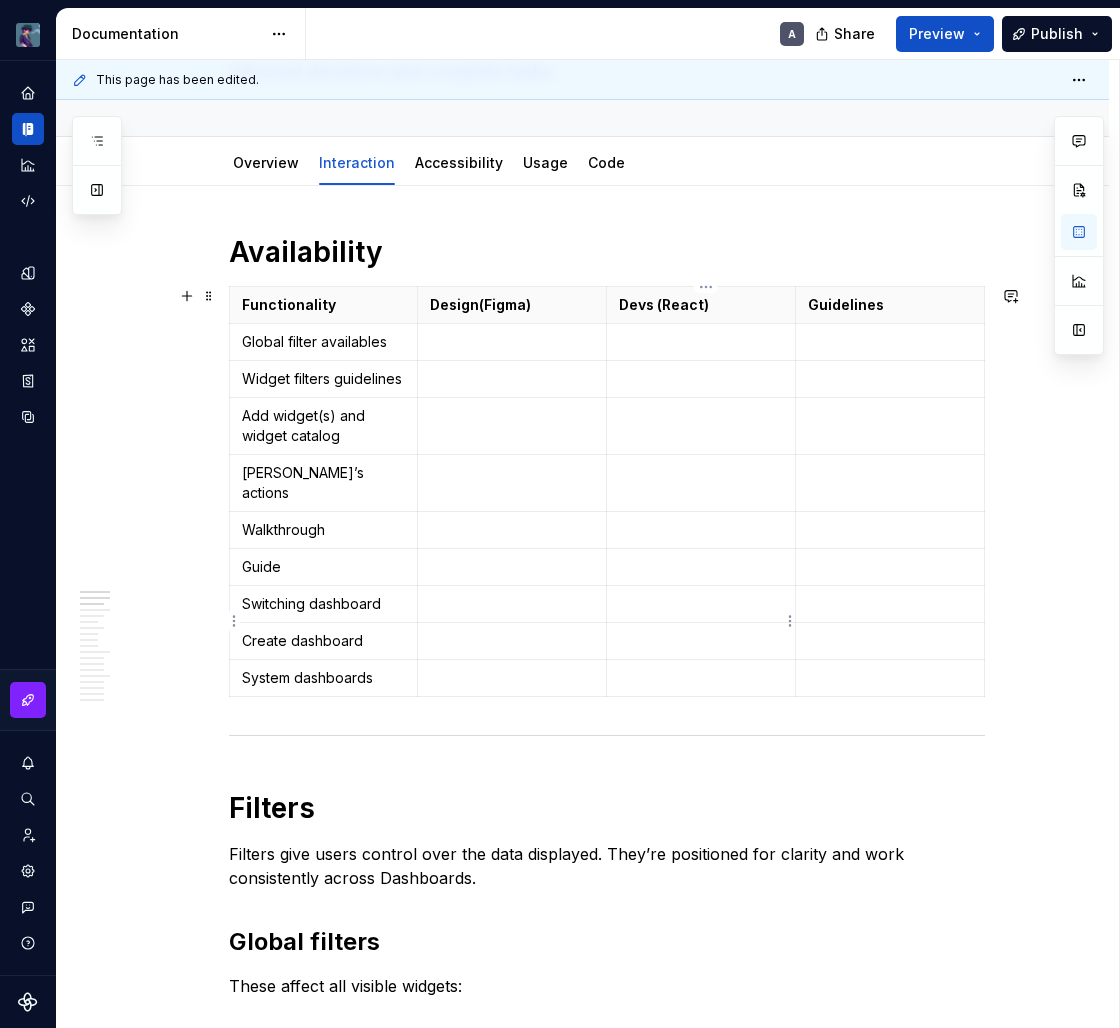 type on "*" 